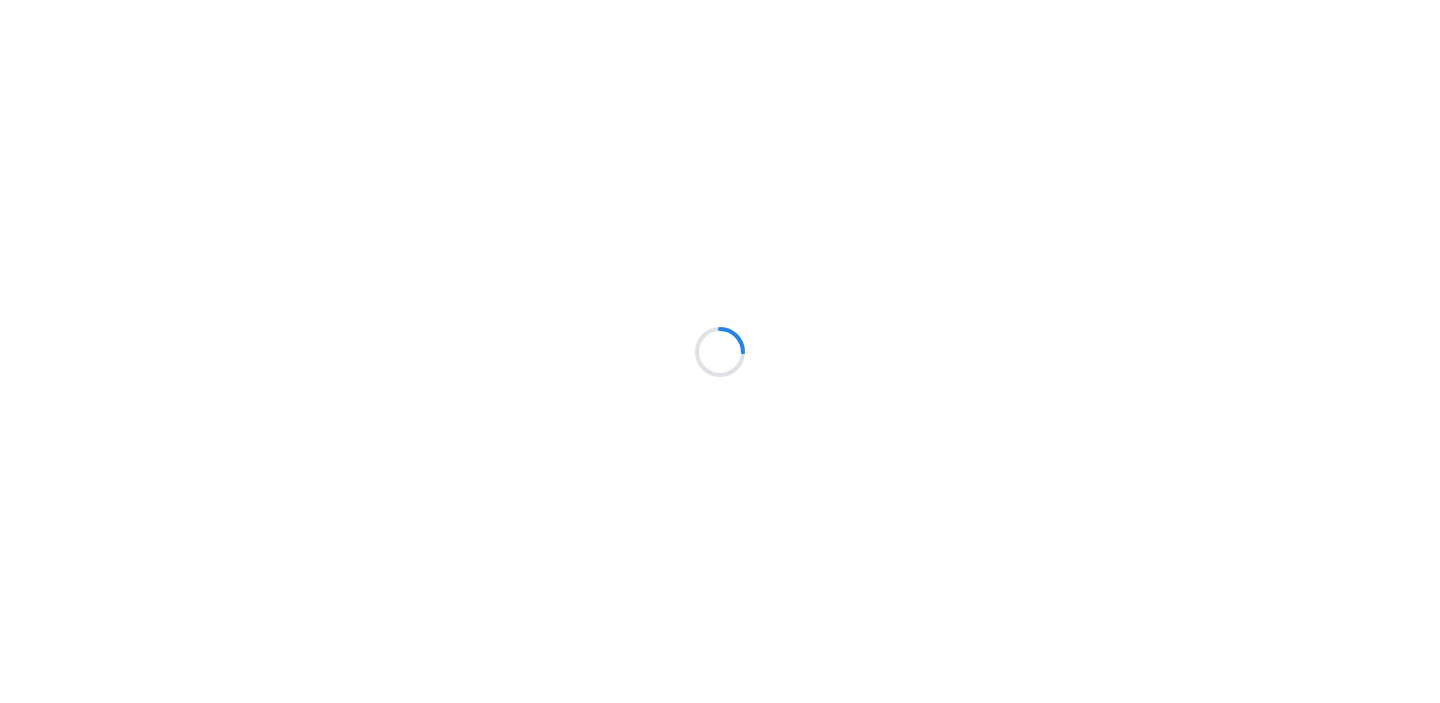 scroll, scrollTop: 0, scrollLeft: 0, axis: both 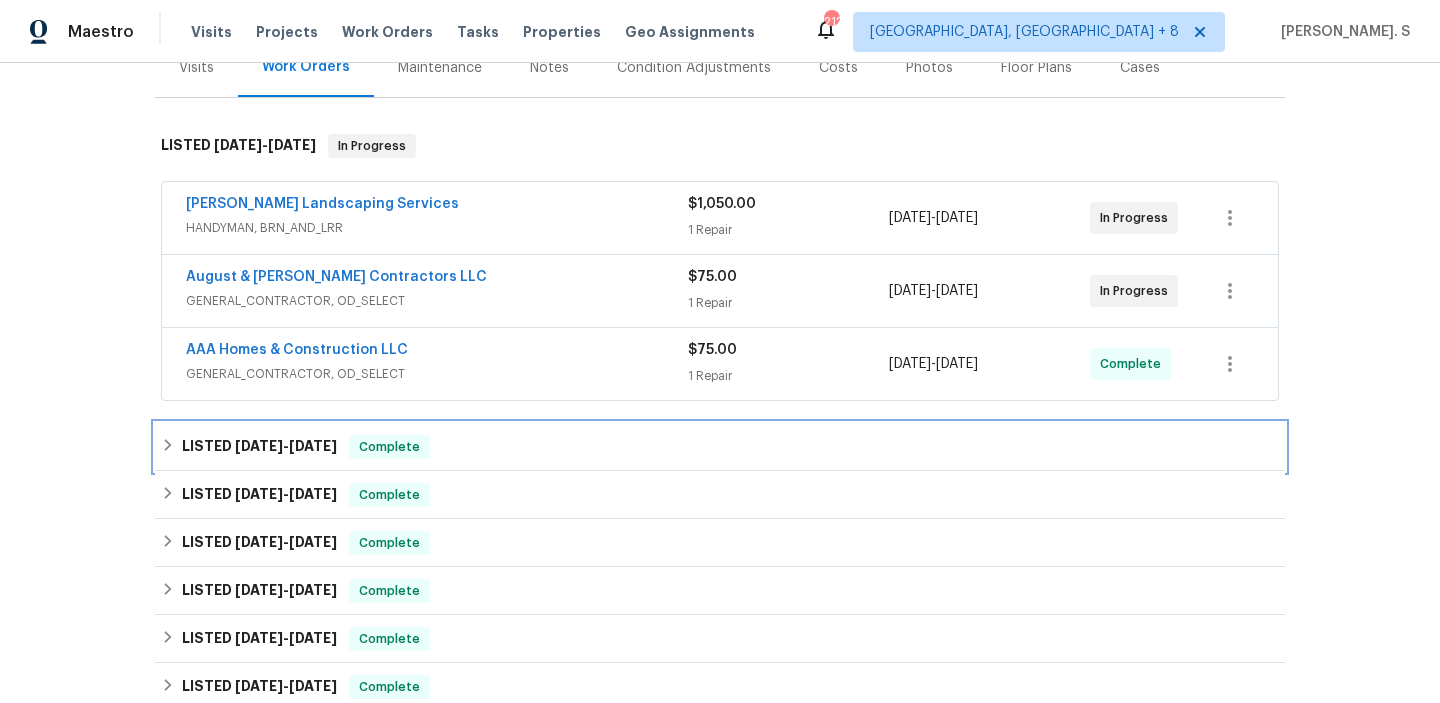 click on "LISTED   [DATE]  -  [DATE] Complete" at bounding box center [720, 447] 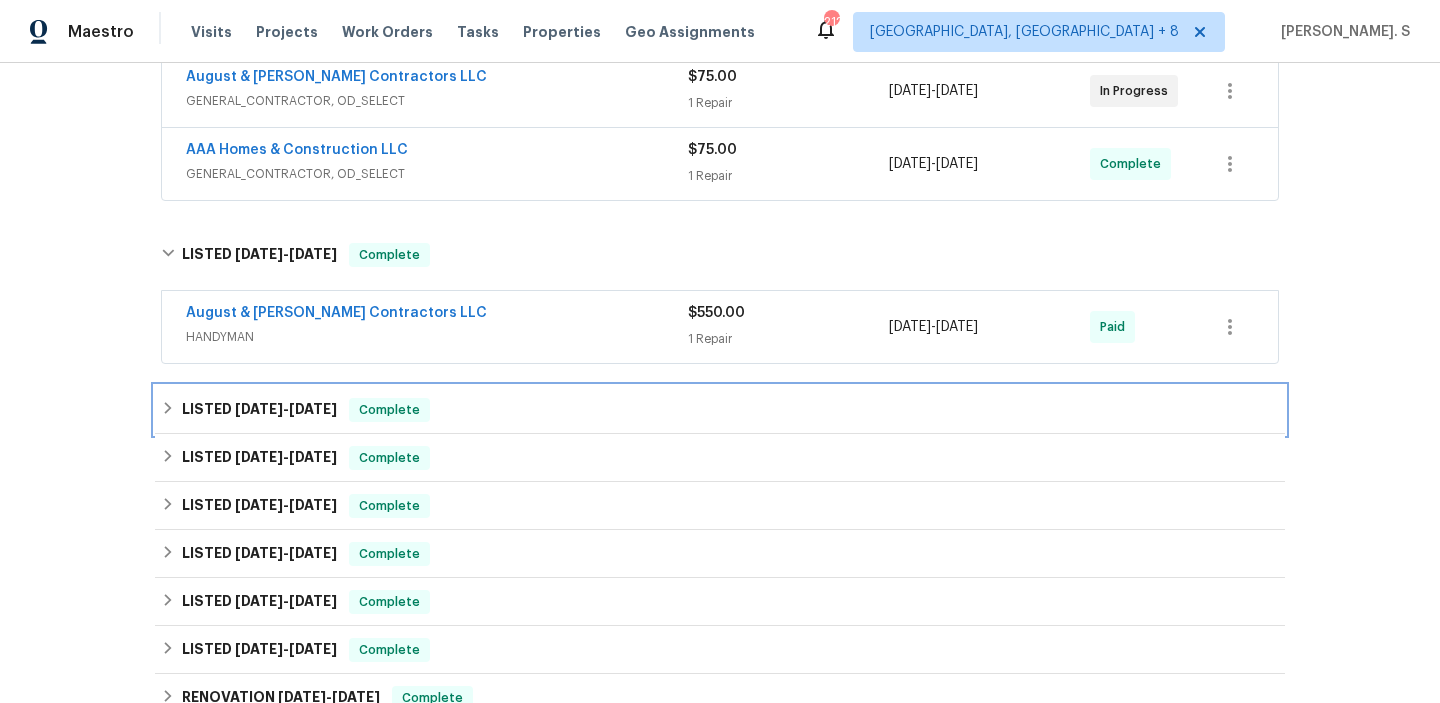 click on "Complete" at bounding box center [389, 410] 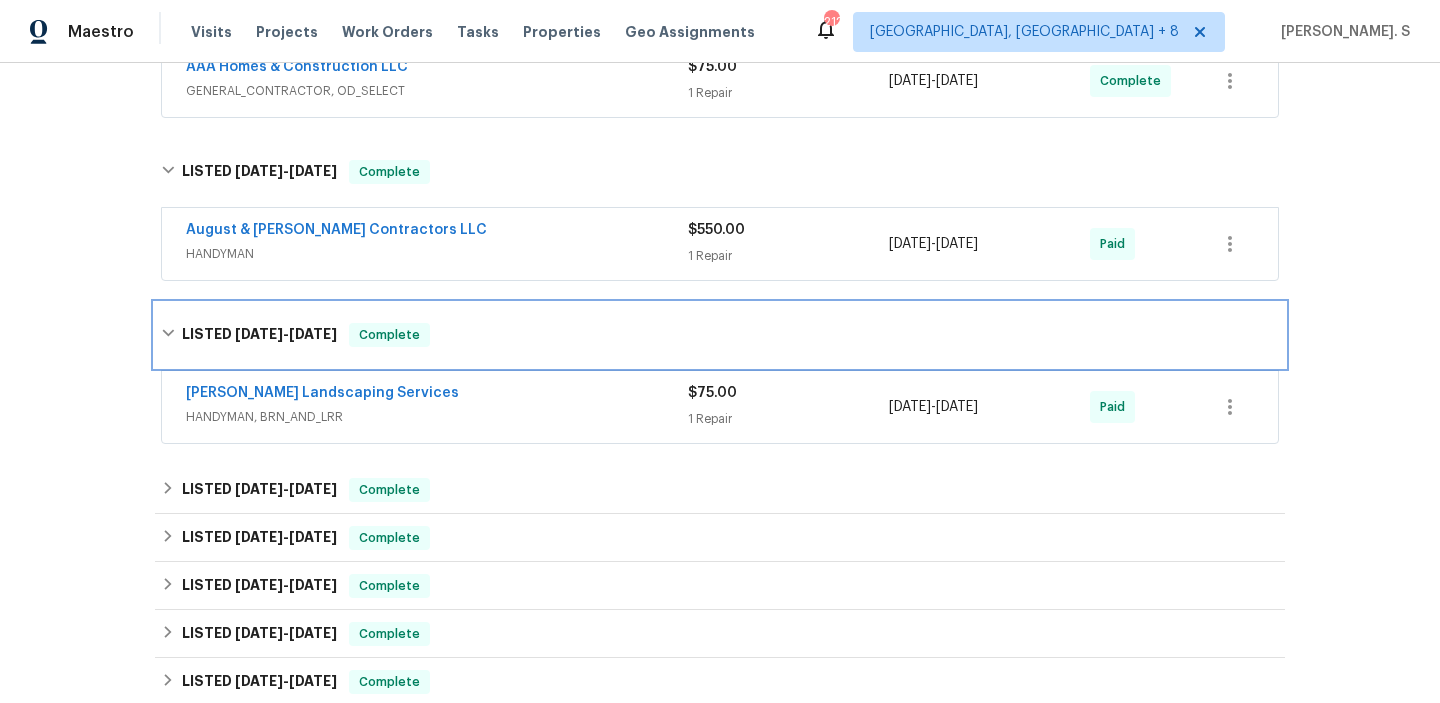 scroll, scrollTop: 613, scrollLeft: 0, axis: vertical 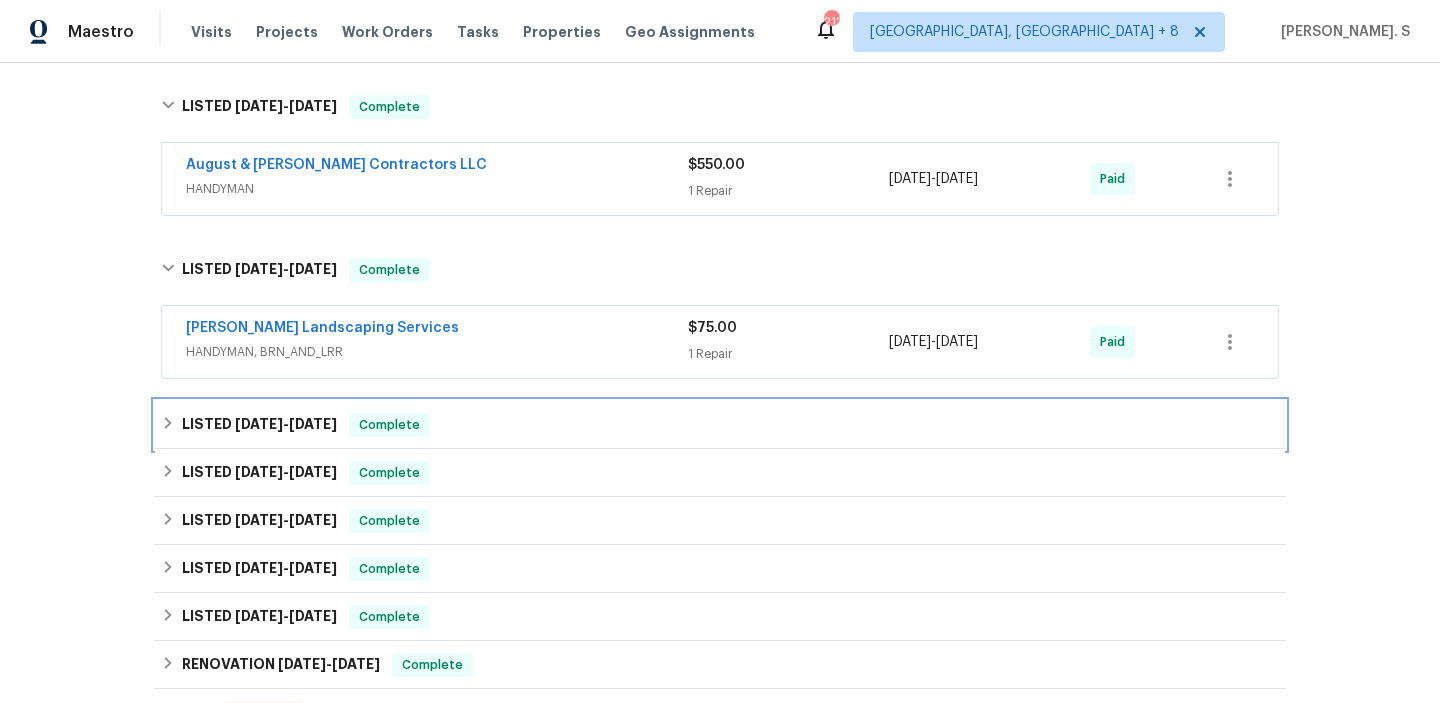 click on "5/5/25" at bounding box center [313, 424] 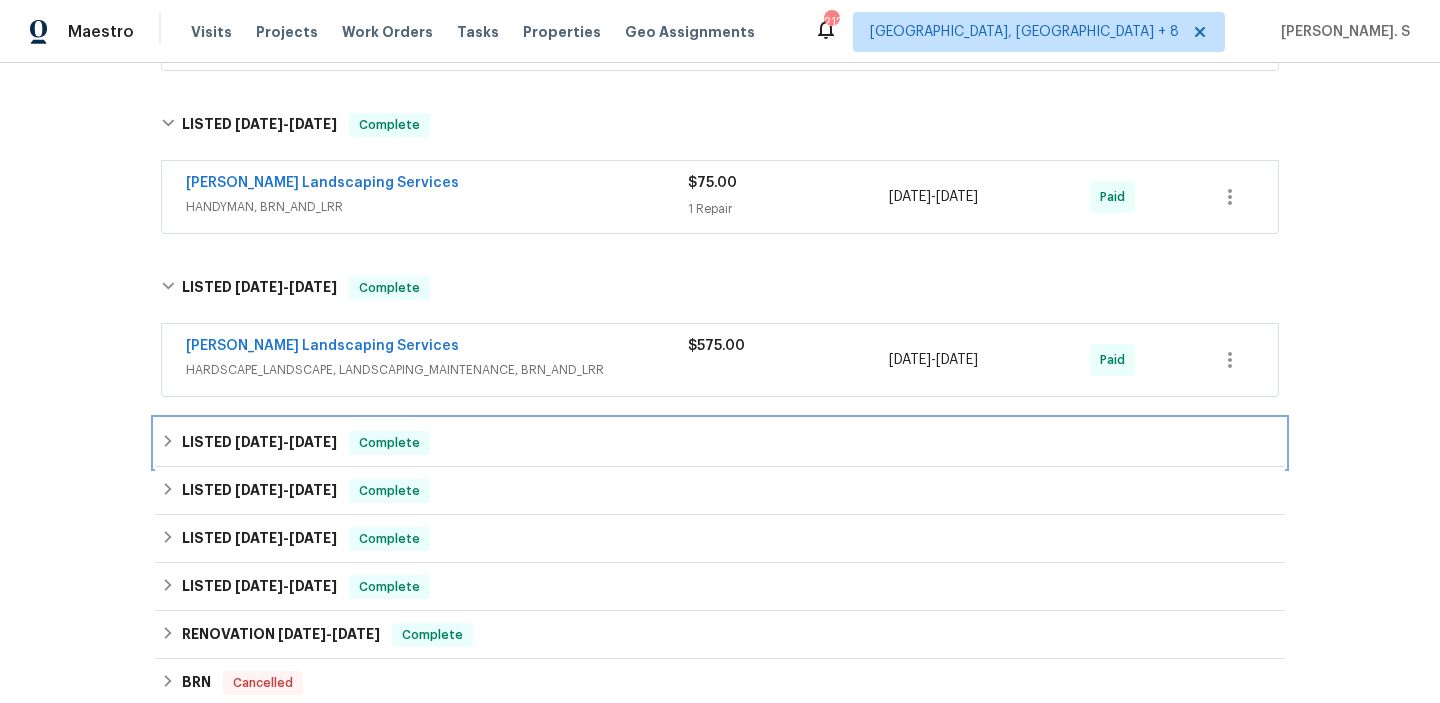 click on "LISTED   4/28/25  -  4/30/25 Complete" at bounding box center (720, 443) 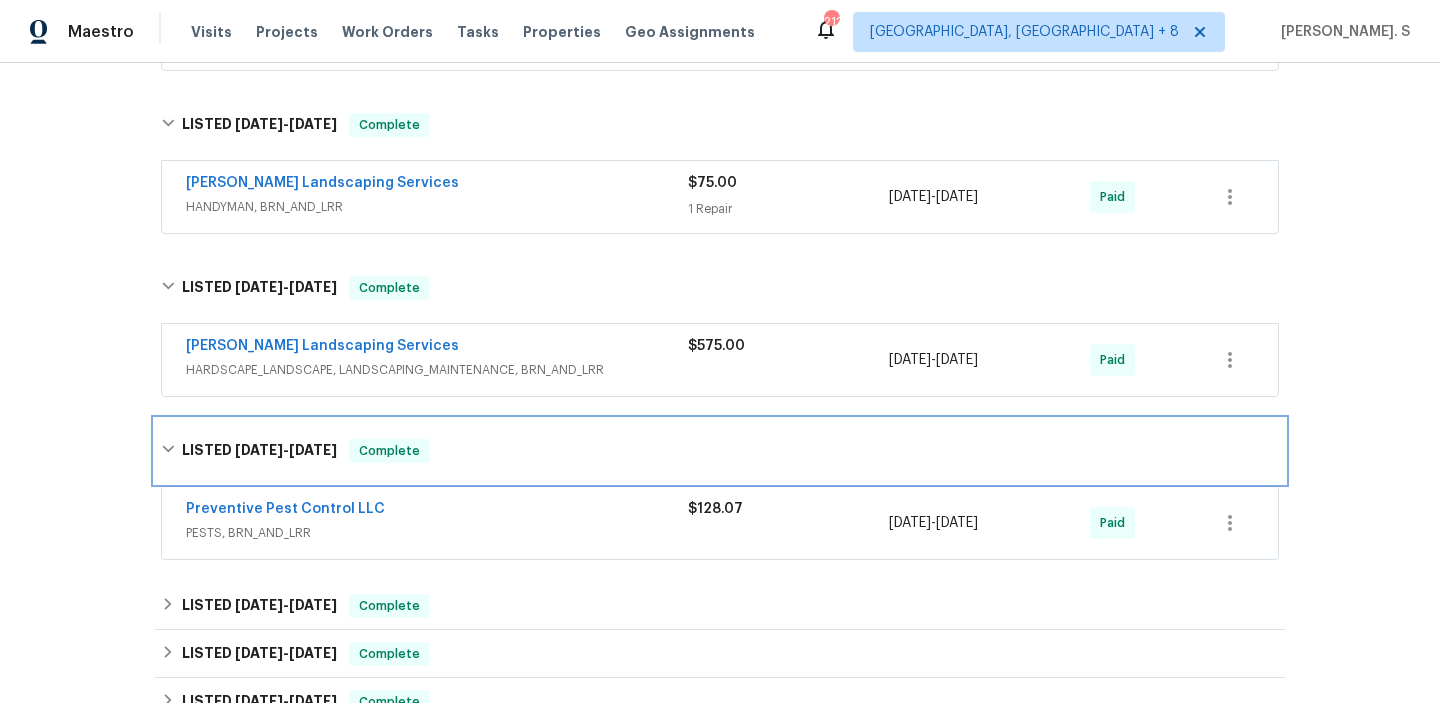 scroll, scrollTop: 978, scrollLeft: 0, axis: vertical 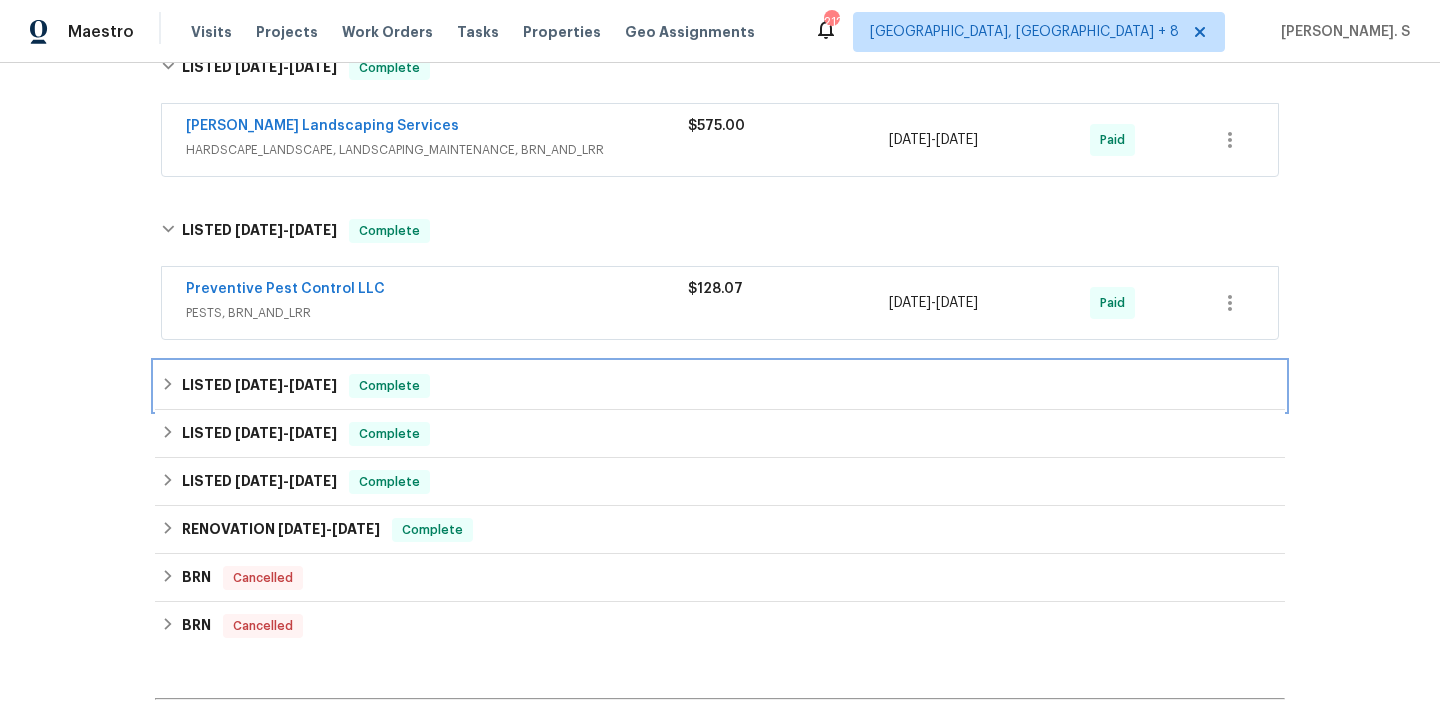 click on "4/16/25" at bounding box center [259, 385] 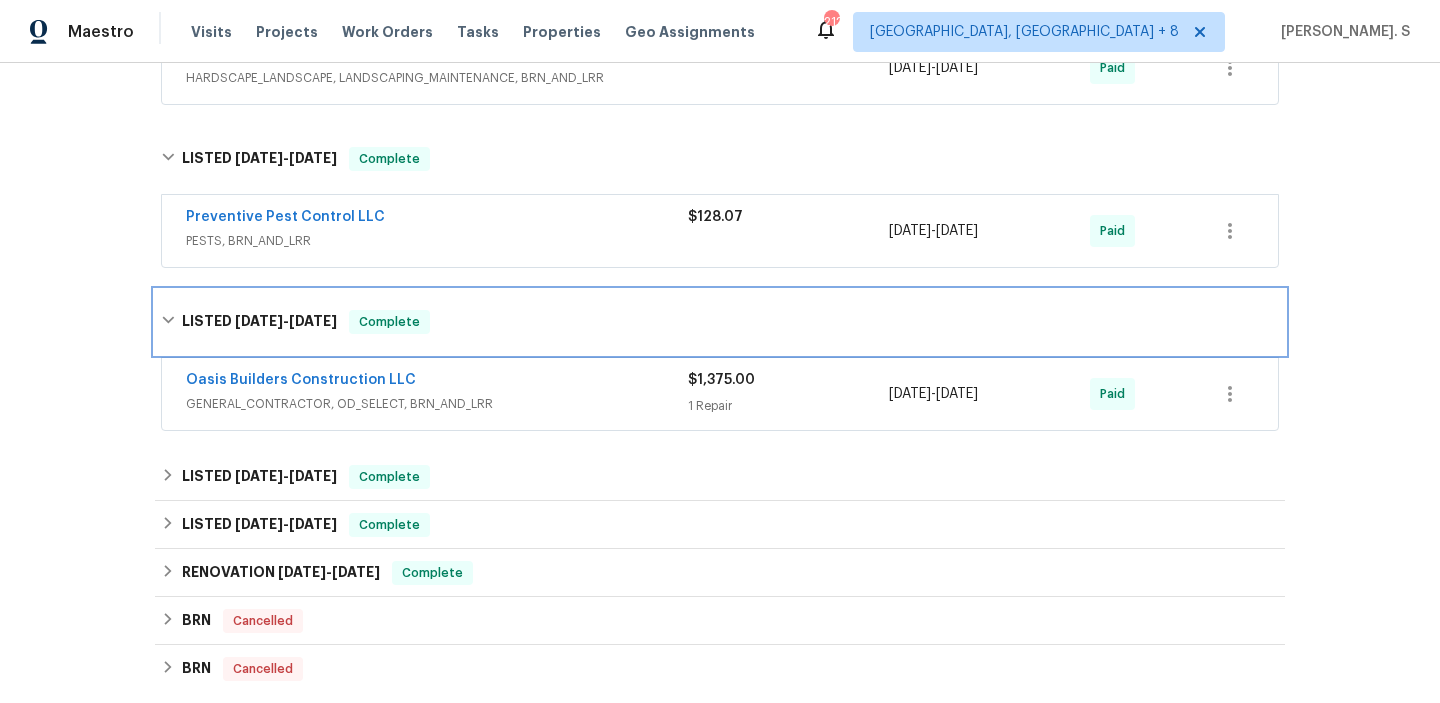 scroll, scrollTop: 1146, scrollLeft: 0, axis: vertical 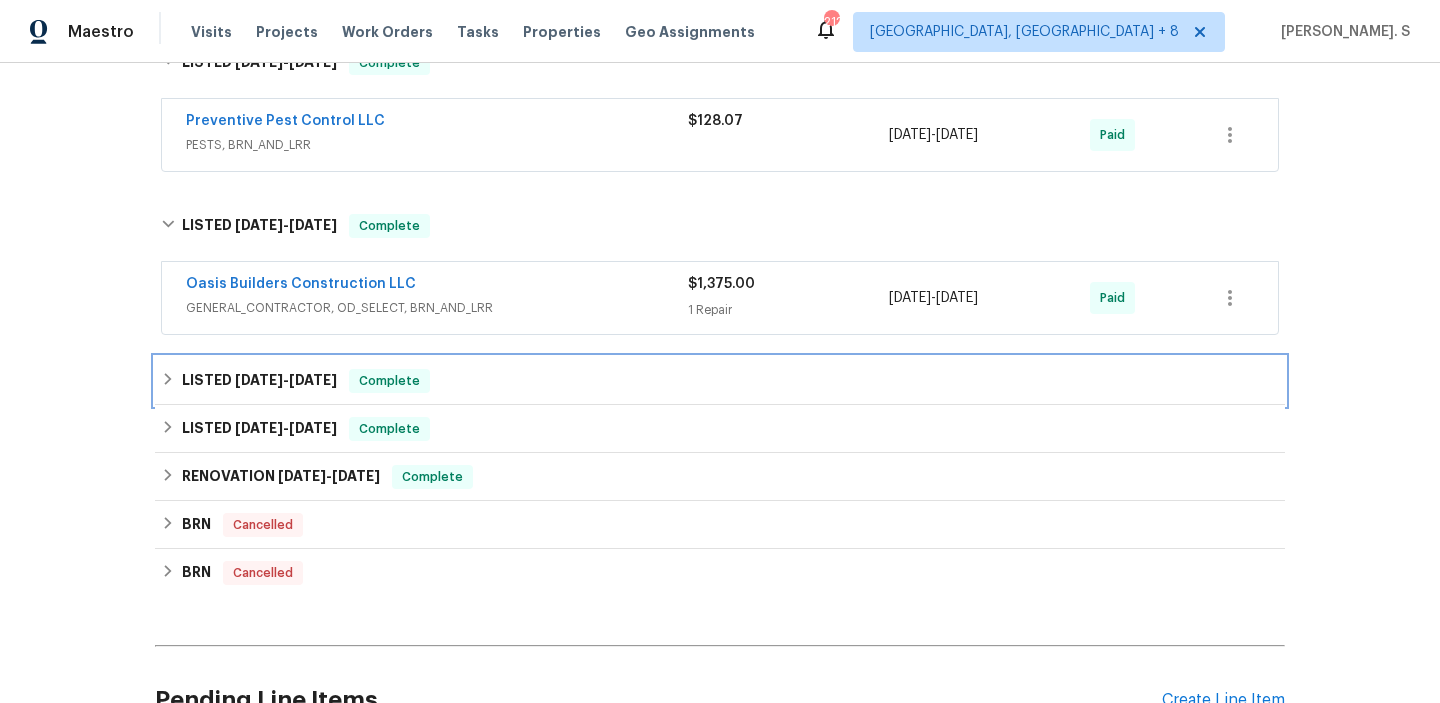 click on "LISTED   3/11/25  -  3/27/25 Complete" at bounding box center (720, 381) 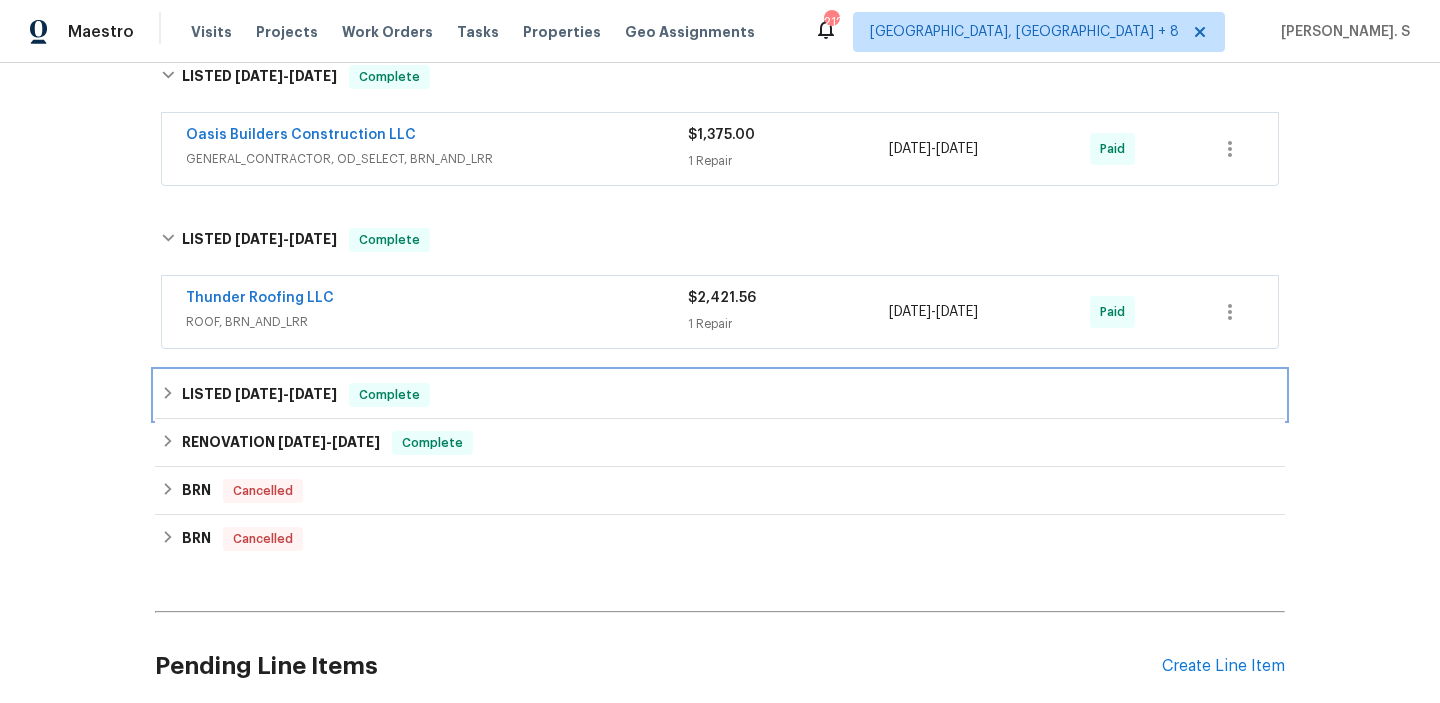 click on "LISTED   11/8/24  -  11/11/24 Complete" at bounding box center (720, 395) 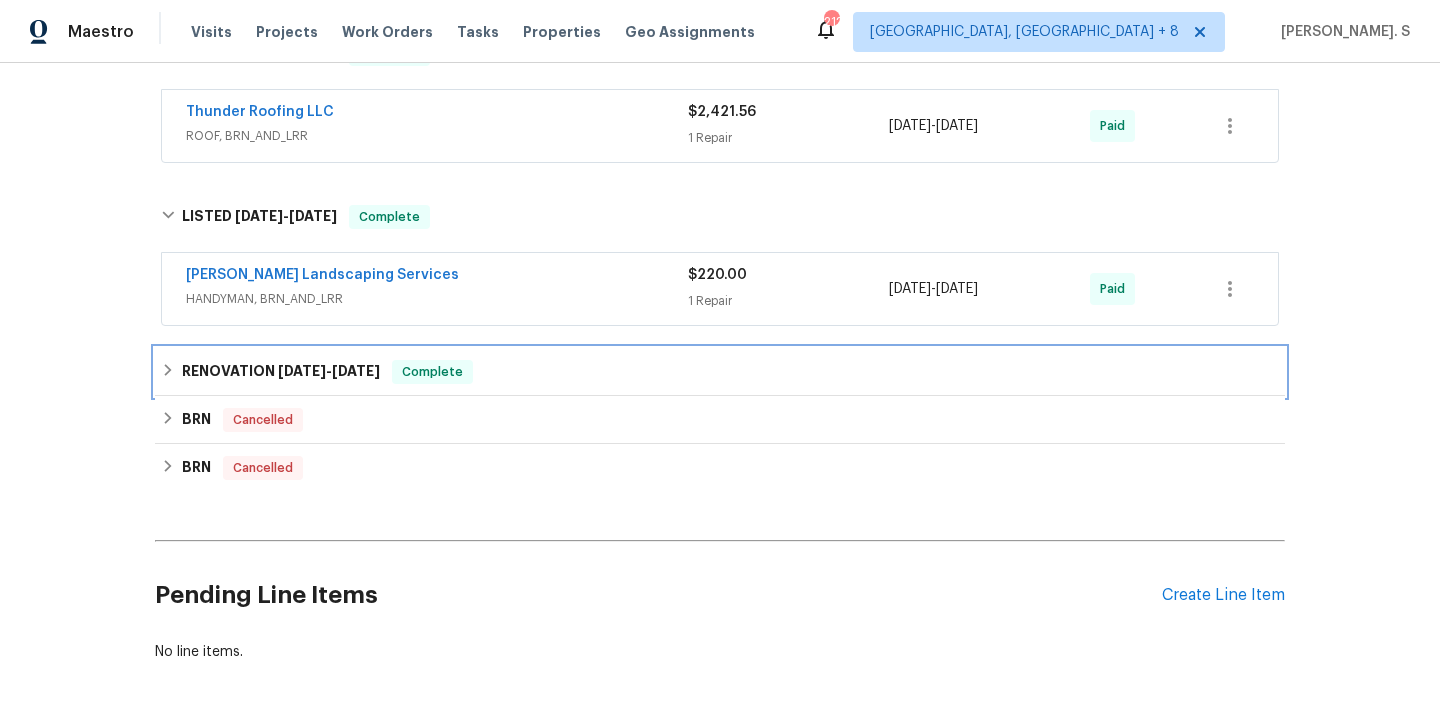 click on "RENOVATION   10/23/24  -  11/12/24" at bounding box center (281, 372) 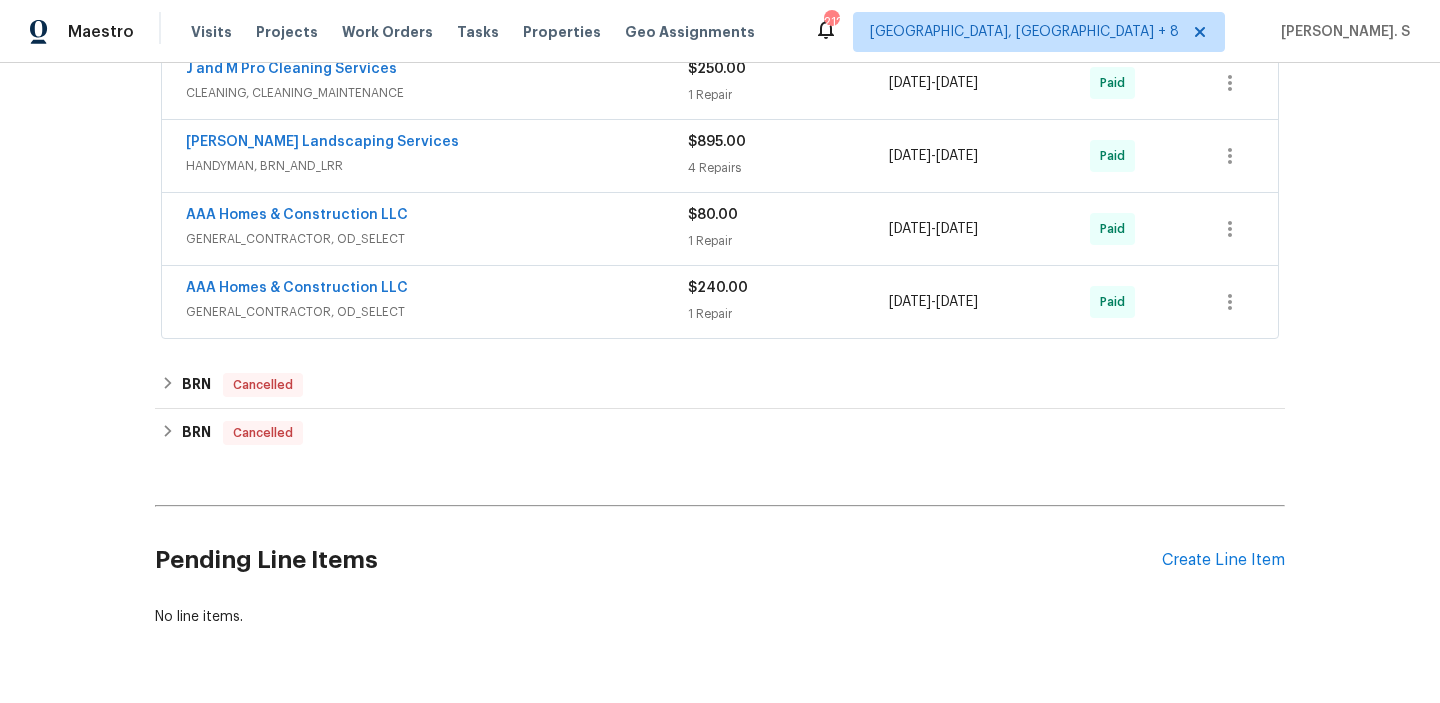 scroll, scrollTop: 2263, scrollLeft: 0, axis: vertical 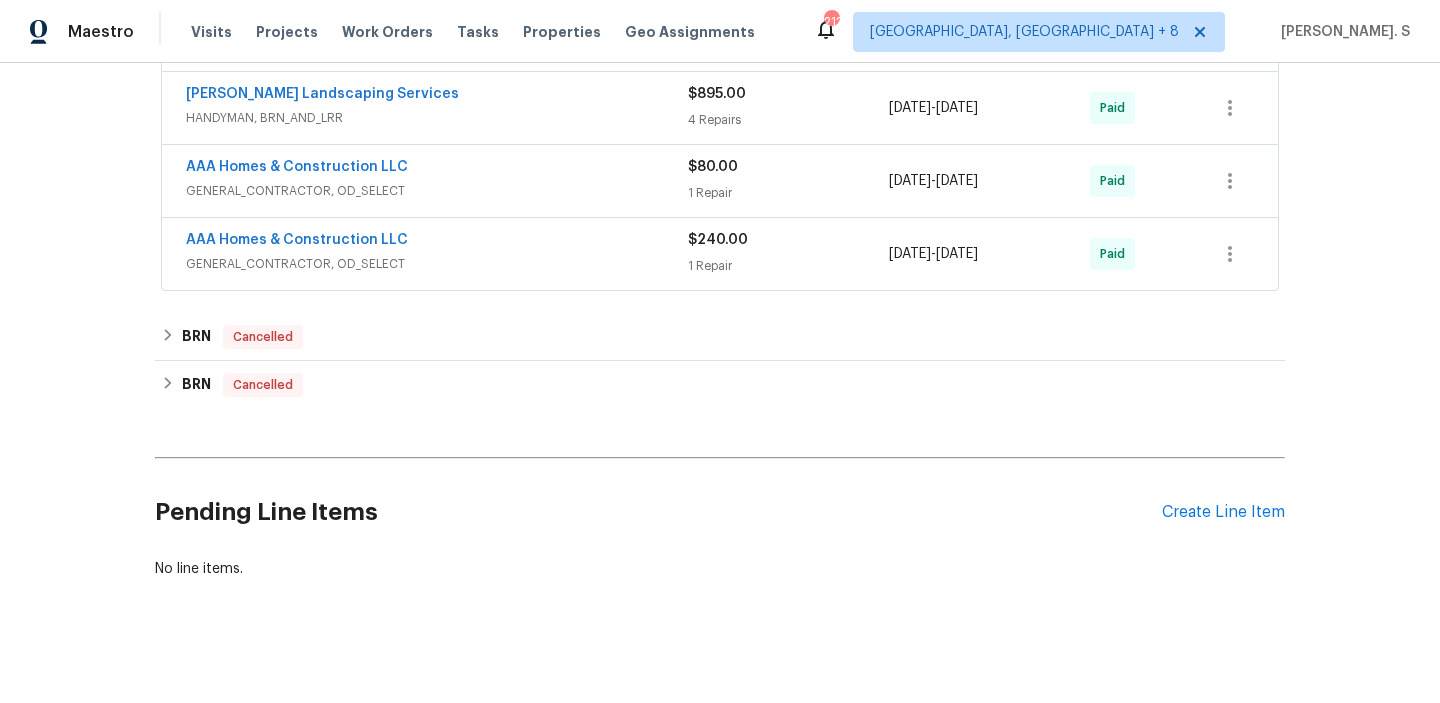 click on "Pending Line Items Create Line Item" at bounding box center (720, 512) 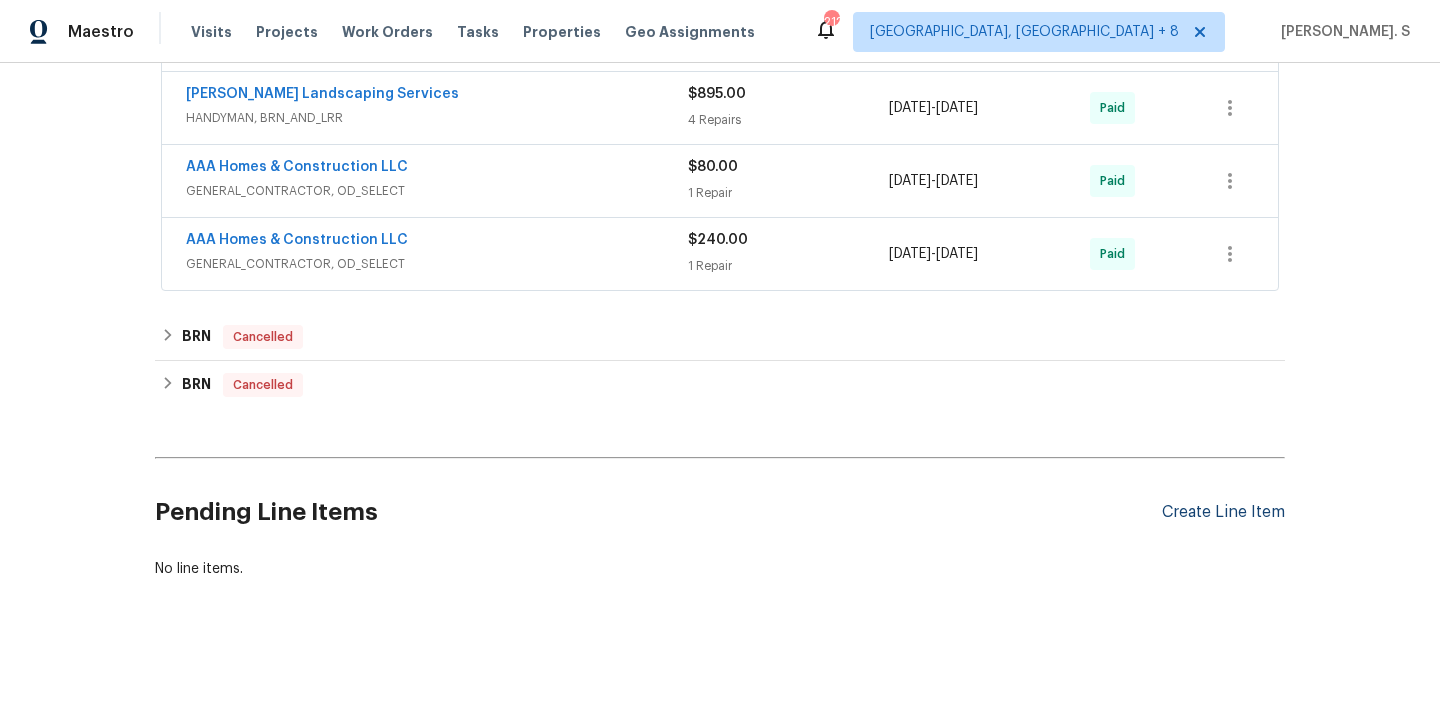 click on "Create Line Item" at bounding box center [1223, 512] 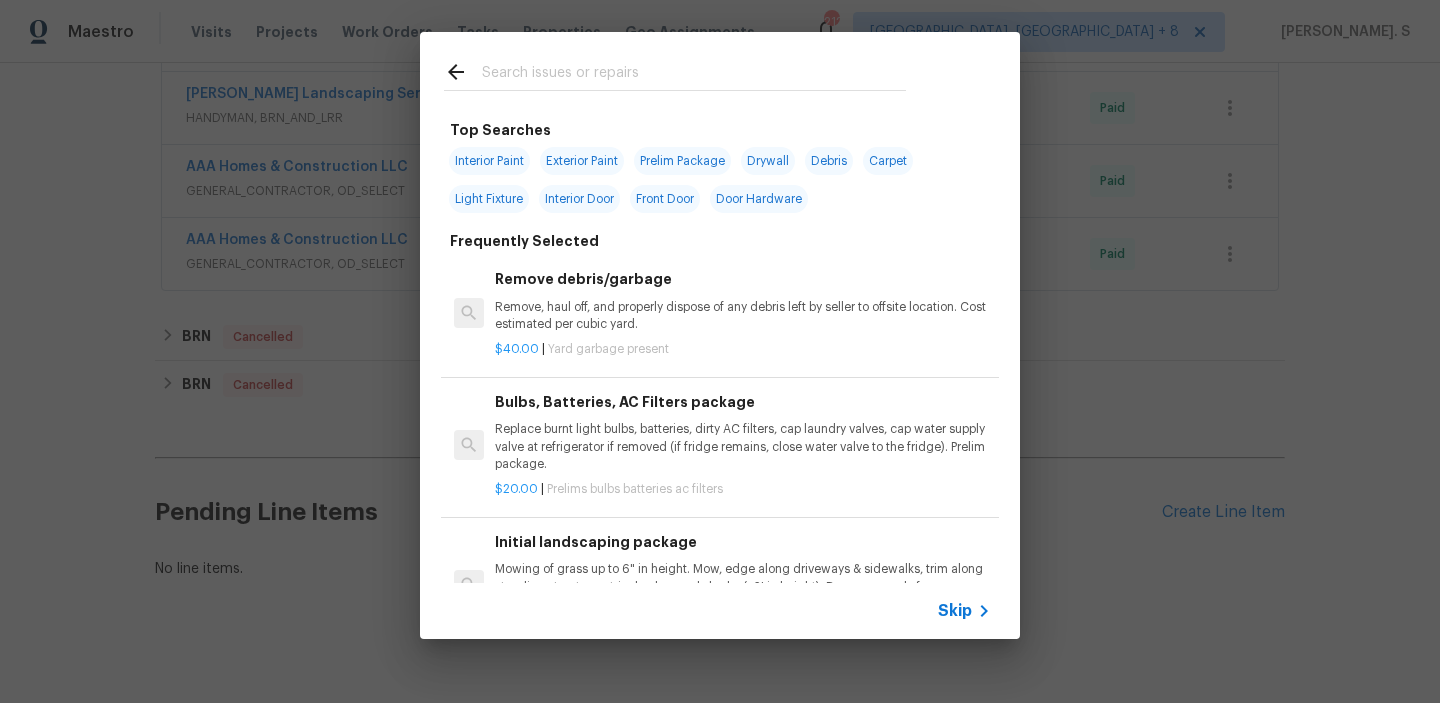 click on "Remove debris/garbage Remove, haul off, and properly dispose of any debris left by seller to offsite location. Cost estimated per cubic yard." at bounding box center [743, 300] 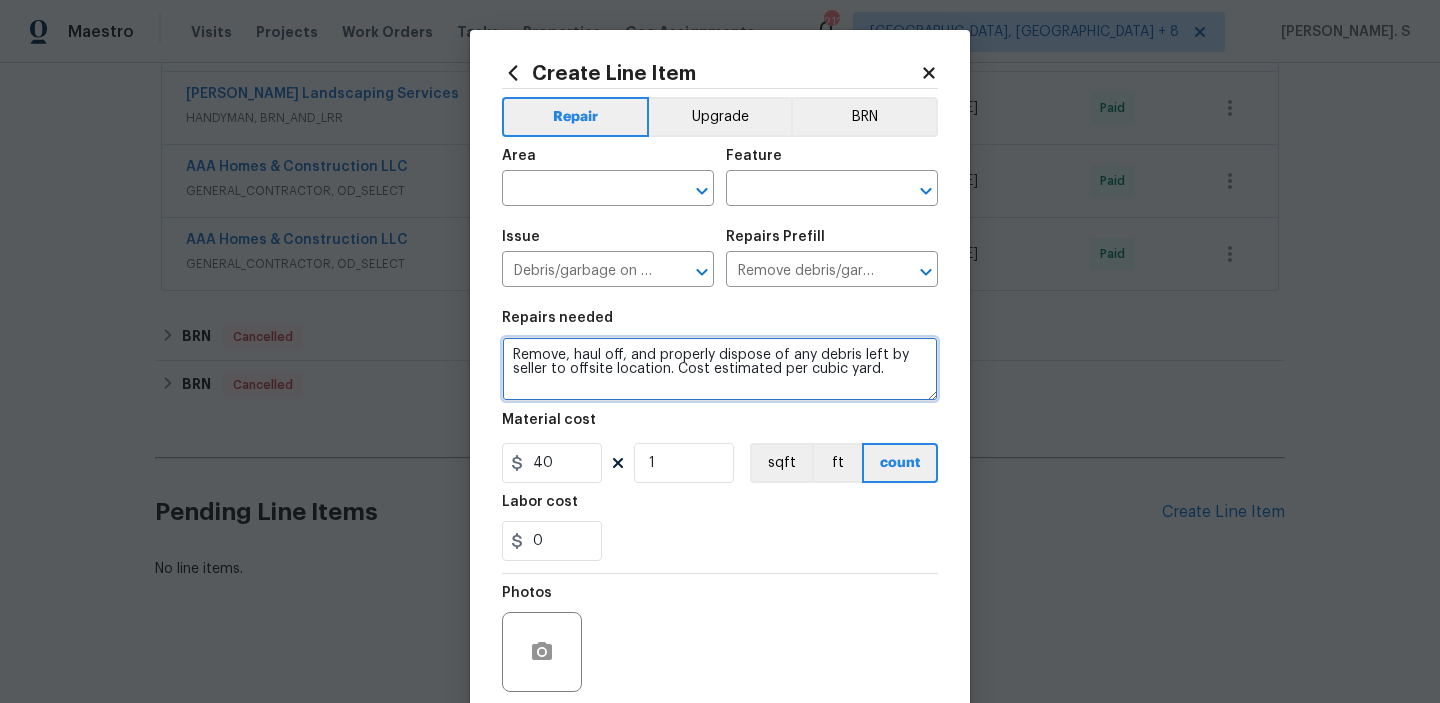 click on "Remove, haul off, and properly dispose of any debris left by seller to offsite location. Cost estimated per cubic yard." at bounding box center [720, 369] 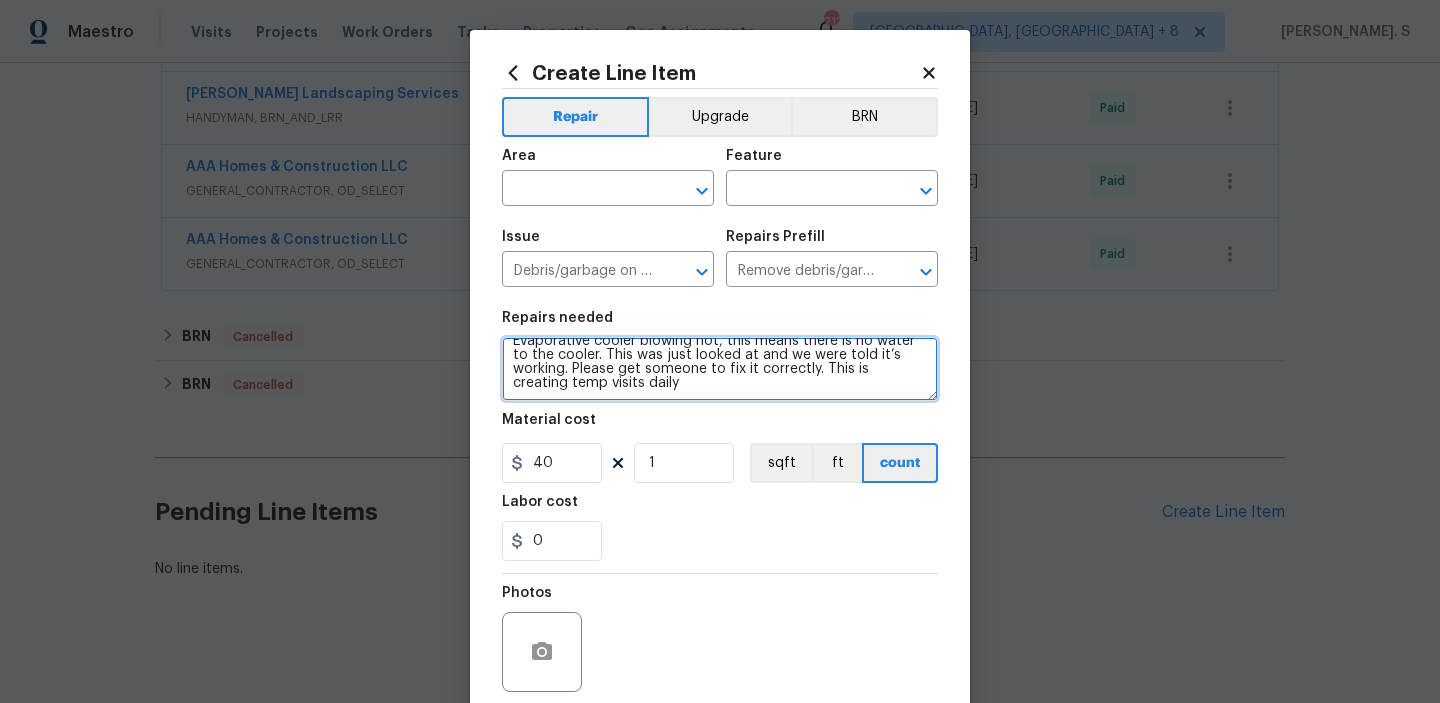 scroll, scrollTop: 21, scrollLeft: 0, axis: vertical 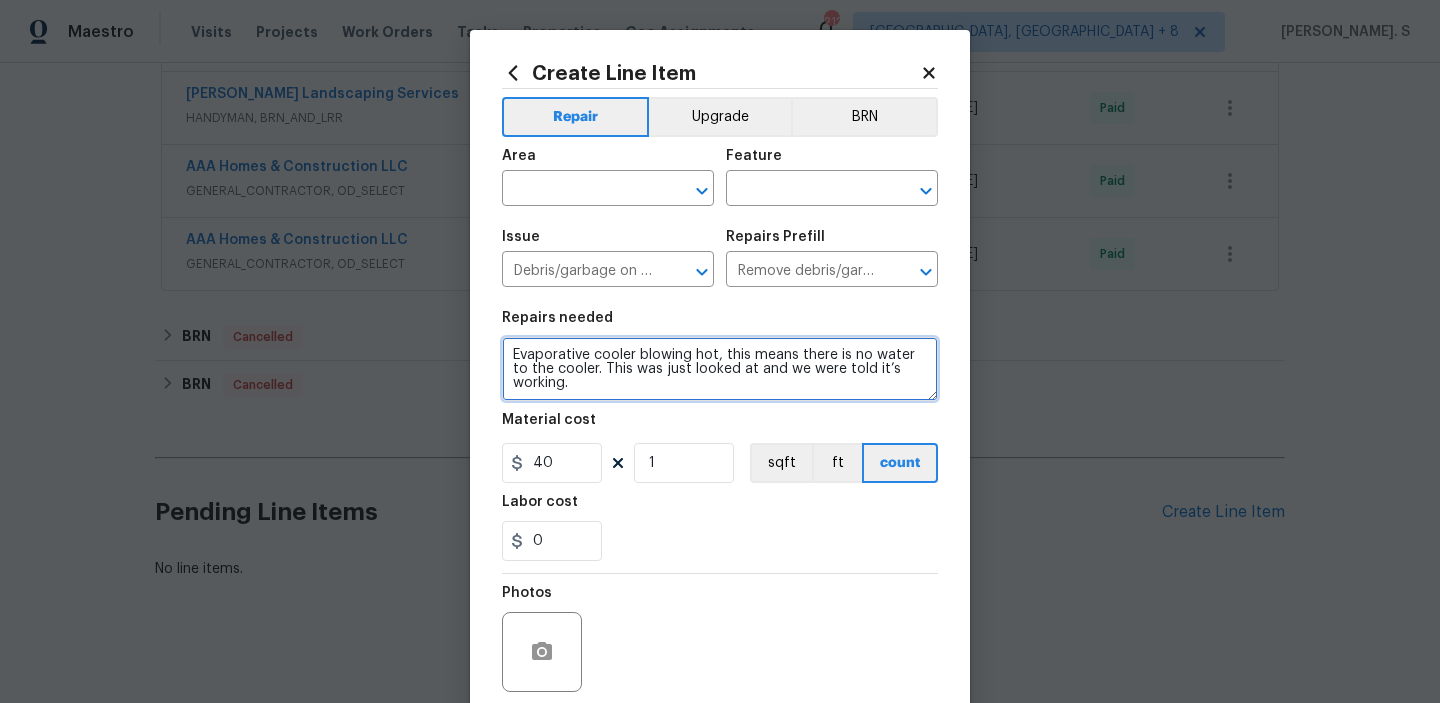 click on "Replace with hot;" at bounding box center [0, 0] 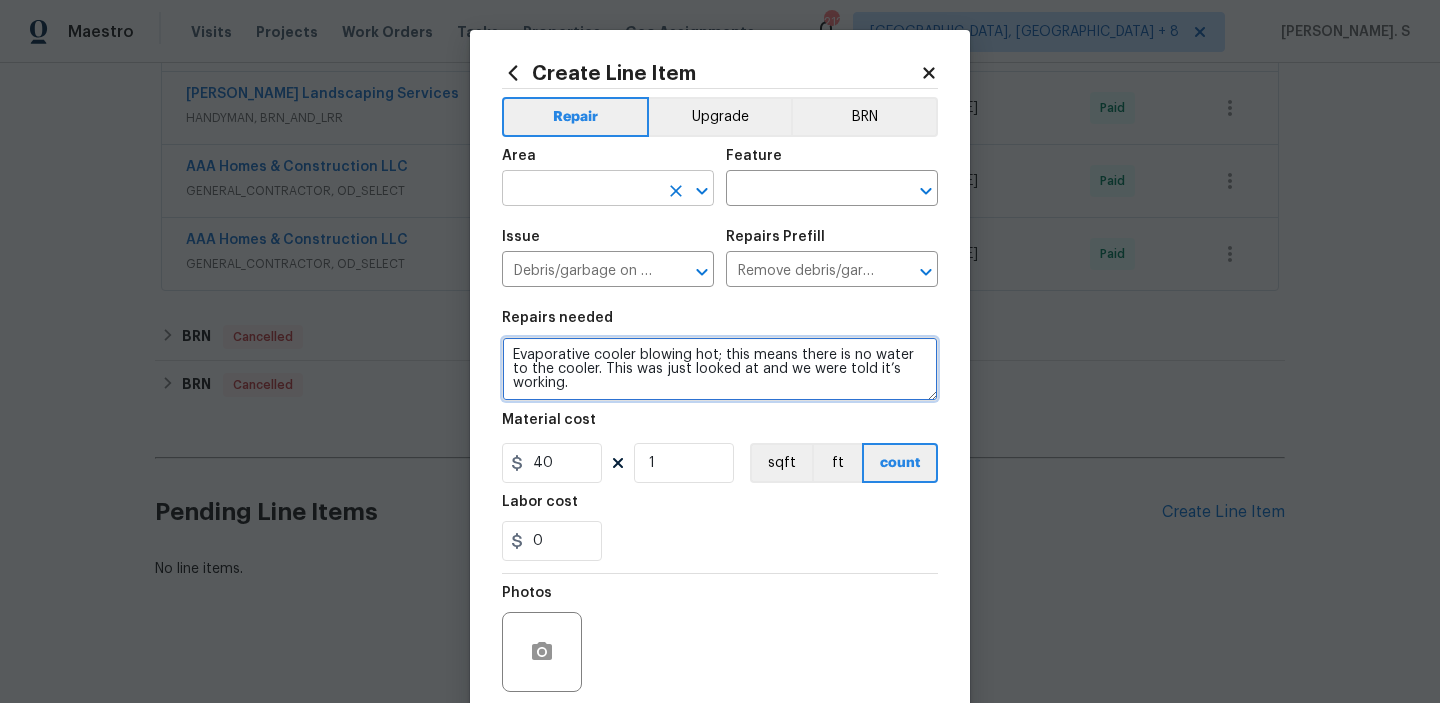 click 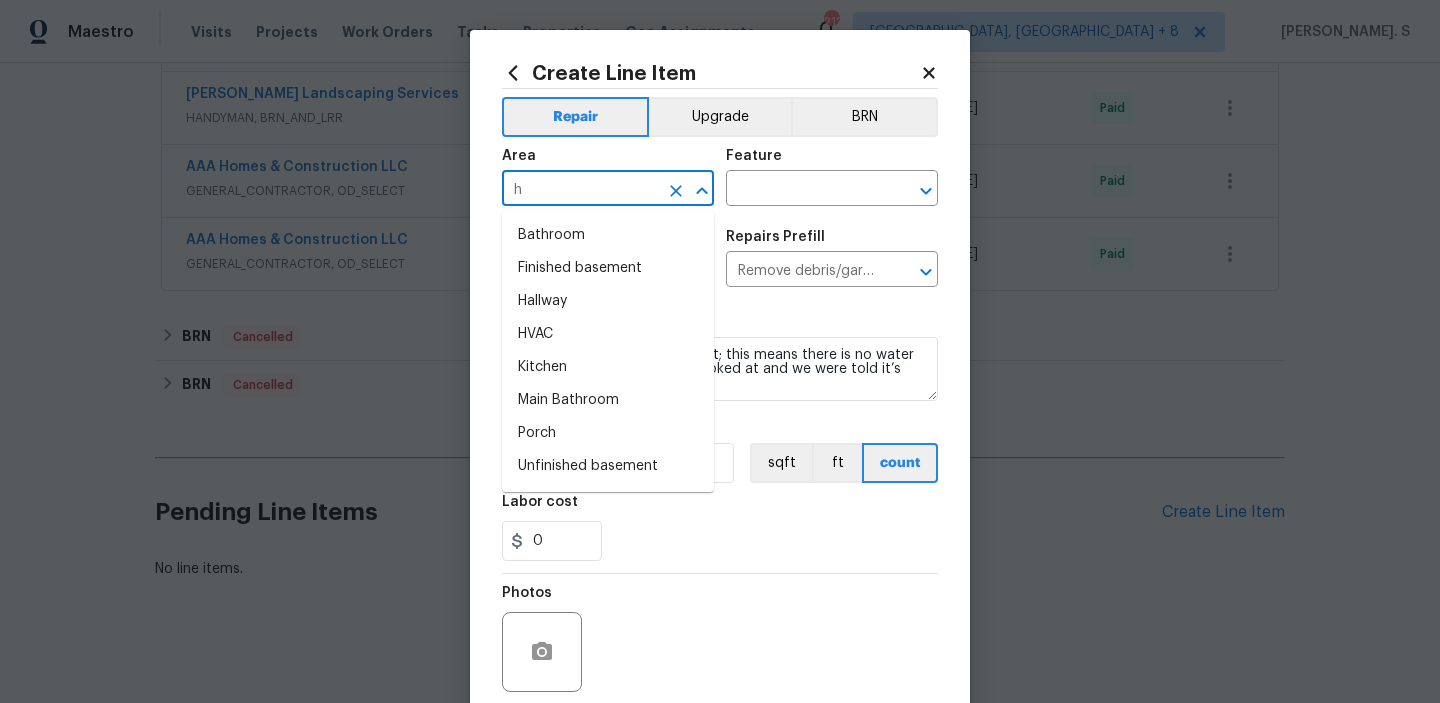type on "hv" 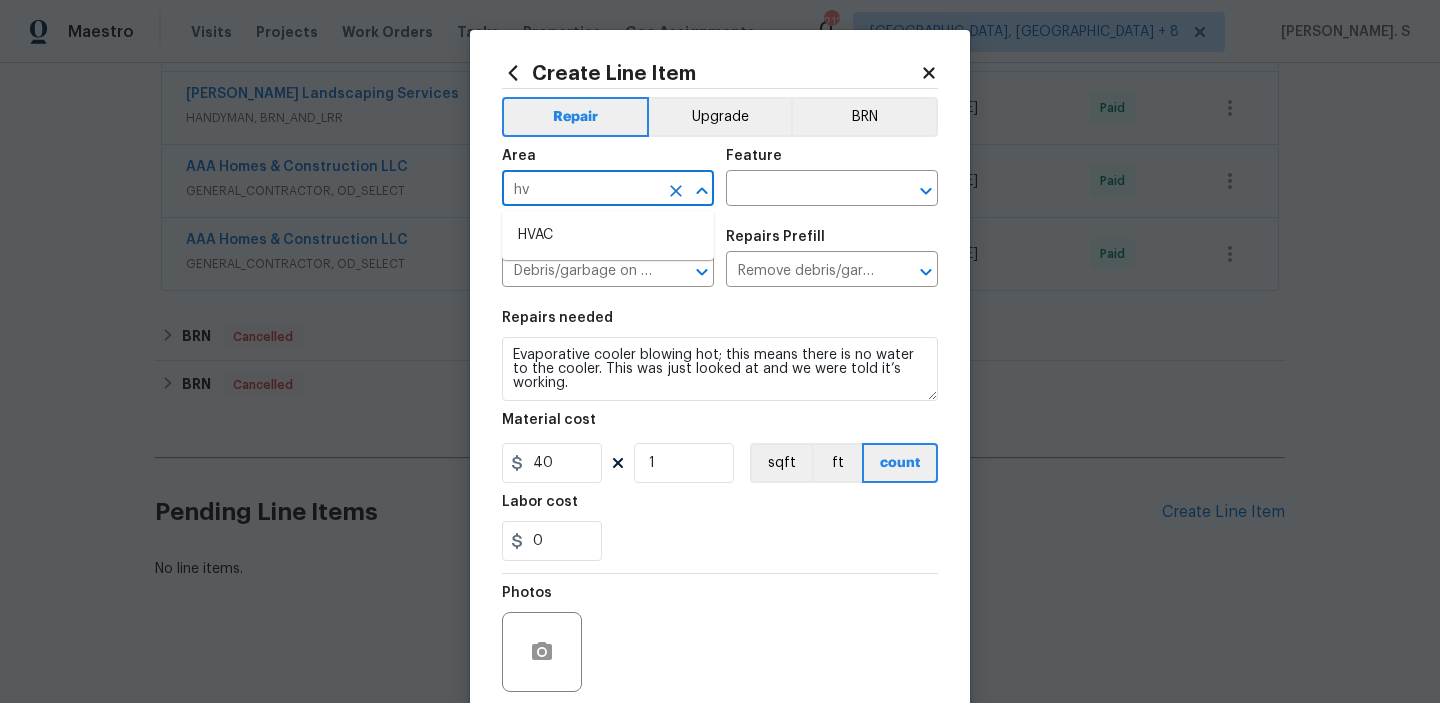 click 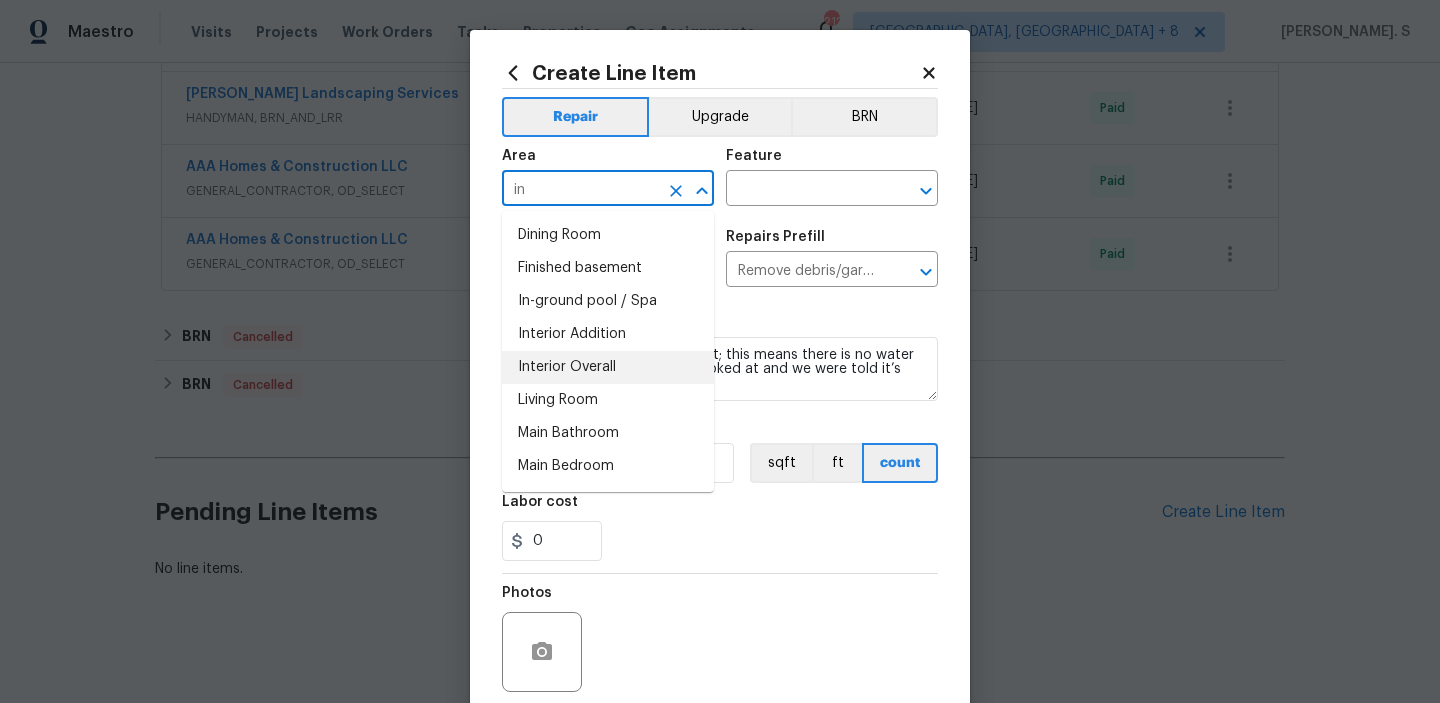 click on "Interior Overall" at bounding box center [608, 367] 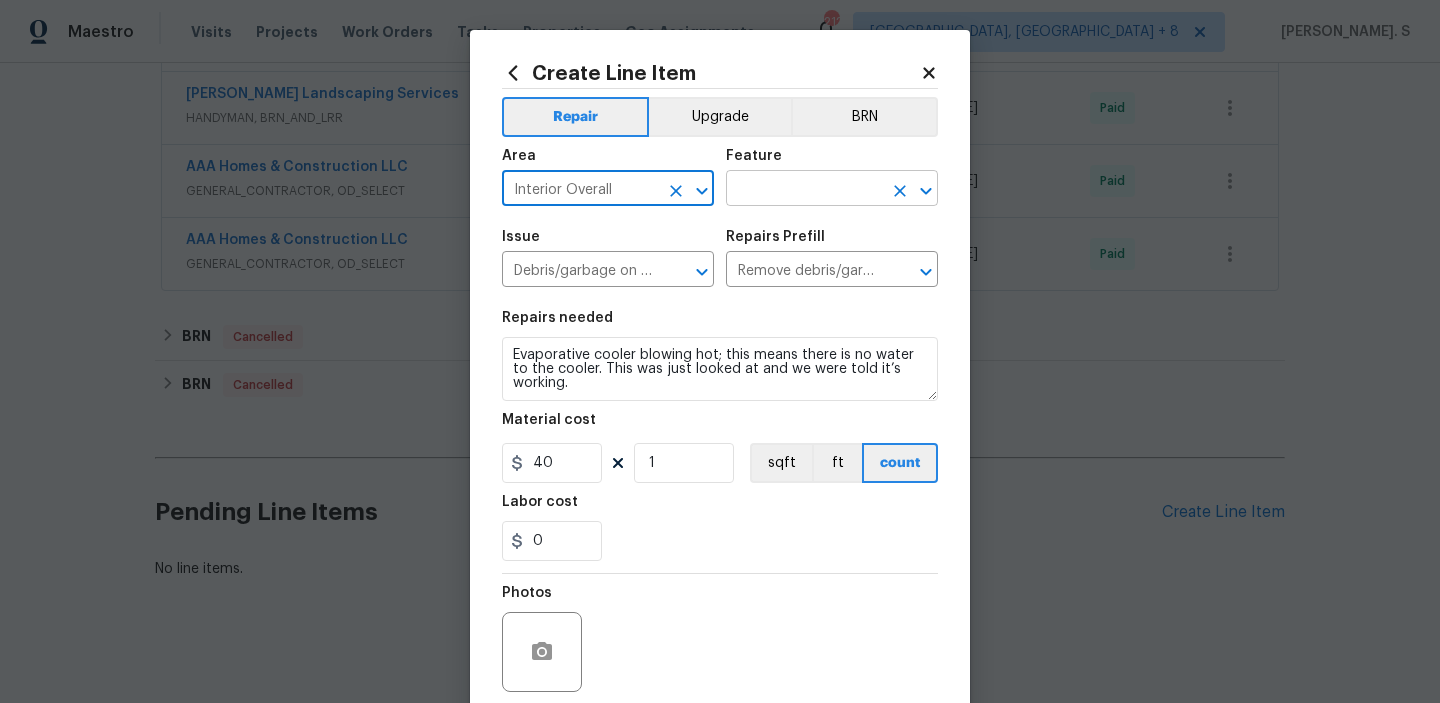click 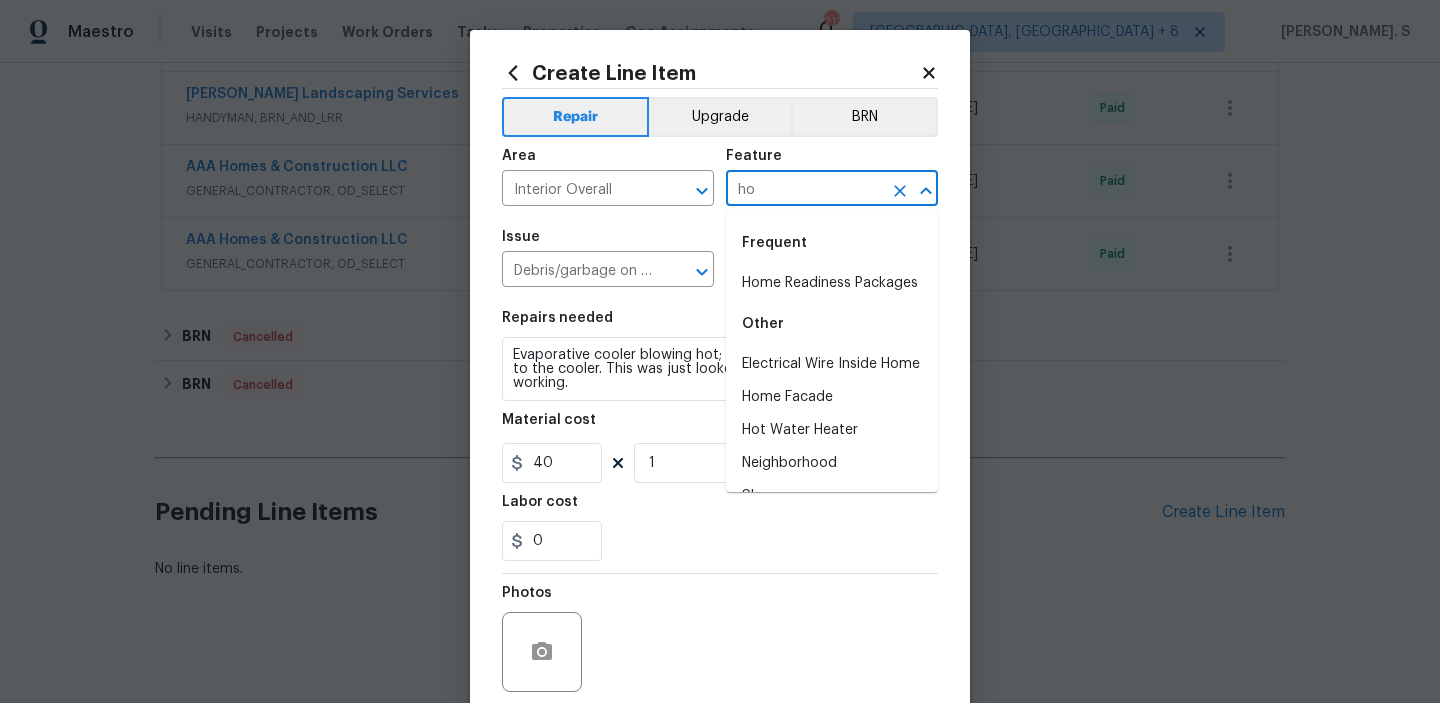 type on "ho" 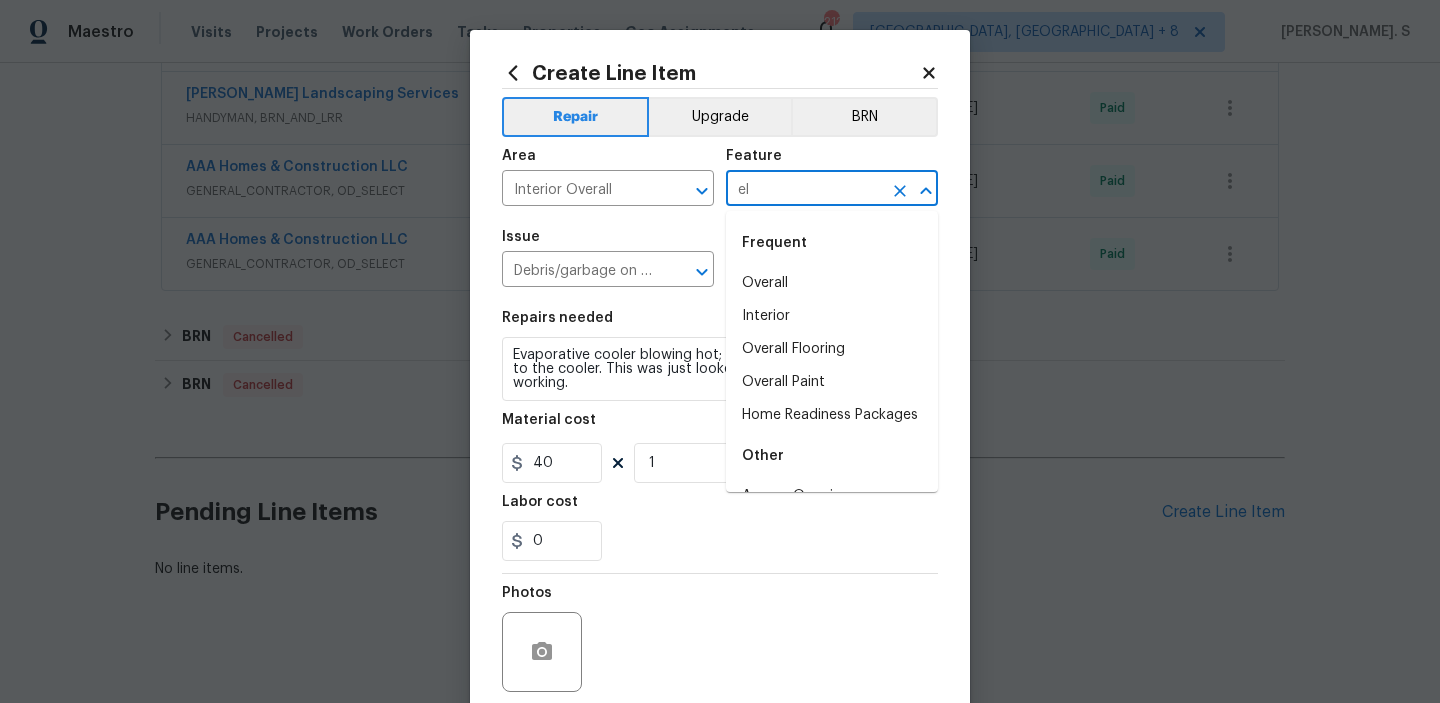 type on "ele" 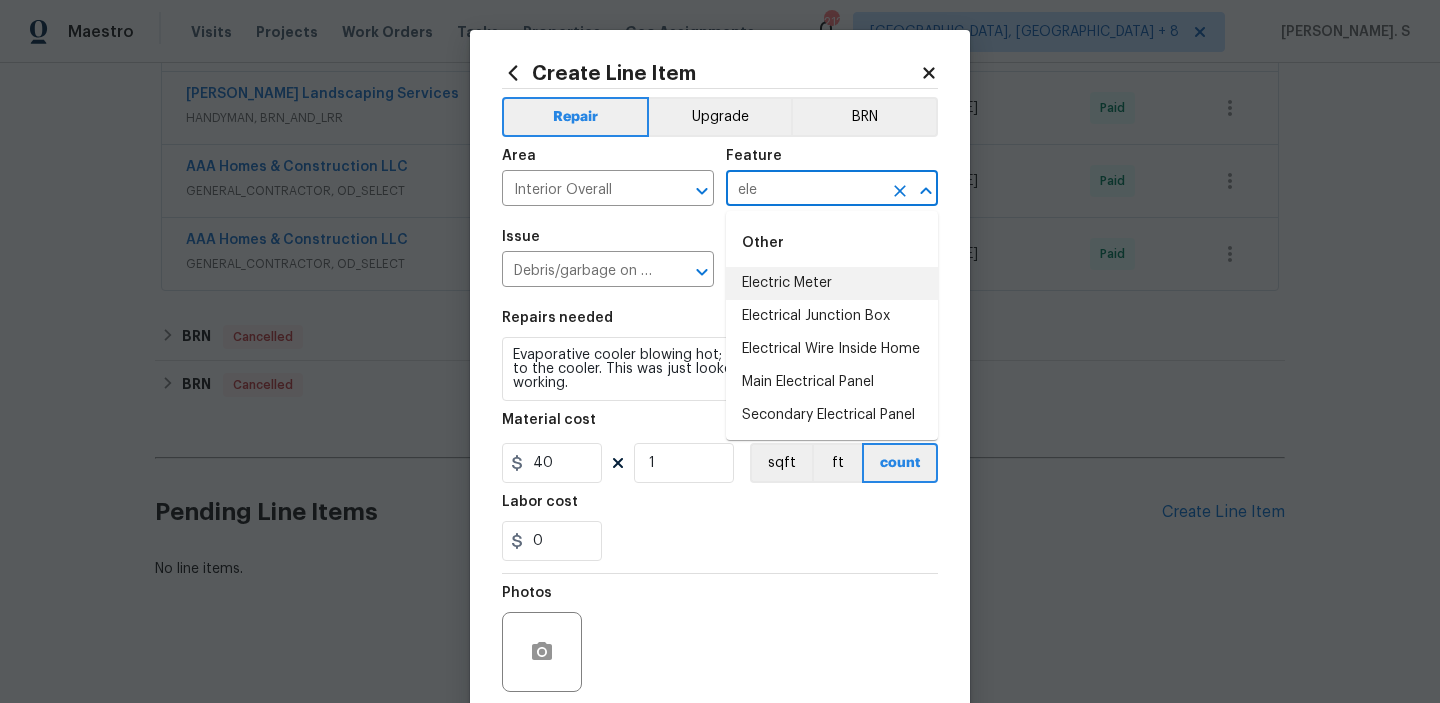 click 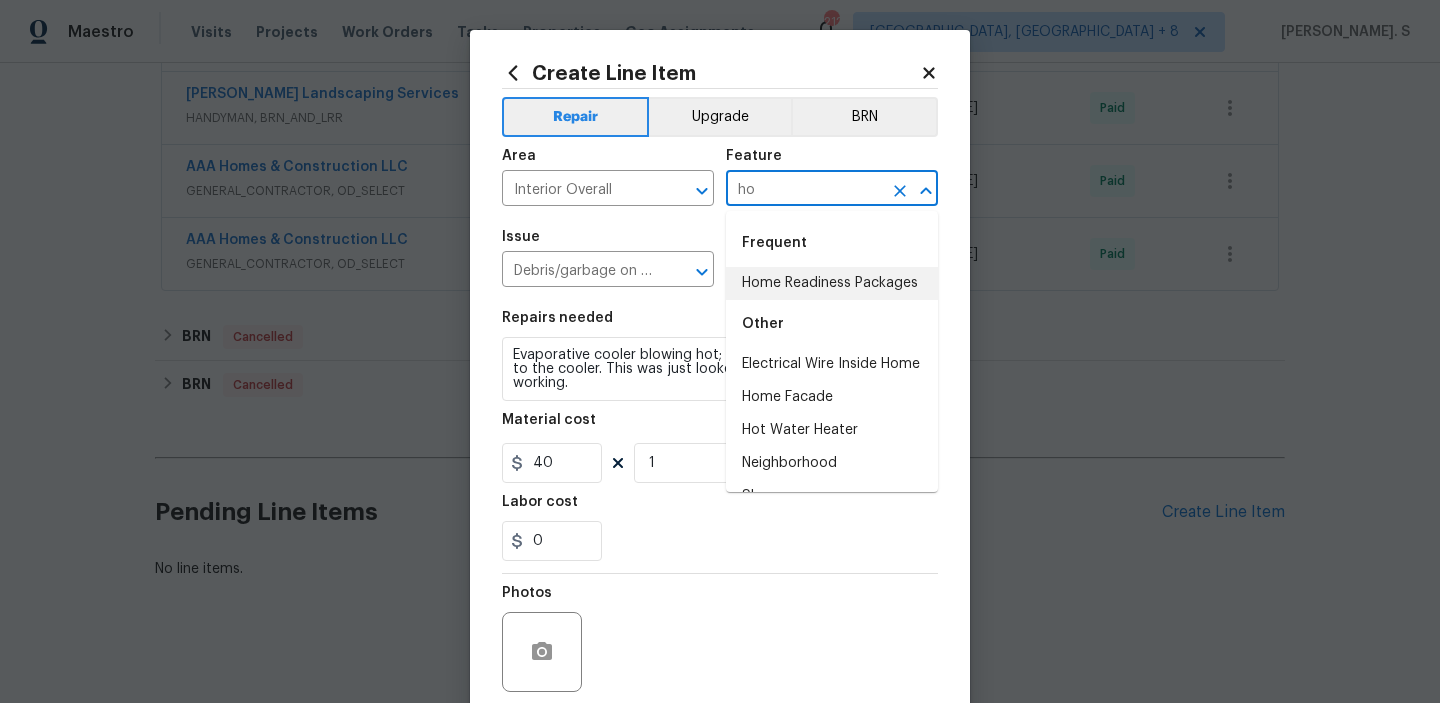 click on "Home Readiness Packages" at bounding box center [832, 283] 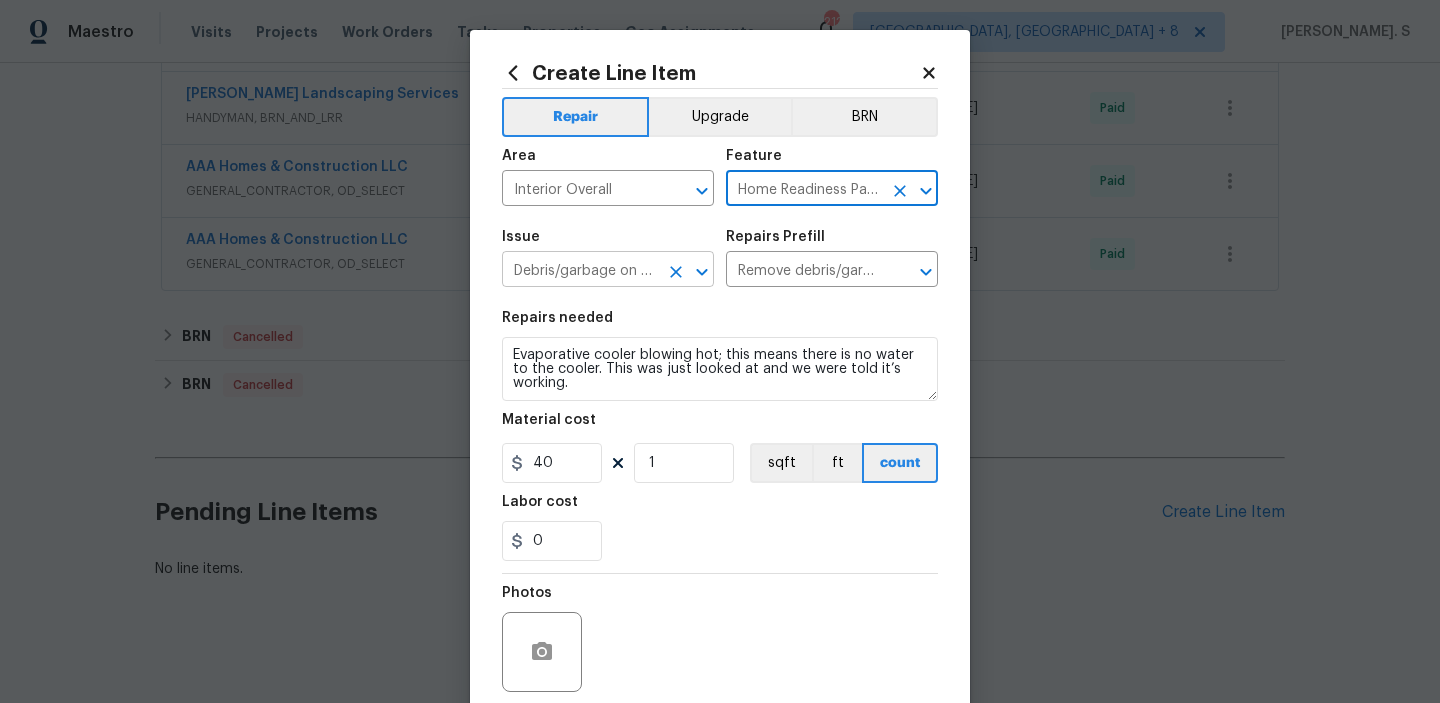 click 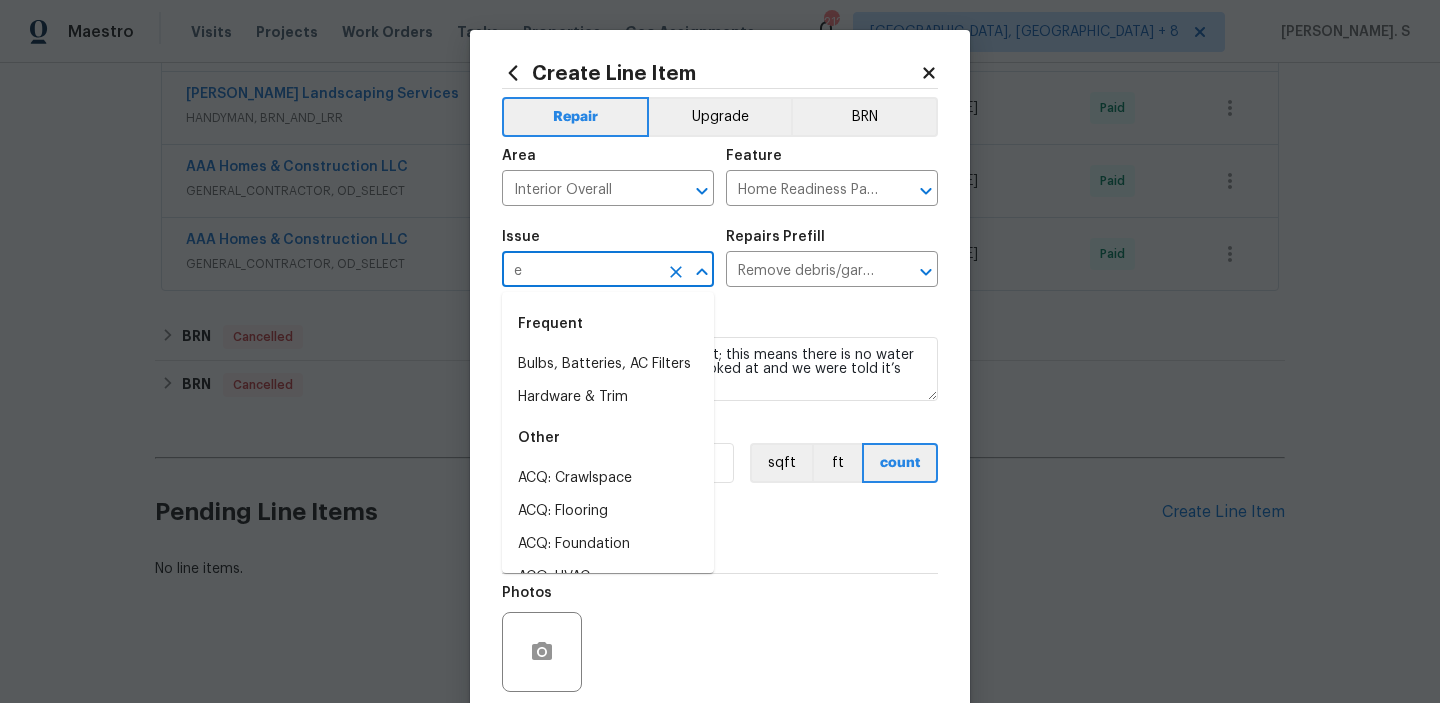 scroll, scrollTop: 0, scrollLeft: 0, axis: both 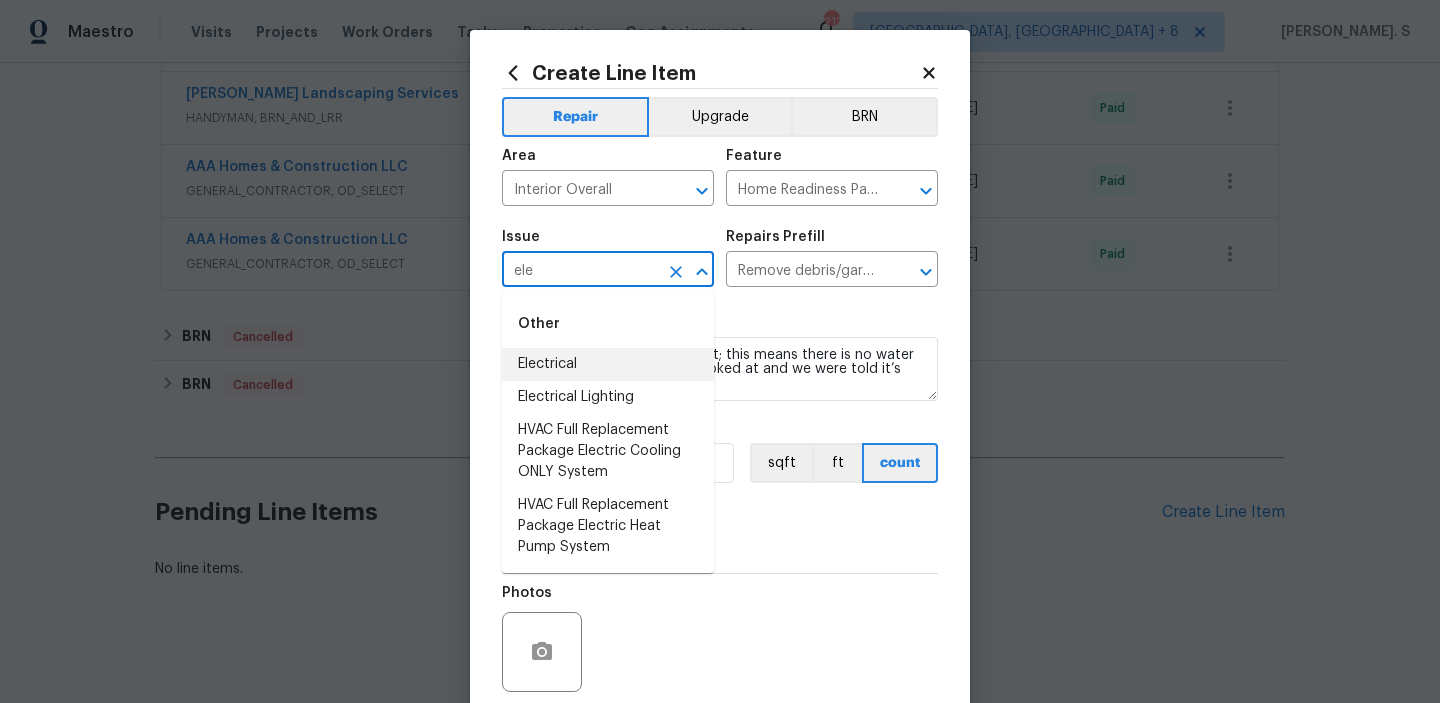 click on "Electrical" at bounding box center [608, 364] 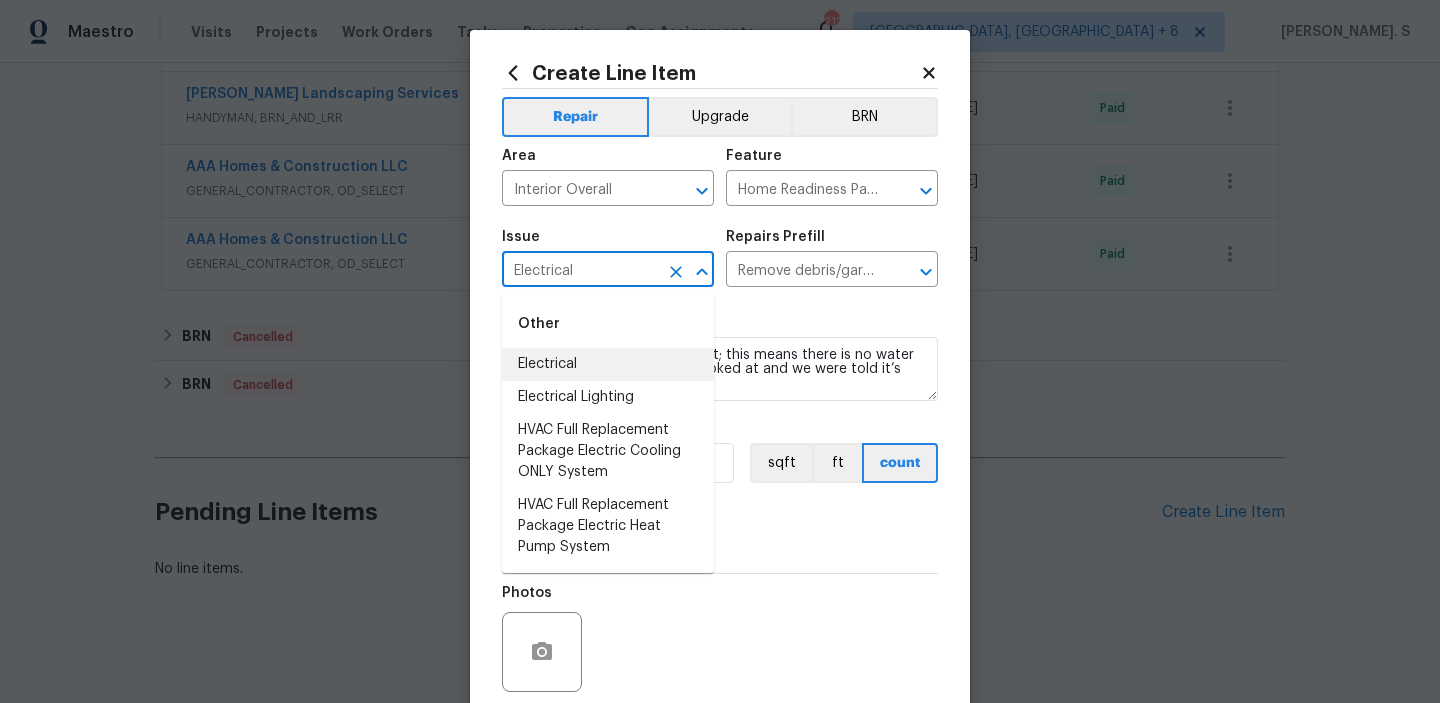 type 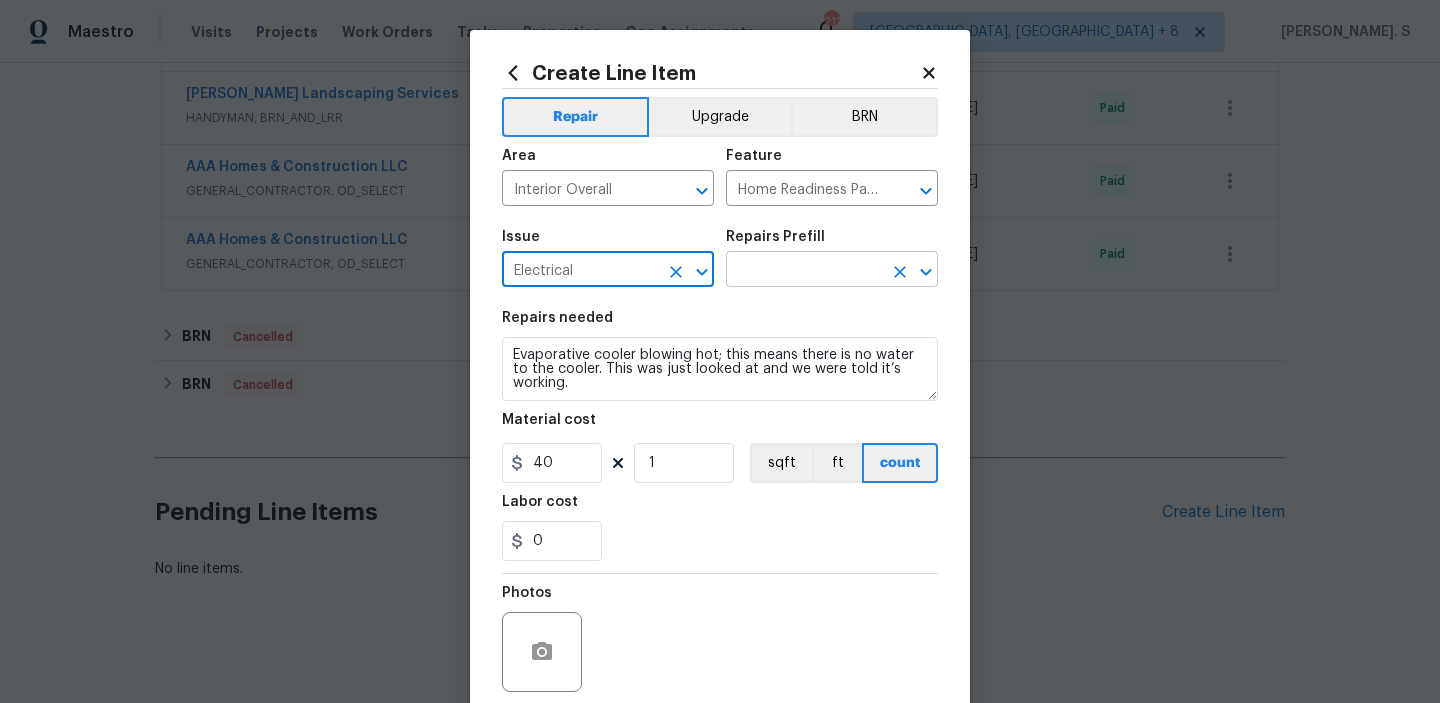click 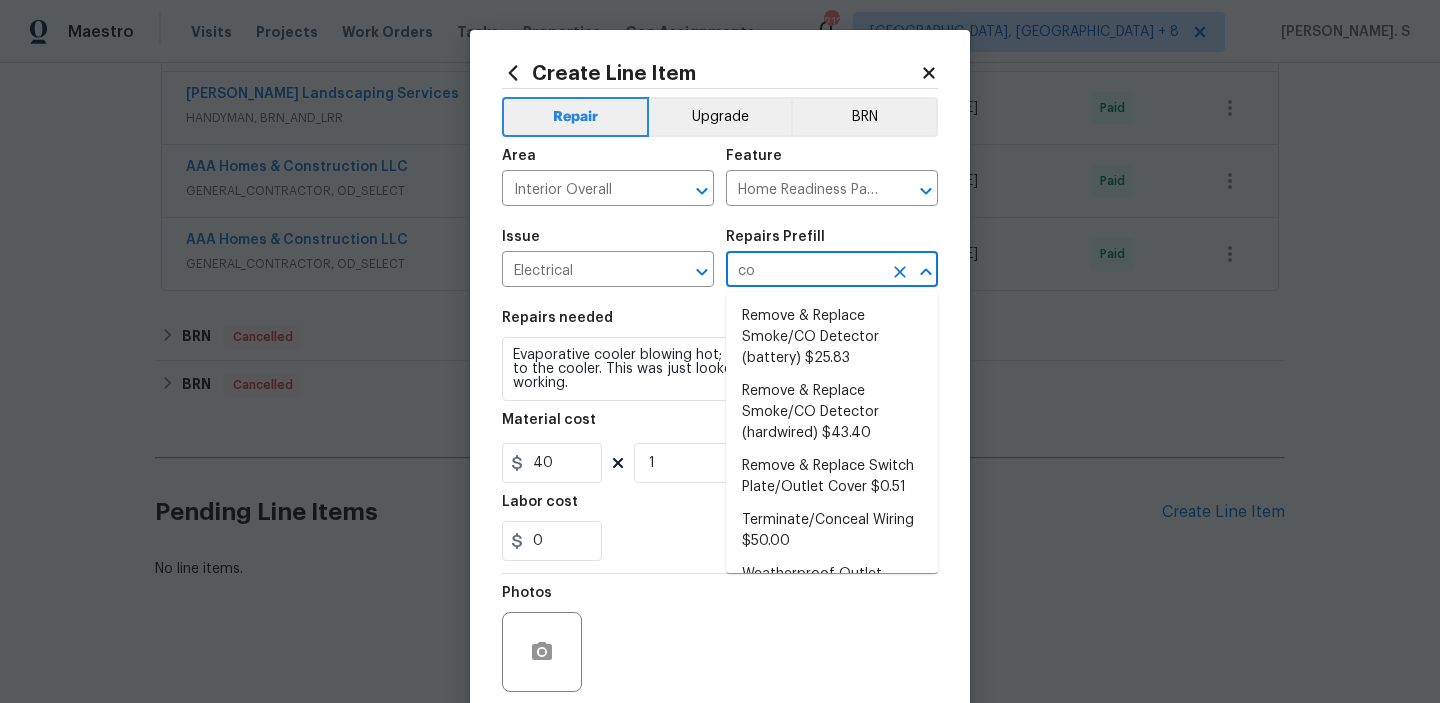 type on "c" 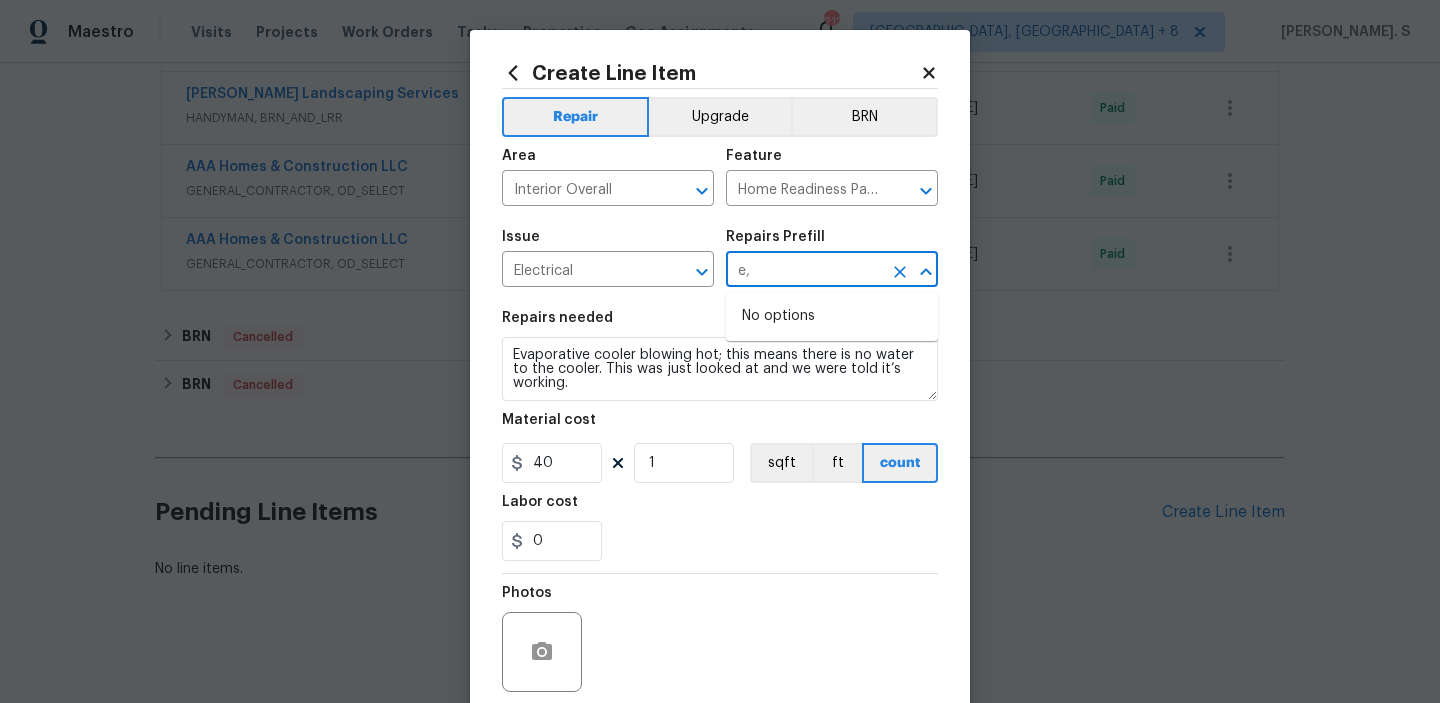 type on "e" 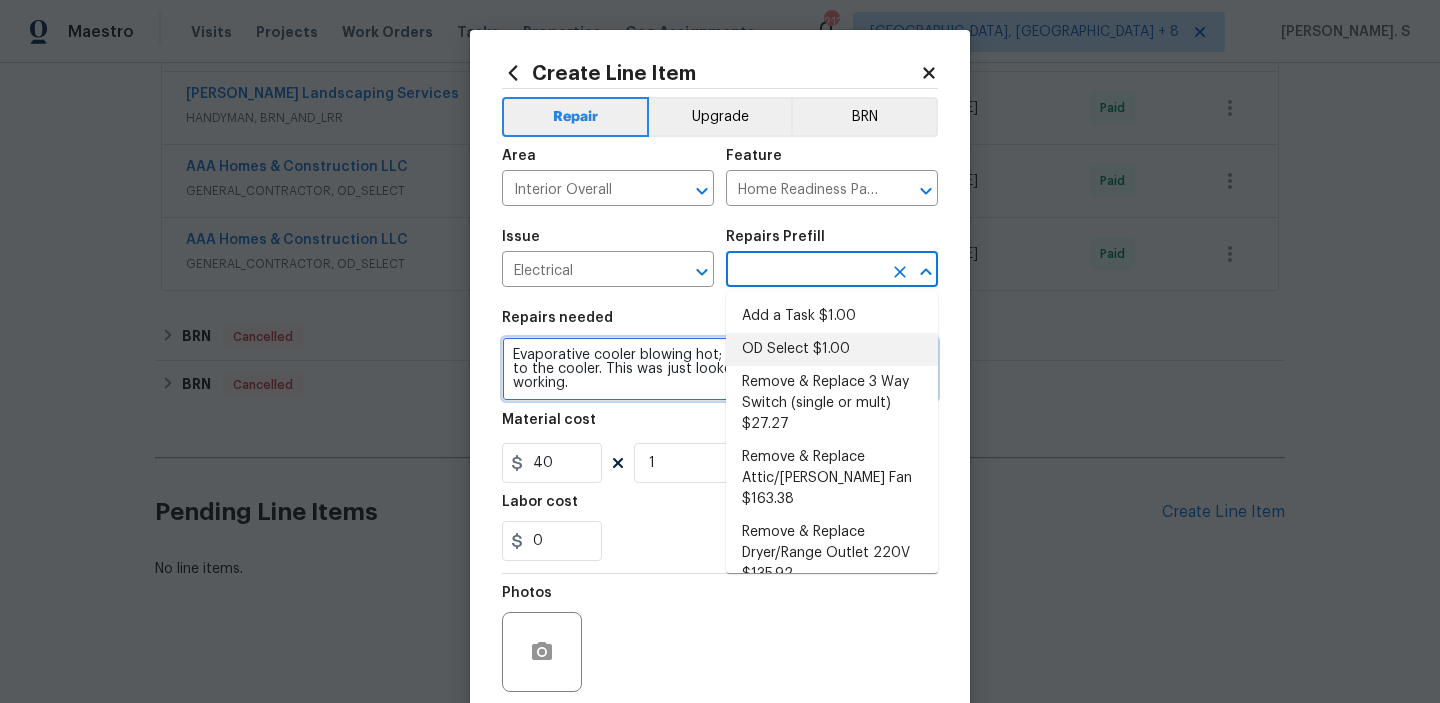 click on "Evaporative cooler blowing hot; this means there is no water to the cooler. This was just looked at and we were told it’s working." at bounding box center [720, 369] 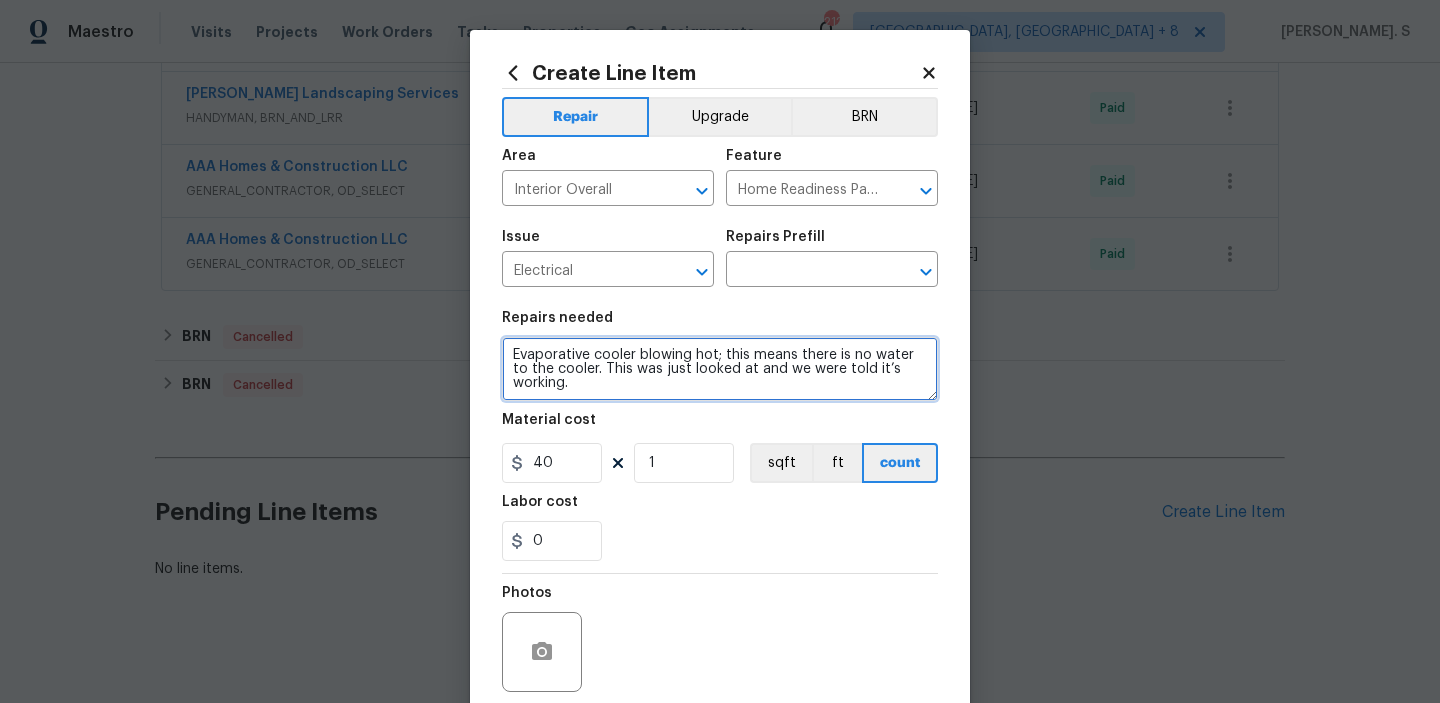 click on "Evaporative cooler blowing hot; this means there is no water to the cooler. This was just looked at and we were told it’s working." at bounding box center [720, 369] 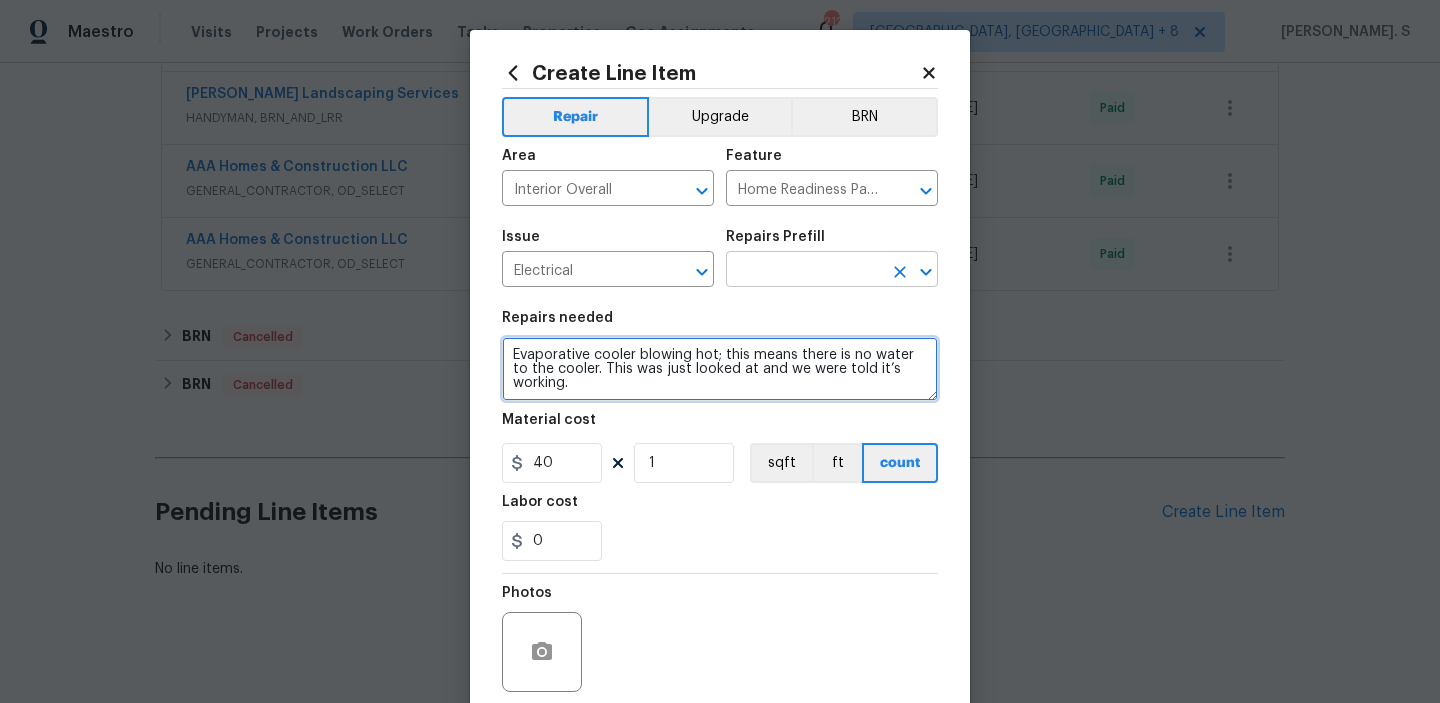 click 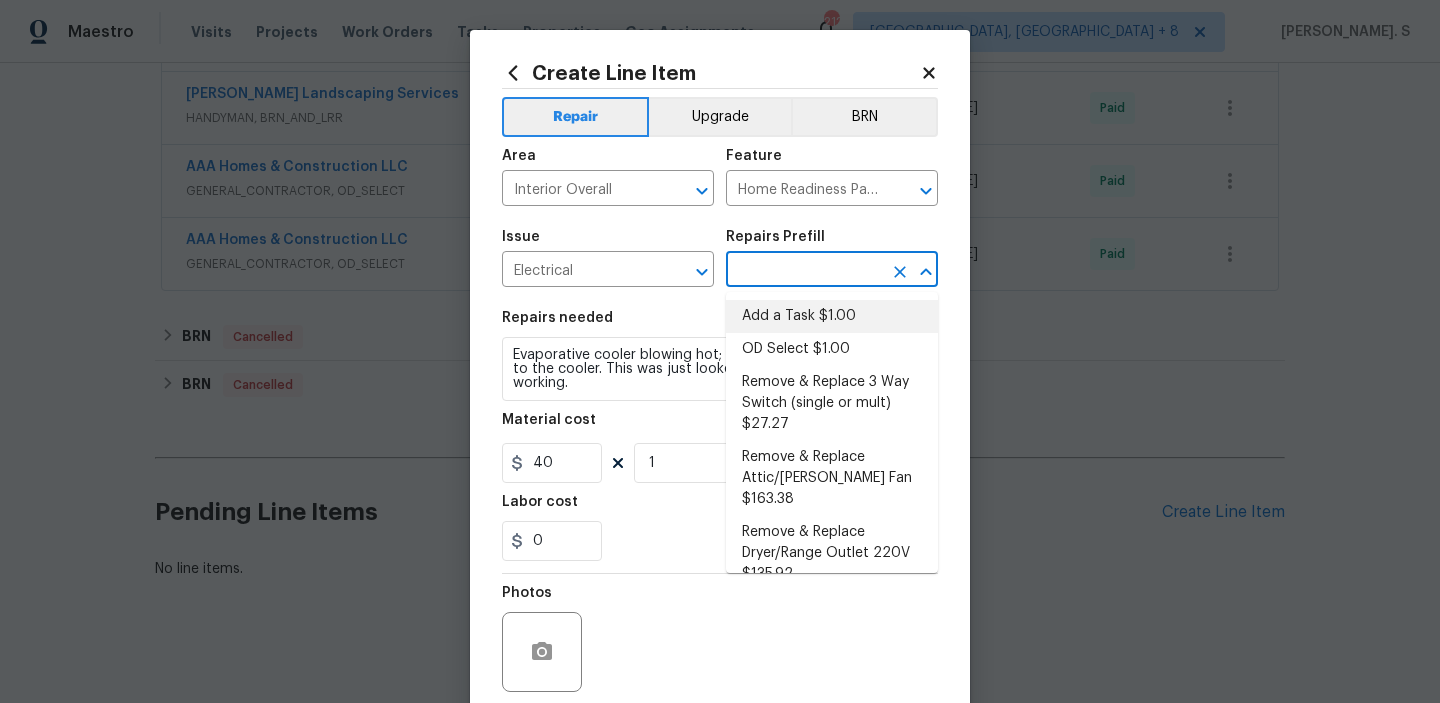 click on "Add a Task $1.00" at bounding box center [832, 316] 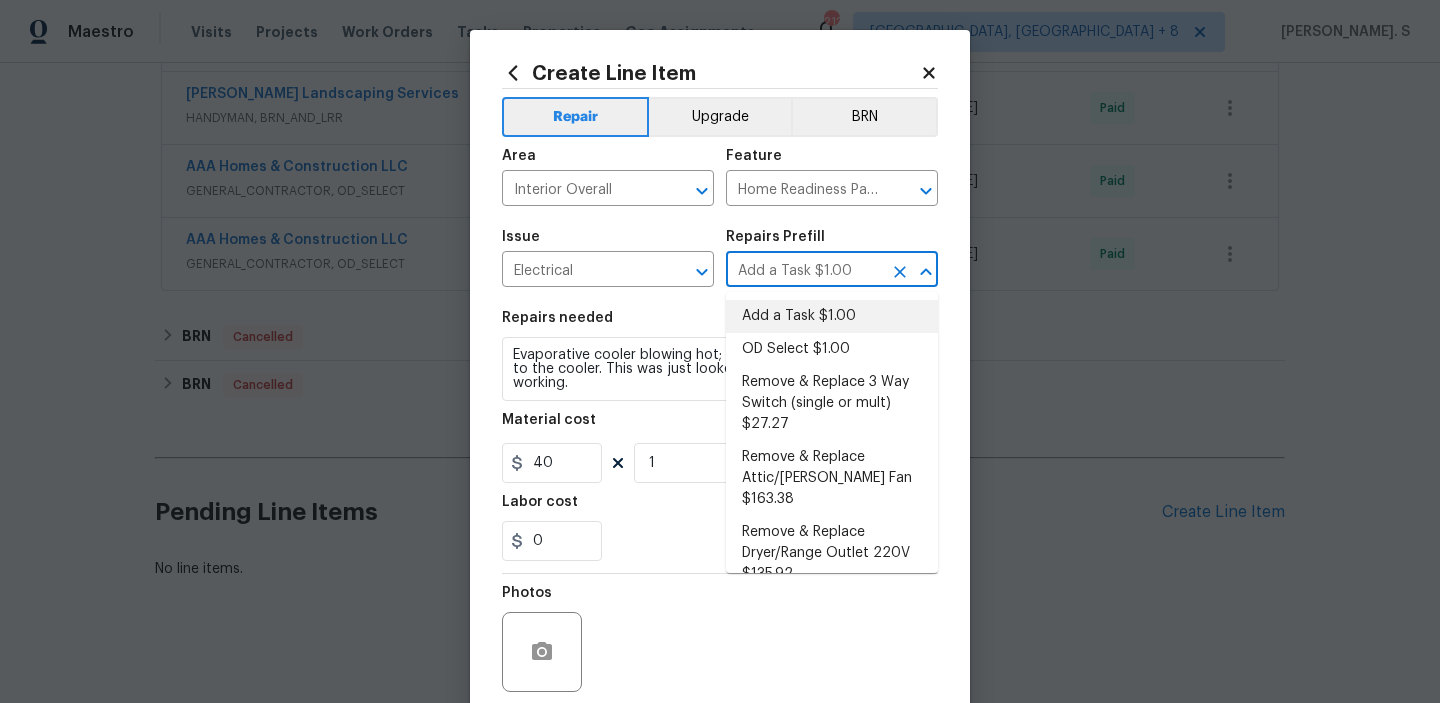 type on "HPM to detail" 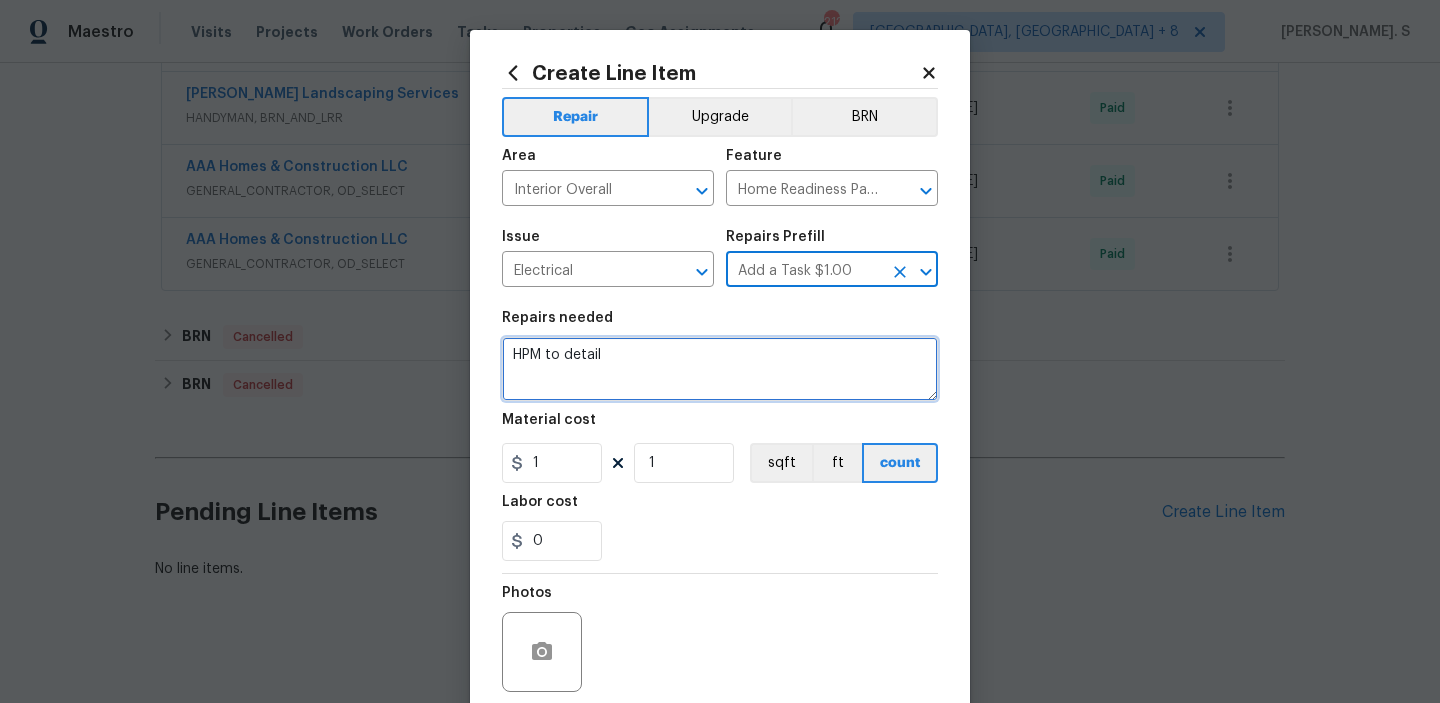 click on "HPM to detail" at bounding box center [720, 369] 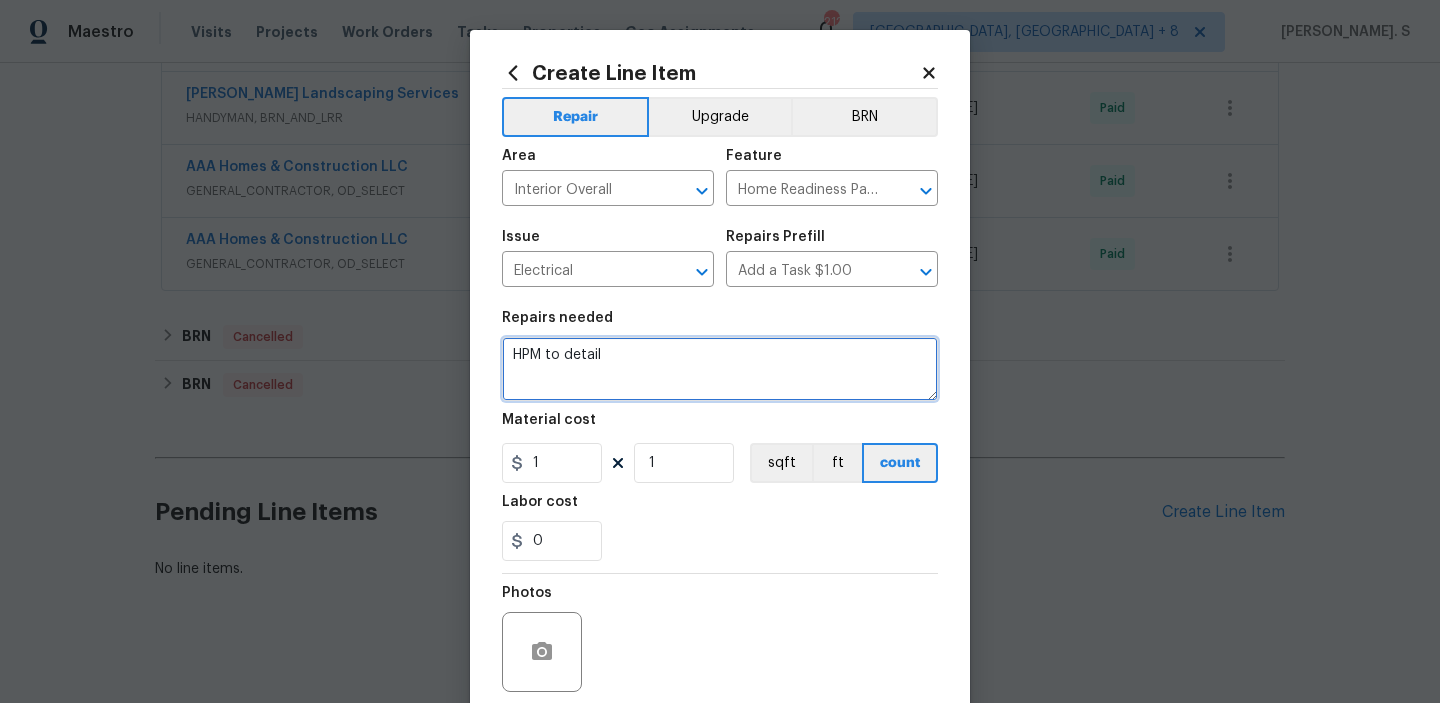 click on "HPM to detail" at bounding box center (720, 369) 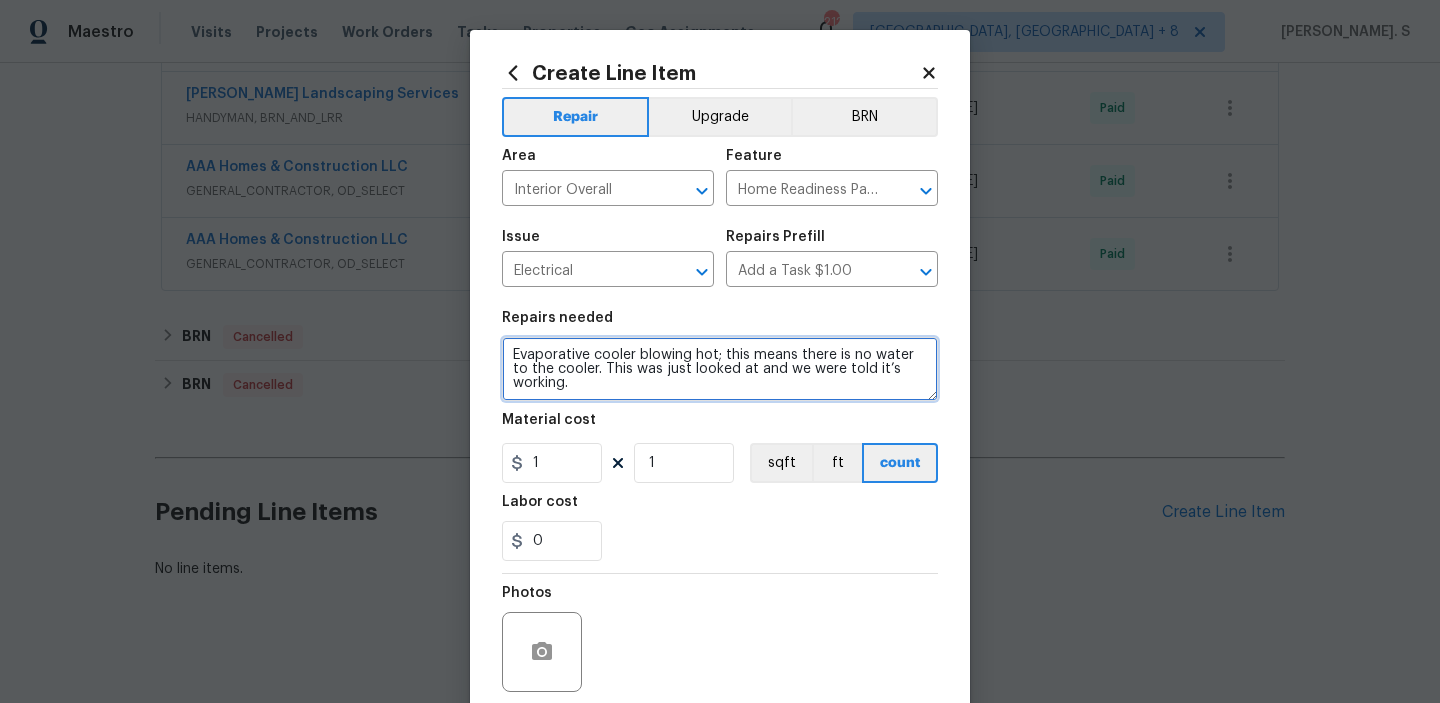 scroll, scrollTop: 4, scrollLeft: 0, axis: vertical 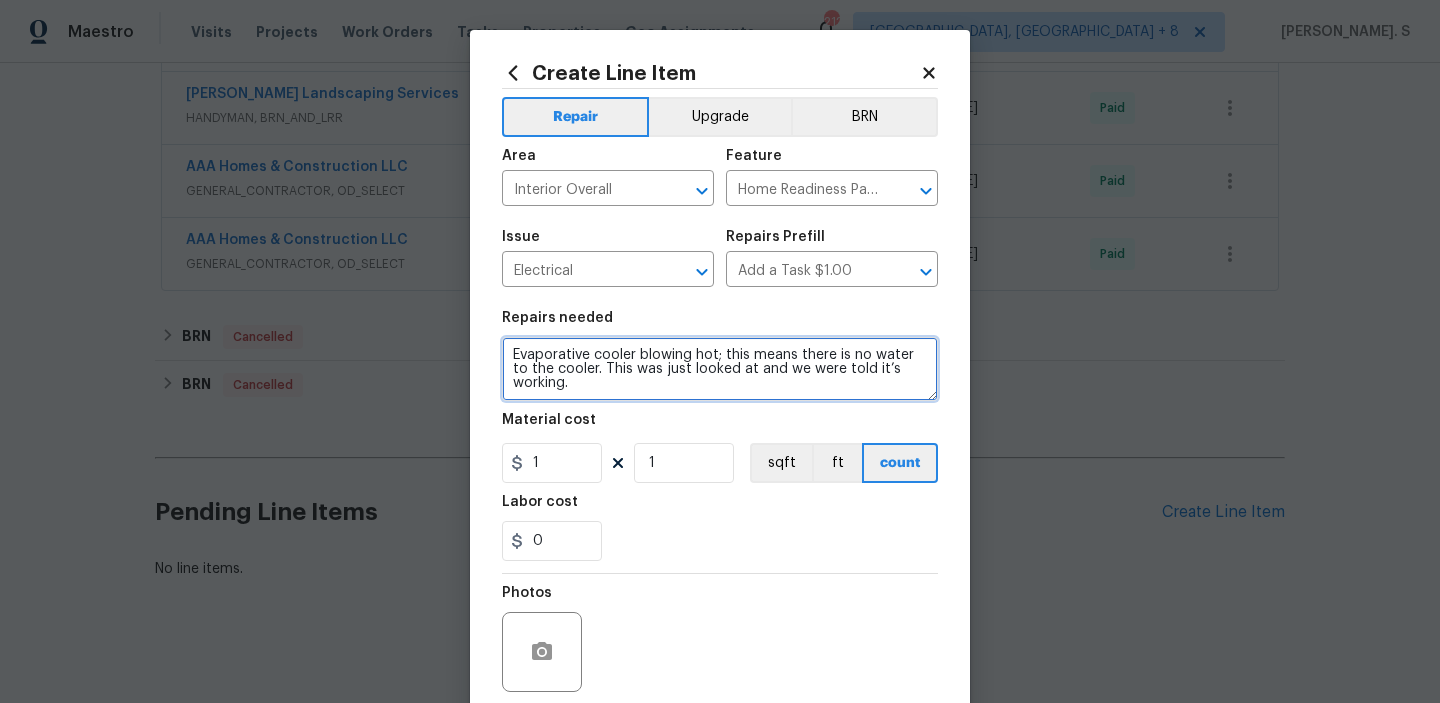 type on "Evaporative cooler blowing hot; this means there is no water to the cooler. This was just looked at and we were told it’s working." 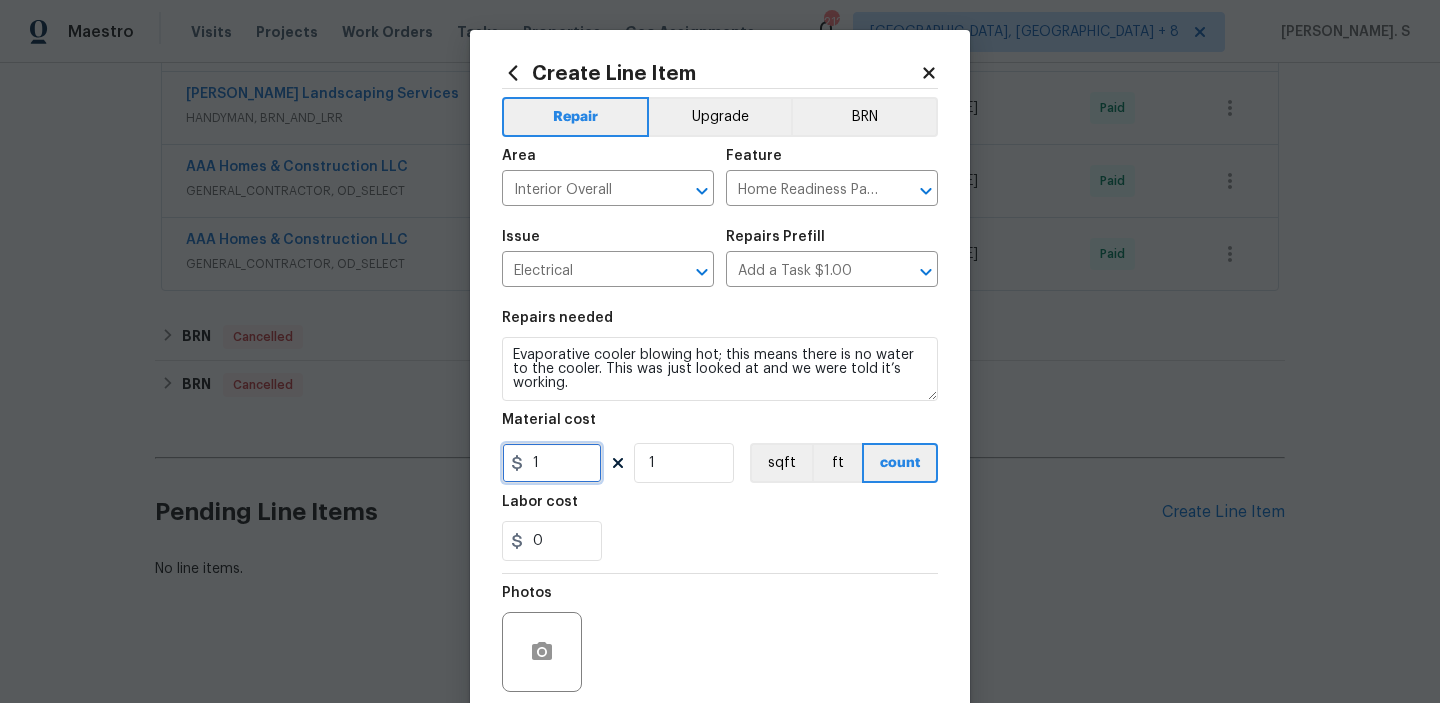 click on "1" at bounding box center [552, 463] 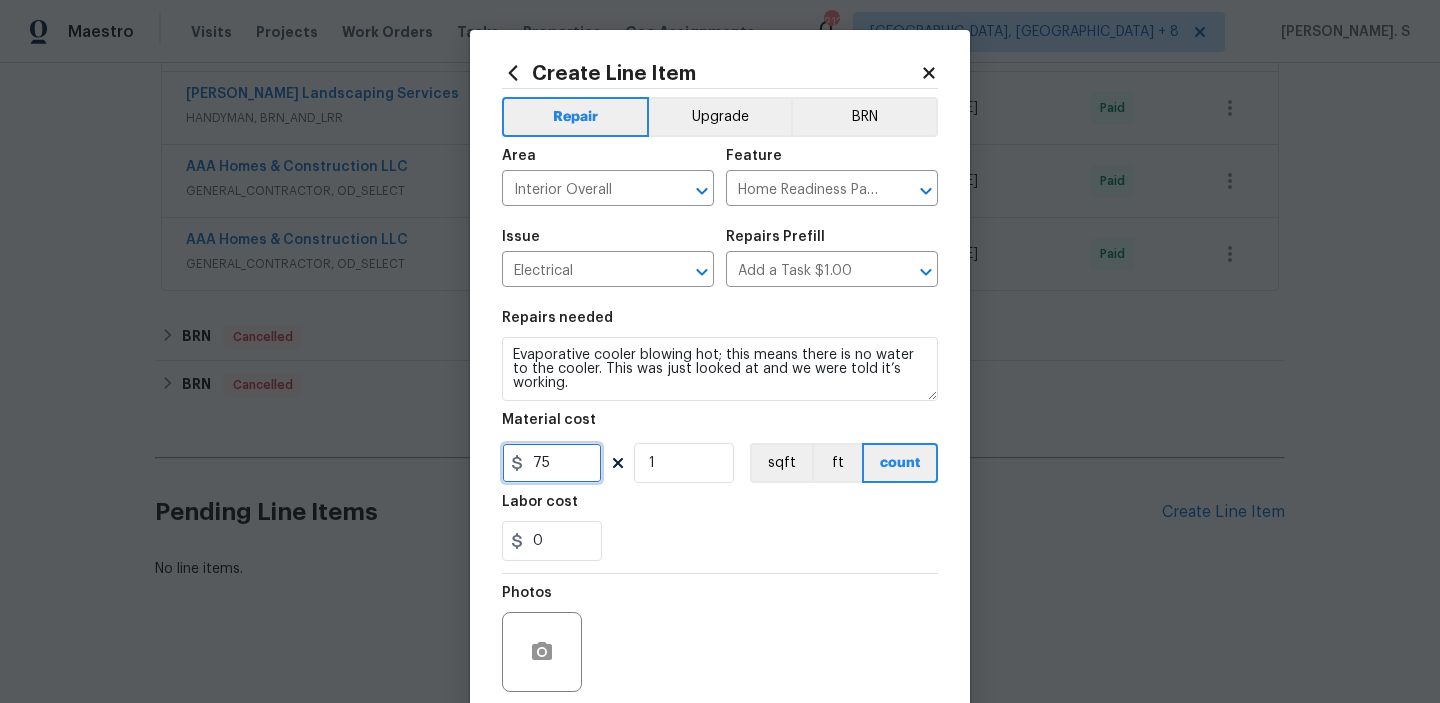 scroll, scrollTop: 159, scrollLeft: 0, axis: vertical 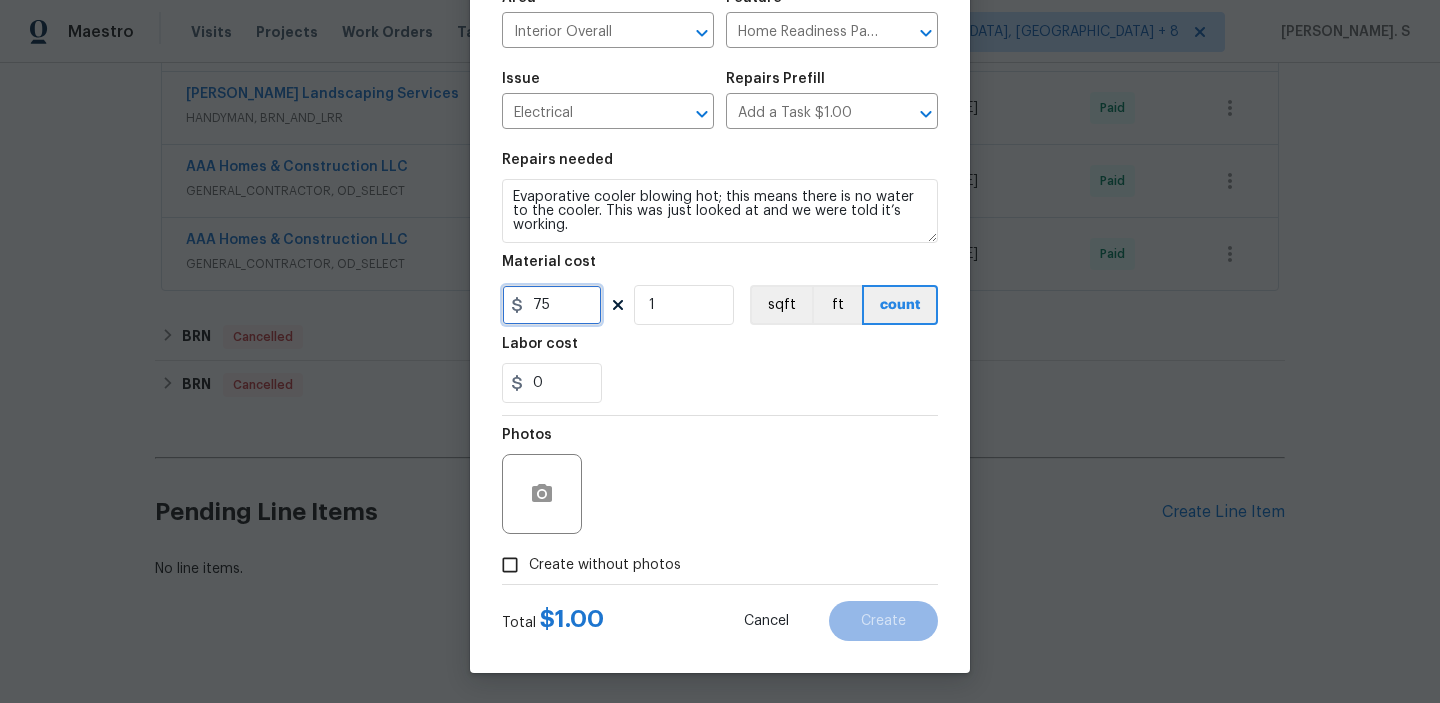 type on "75" 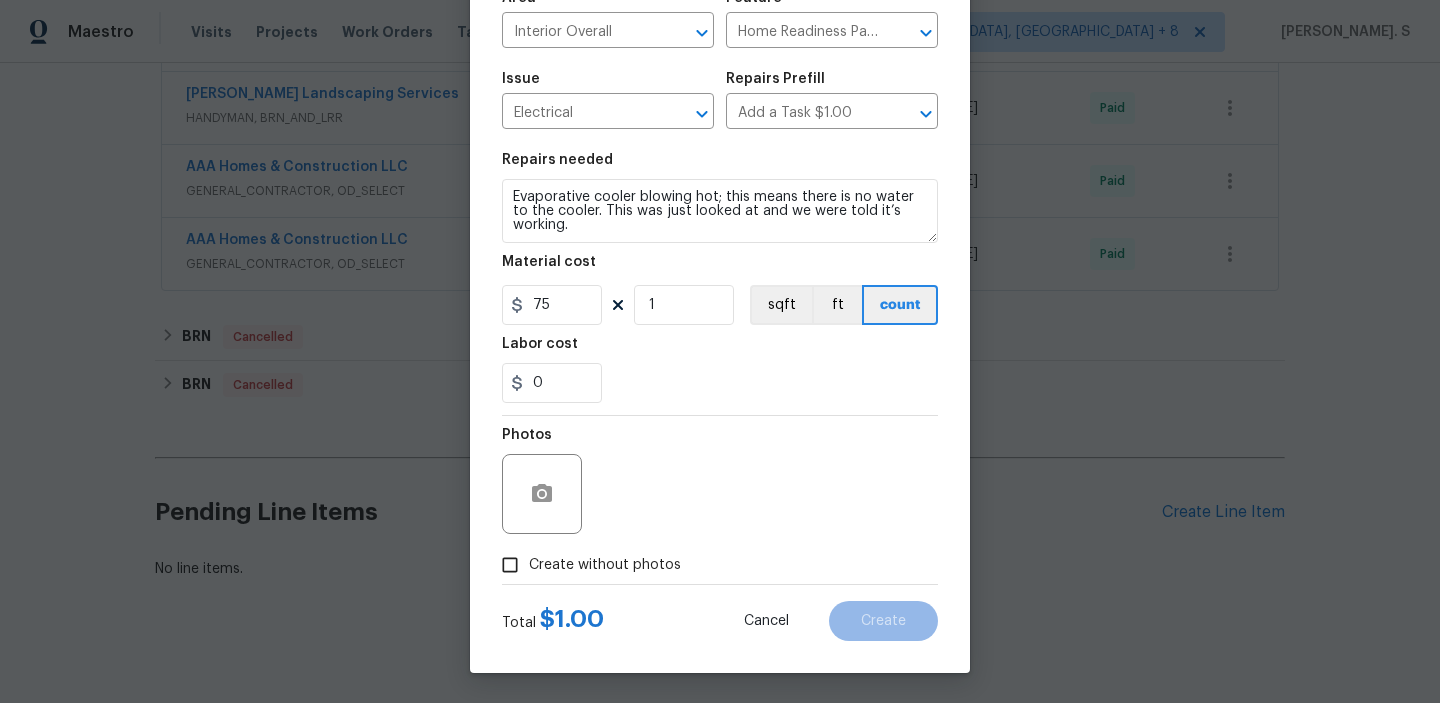 click on "Create without photos" at bounding box center (586, 565) 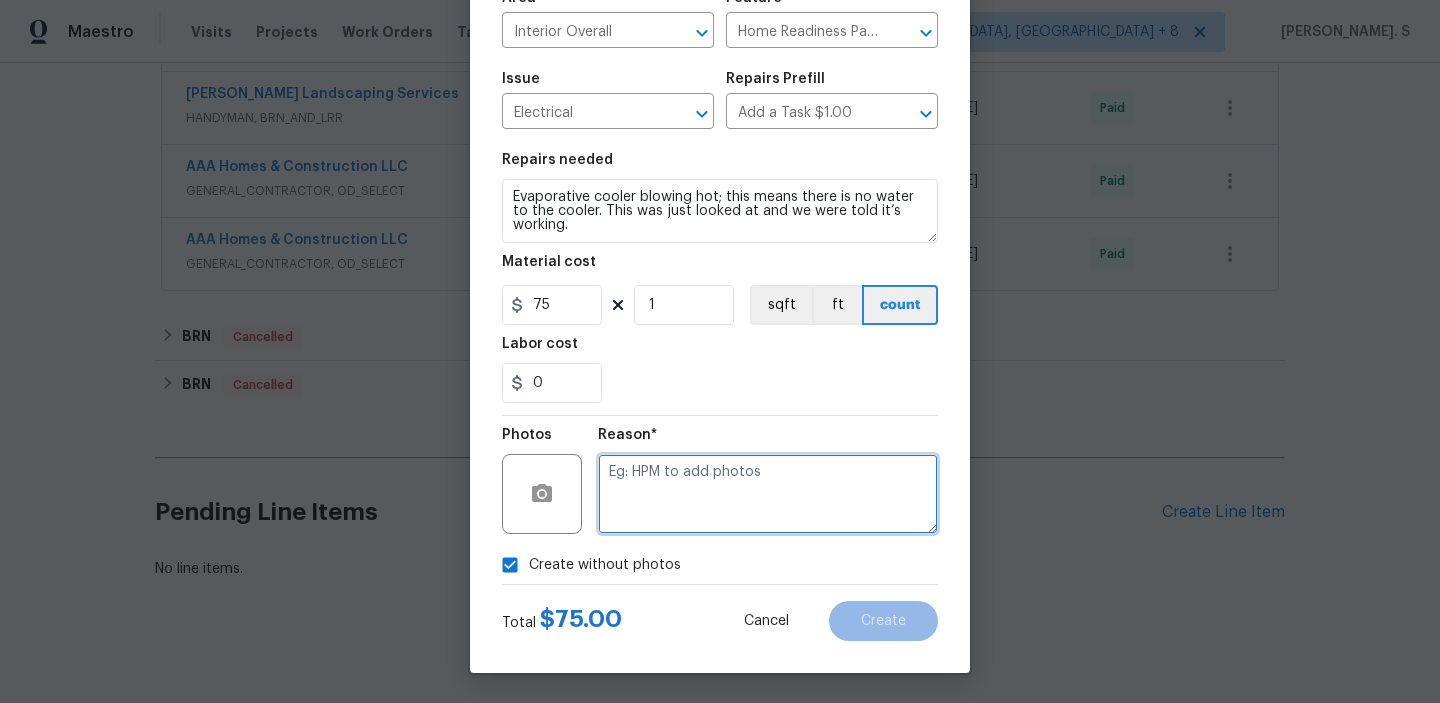 click at bounding box center (768, 494) 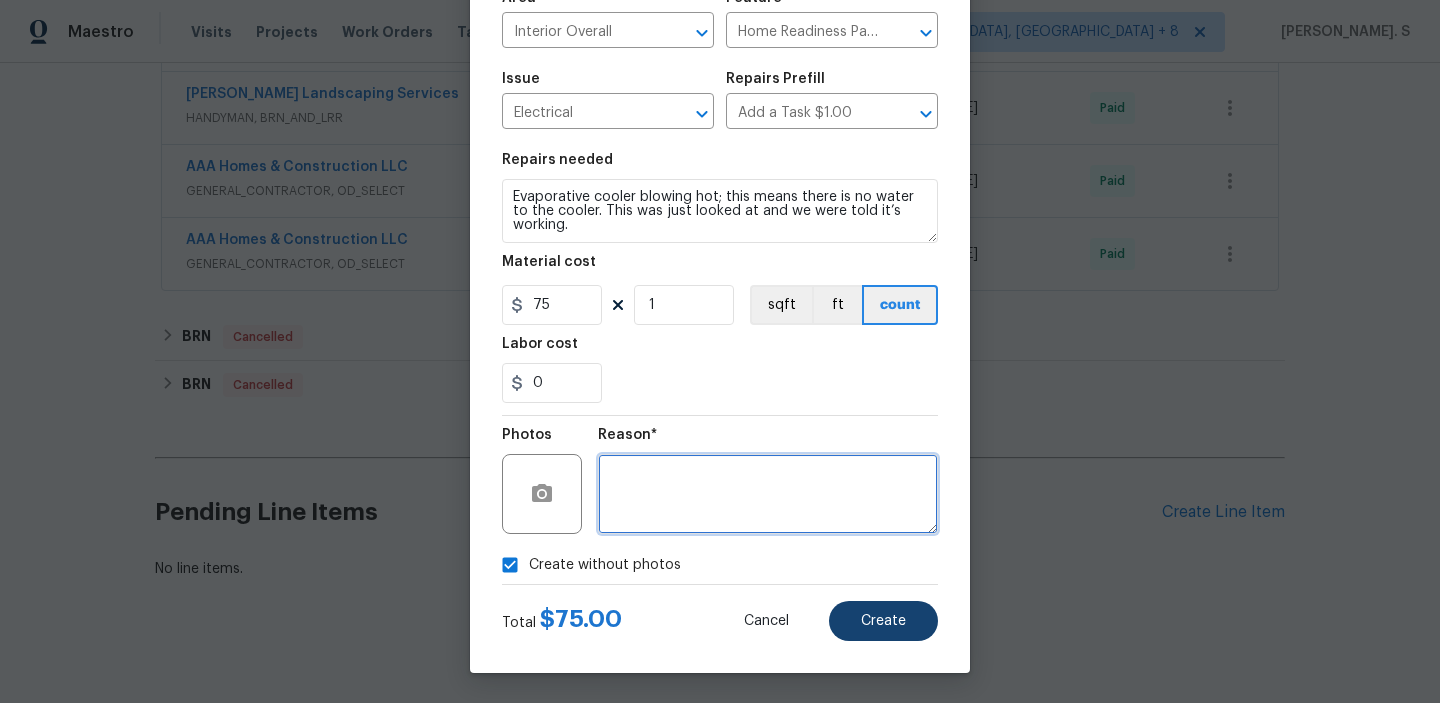 type 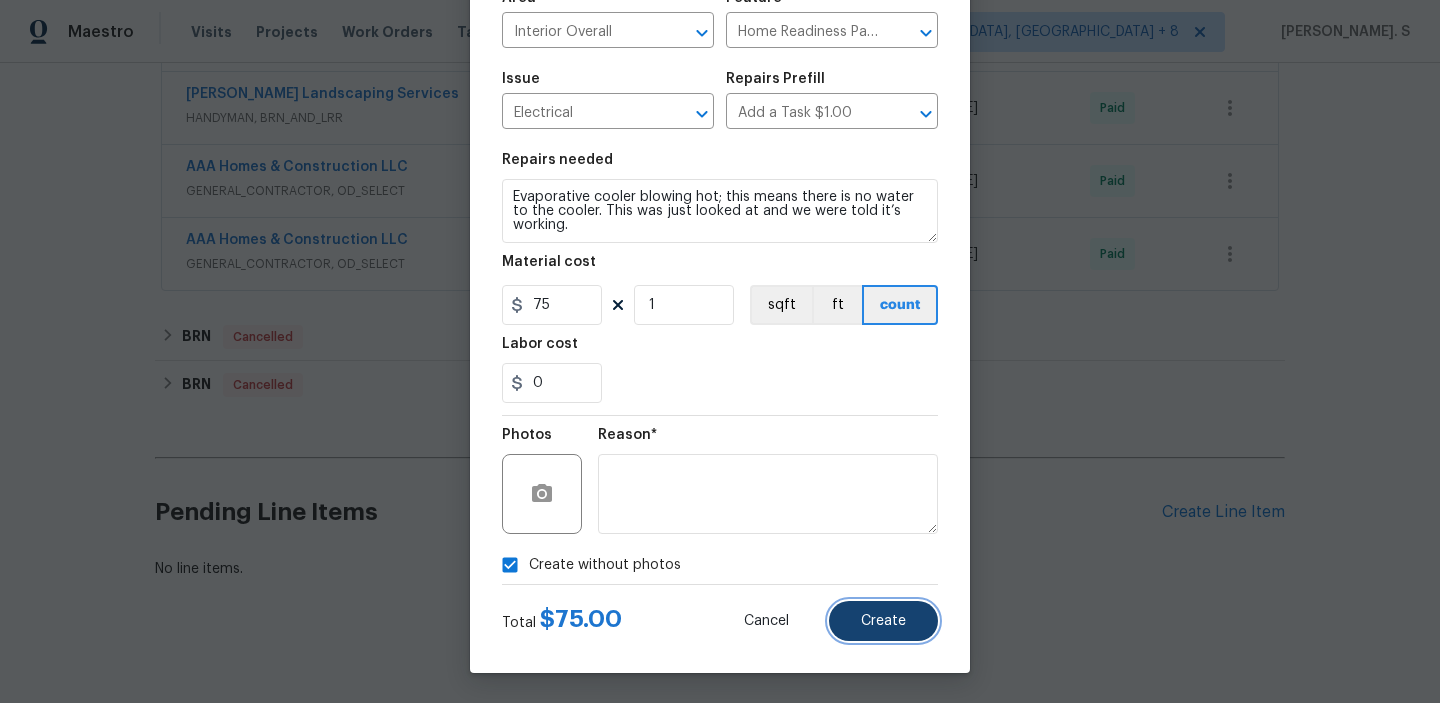 click on "Create" at bounding box center [883, 621] 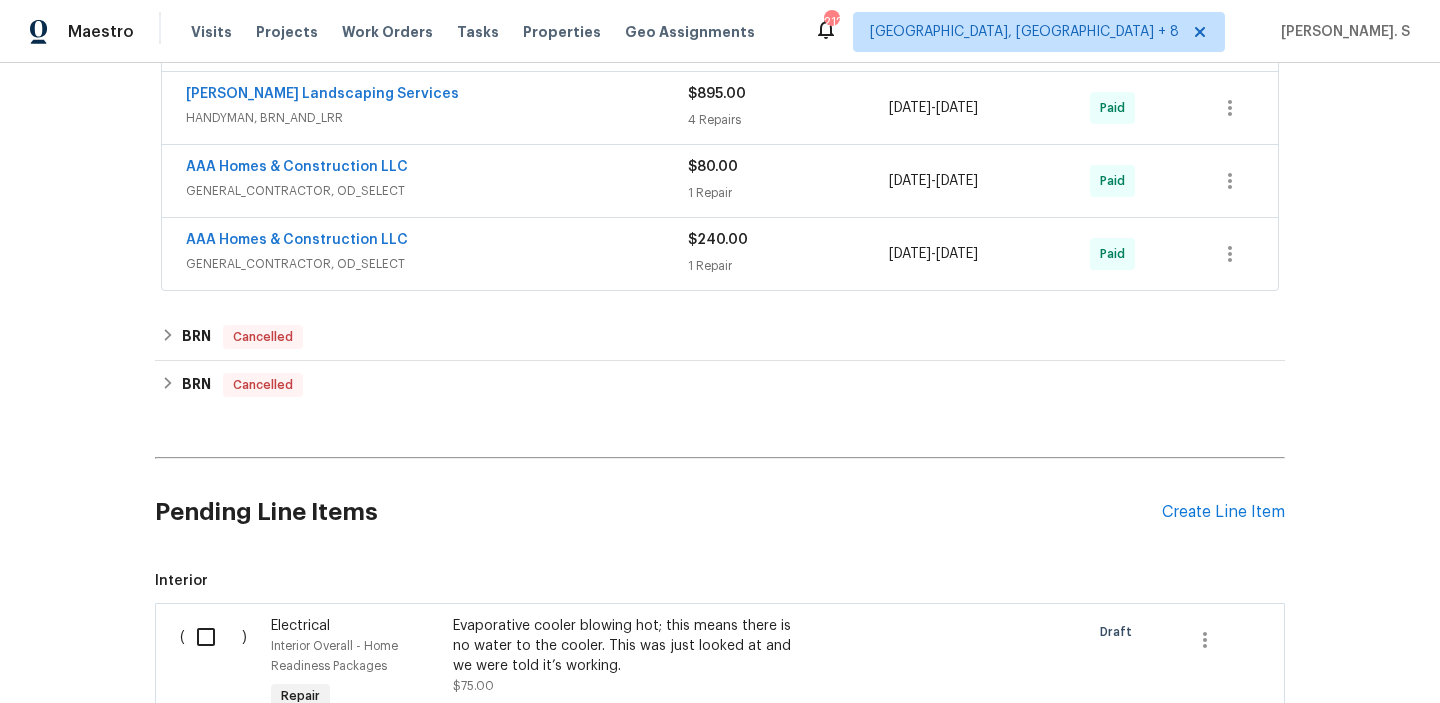 scroll, scrollTop: 2544, scrollLeft: 0, axis: vertical 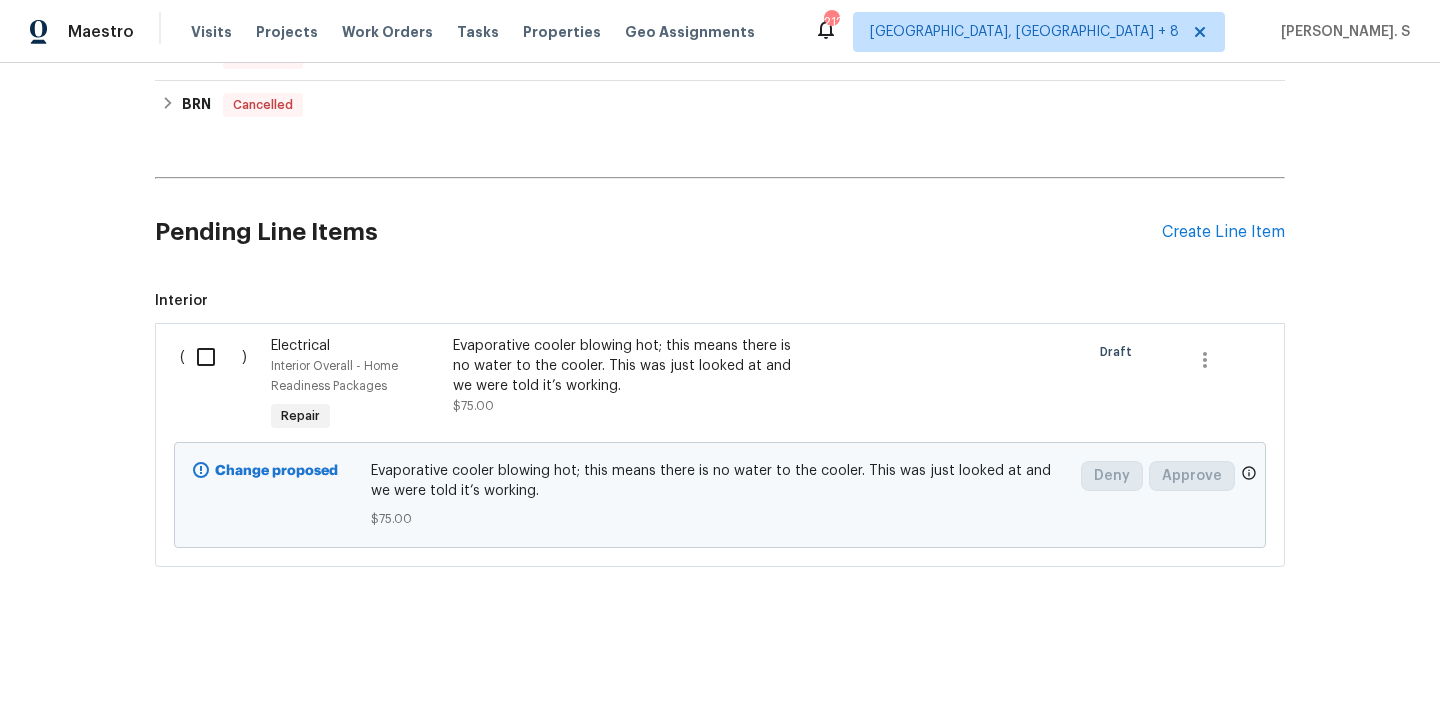 click at bounding box center (213, 357) 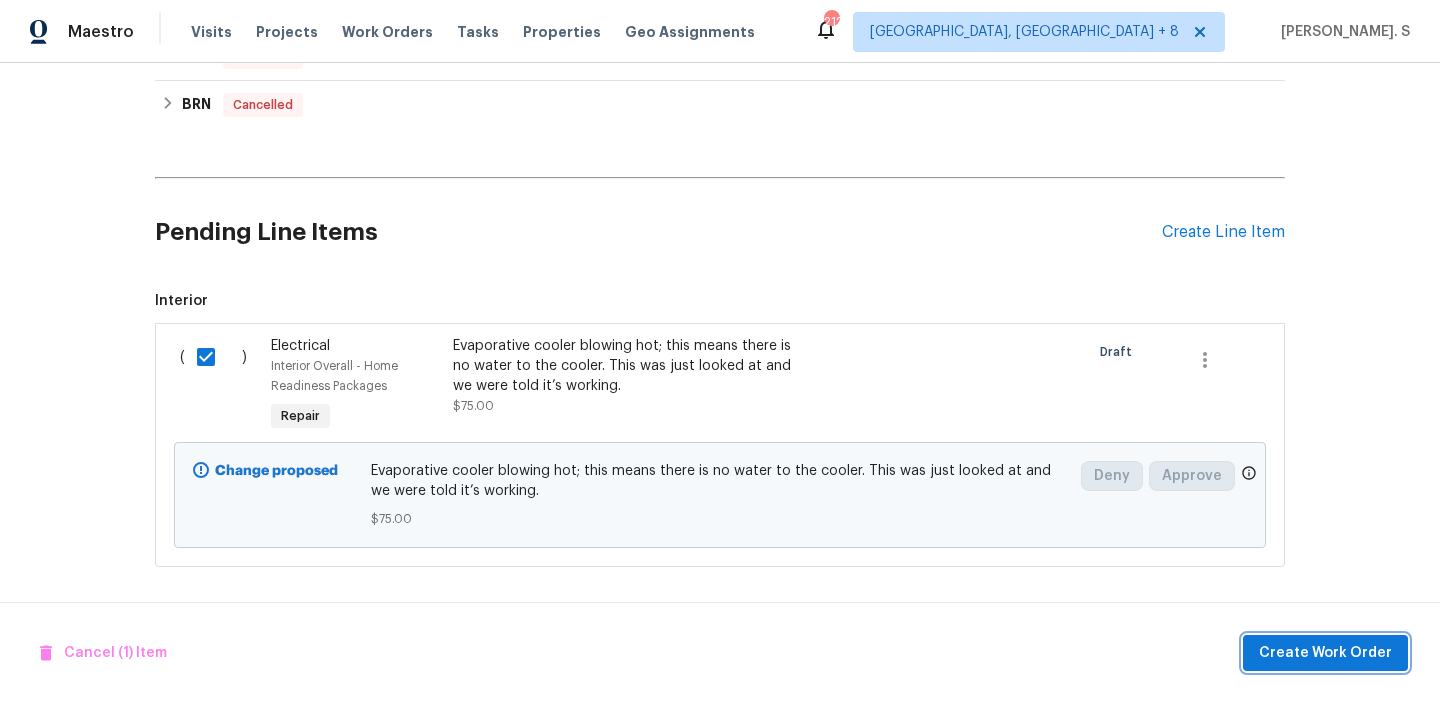 click on "Create Work Order" at bounding box center [1325, 653] 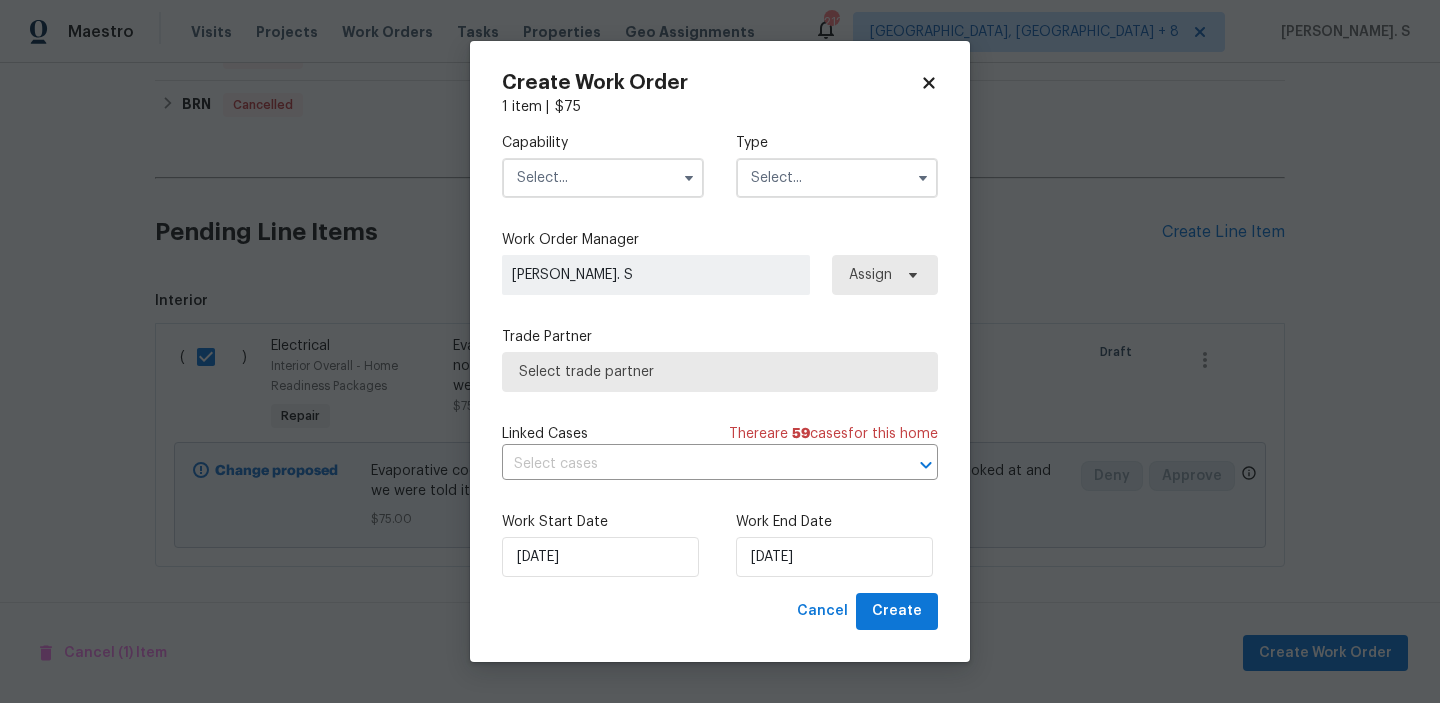 click at bounding box center (603, 178) 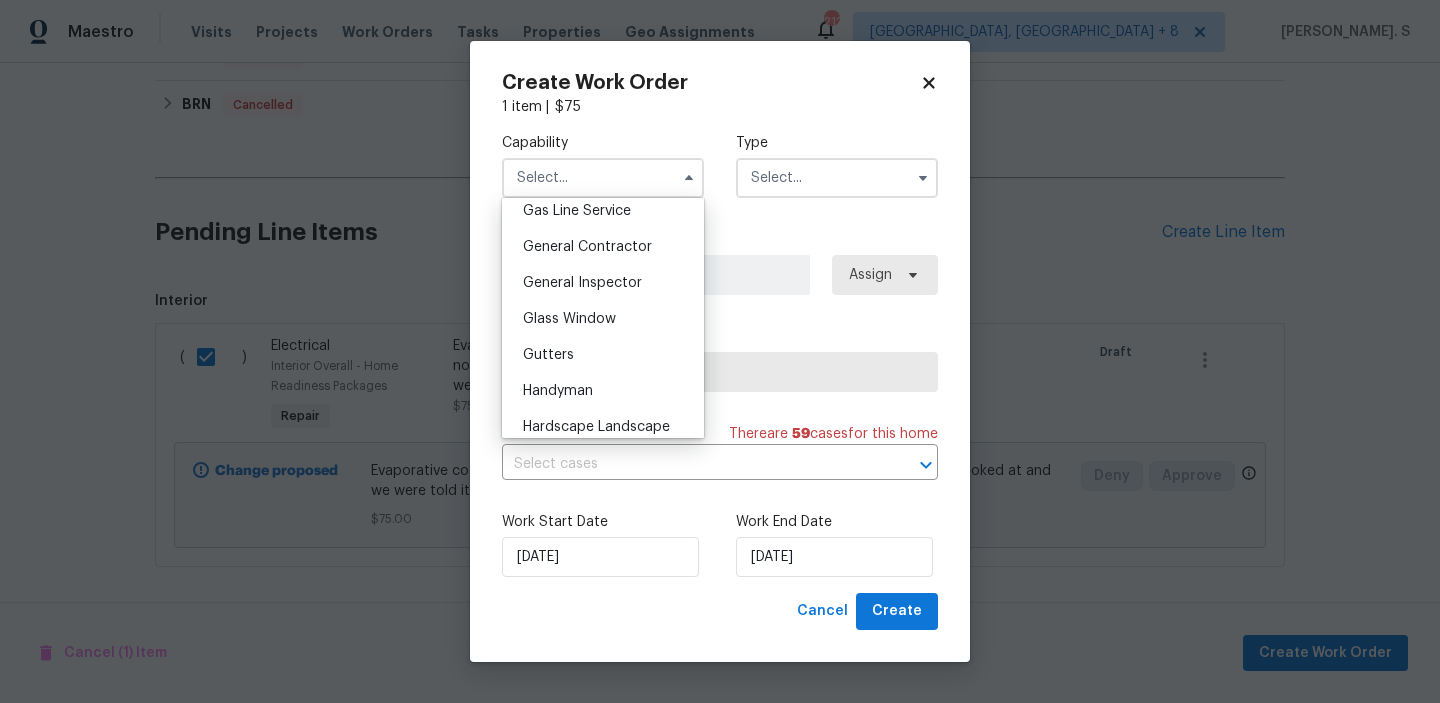 scroll, scrollTop: 939, scrollLeft: 0, axis: vertical 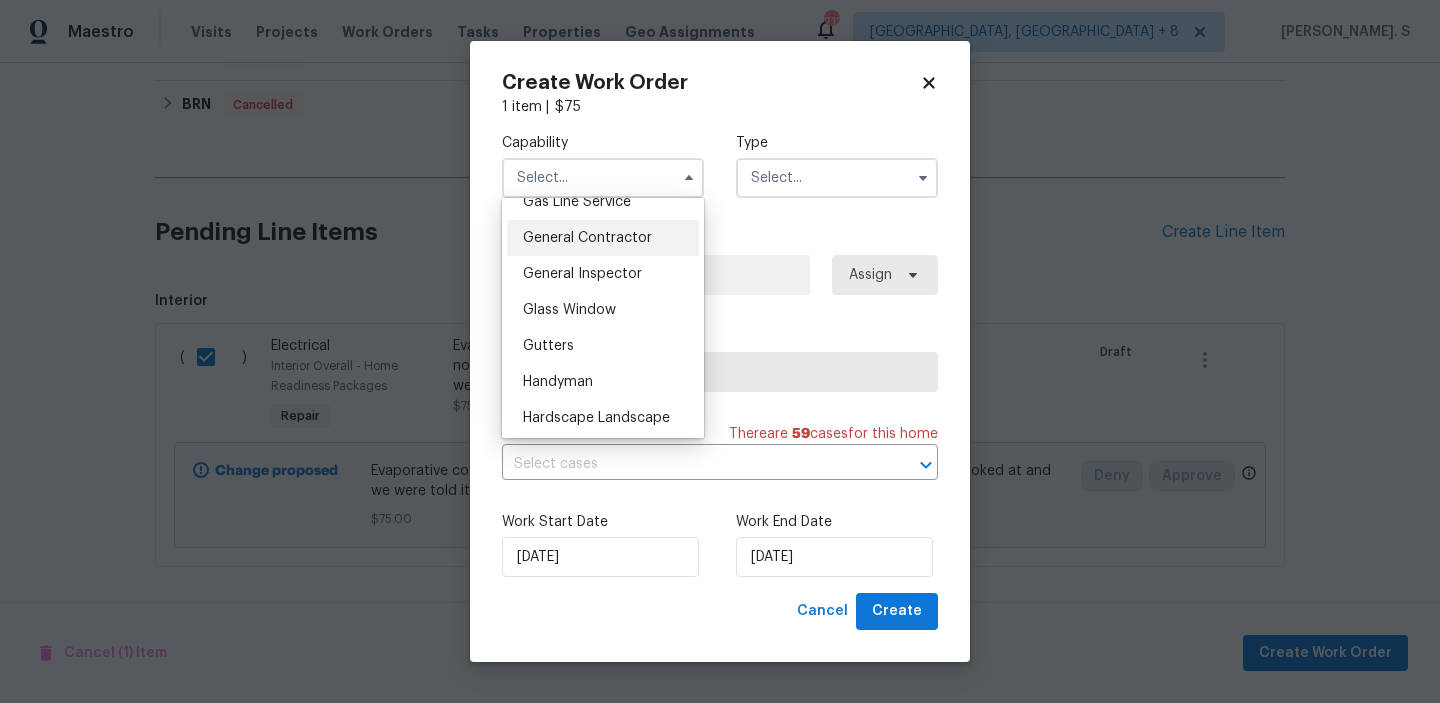 click on "General Contractor" at bounding box center [603, 238] 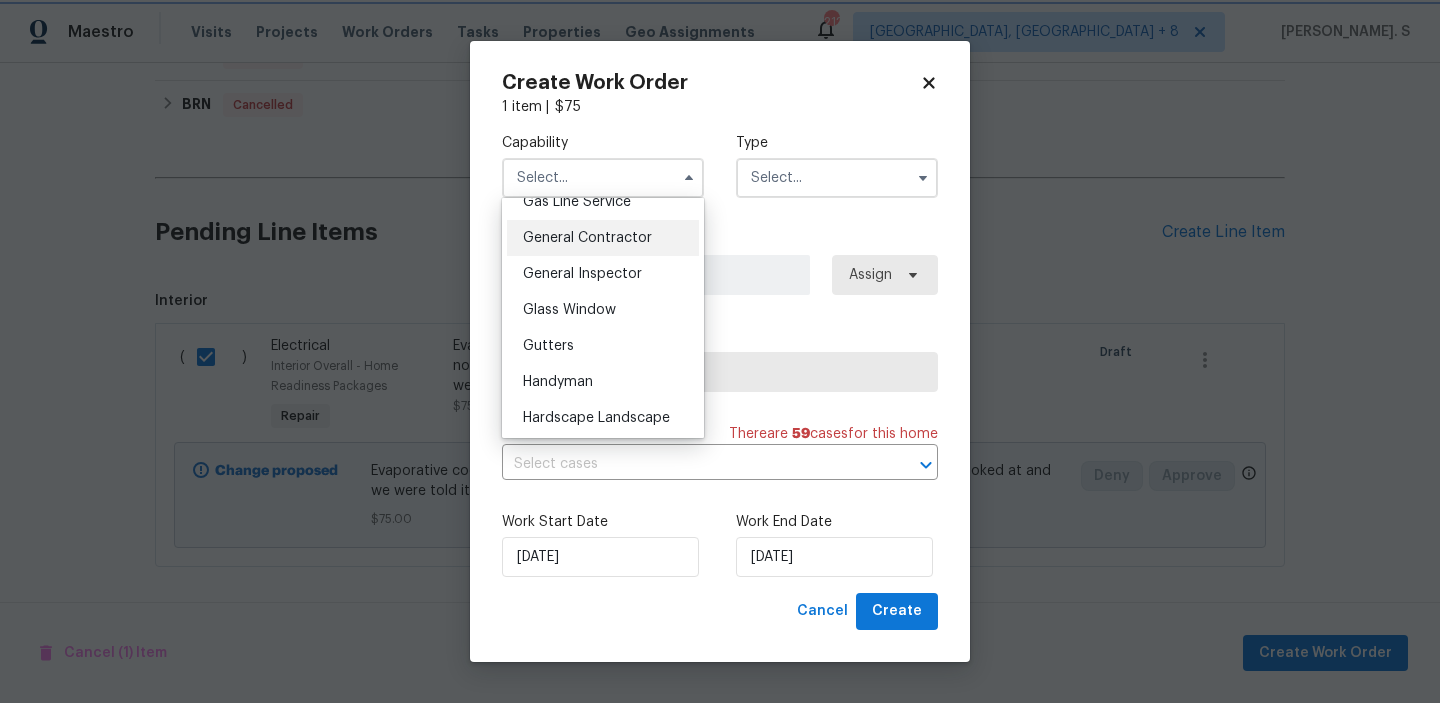 type on "General Contractor" 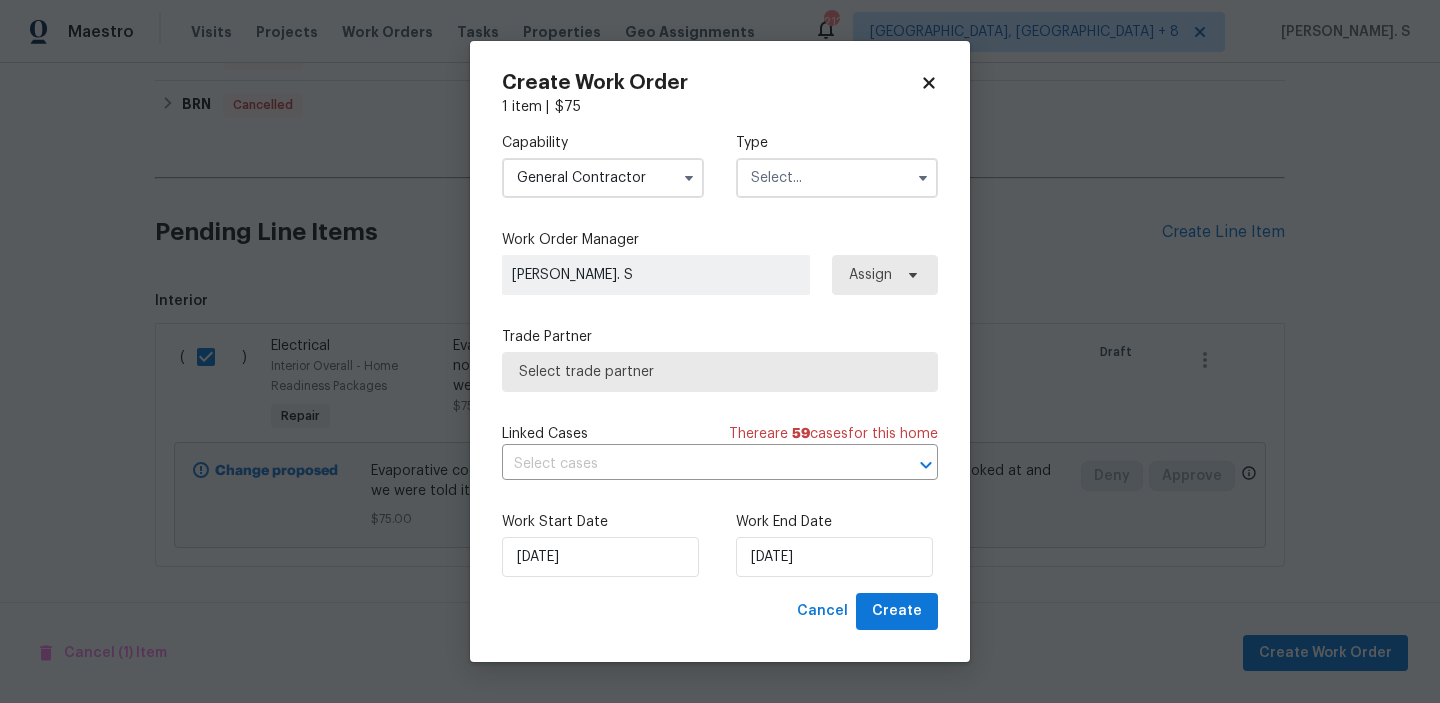 click at bounding box center (837, 178) 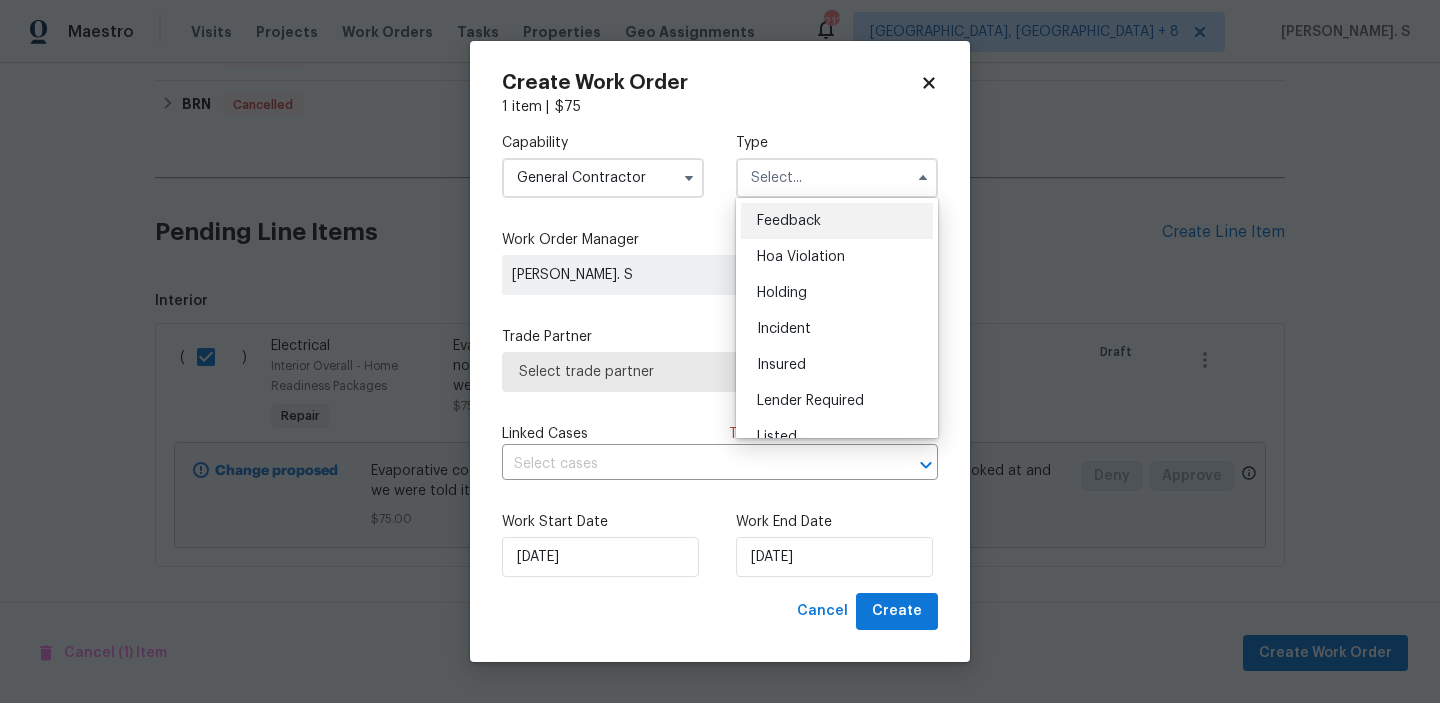 click on "Feedback Hoa Violation Holding Incident Insured Lender Required Listed Lite Lwod Maintenance Marketplace Other Preliminary Reit Renovation Renovation Resale Rework Sold Test" at bounding box center [837, 318] 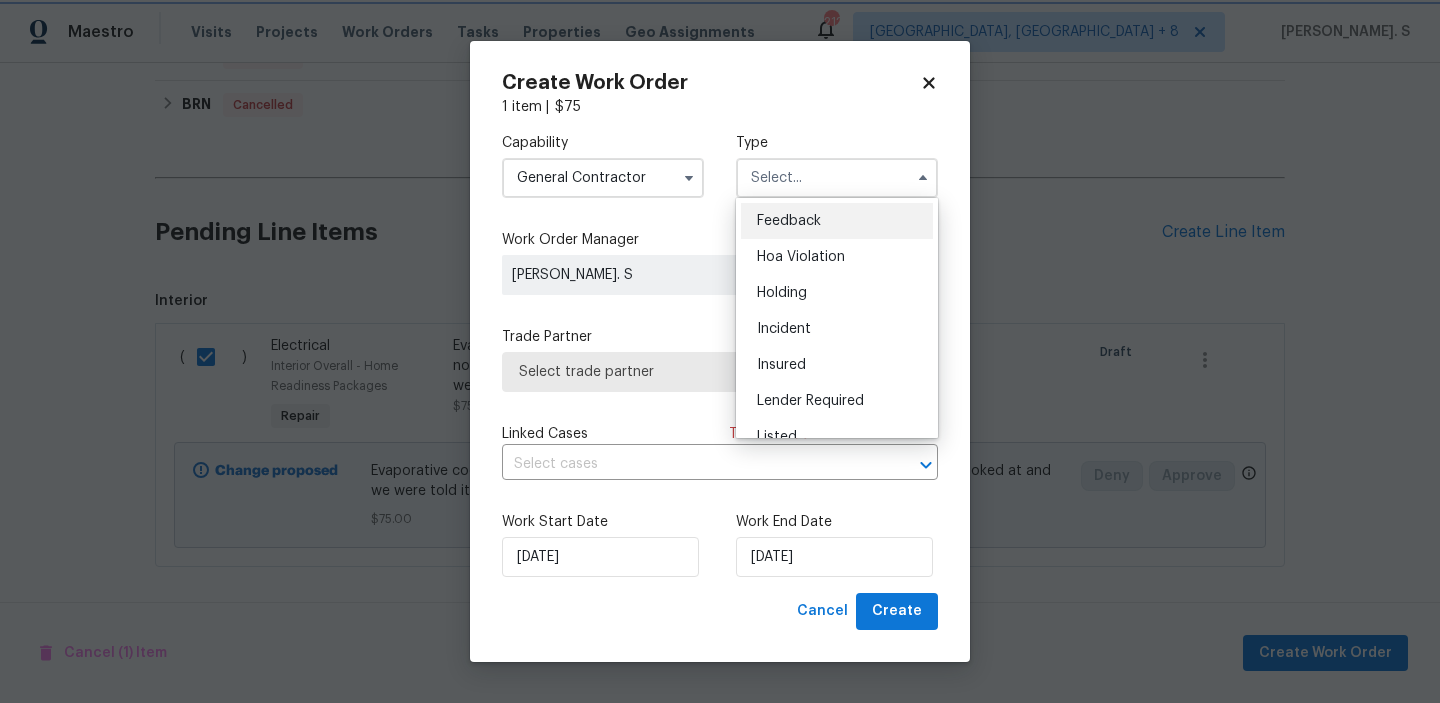 type on "Feedback" 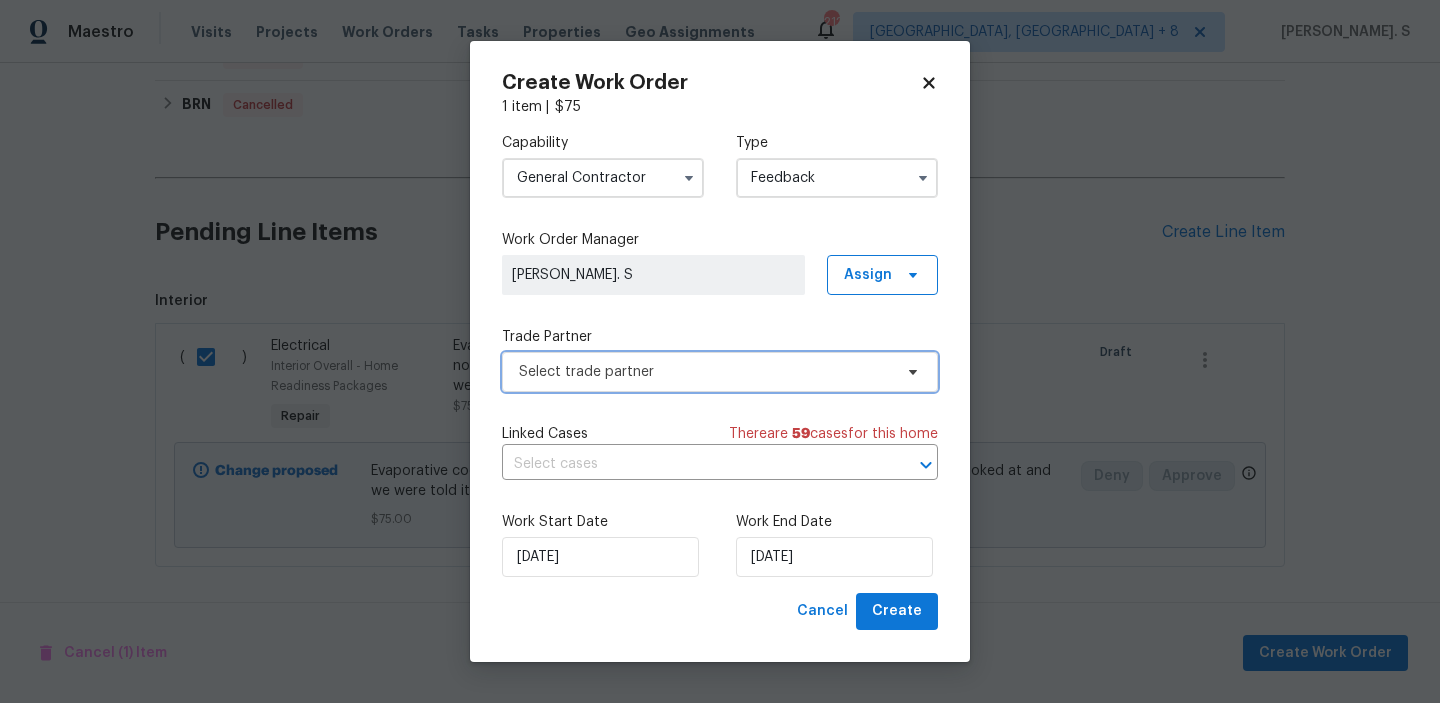 click on "Select trade partner" at bounding box center [705, 372] 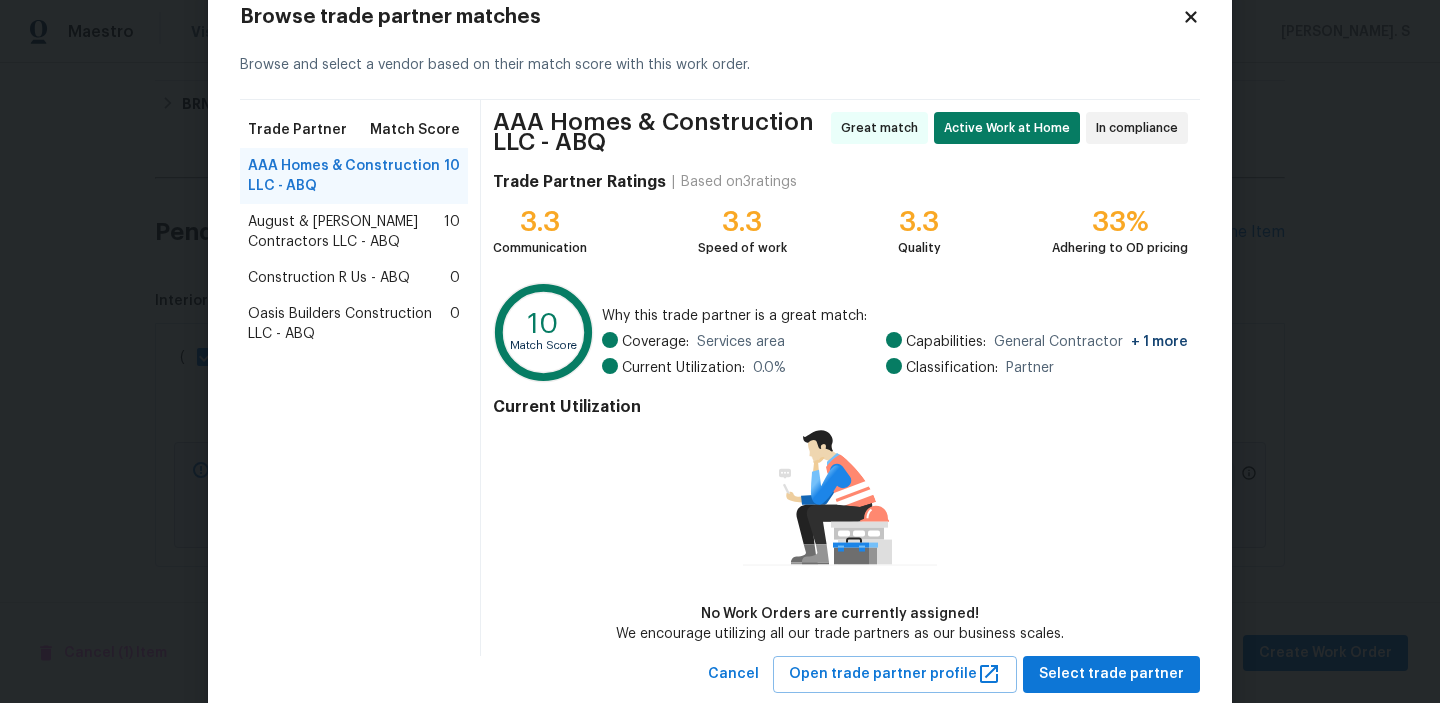 scroll, scrollTop: 105, scrollLeft: 0, axis: vertical 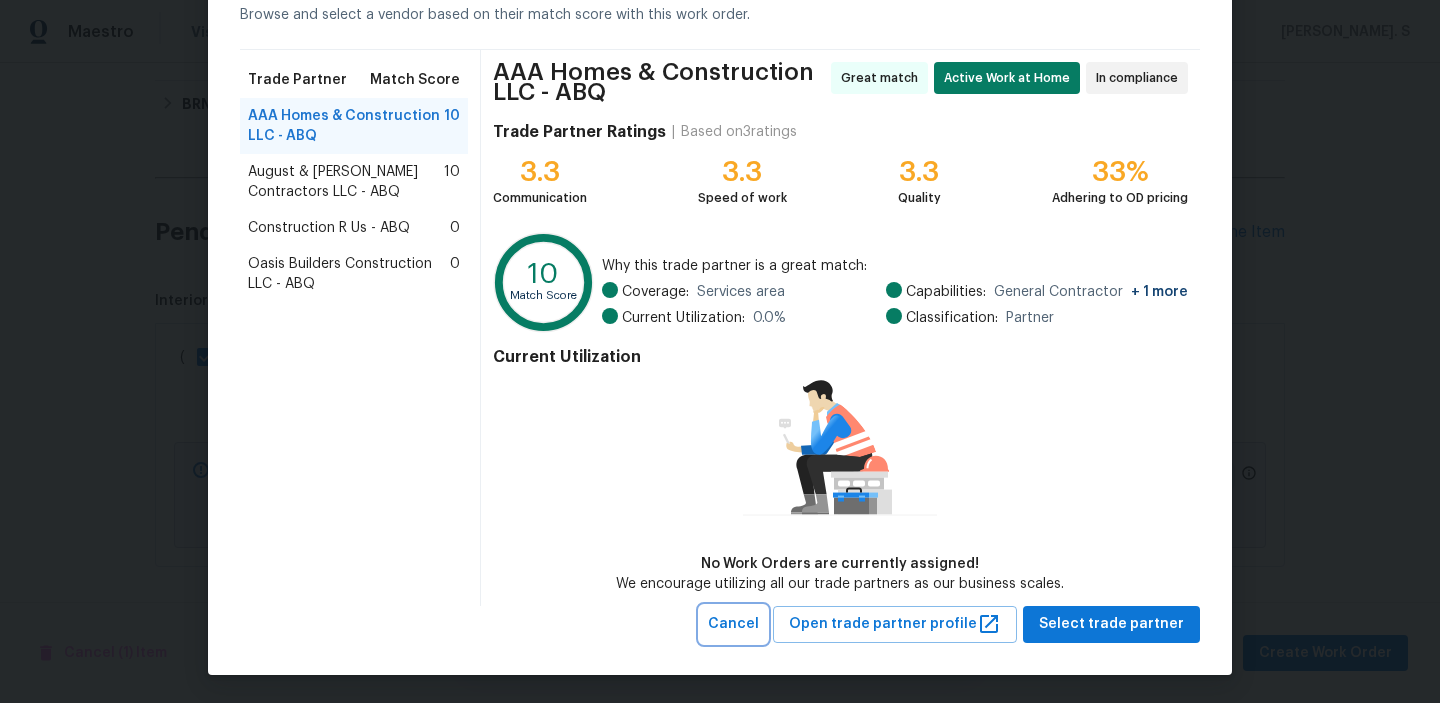 click on "Cancel" at bounding box center (733, 624) 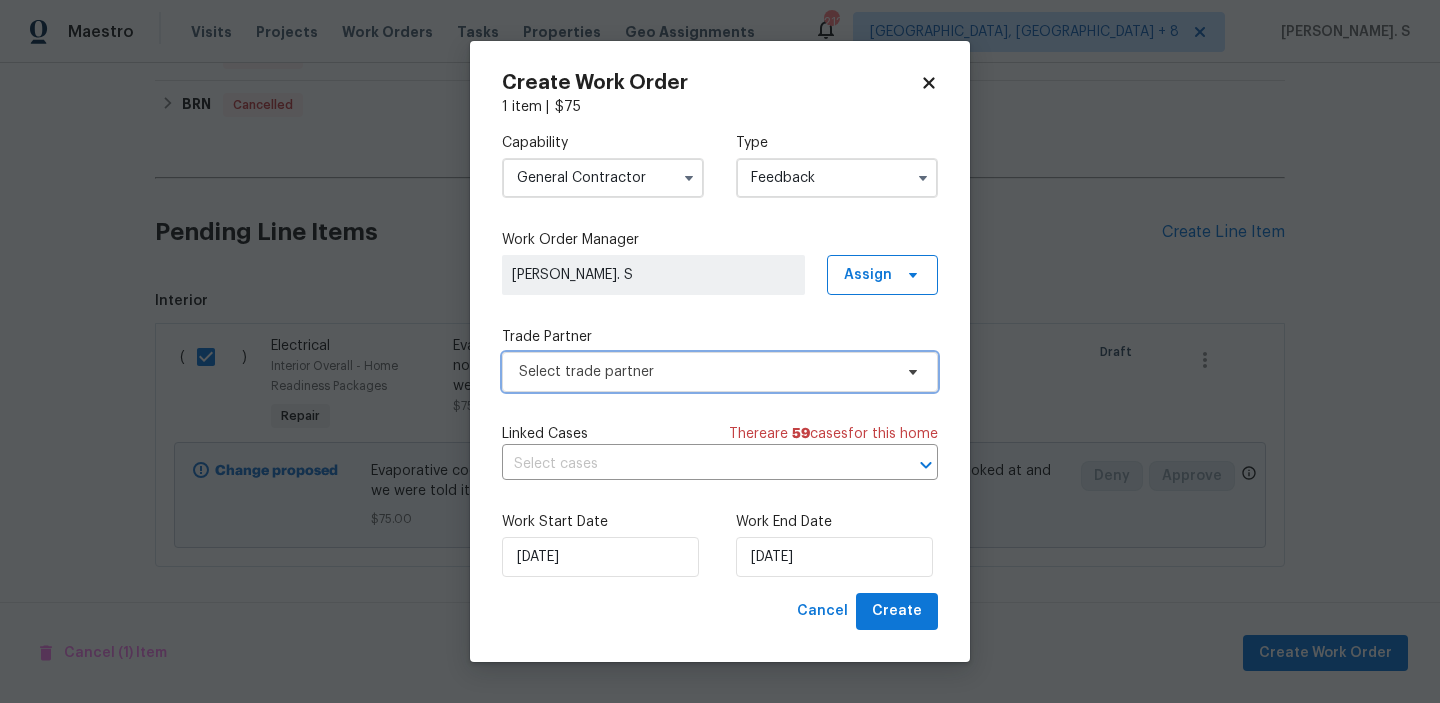 scroll, scrollTop: 0, scrollLeft: 0, axis: both 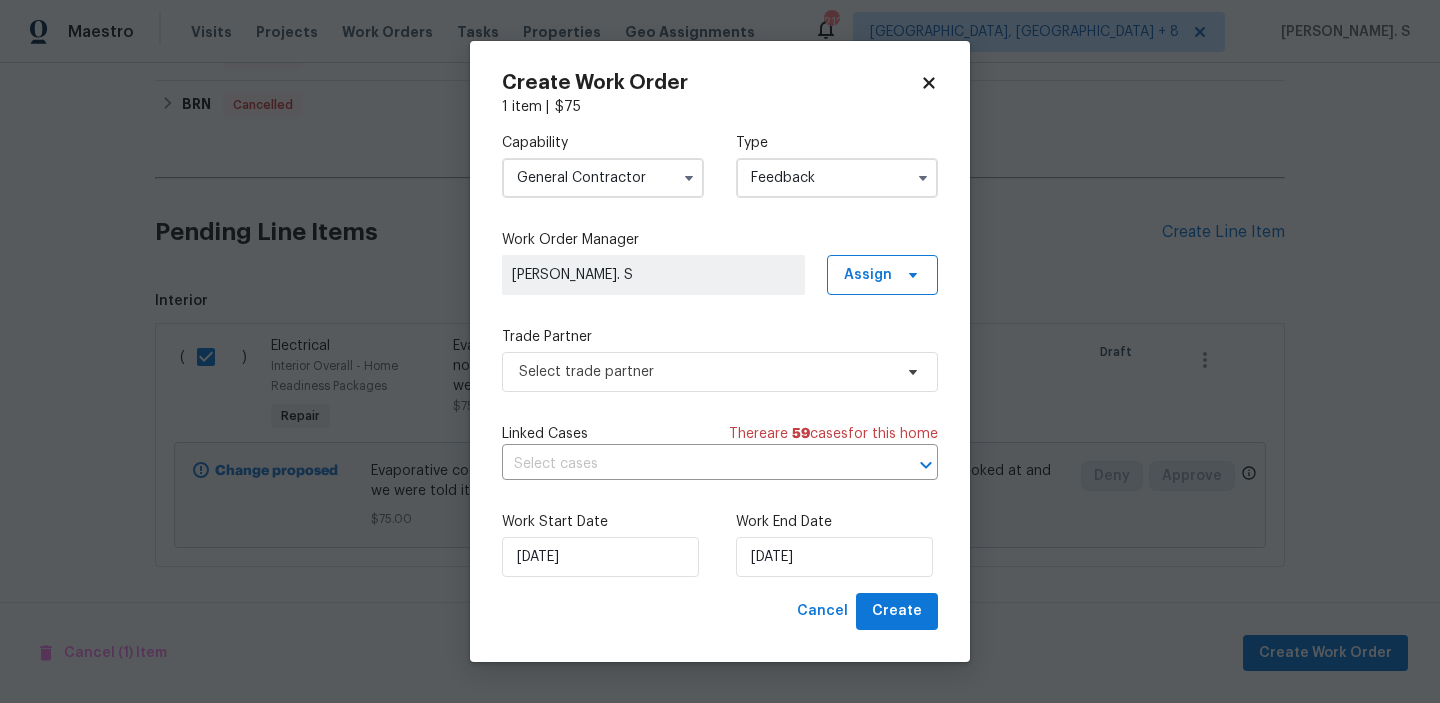 click on "General Contractor" at bounding box center (603, 178) 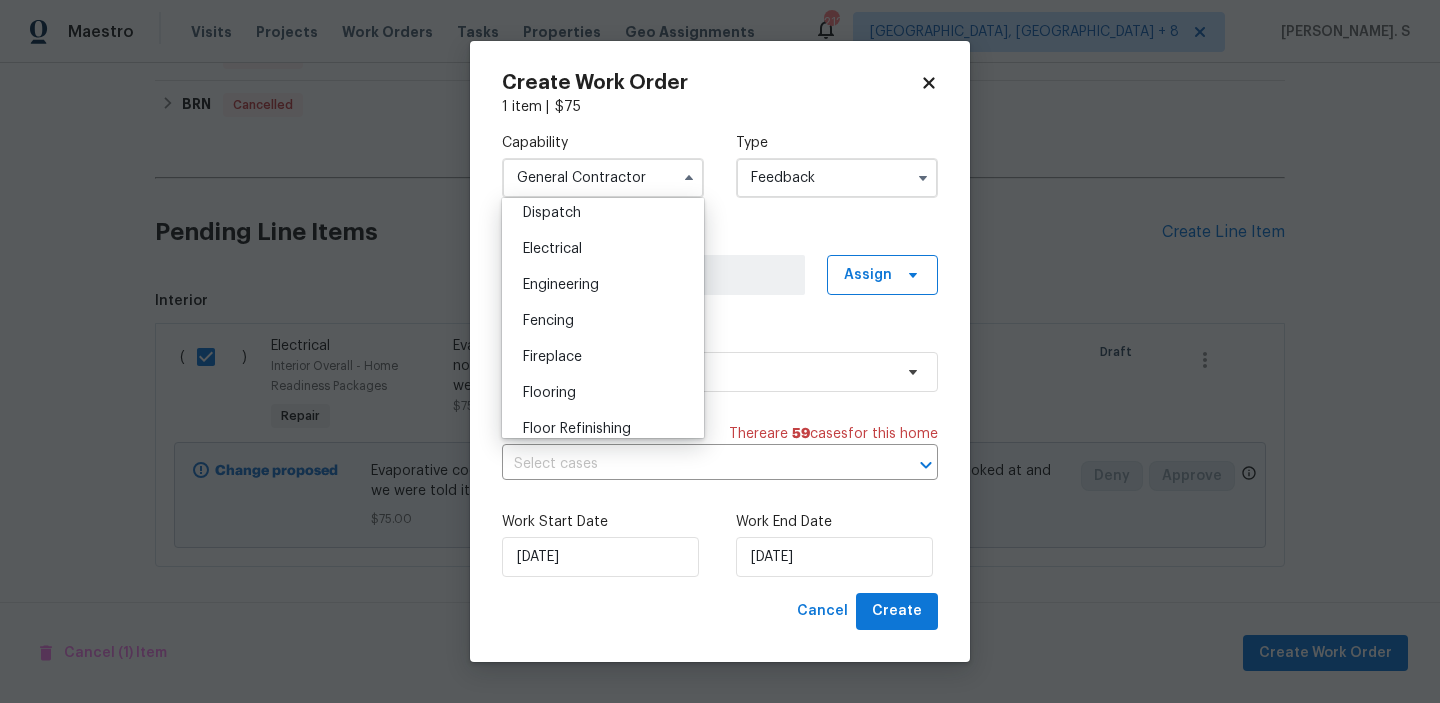 scroll, scrollTop: 596, scrollLeft: 0, axis: vertical 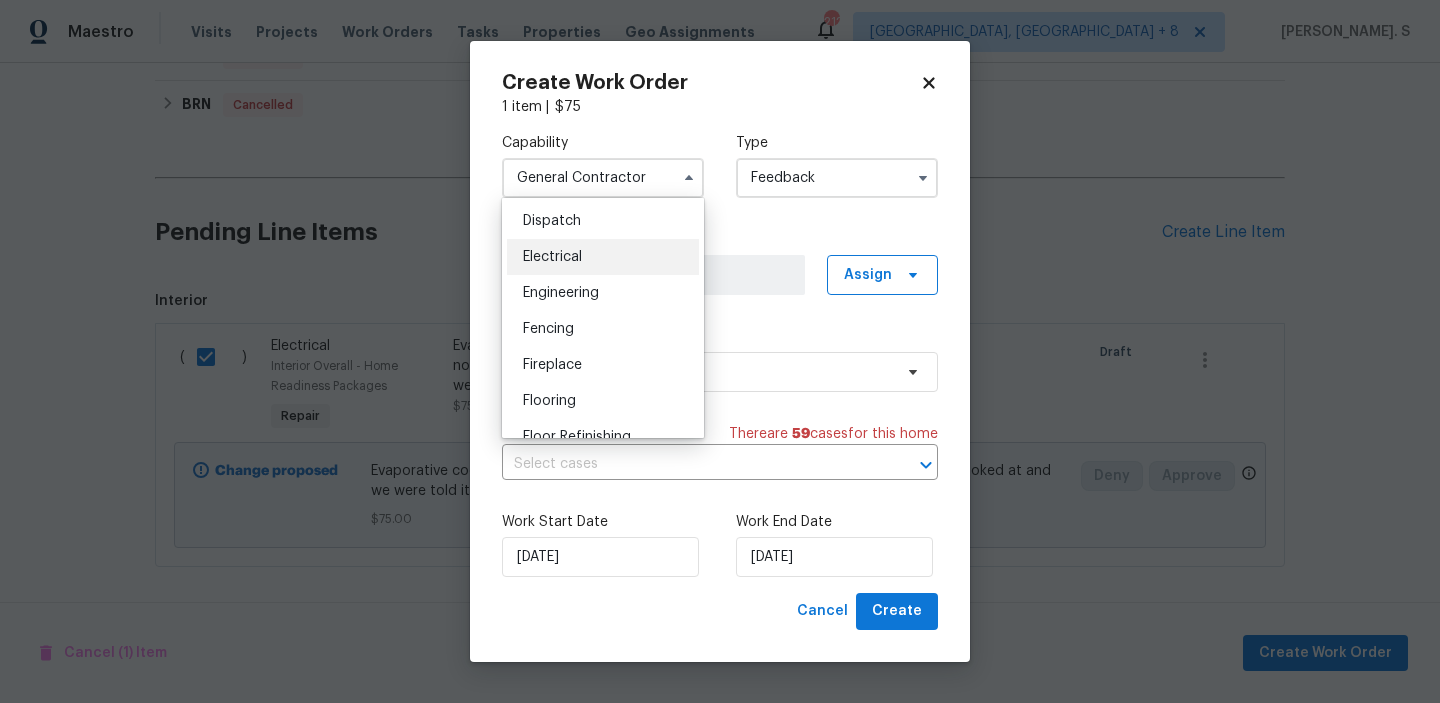 click on "Electrical" at bounding box center (603, 257) 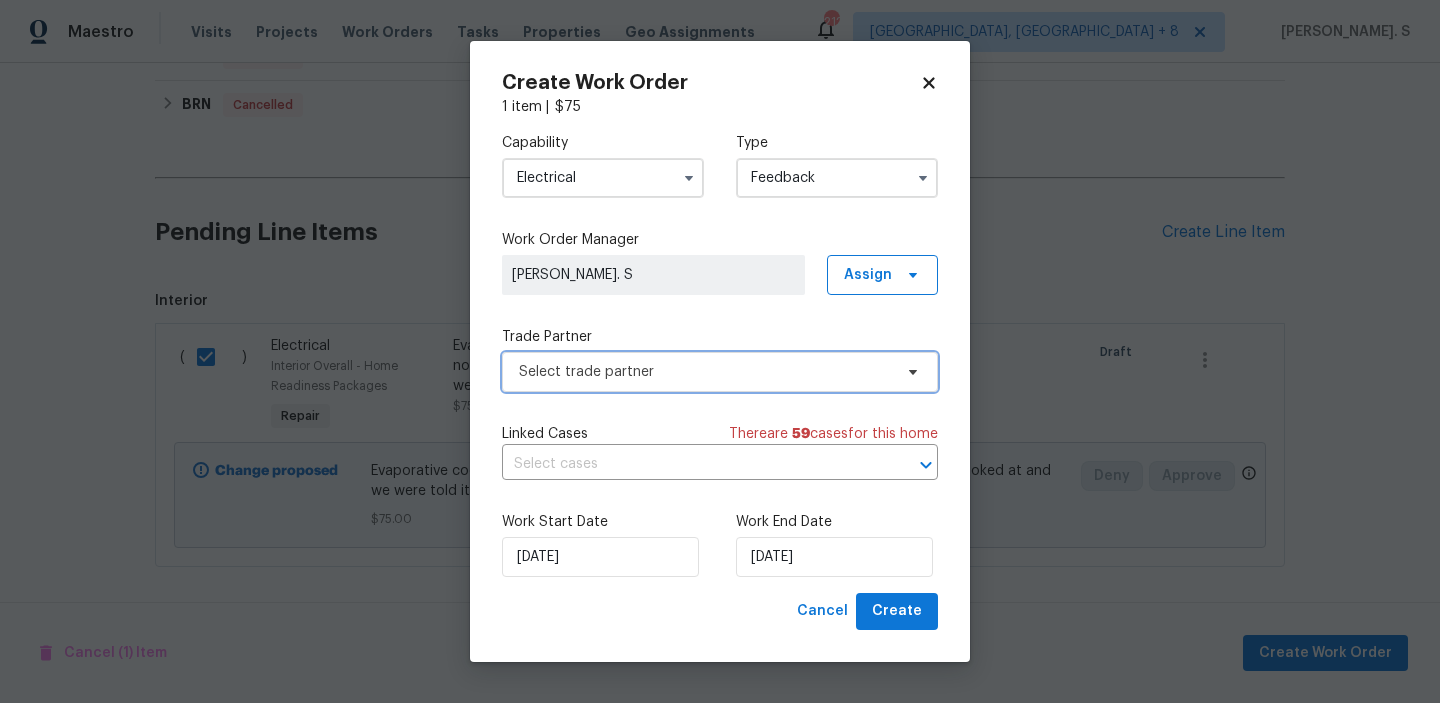 click on "Select trade partner" at bounding box center (720, 372) 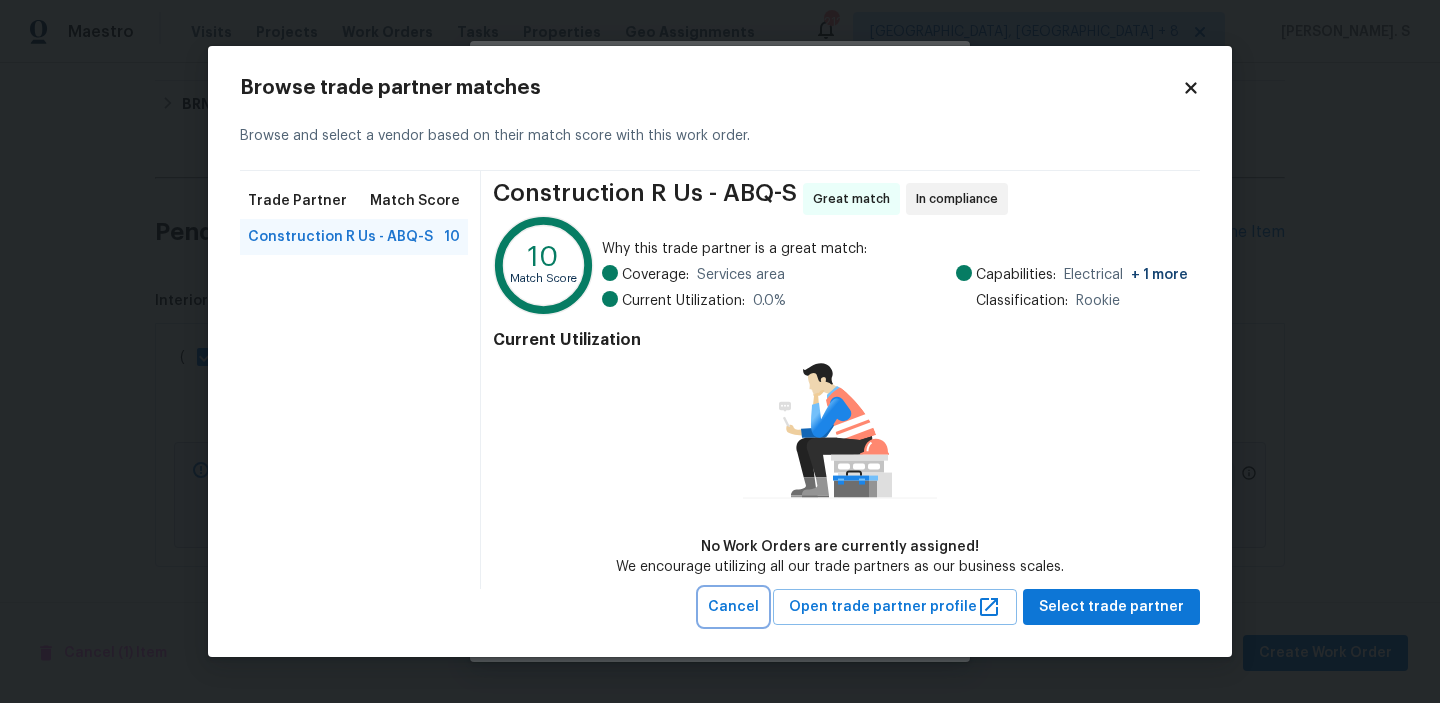 click on "Cancel" at bounding box center (733, 607) 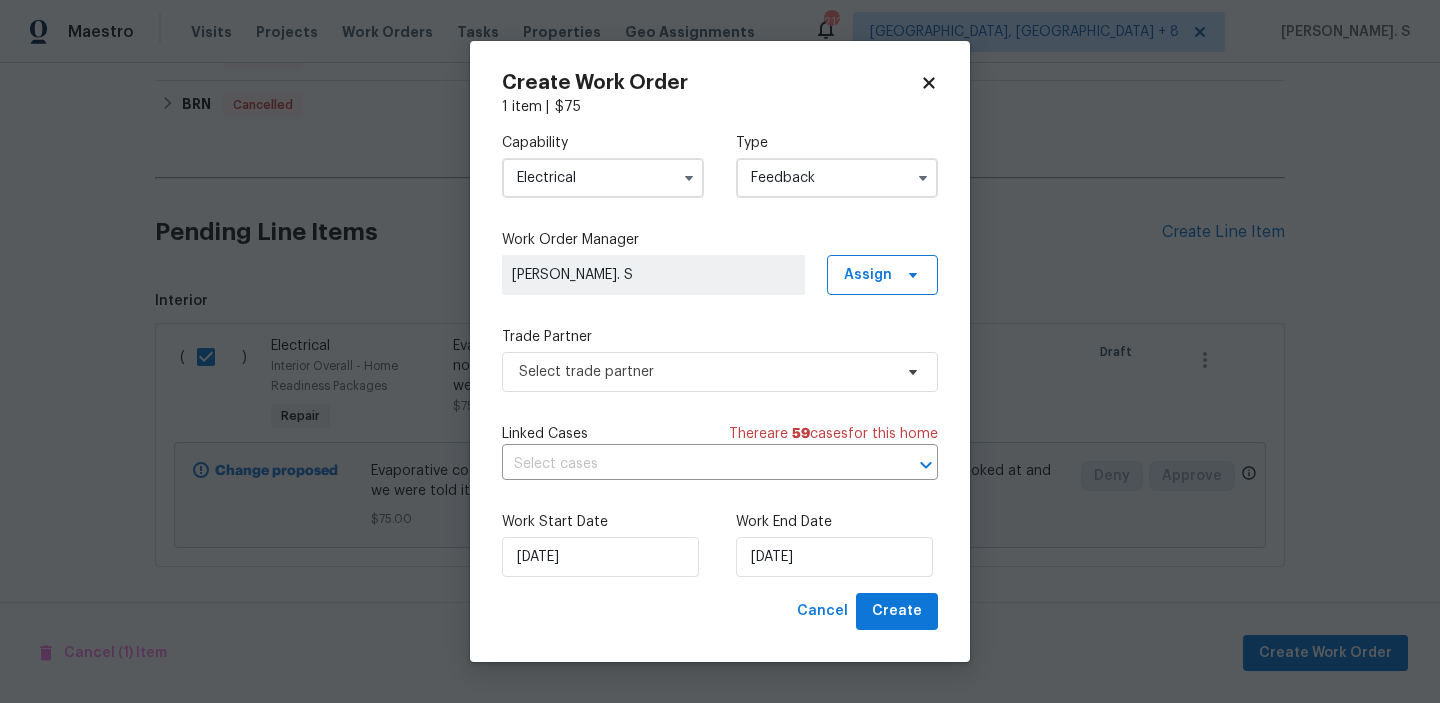 click on "Electrical" at bounding box center (603, 178) 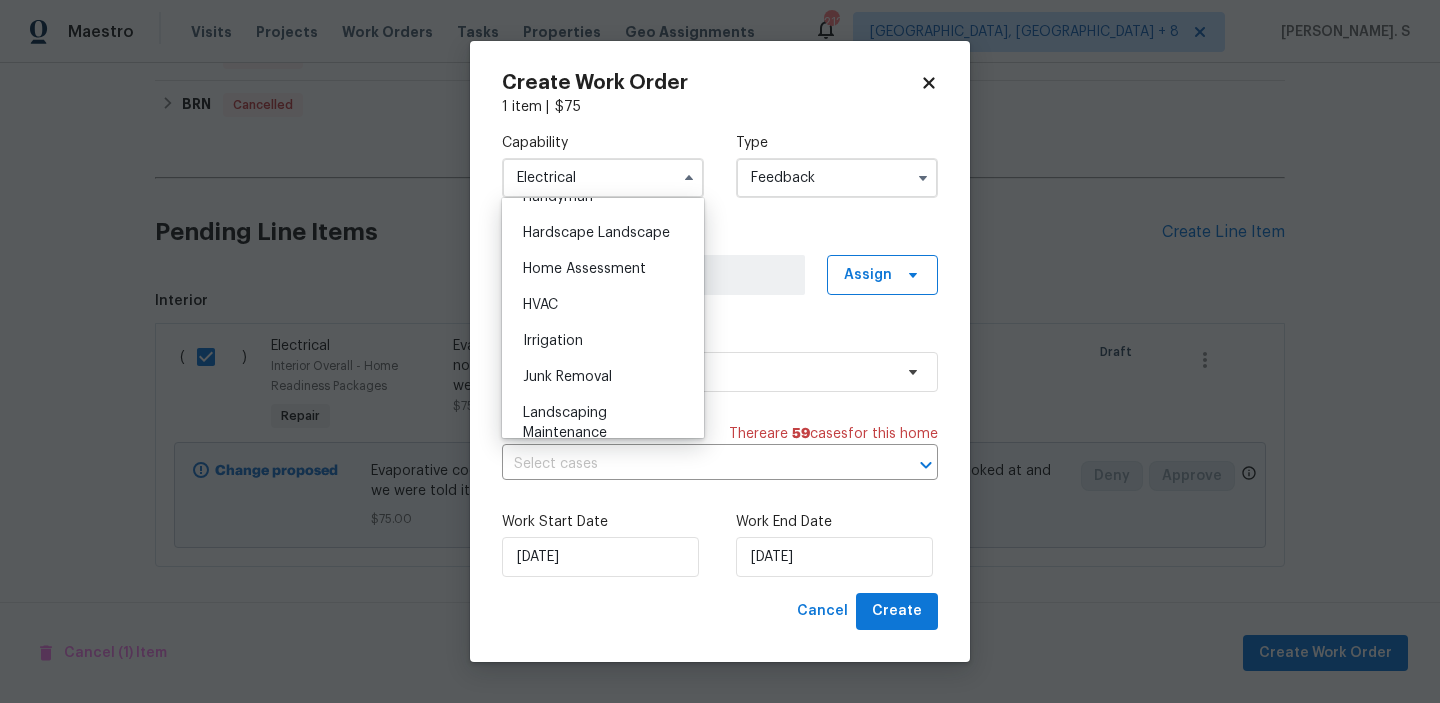 scroll, scrollTop: 1128, scrollLeft: 0, axis: vertical 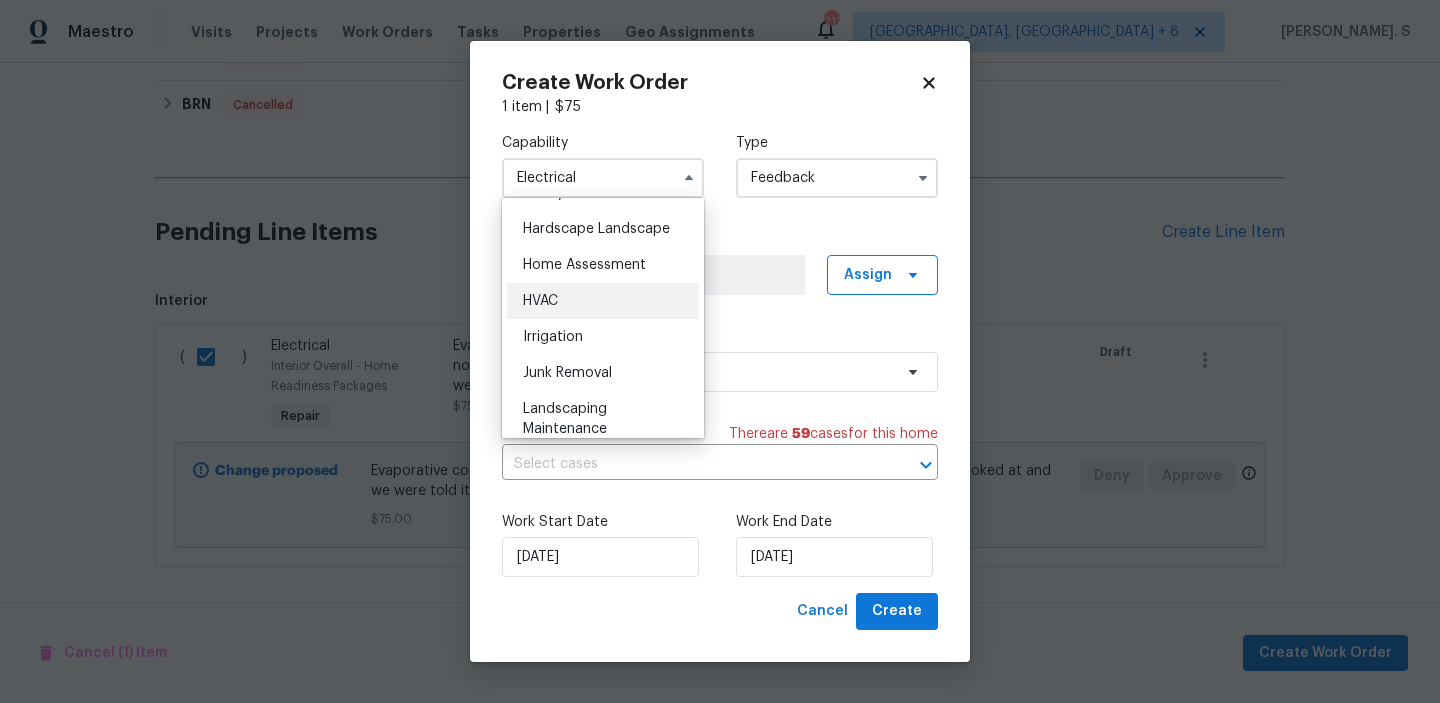 click on "HVAC" at bounding box center [603, 301] 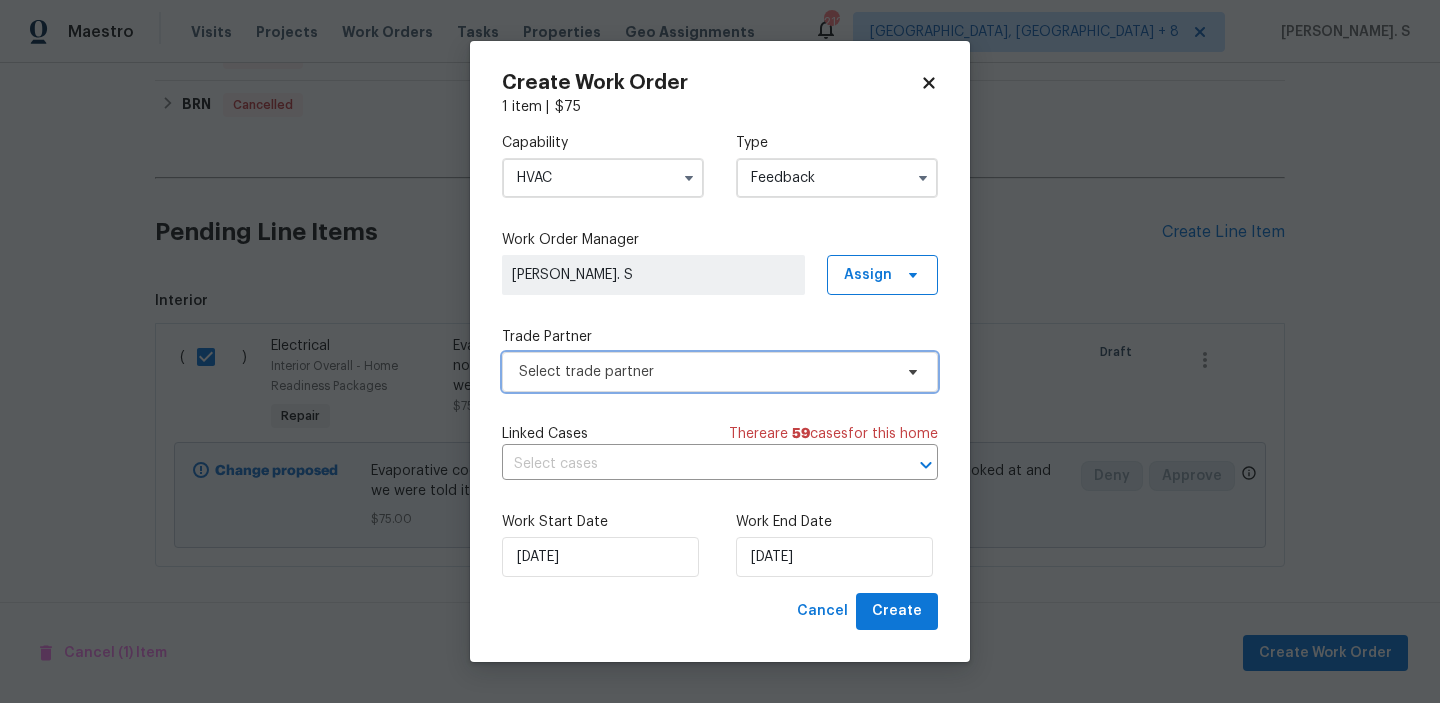 click on "Select trade partner" at bounding box center (705, 372) 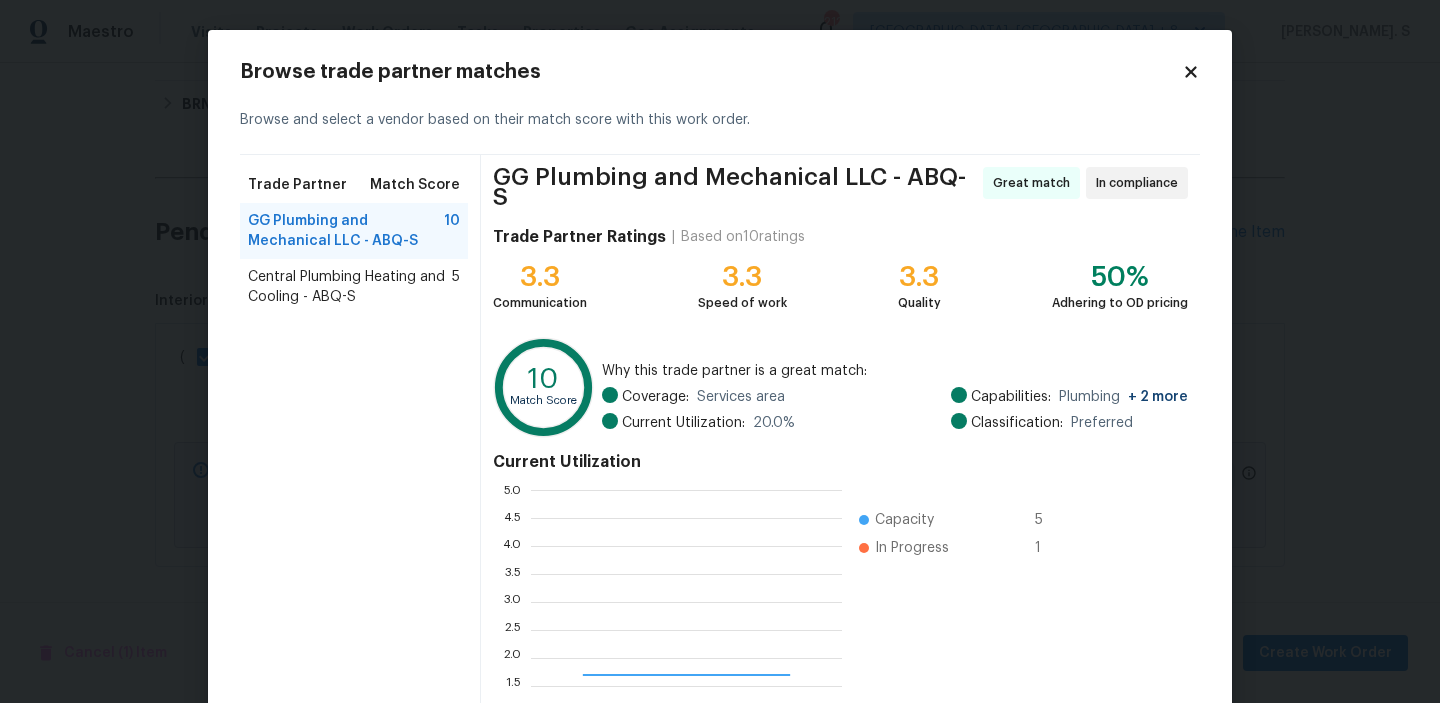 scroll, scrollTop: 2, scrollLeft: 1, axis: both 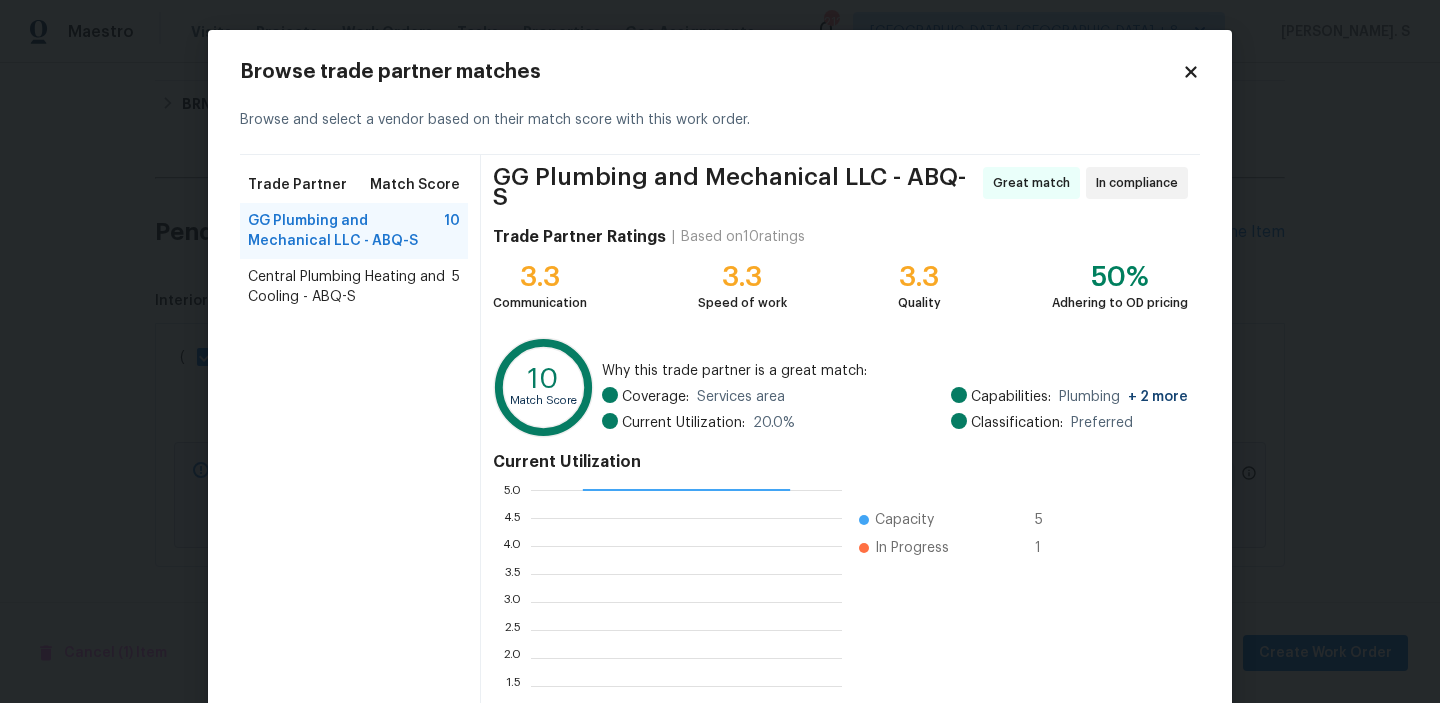 click on "Central Plumbing Heating and Cooling - ABQ-S" at bounding box center [350, 287] 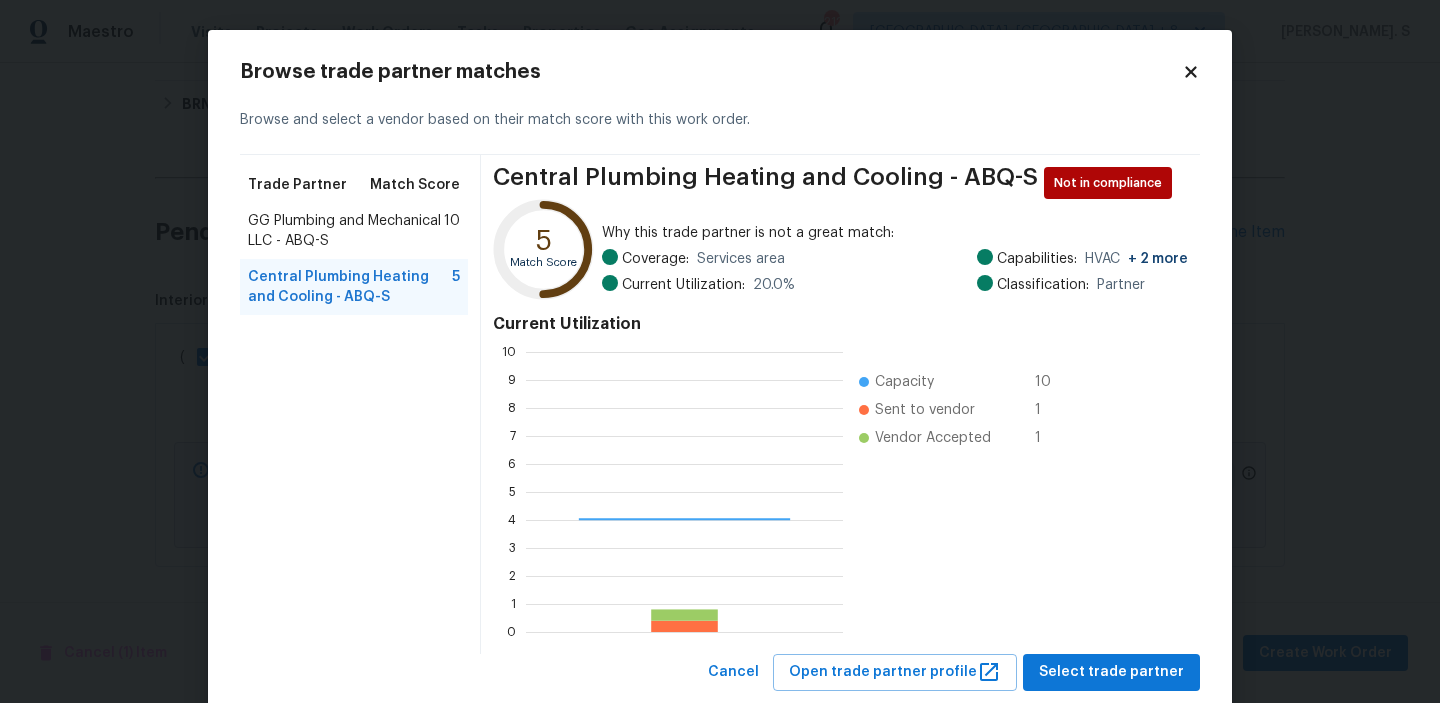 scroll, scrollTop: 2, scrollLeft: 2, axis: both 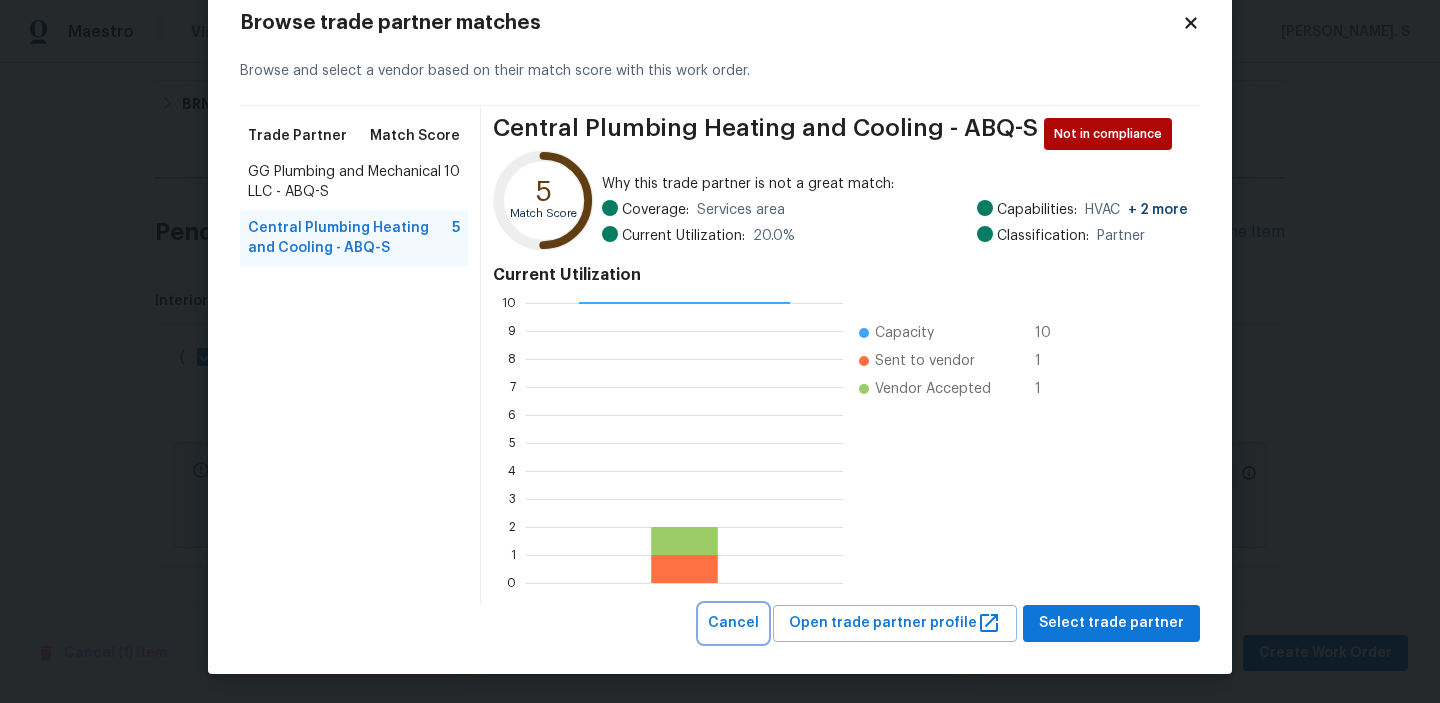 click on "Cancel" at bounding box center (733, 623) 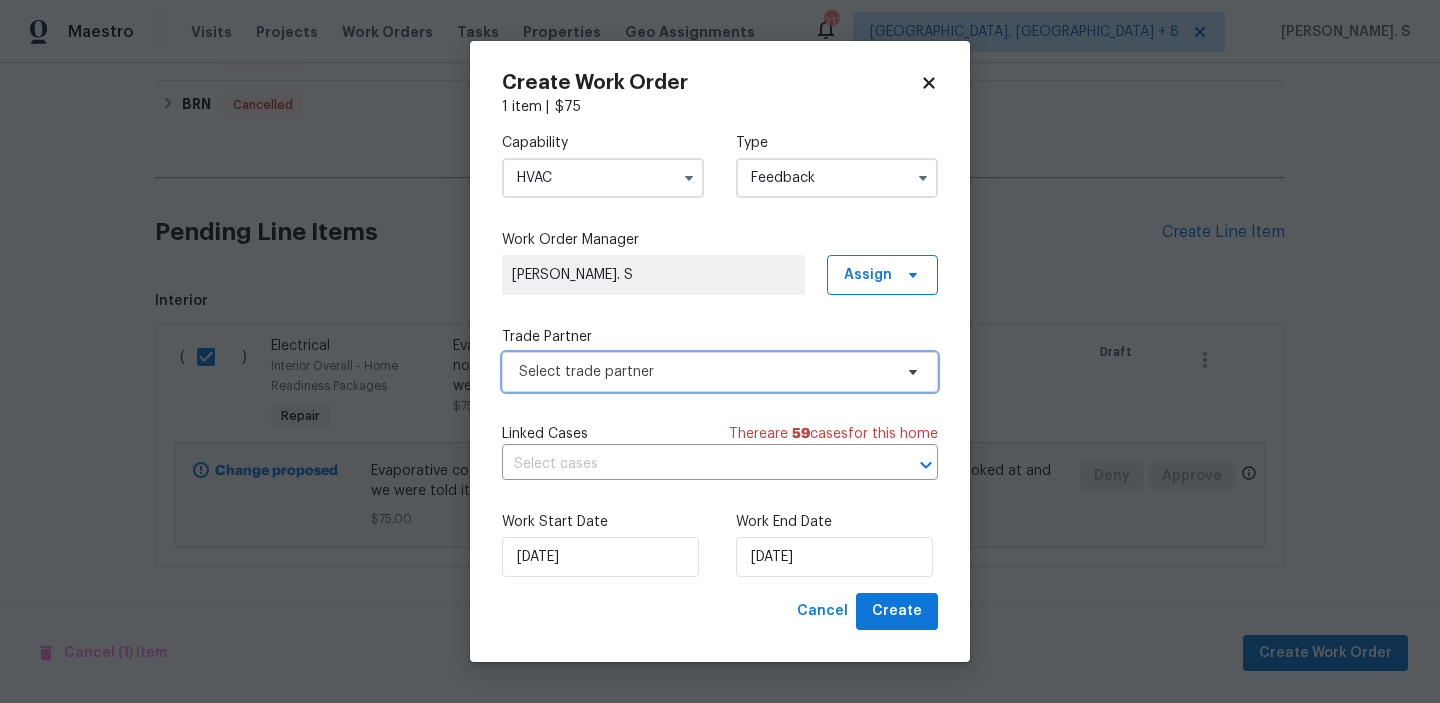 scroll, scrollTop: 0, scrollLeft: 0, axis: both 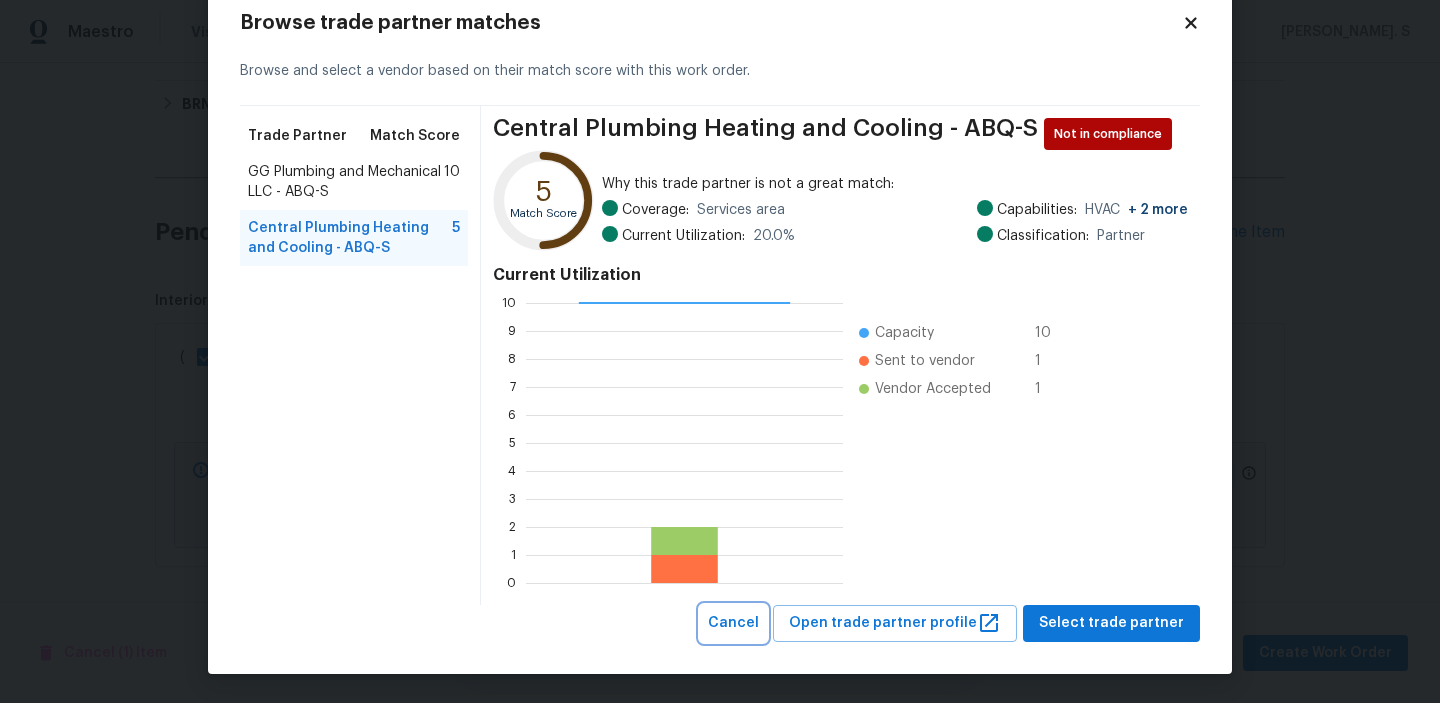 click on "Cancel" at bounding box center (733, 623) 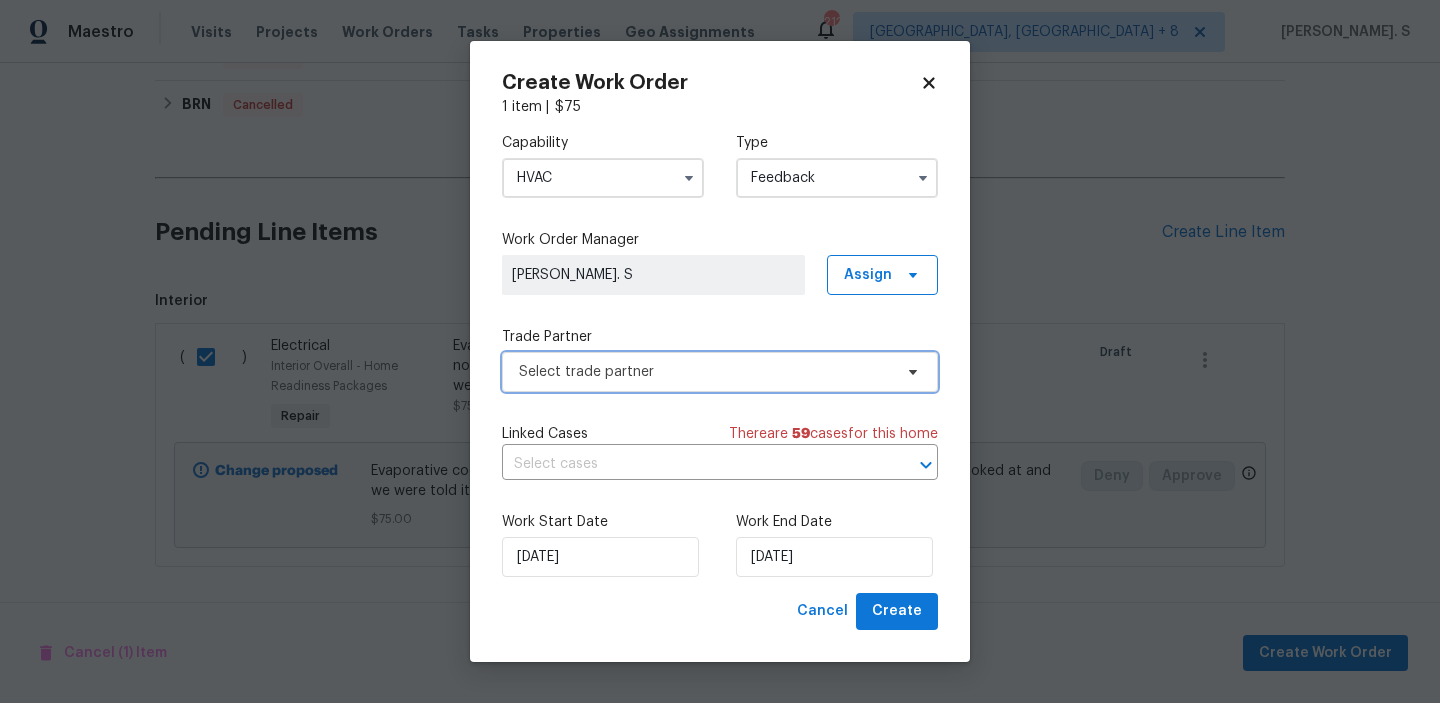 scroll, scrollTop: 0, scrollLeft: 0, axis: both 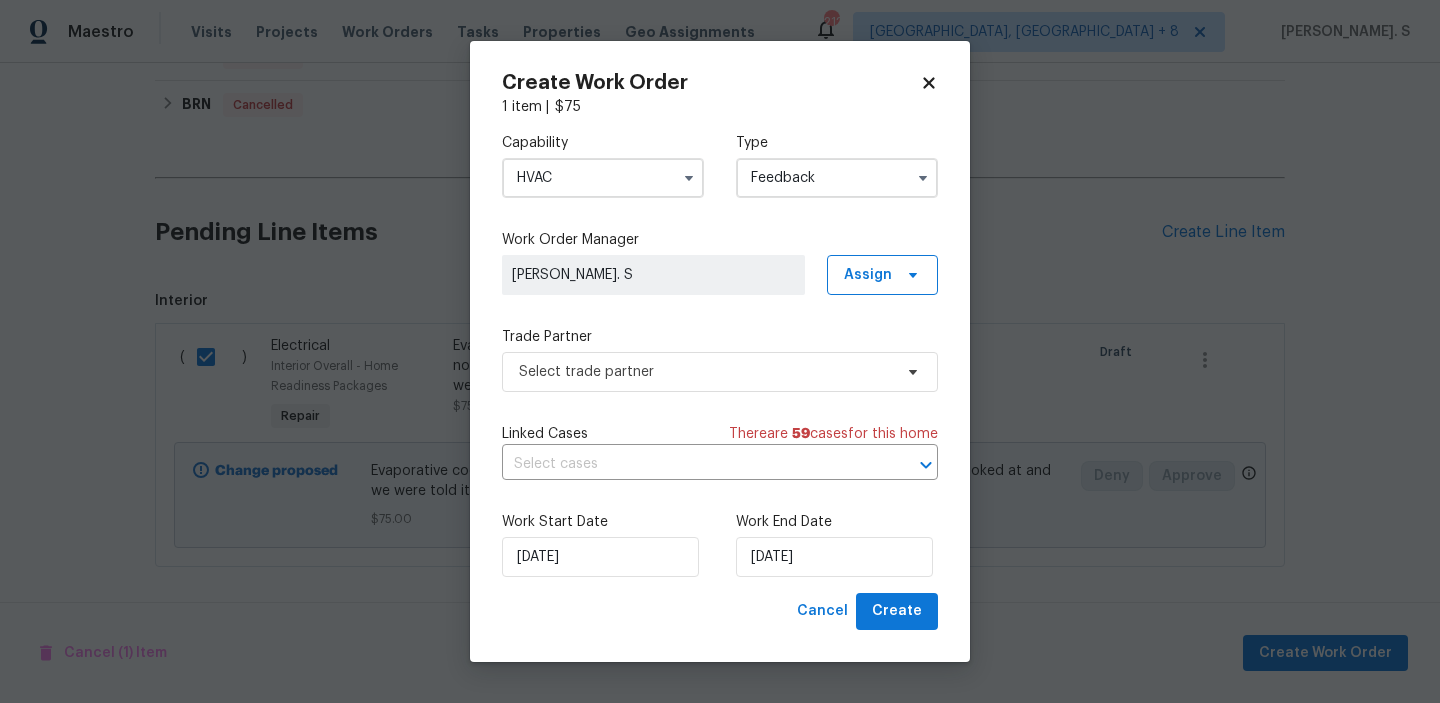 click on "HVAC" at bounding box center (603, 178) 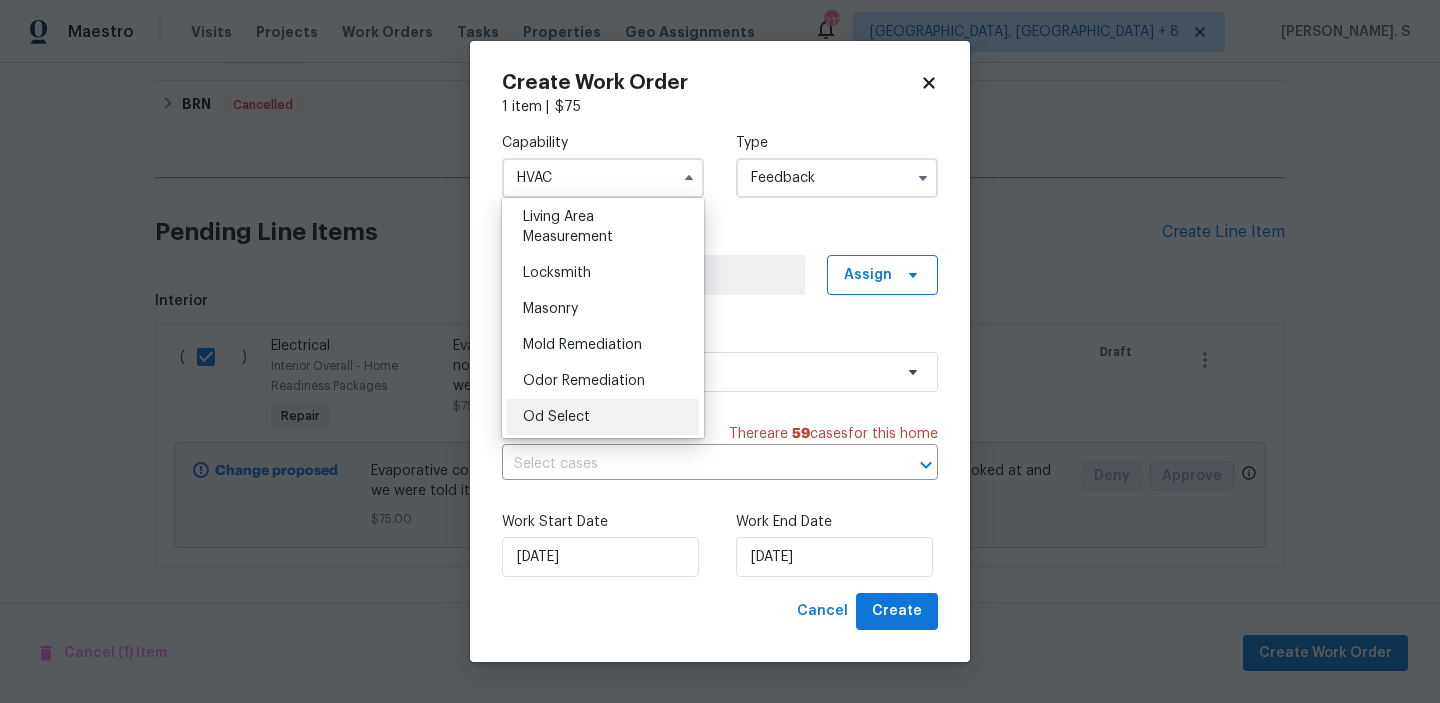 click on "Od Select" at bounding box center [603, 417] 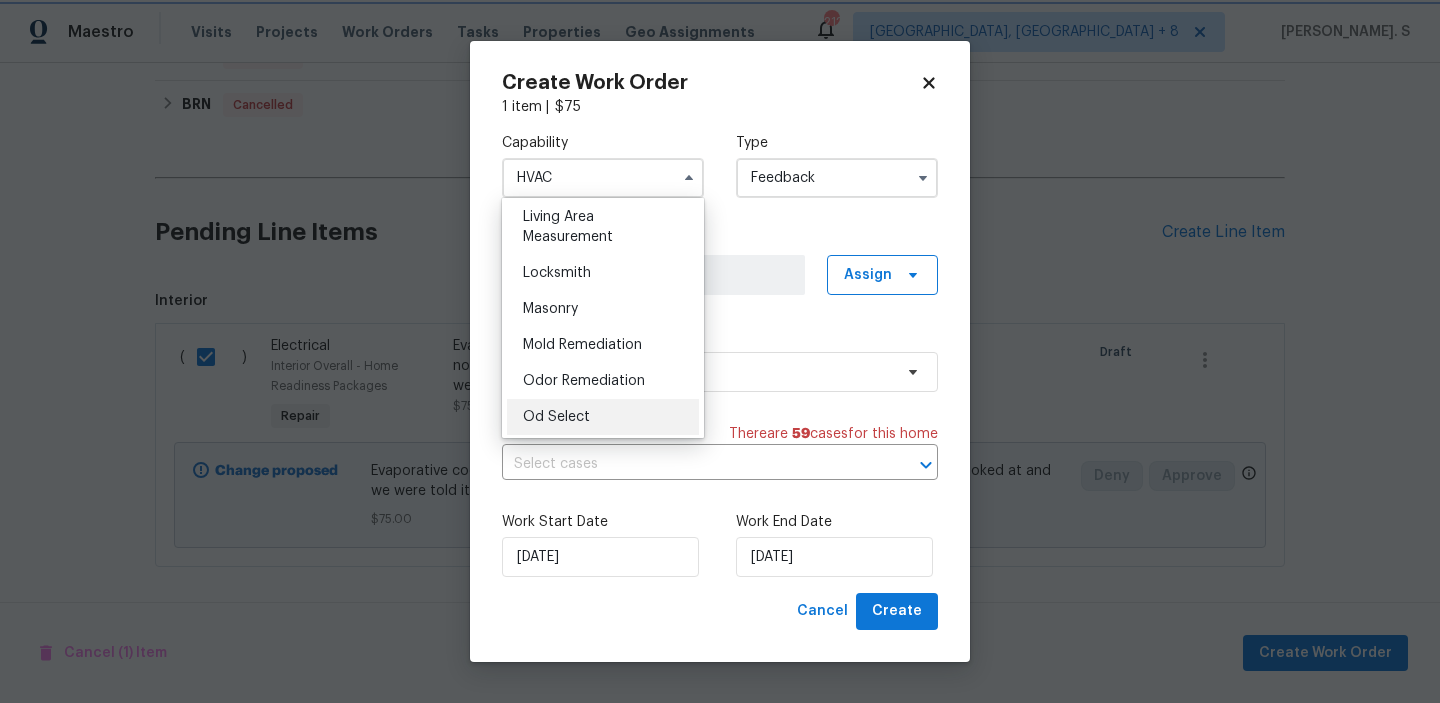 type on "Od Select" 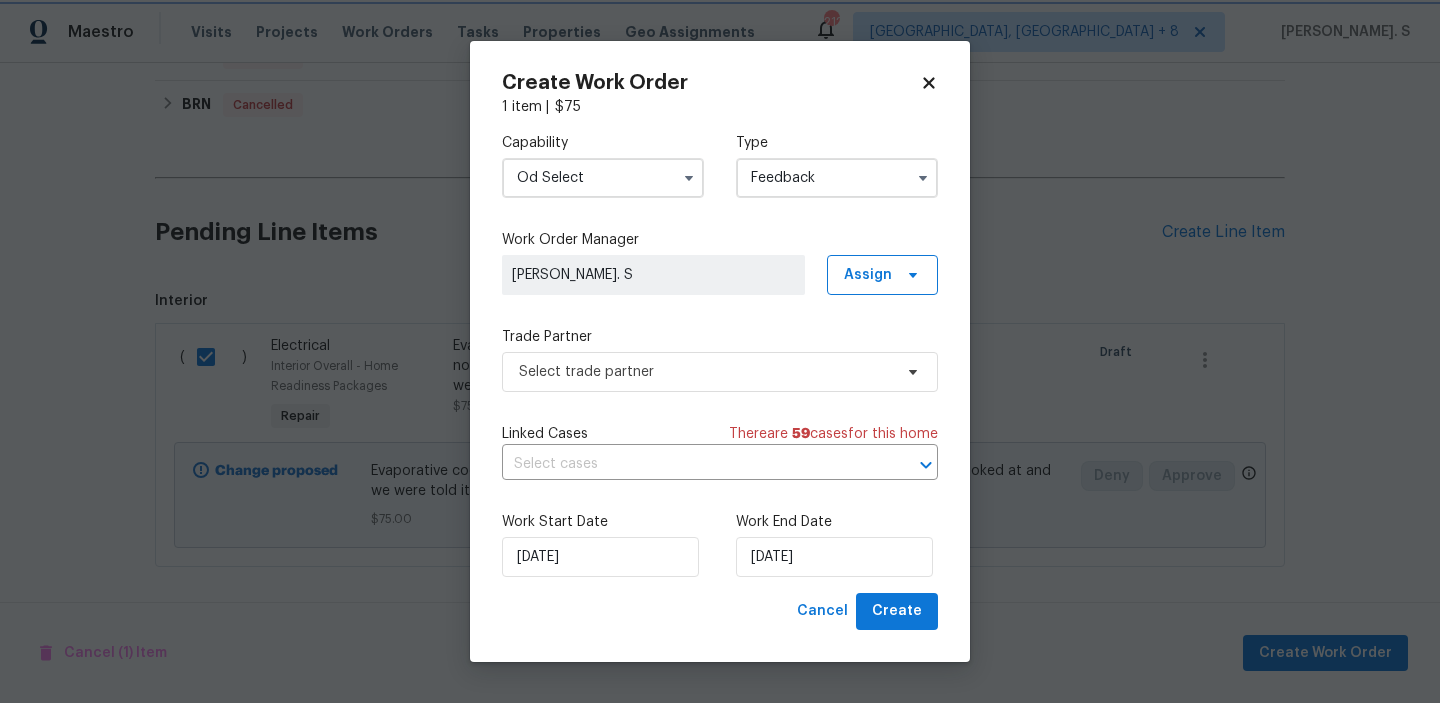 scroll, scrollTop: 1450, scrollLeft: 0, axis: vertical 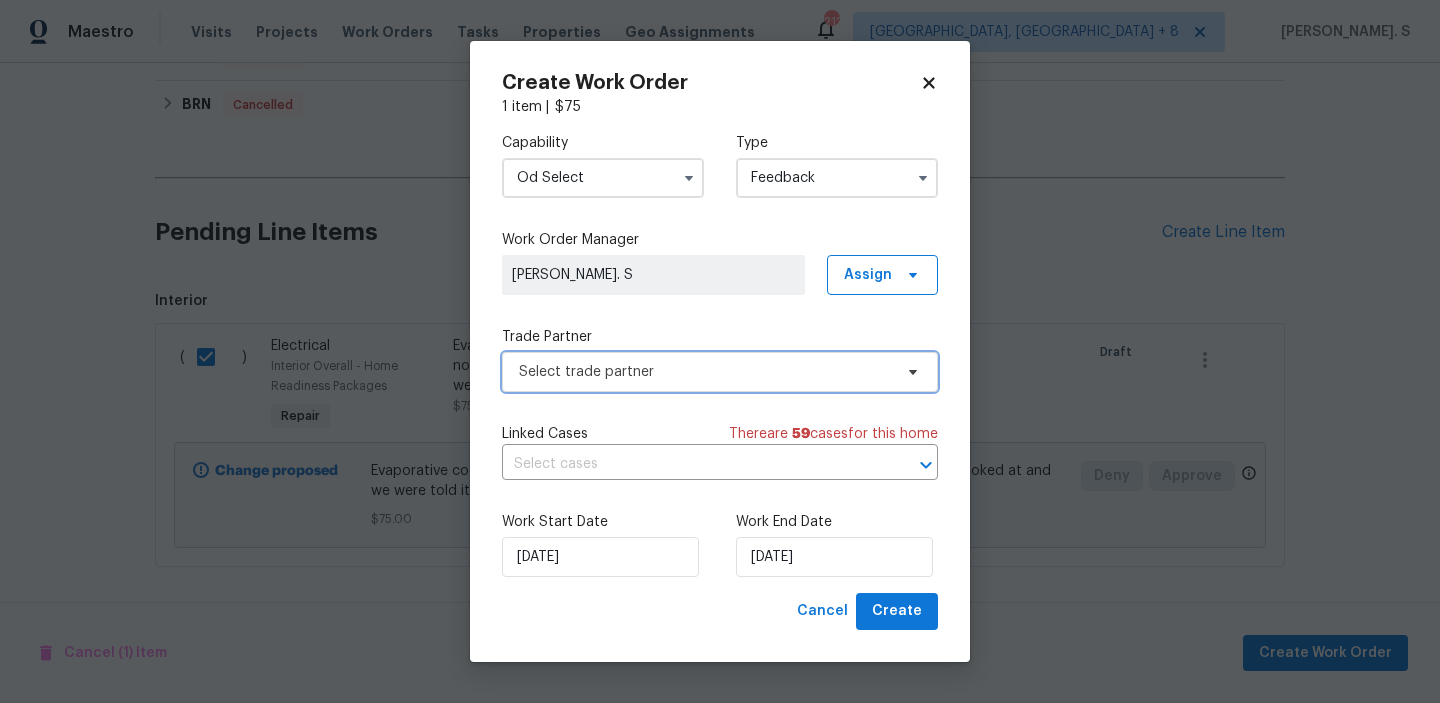 click on "Select trade partner" at bounding box center [720, 372] 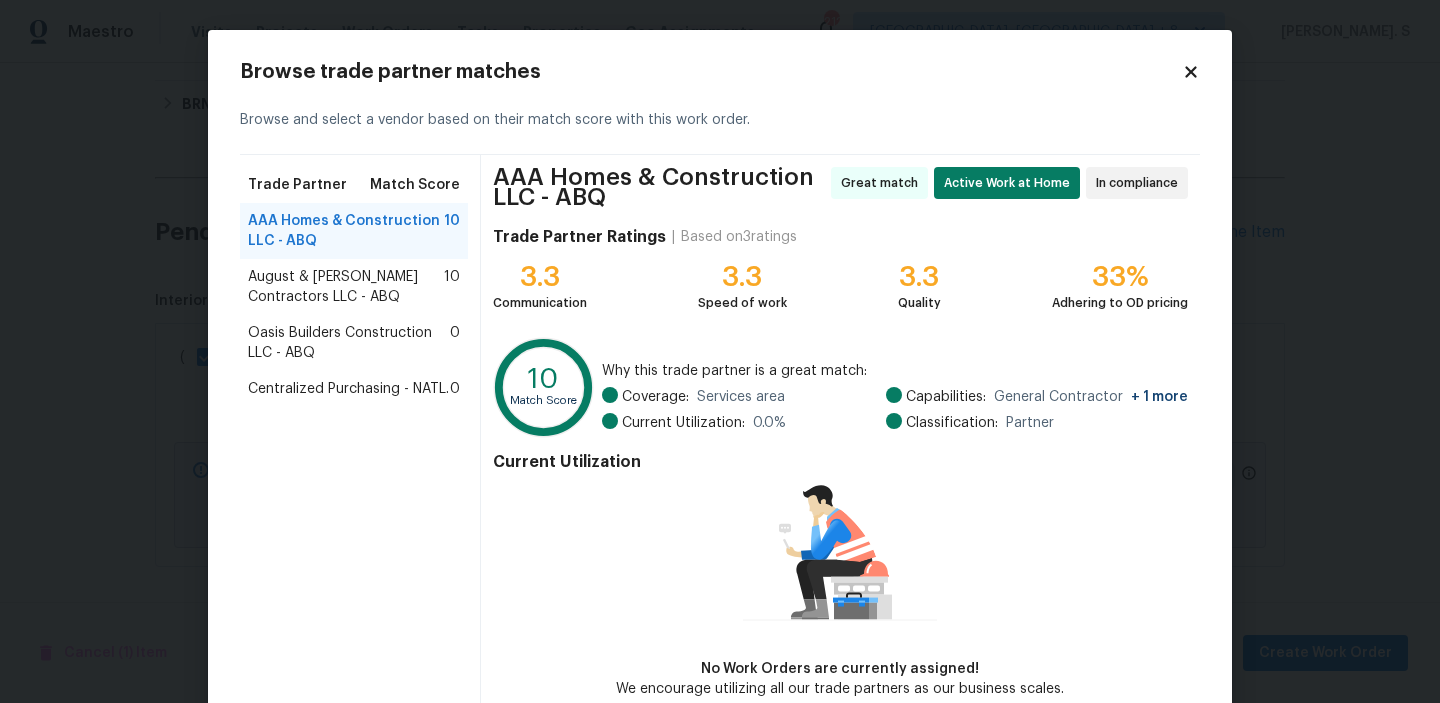 click on "August & Suttles Contractors LLC - ABQ" at bounding box center [346, 287] 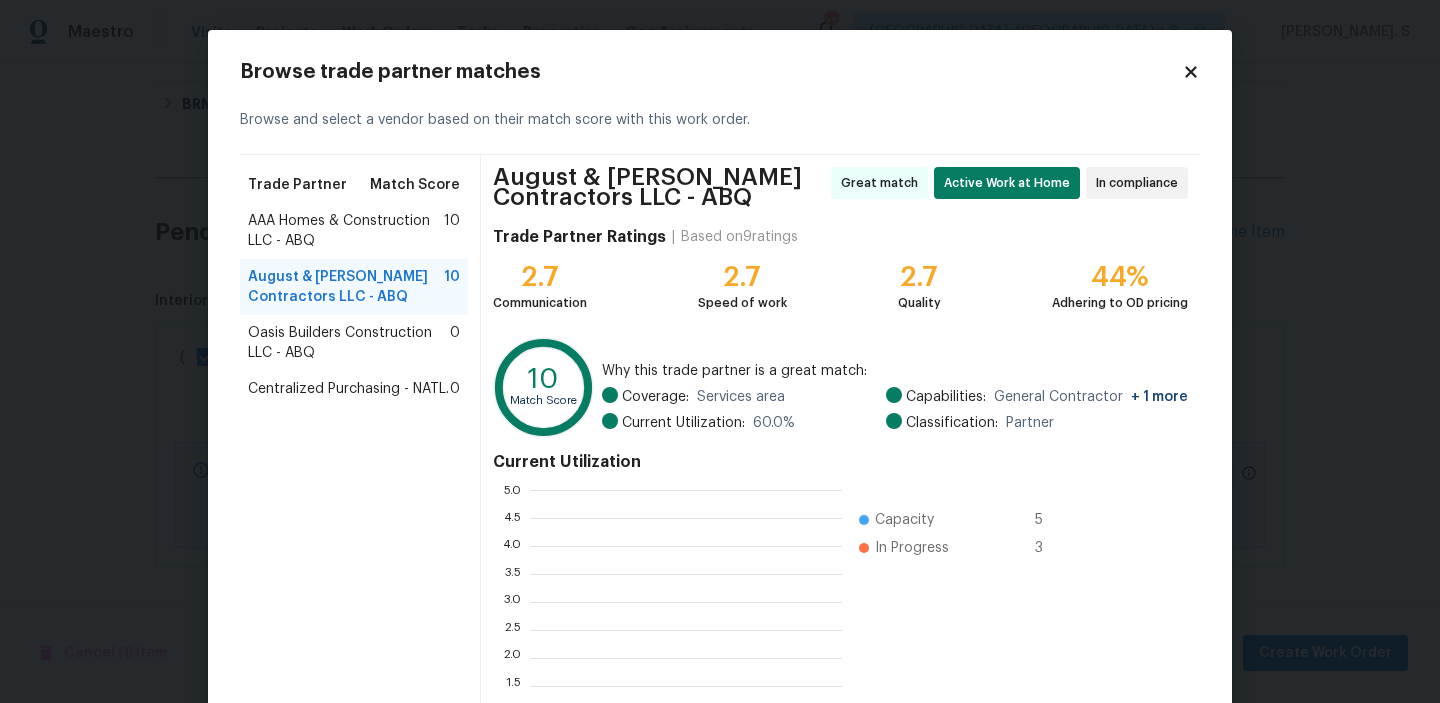 scroll, scrollTop: 2, scrollLeft: 1, axis: both 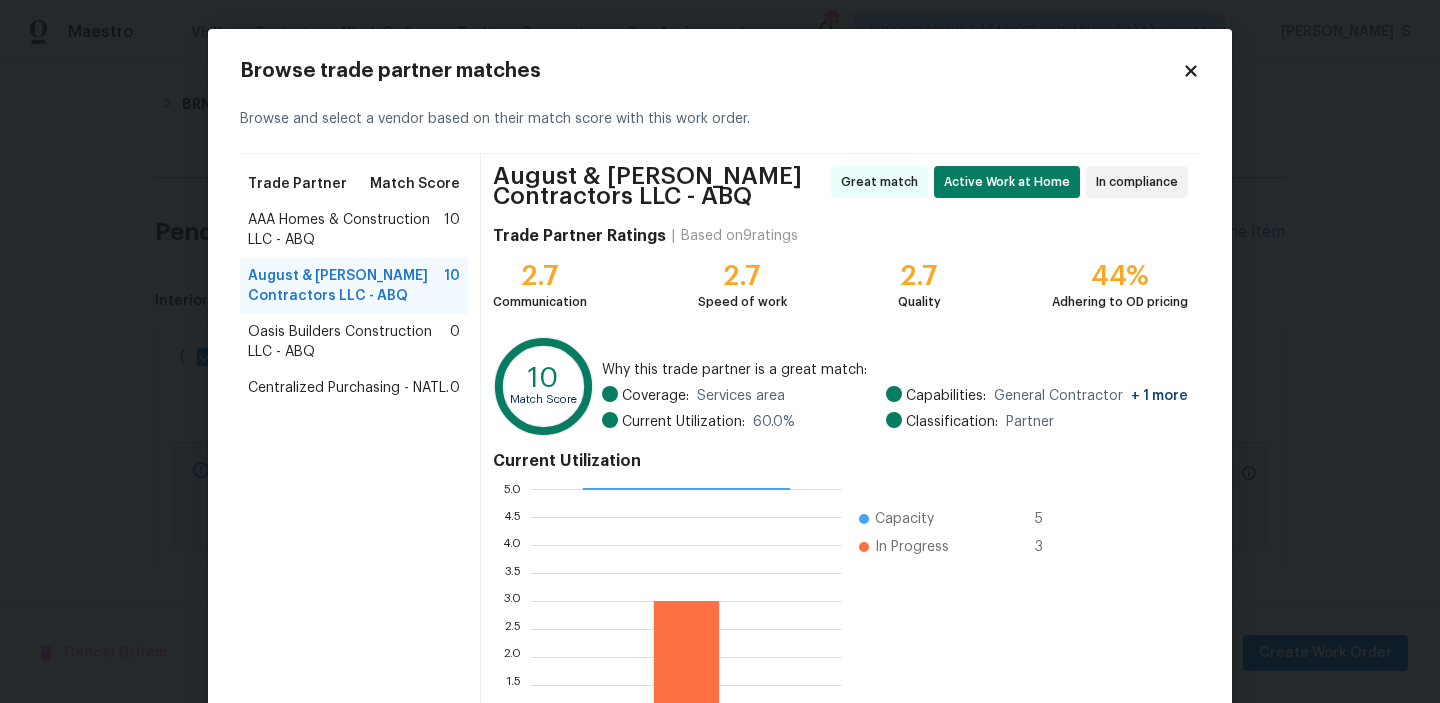 click on "AAA Homes & Construction LLC - ABQ" at bounding box center (346, 230) 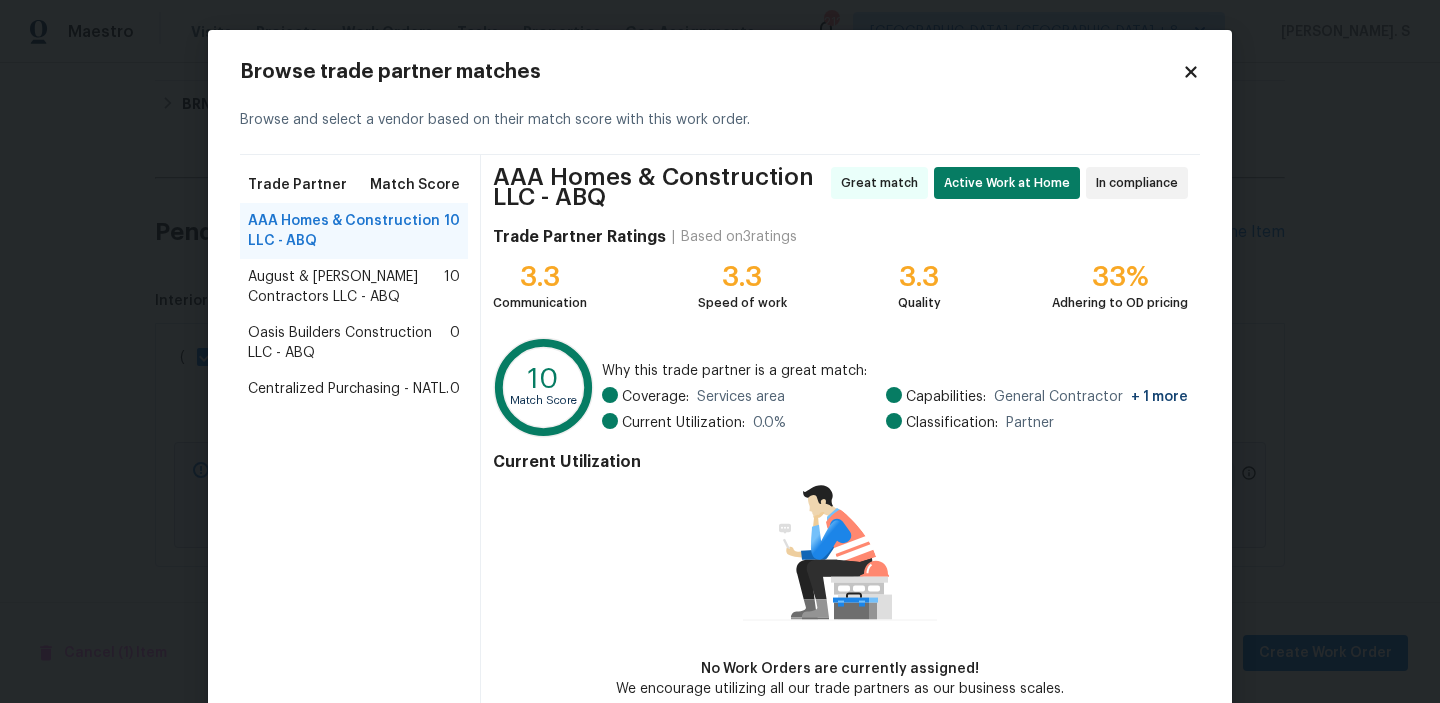 scroll, scrollTop: 105, scrollLeft: 0, axis: vertical 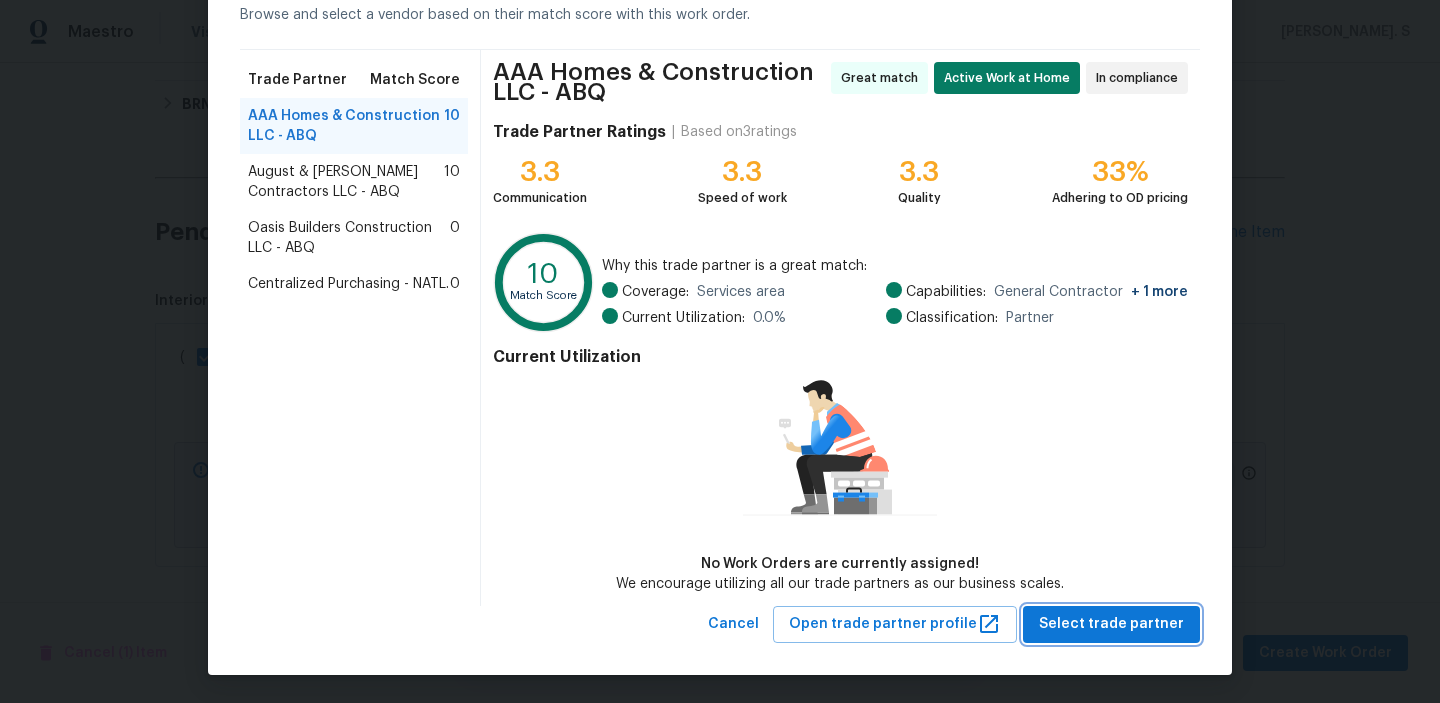 click on "Select trade partner" at bounding box center [1111, 624] 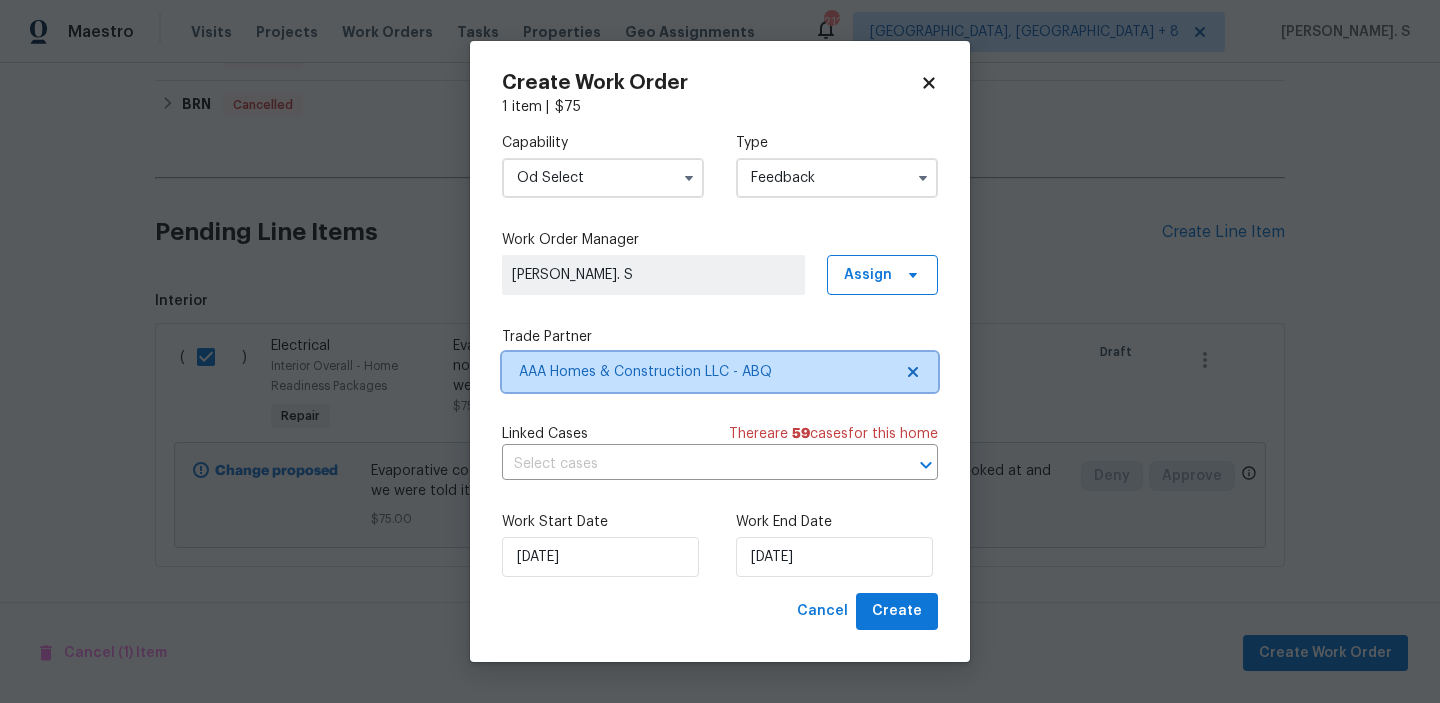 scroll, scrollTop: 0, scrollLeft: 0, axis: both 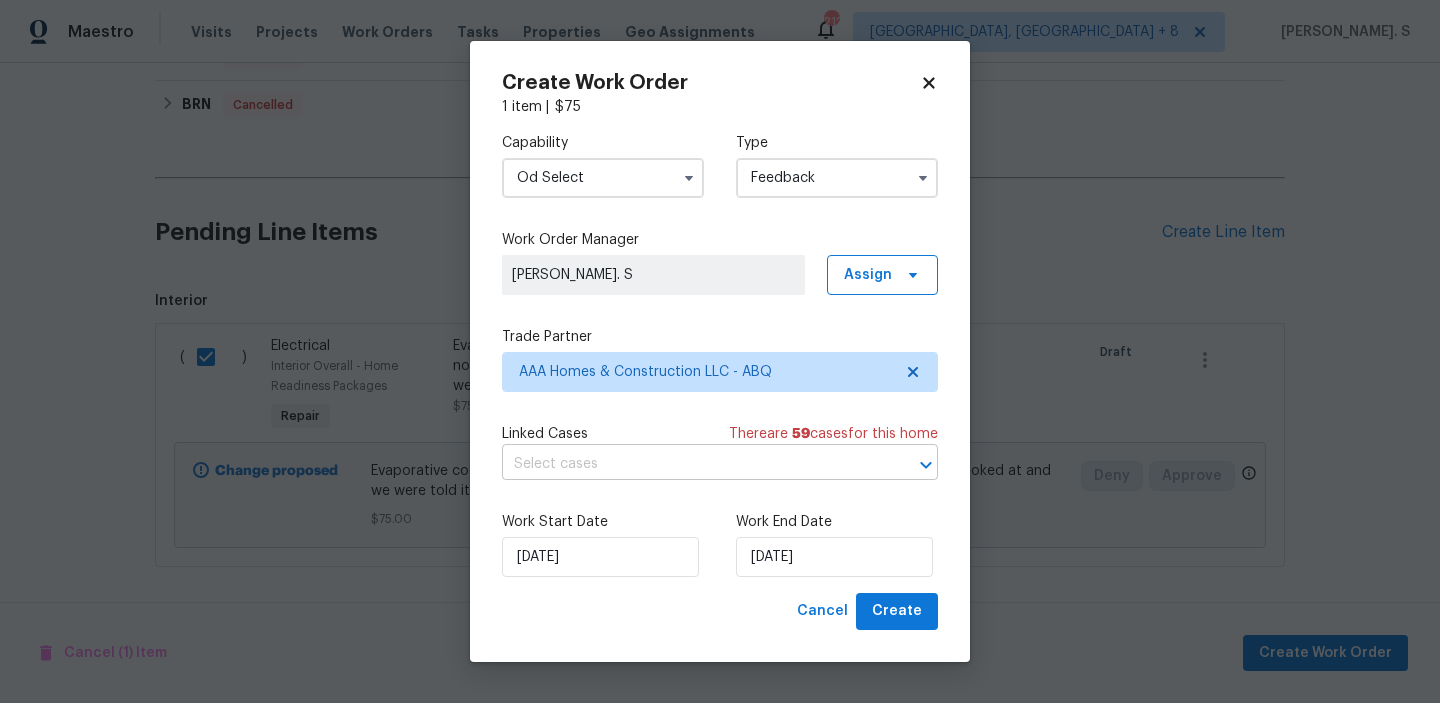 click at bounding box center (692, 464) 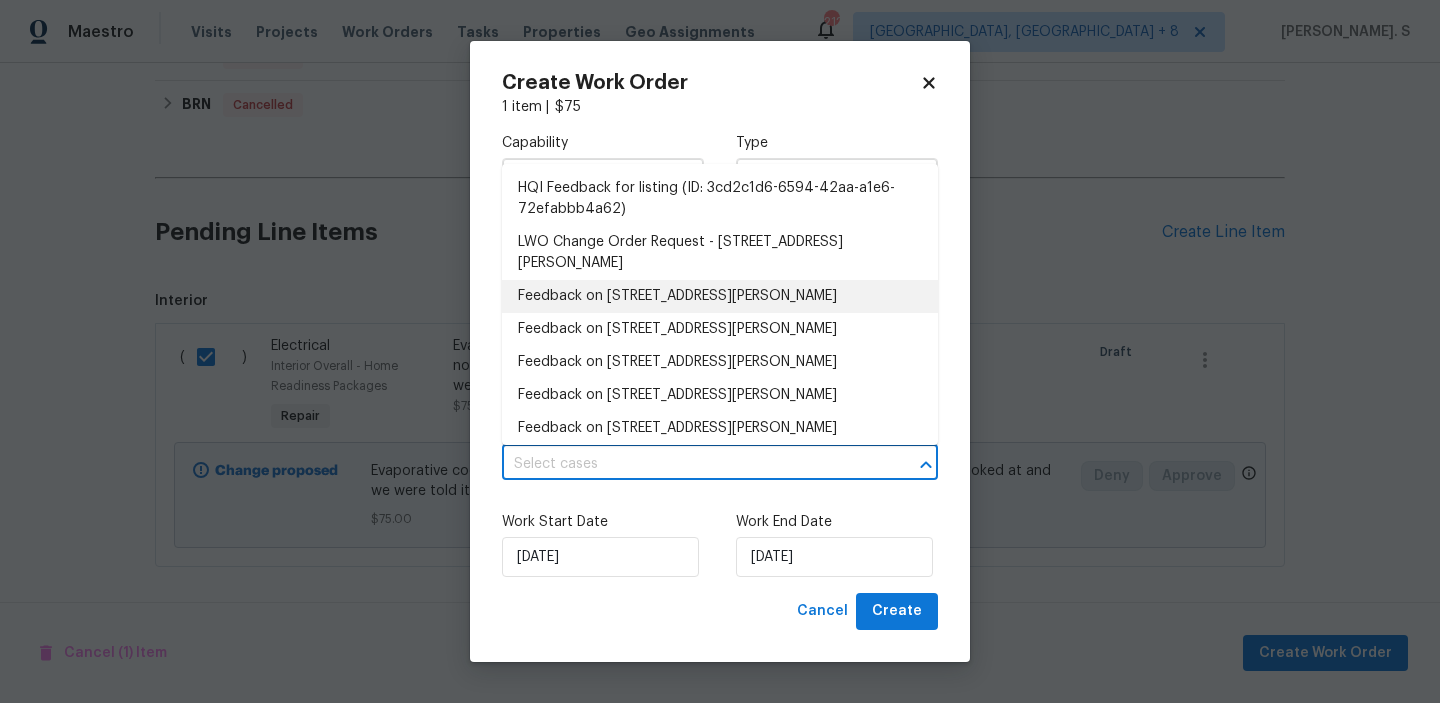 click on "Feedback on 12342 Haines Ave NE, Albuquerque, NM 87112" at bounding box center [720, 296] 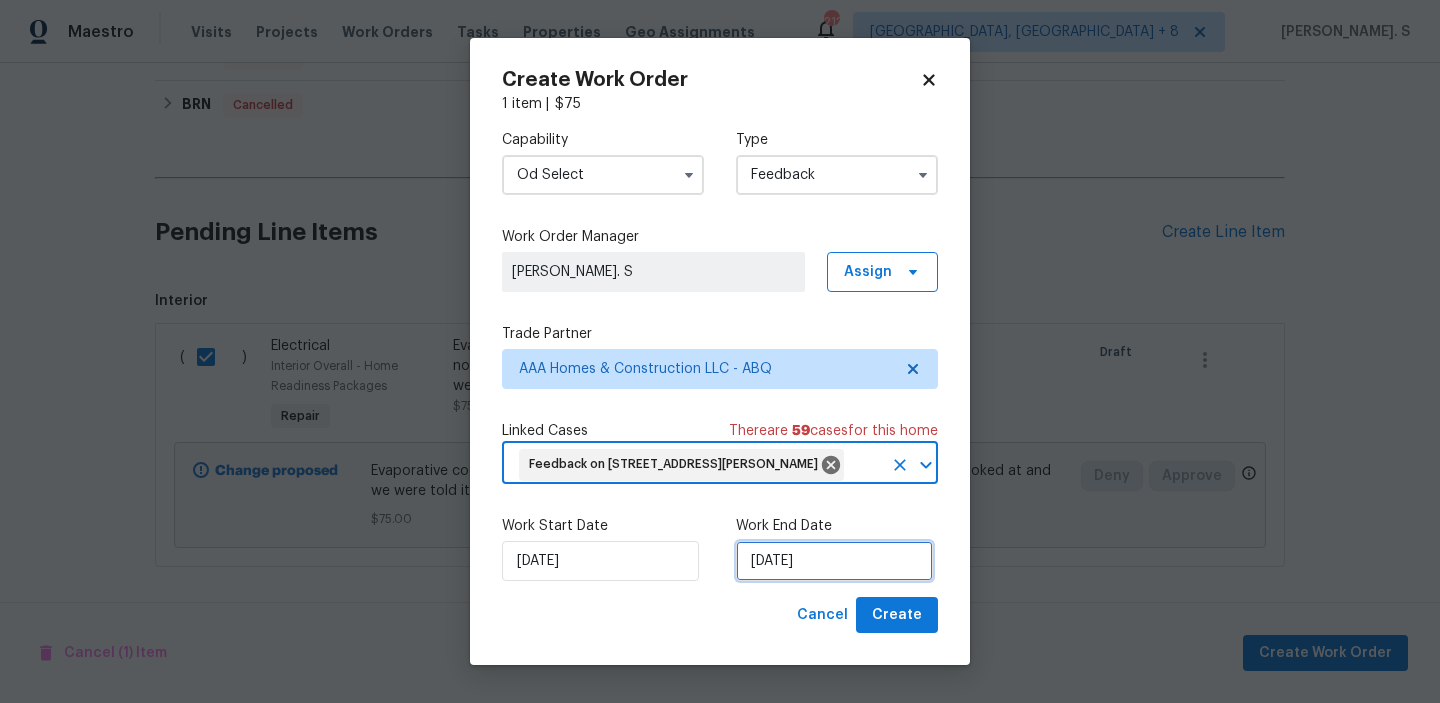 click on "[DATE]" at bounding box center (834, 561) 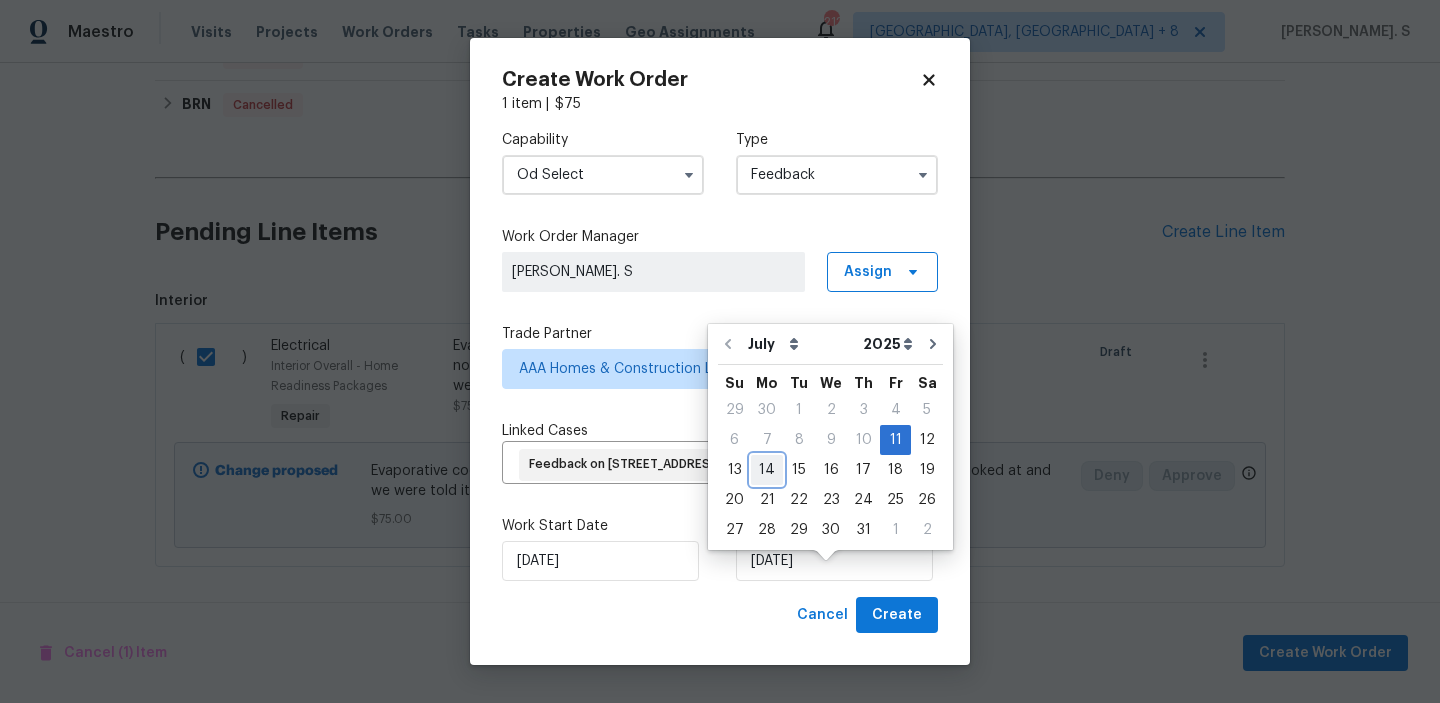 click on "14" at bounding box center (767, 470) 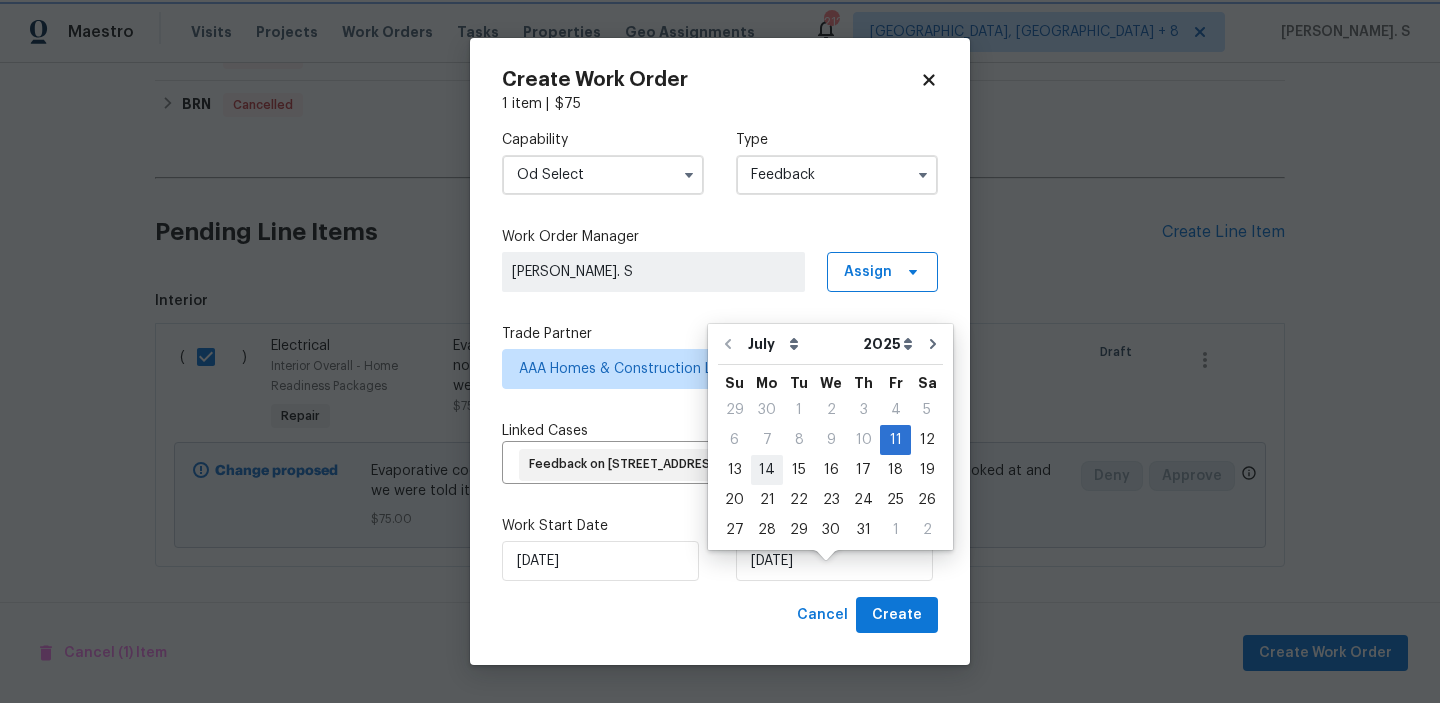 type on "[DATE]" 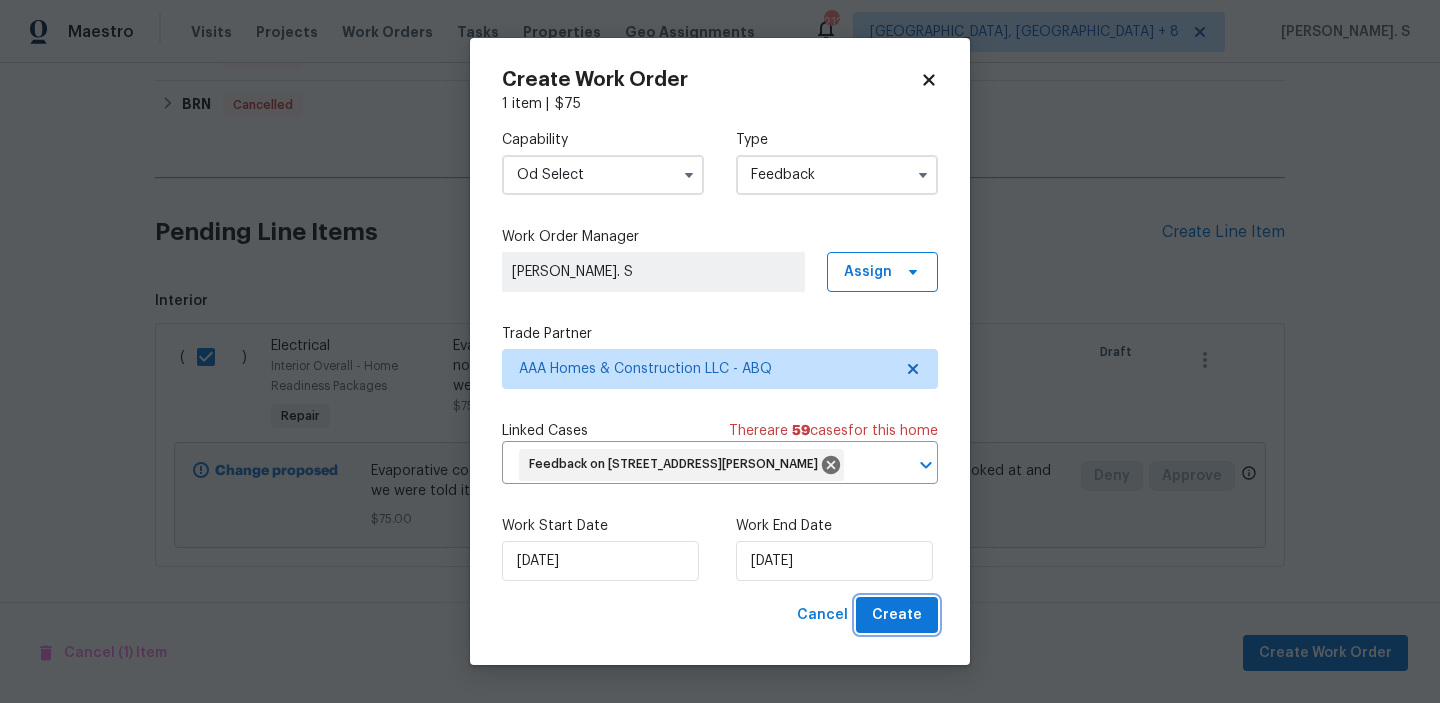 click on "Create" at bounding box center (897, 615) 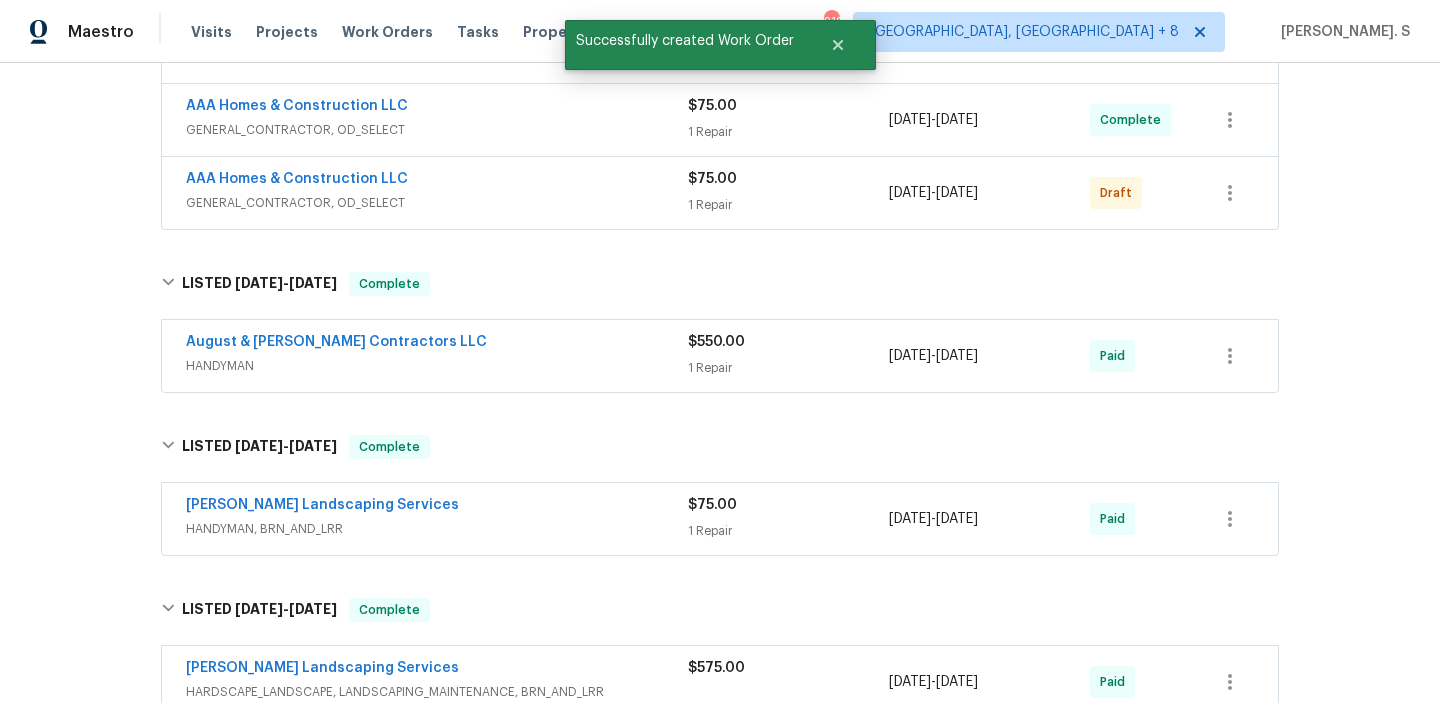 scroll, scrollTop: 0, scrollLeft: 0, axis: both 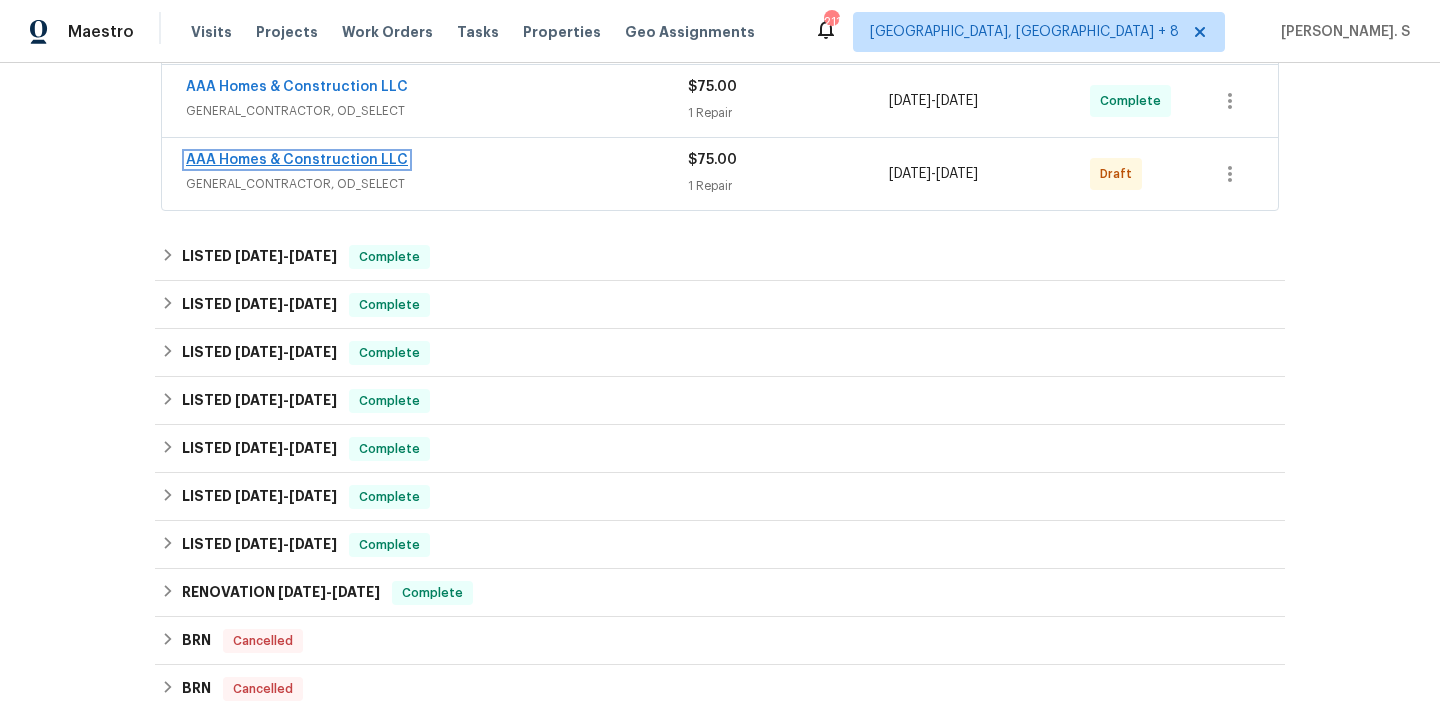 click on "AAA Homes & Construction LLC" at bounding box center [297, 160] 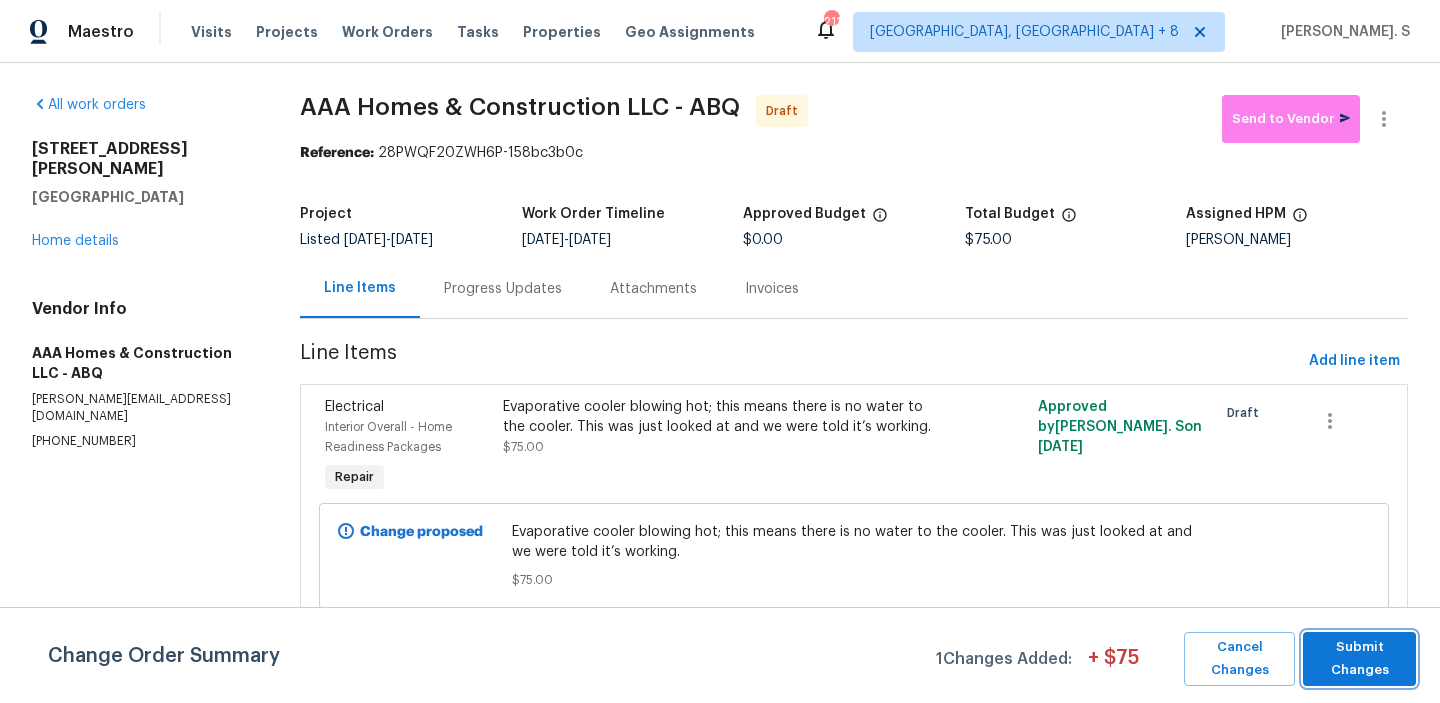 click on "Submit Changes" at bounding box center (1359, 659) 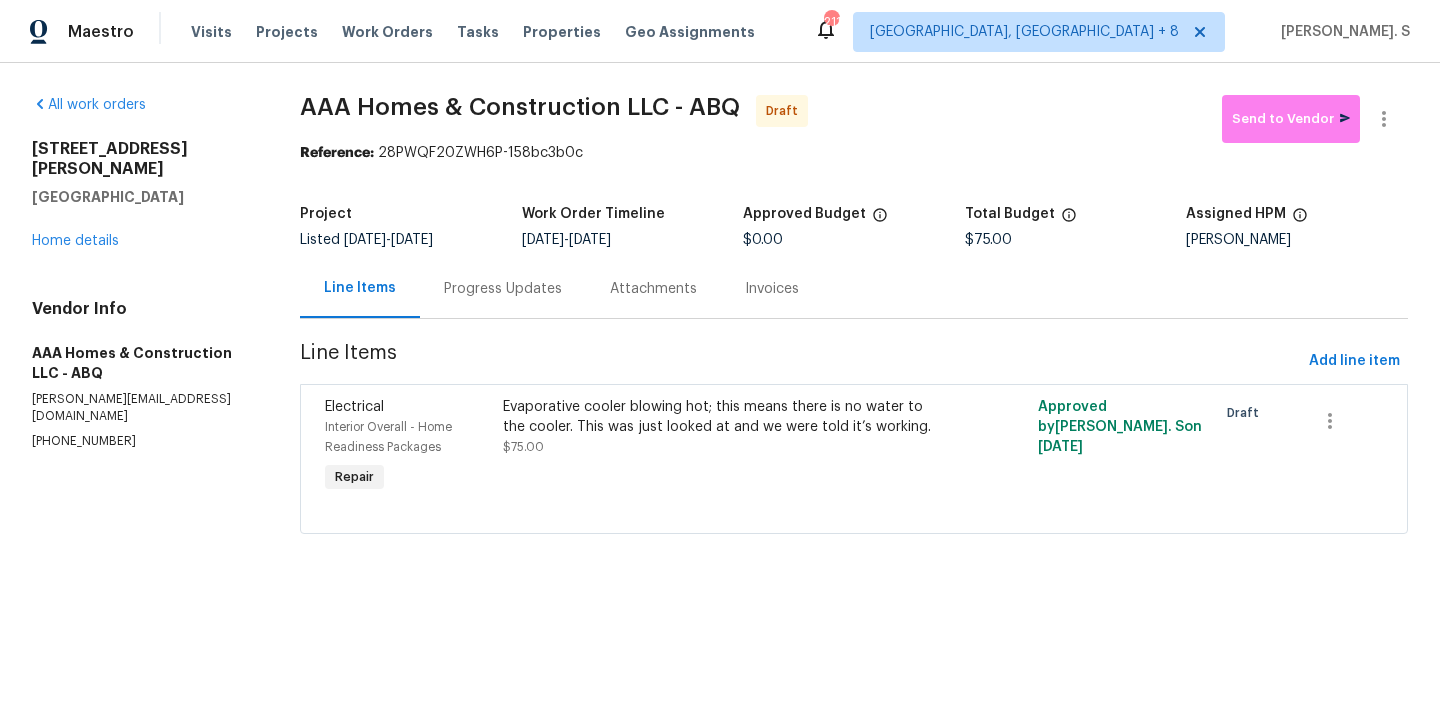 click on "Progress Updates" at bounding box center (503, 288) 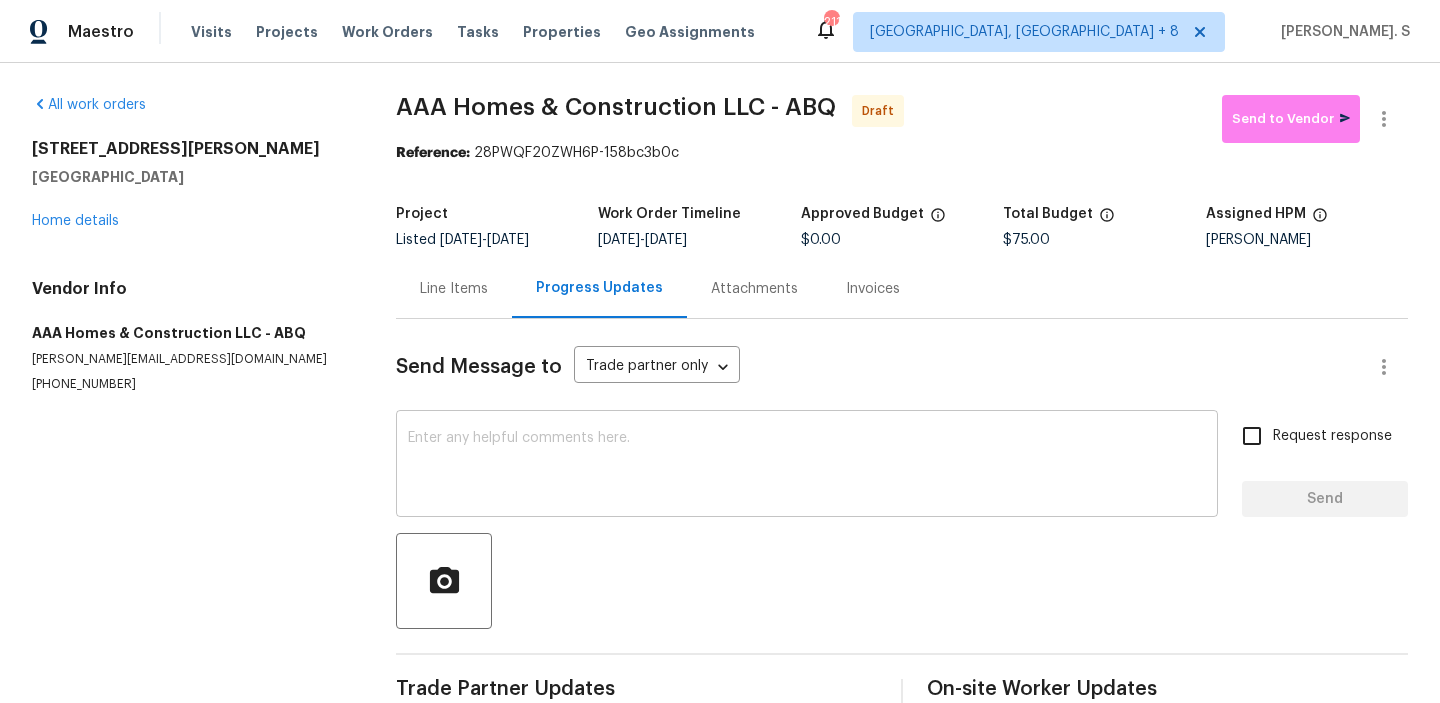 click on "x ​" at bounding box center [807, 466] 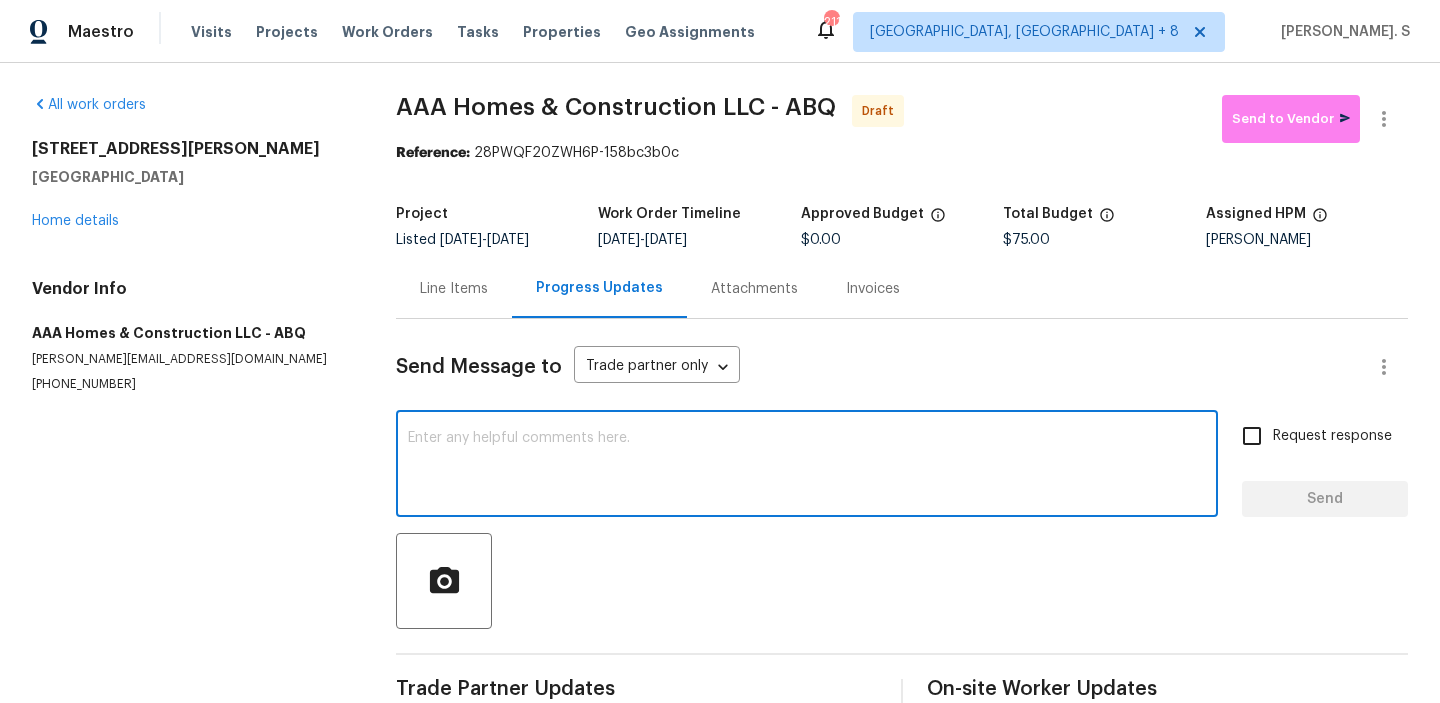 paste on "Hi, this is Glory with Opendoor. I’m confirming you received the WO for the property at (Address). Please review and accept the WO within 24 hours and provide a schedule date. Please disregard the contact information for the HPM included in the WO. Our Centralised LWO Team is responsible for Listed WOs. The team can be reached through the portal or by phone at (480) 478-0155." 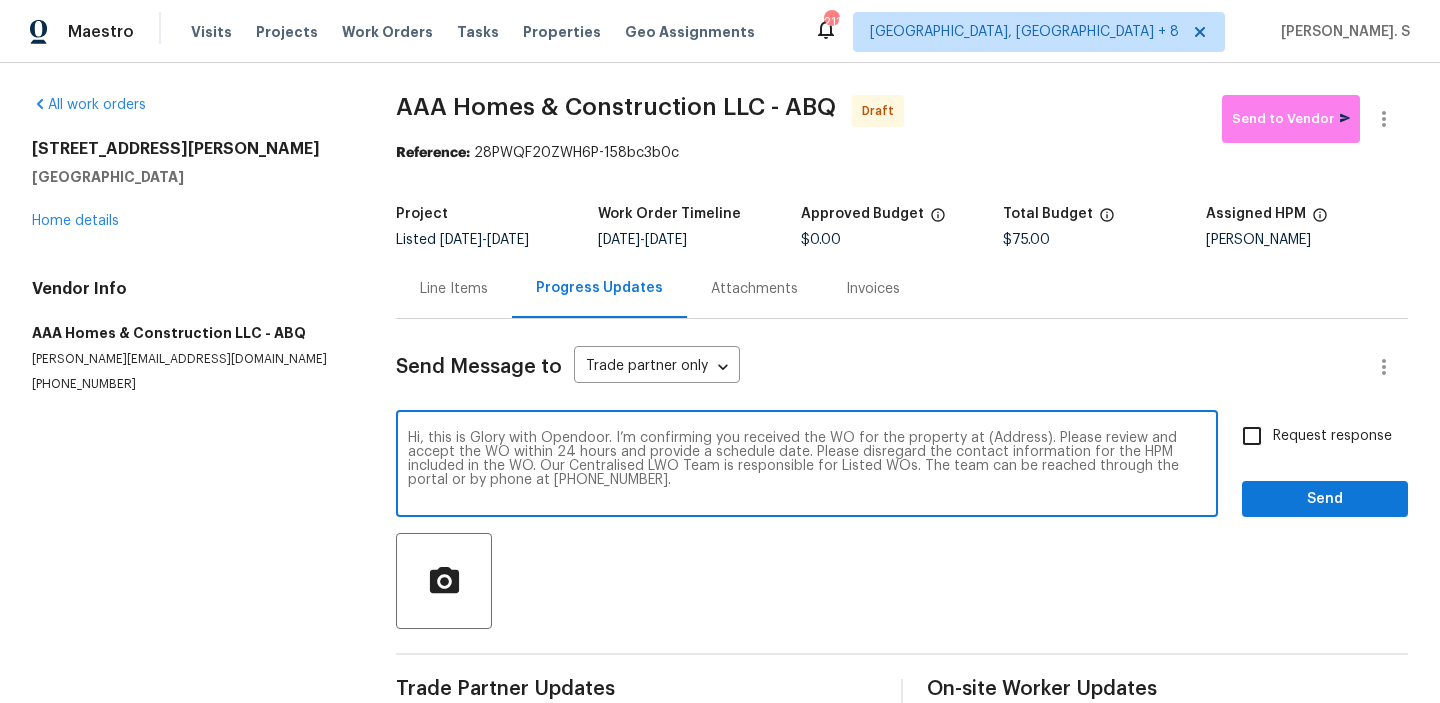 click on "Hi, this is Glory with Opendoor. I’m confirming you received the WO for the property at (Address). Please review and accept the WO within 24 hours and provide a schedule date. Please disregard the contact information for the HPM included in the WO. Our Centralised LWO Team is responsible for Listed WOs. The team can be reached through the portal or by phone at (480) 478-0155." at bounding box center [807, 466] 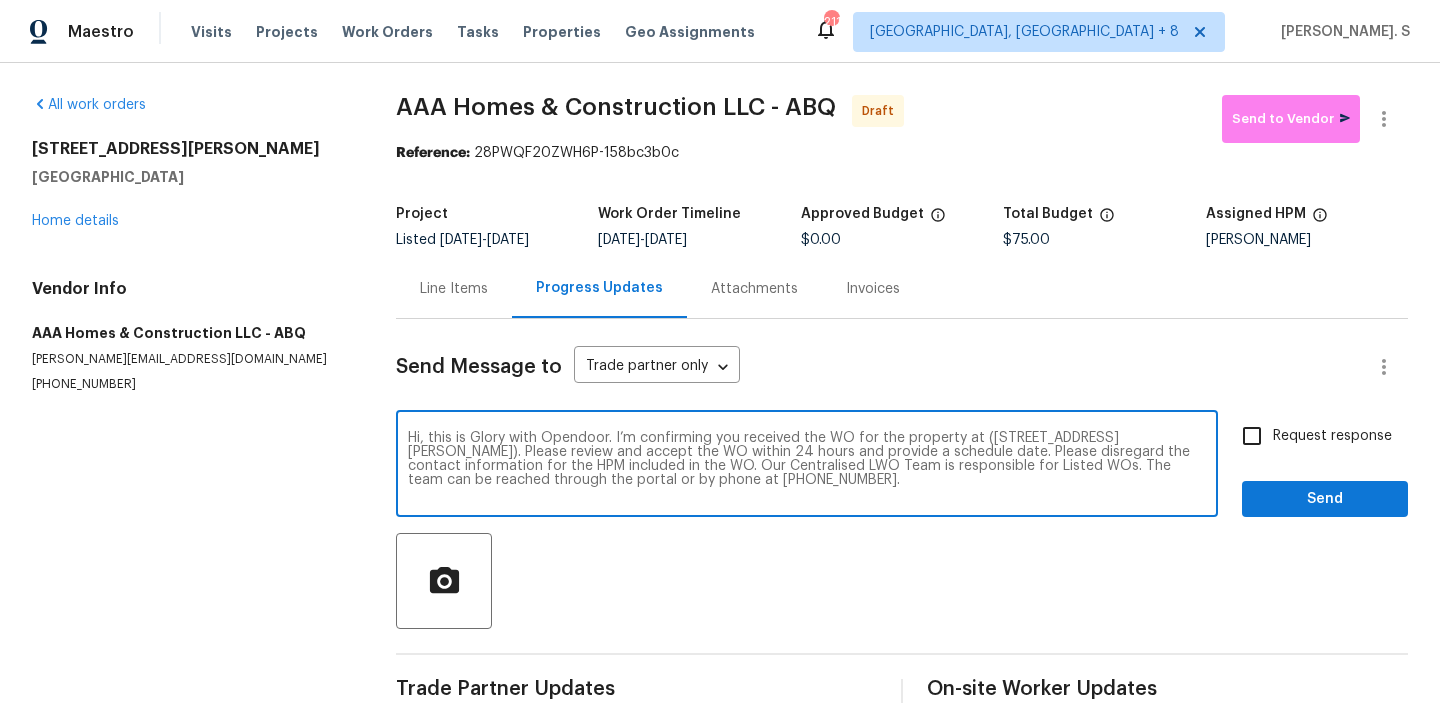 type on "Hi, this is Glory with Opendoor. I’m confirming you received the WO for the property at (12342 Haines Ave NE, Albuquerque, NM 87112). Please review and accept the WO within 24 hours and provide a schedule date. Please disregard the contact information for the HPM included in the WO. Our Centralised LWO Team is responsible for Listed WOs. The team can be reached through the portal or by phone at (480) 478-0155." 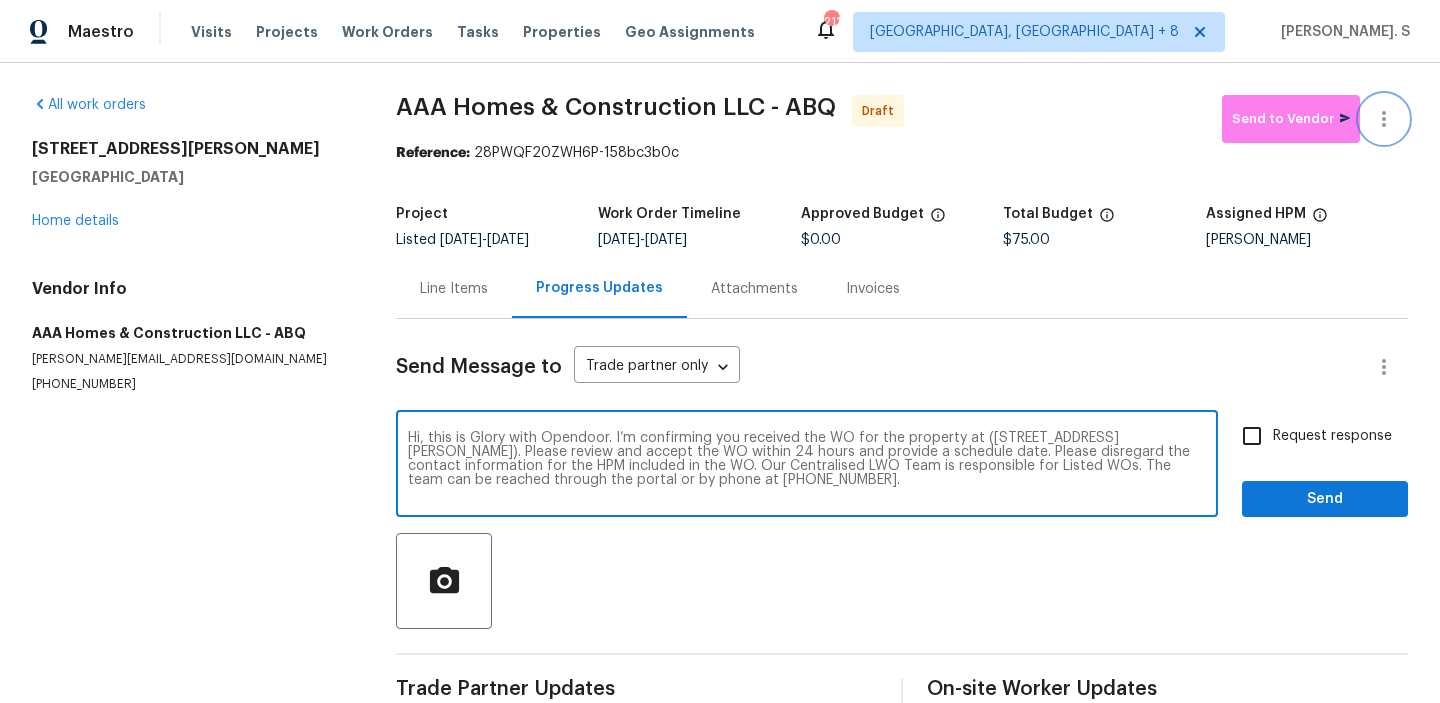 click 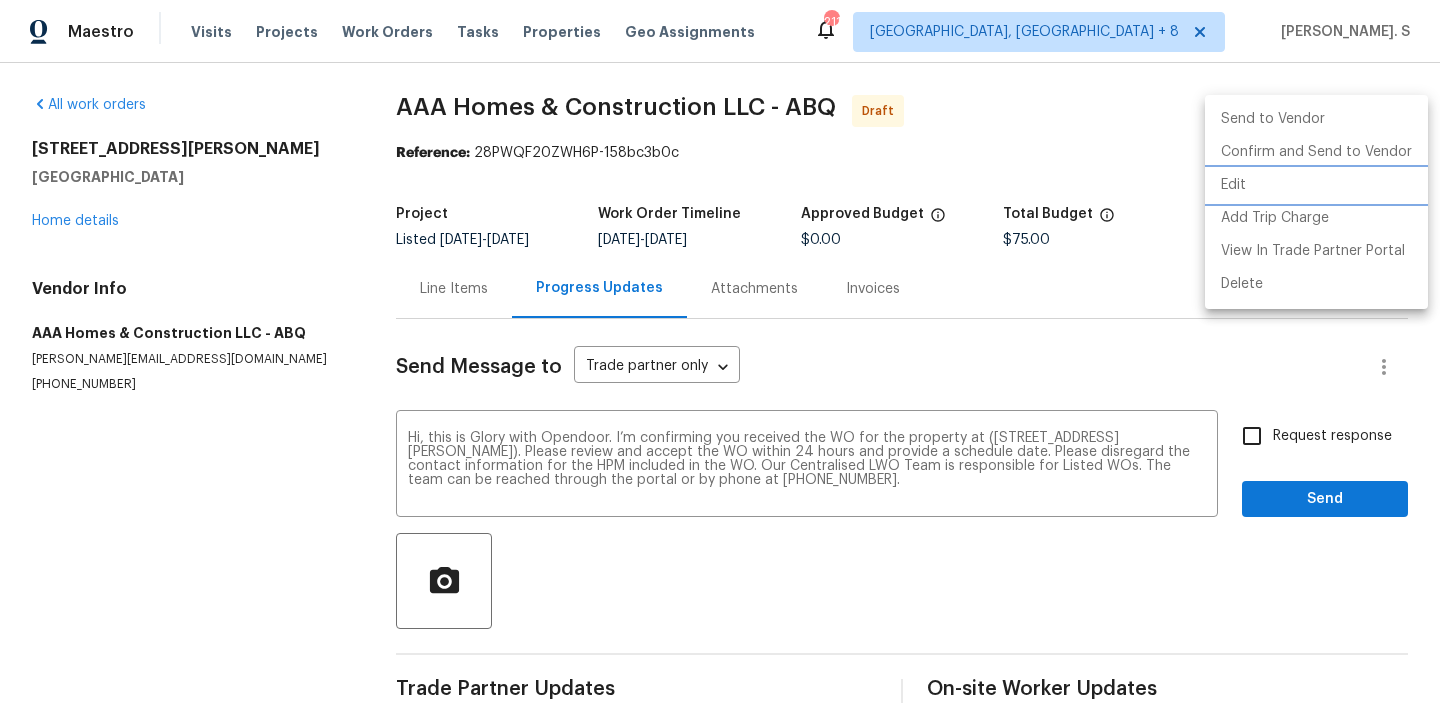 click on "Edit" at bounding box center [1316, 185] 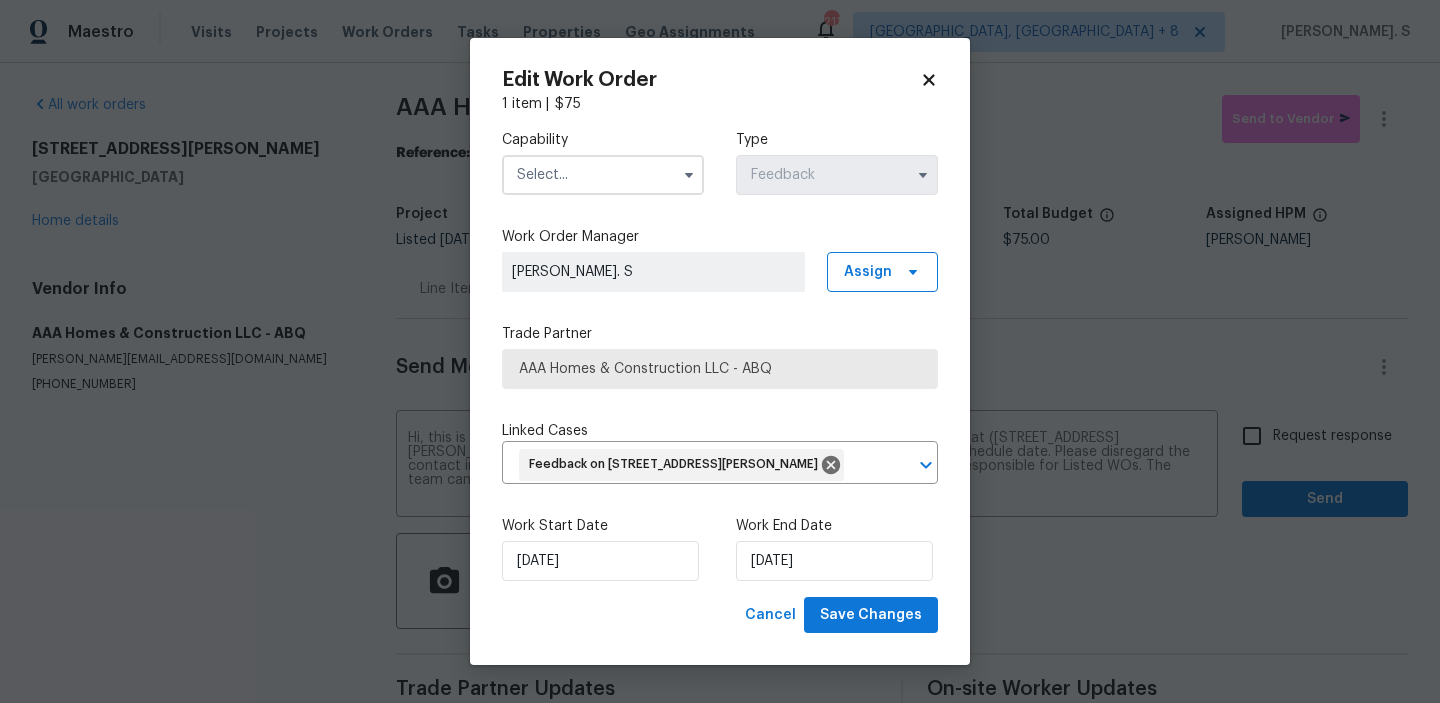 click at bounding box center [603, 175] 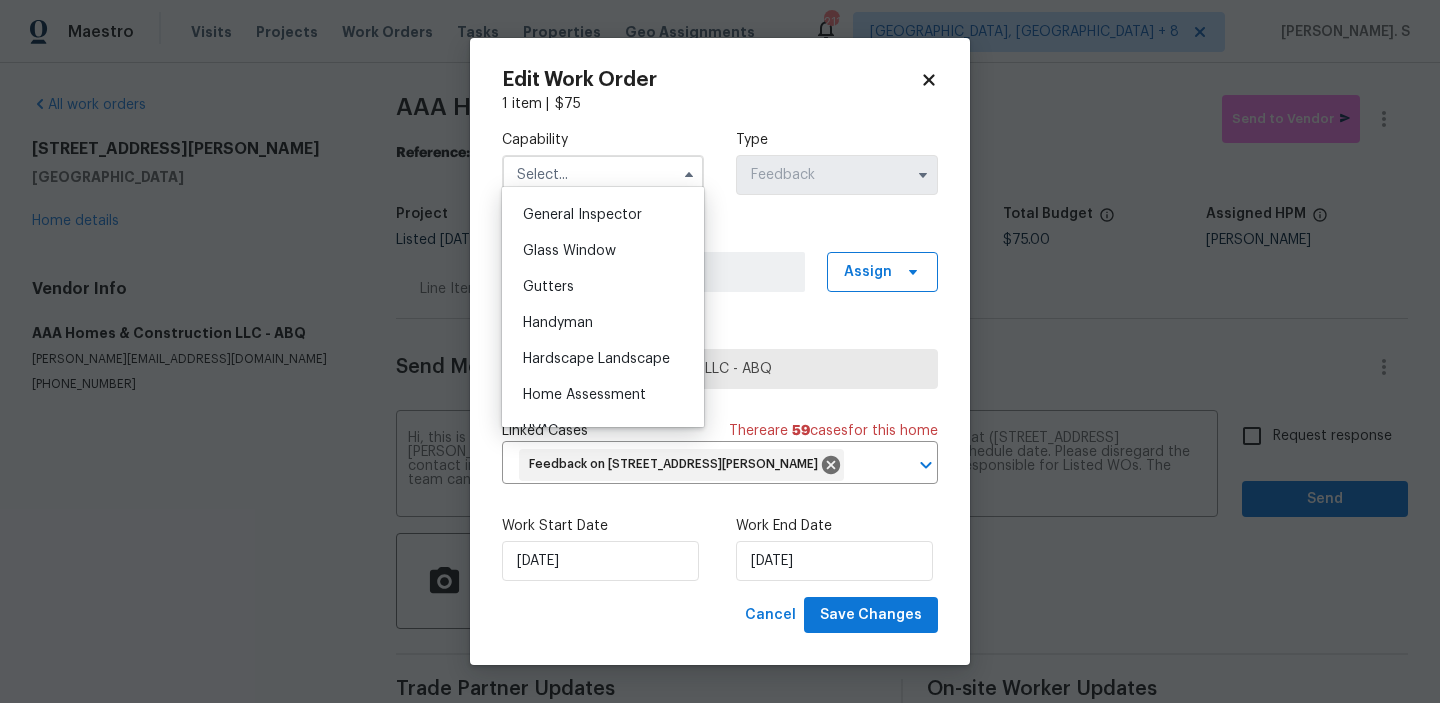 scroll, scrollTop: 1007, scrollLeft: 0, axis: vertical 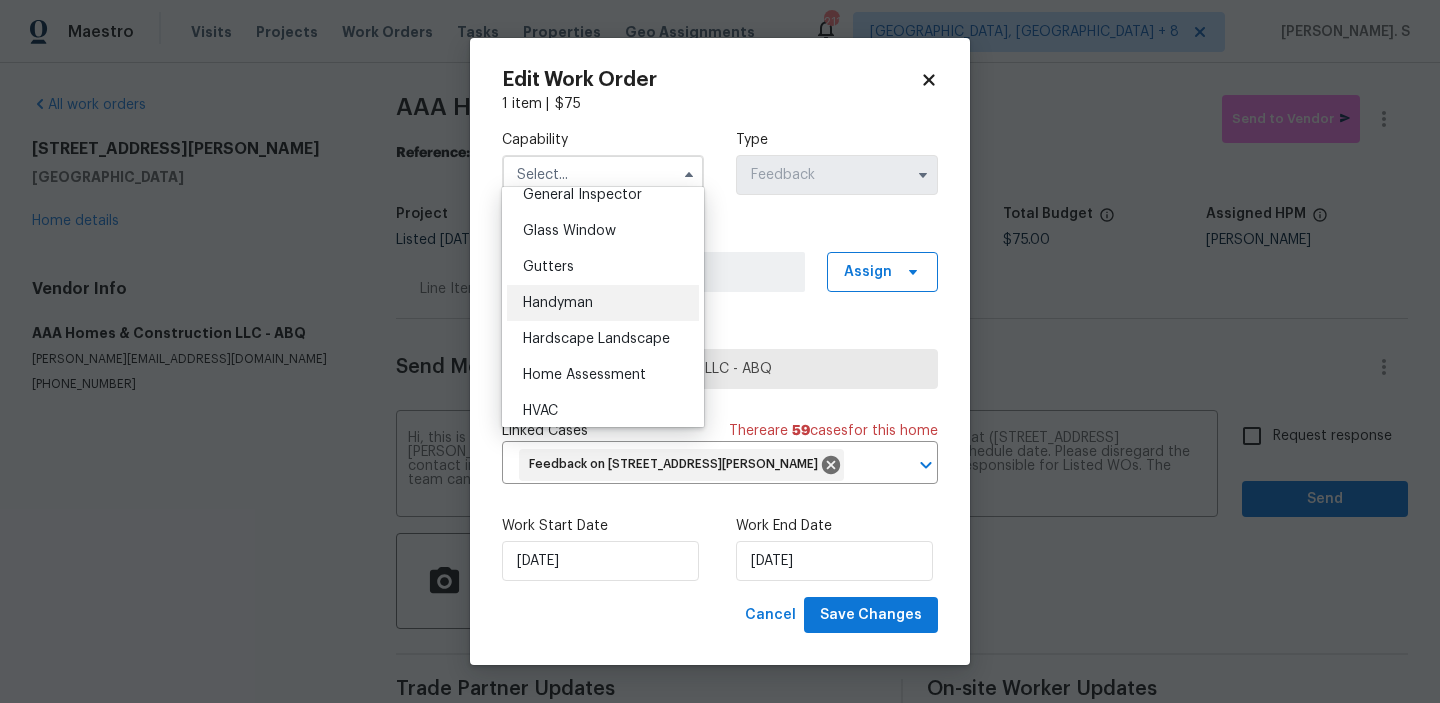 click on "Handyman" at bounding box center [603, 303] 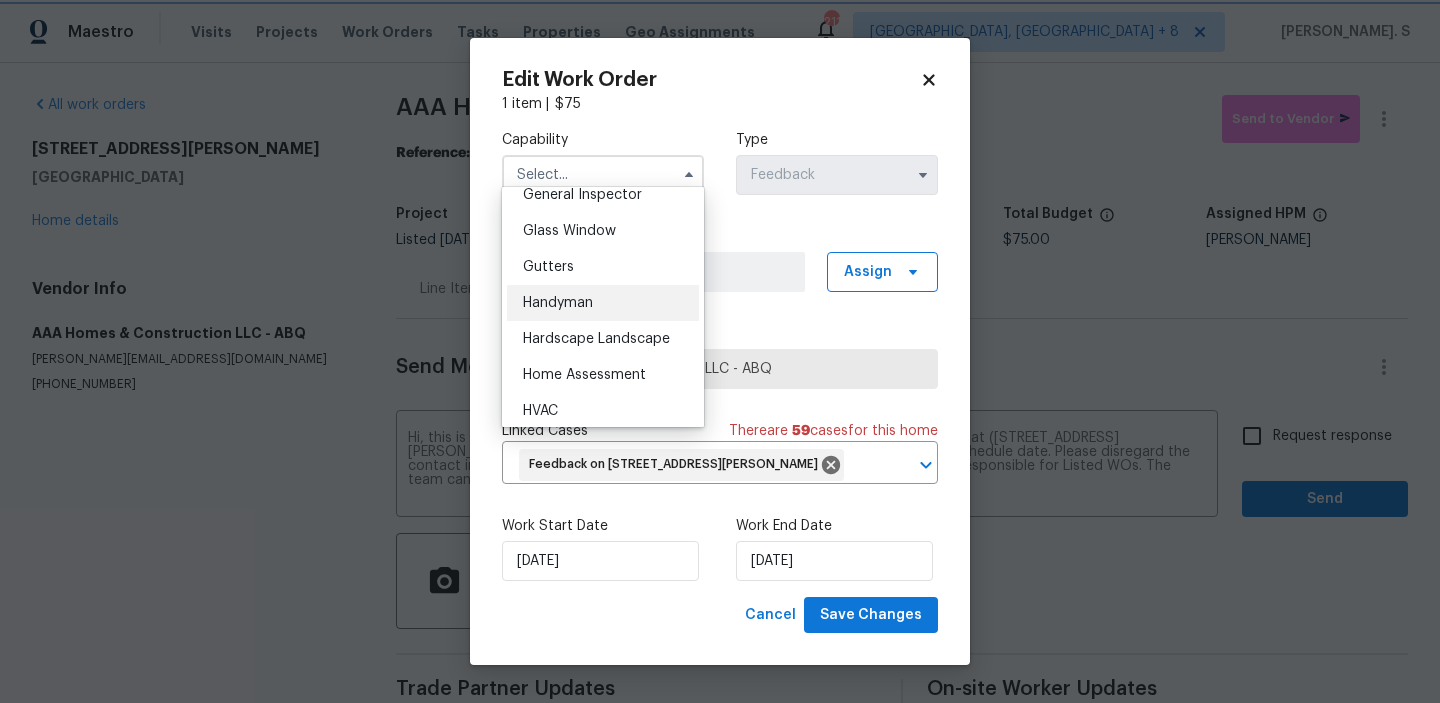 type on "Handyman" 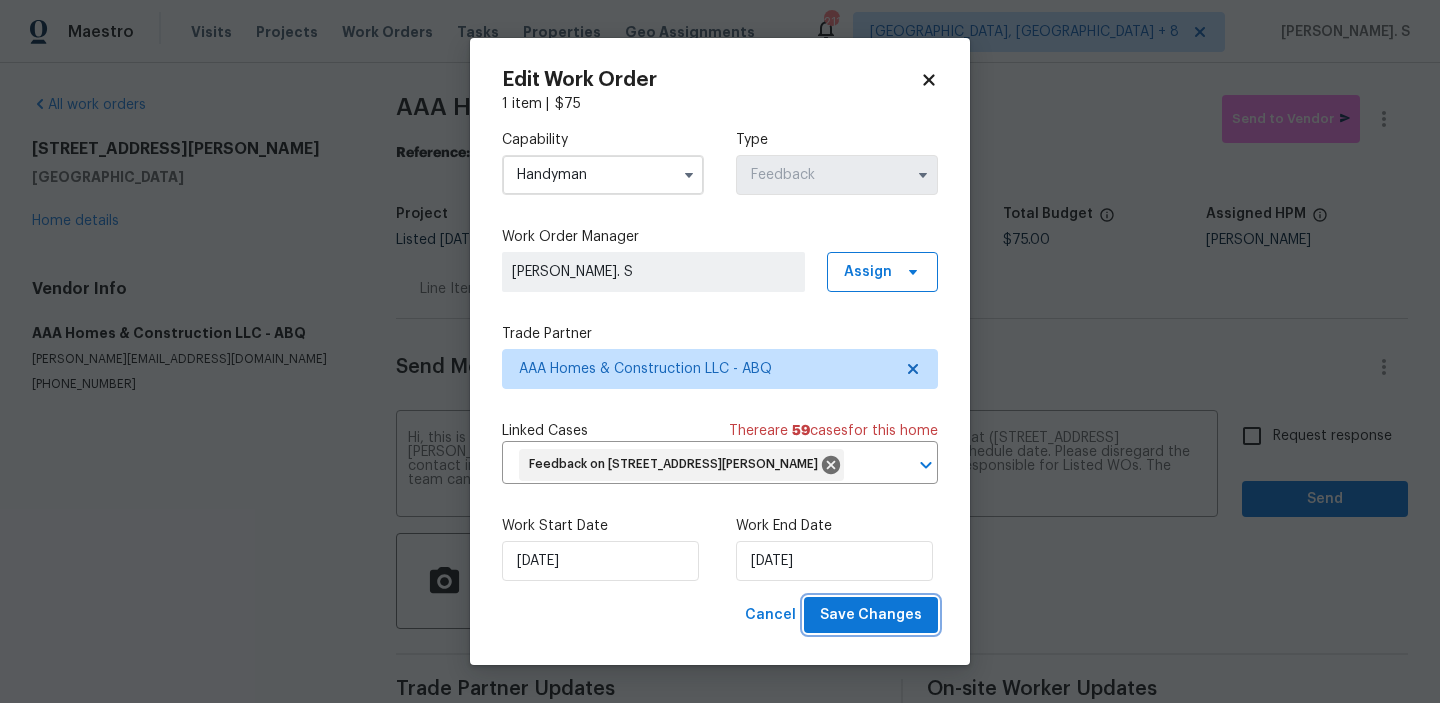 click on "Save Changes" at bounding box center [871, 615] 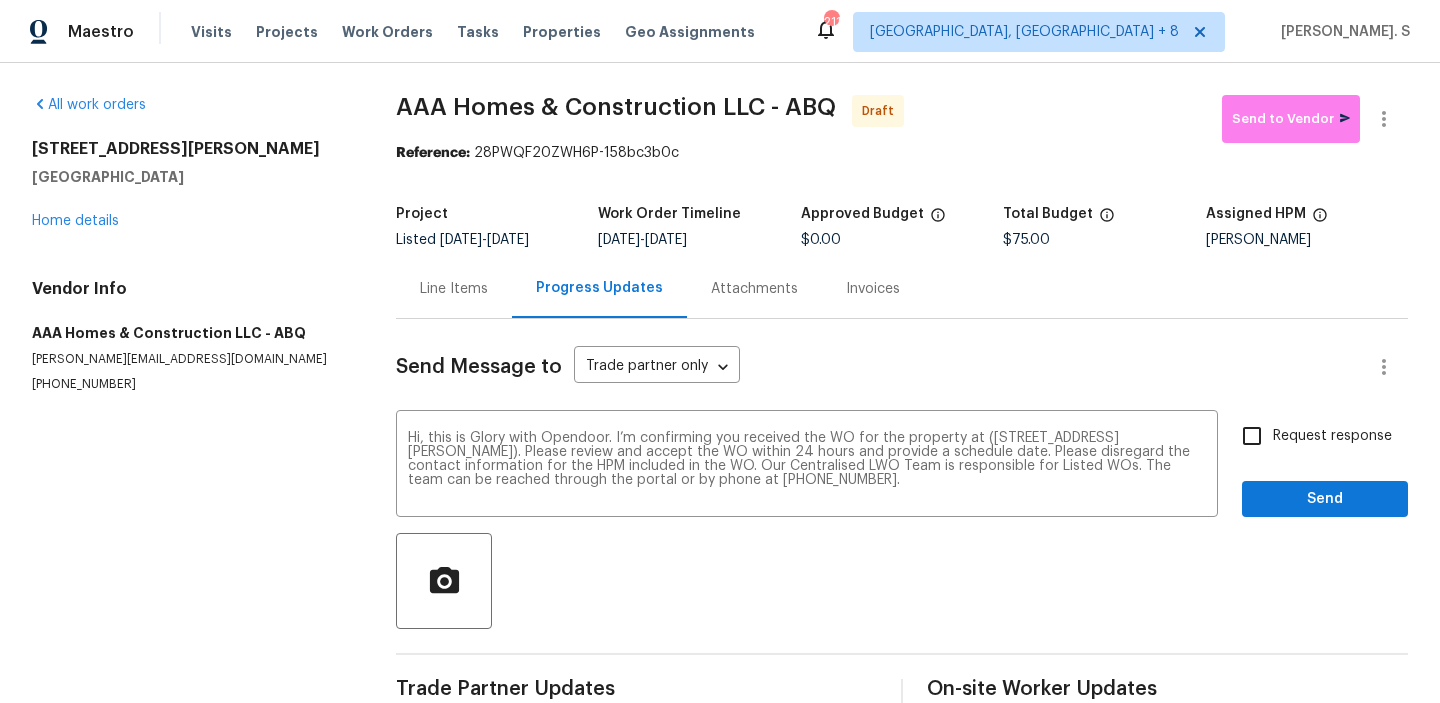 click on "Maestro Visits Projects Work Orders Tasks Properties Geo Assignments 211 Albuquerque, NM + 8 Glory Joyce. S All work orders 12342 Haines Ave NE Albuquerque, NM 87112 Home details Vendor Info AAA Homes & Construction LLC - ABQ solis.aaahomes@gmail.com (505) 508-6032 AAA Homes & Construction LLC - ABQ Draft Send to Vendor   Reference:   28PWQF20ZWH6P-158bc3b0c Project Listed   6/26/2025  -  7/14/2025 Work Order Timeline 7/11/2025  -  7/14/2025 Approved Budget $0.00 Total Budget $75.00 Assigned HPM Mark Cardenas Line Items Progress Updates Attachments Invoices Send Message to Trade partner only Trade partner only ​ x ​ Request response Send Trade Partner Updates On-site Worker Updates
Edit Work Order 1 item | $ 75 Capability   Handyman Type   Feedback Work Order Manager   Glory Joyce. S Assign Trade Partner   AAA Homes & Construction LLC - ABQ Linked Cases There  are   59  case s  for this home   Feedback on 12342 Haines Ave NE, Albuquerque, NM 87112 ​ Work Start Date   7/11/2025 Work End Date" at bounding box center [720, 351] 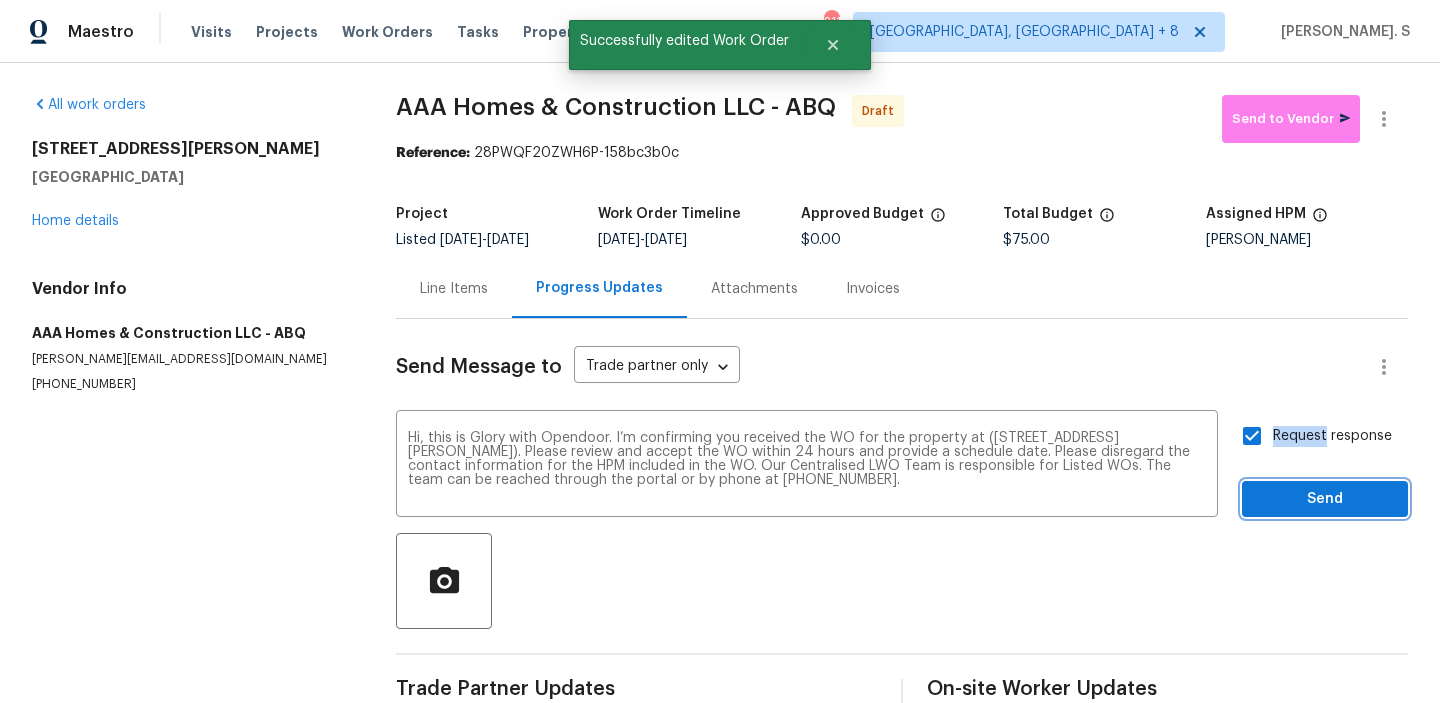 click on "Send" at bounding box center (1325, 499) 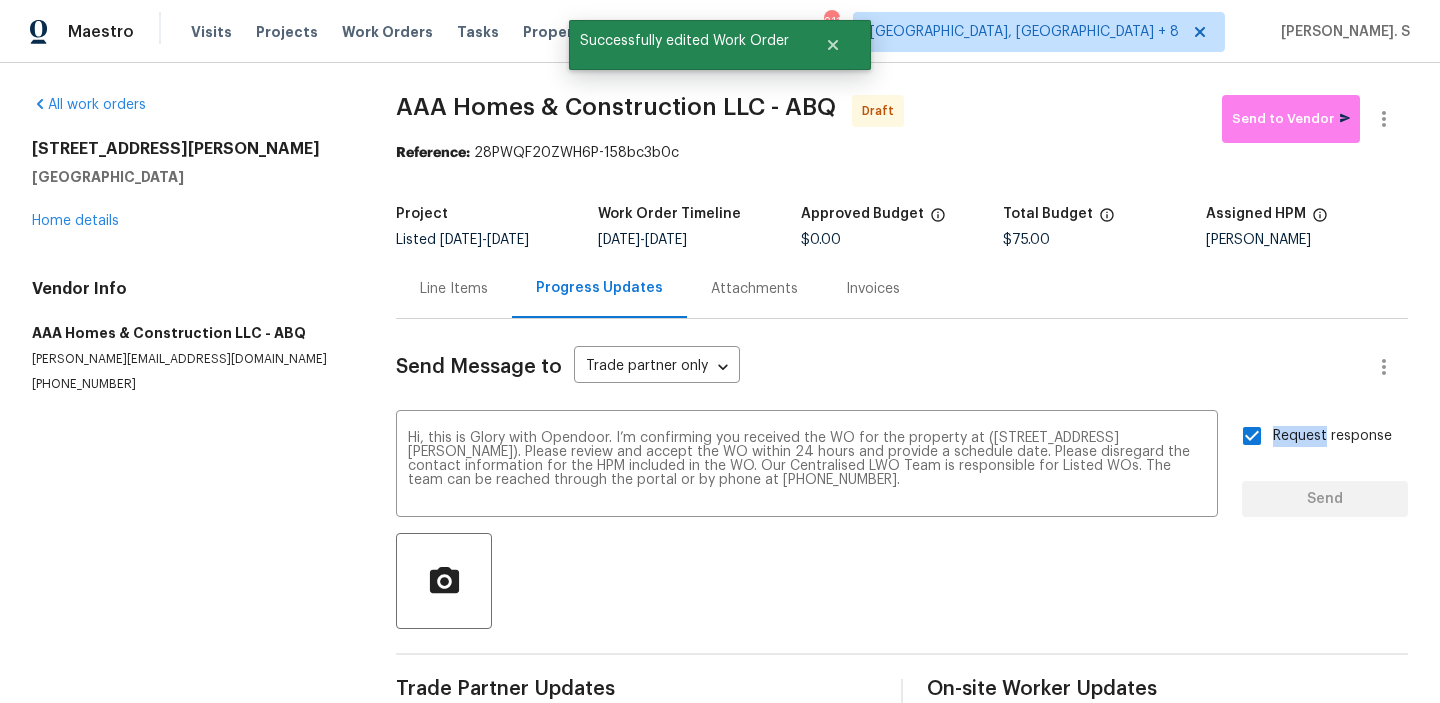 type 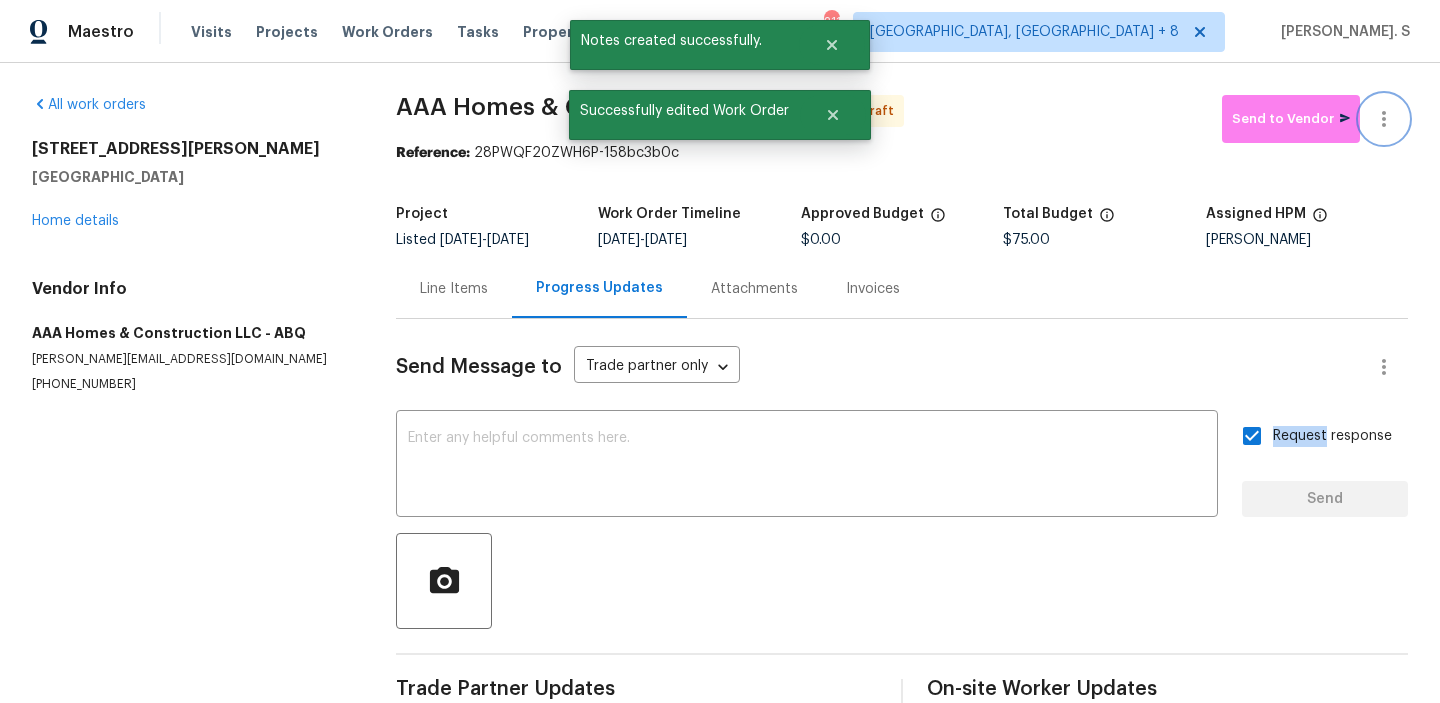 click 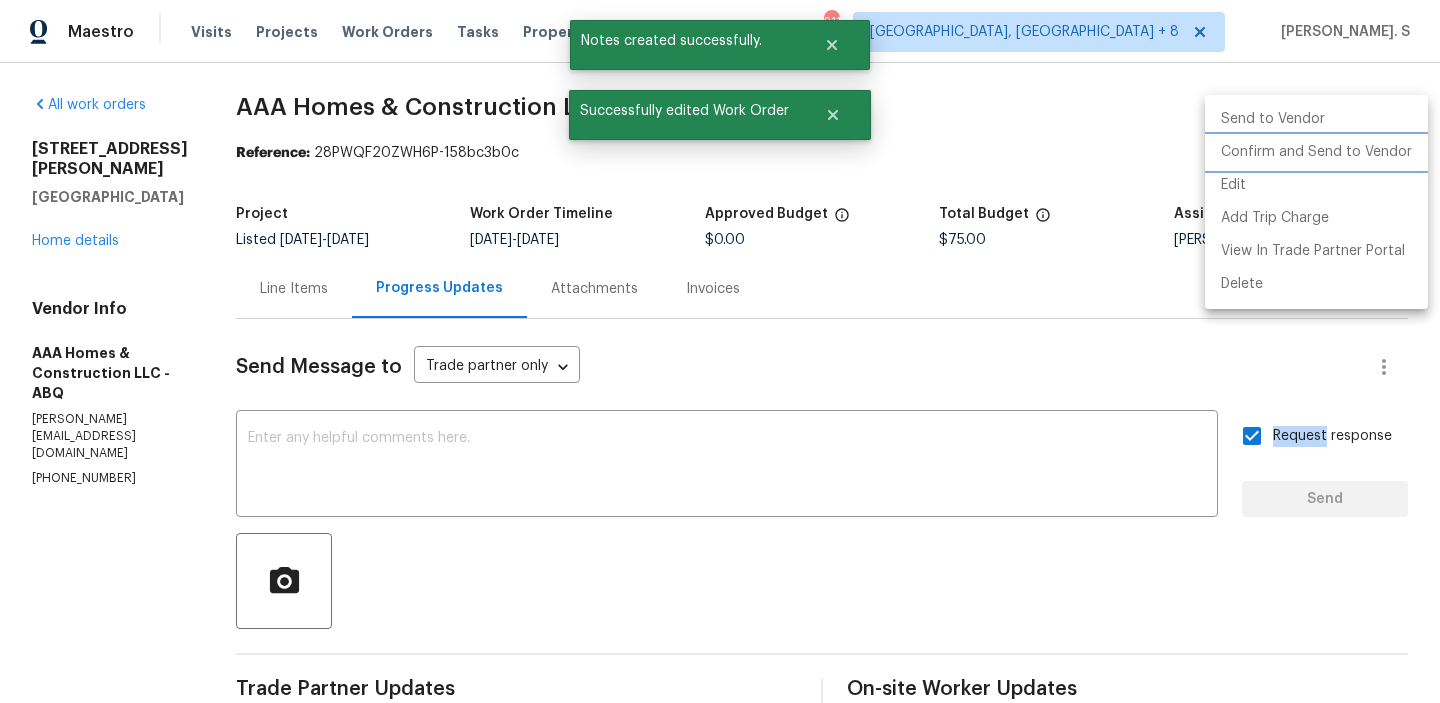 click on "Confirm and Send to Vendor" at bounding box center [1316, 152] 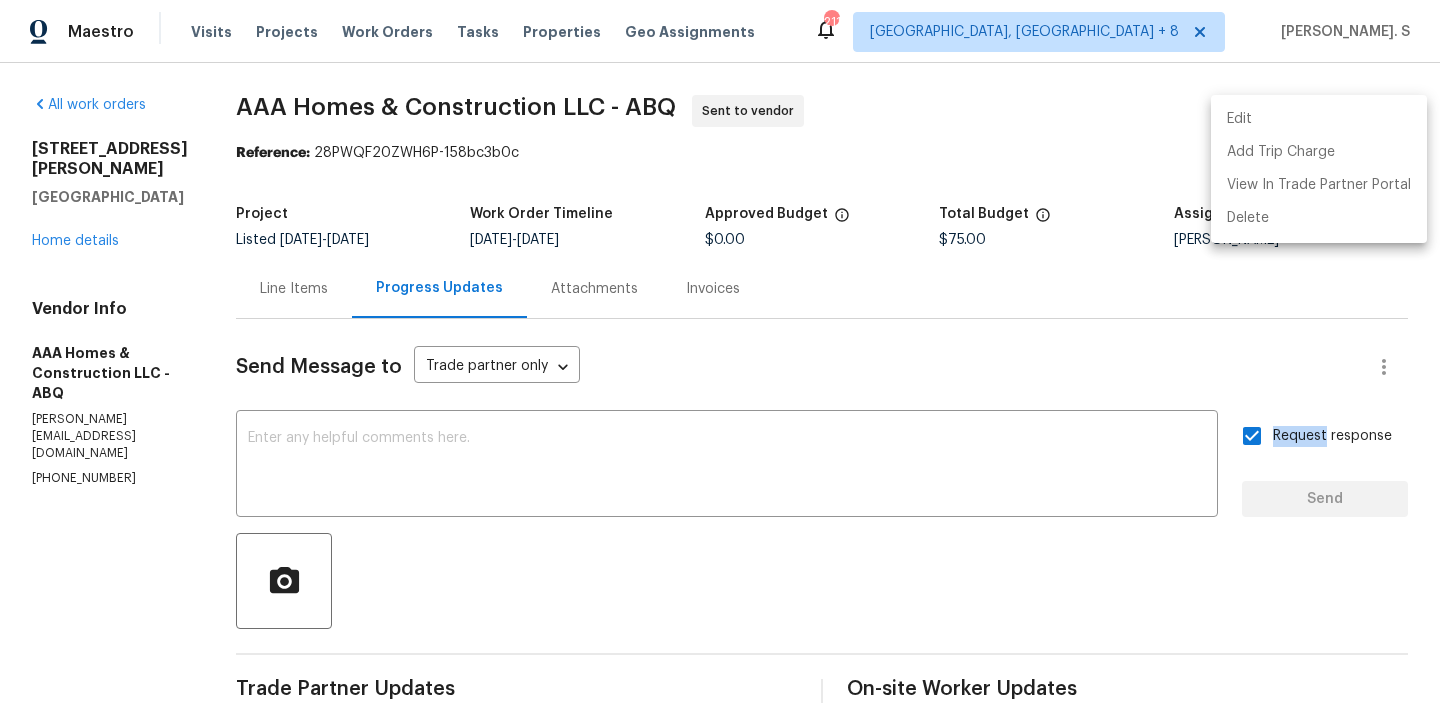 click at bounding box center (720, 351) 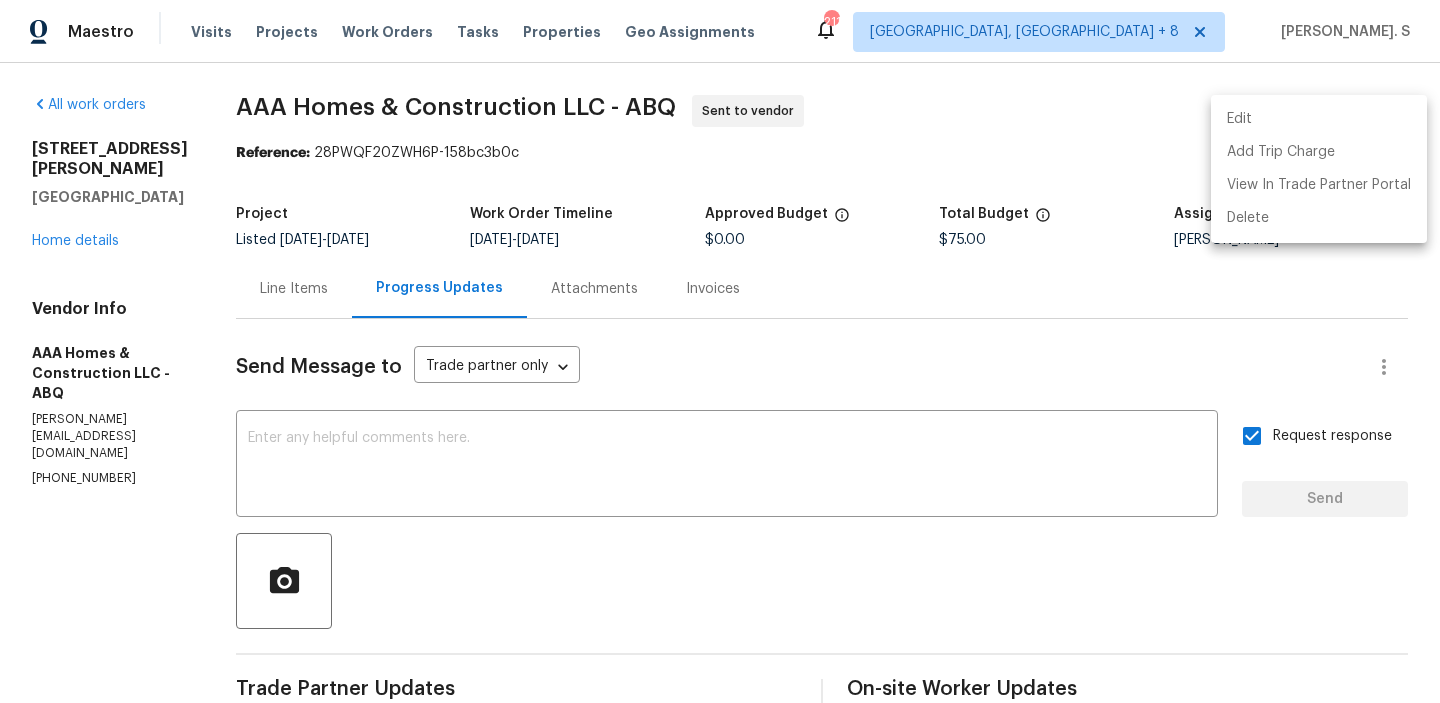 click on "Edit Add Trip Charge View In Trade Partner Portal Delete" at bounding box center (720, 351) 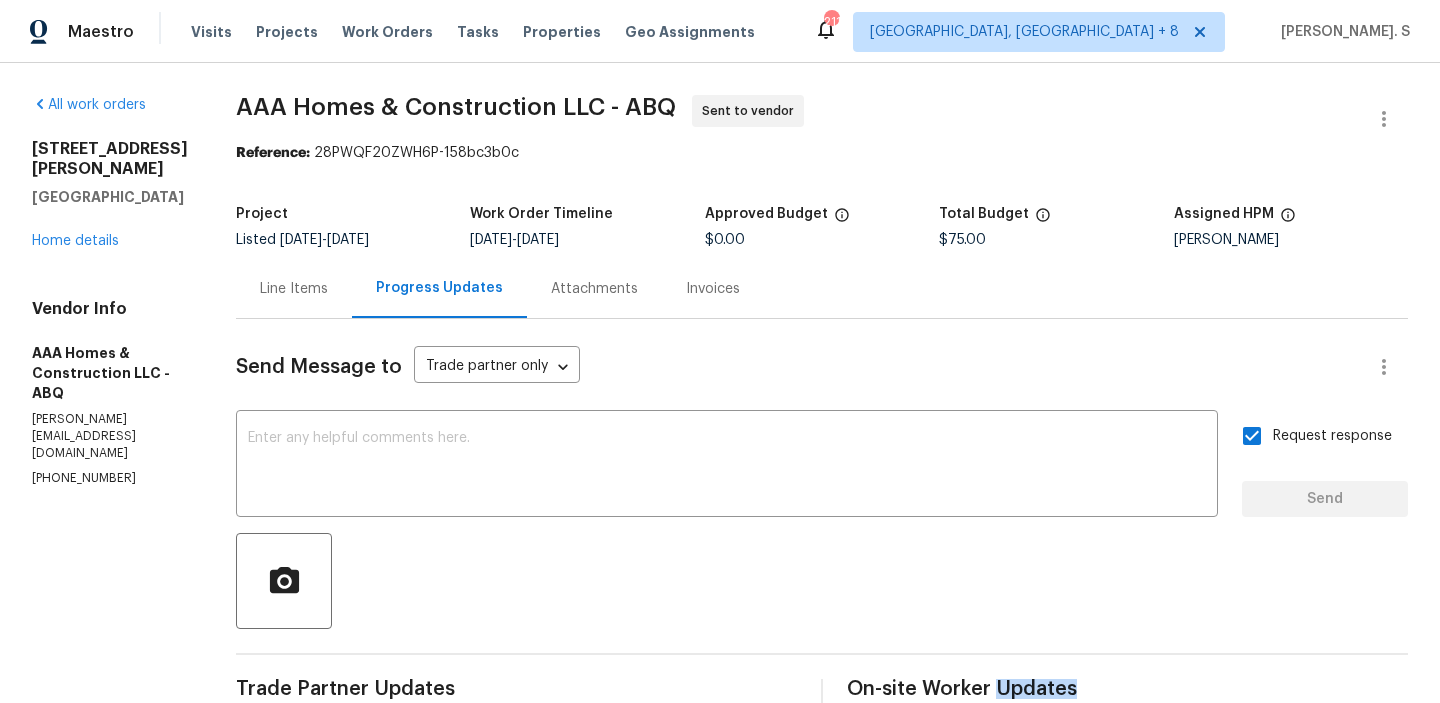 click on "AAA Homes & Construction LLC - ABQ" at bounding box center [456, 107] 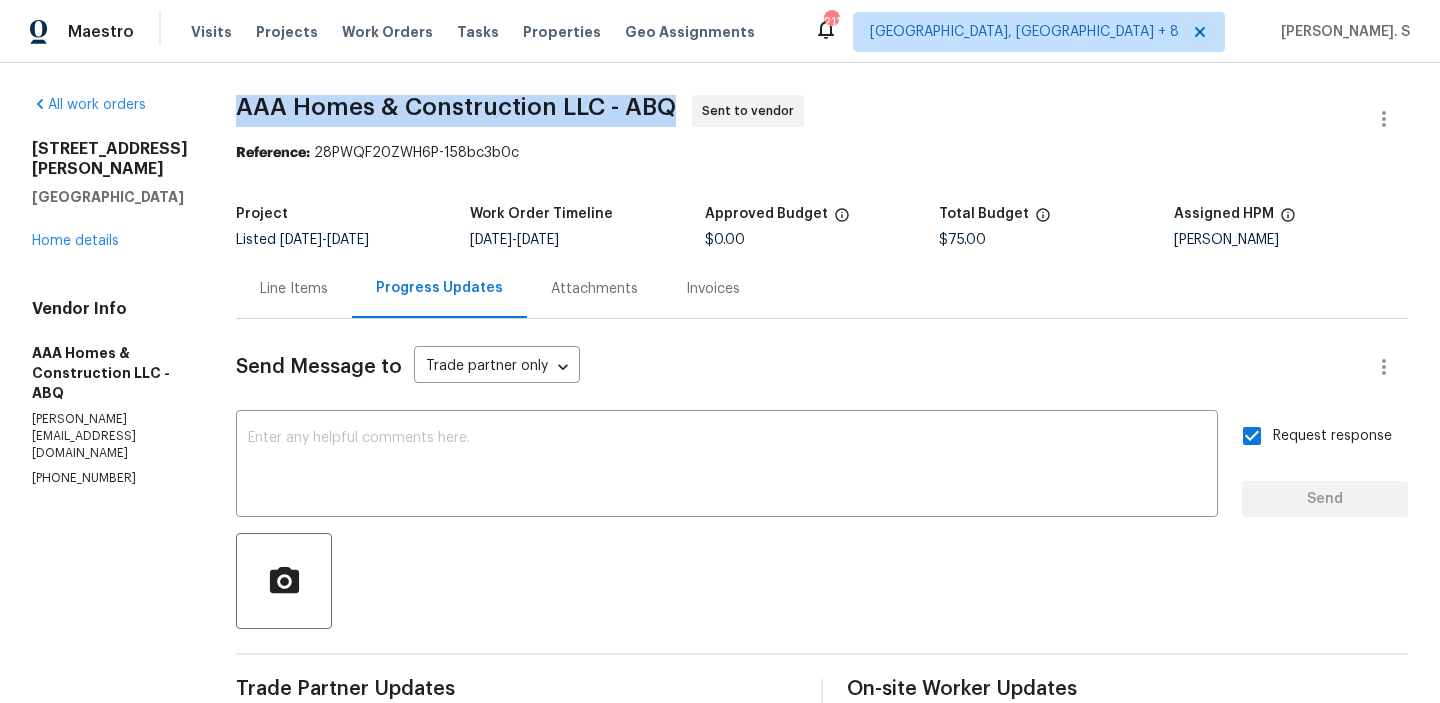 copy on "AAA Homes & Construction LLC - ABQ" 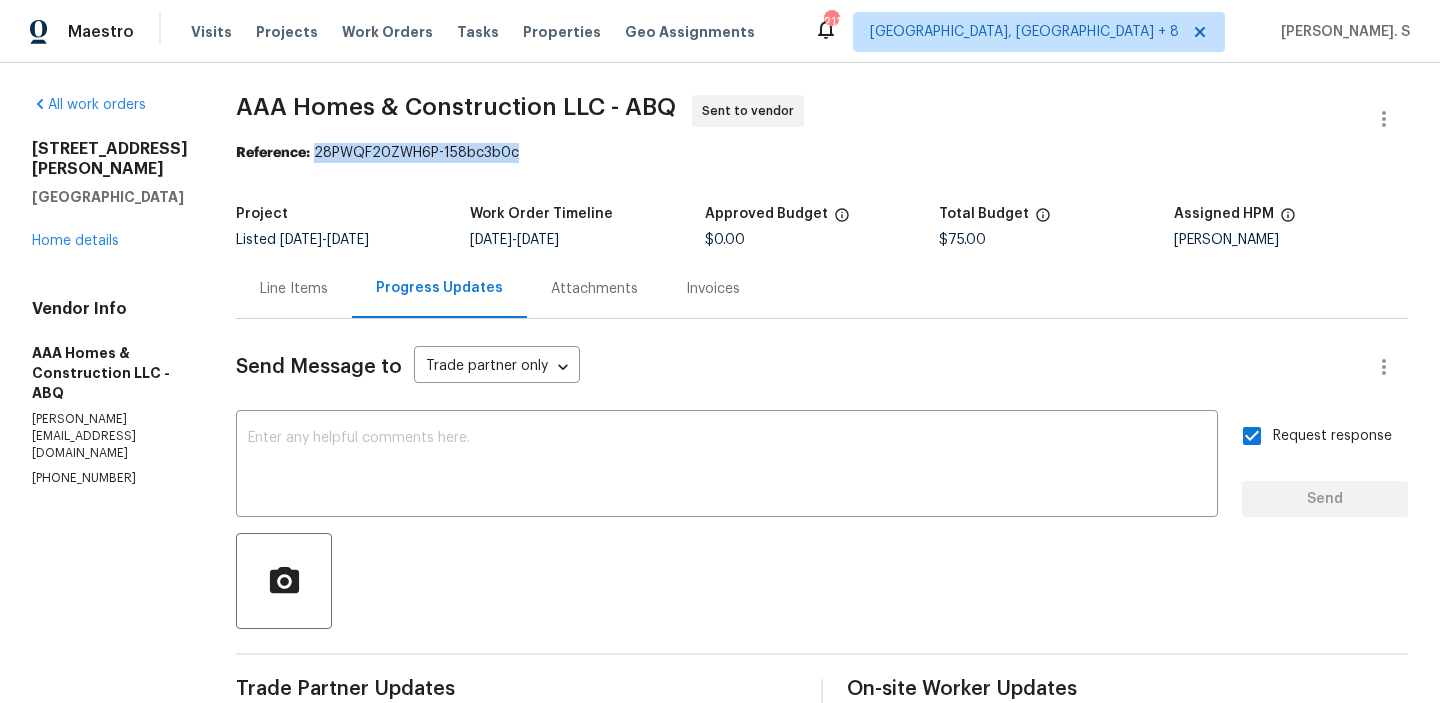 drag, startPoint x: 313, startPoint y: 149, endPoint x: 799, endPoint y: 149, distance: 486 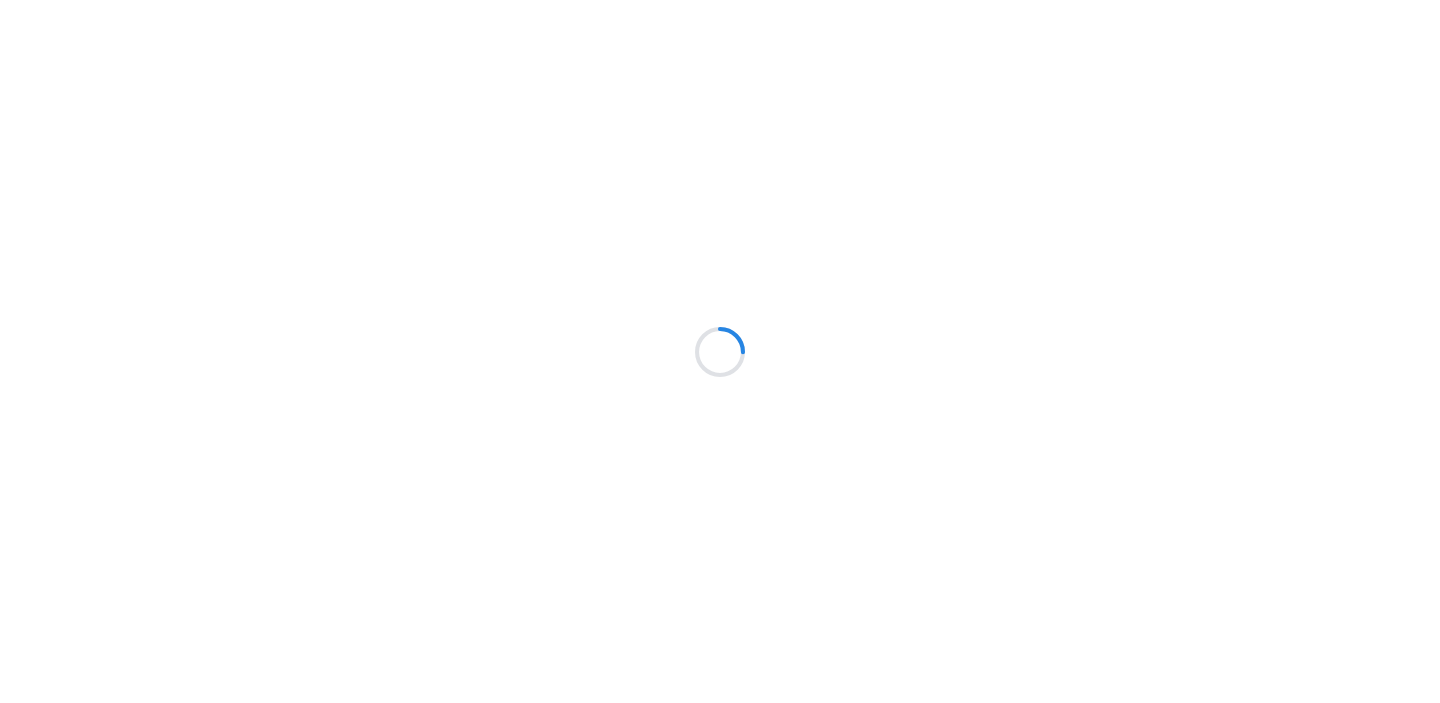 scroll, scrollTop: 0, scrollLeft: 0, axis: both 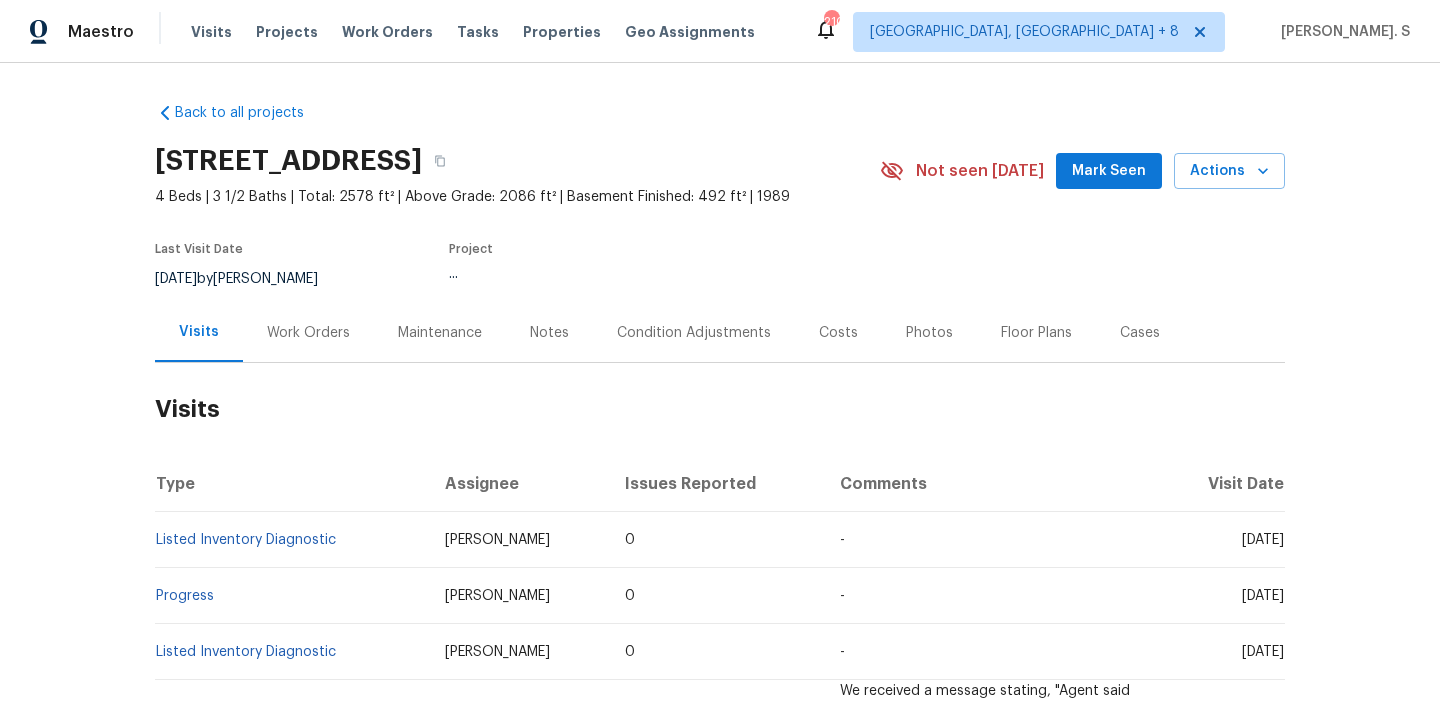 click on "Work Orders" at bounding box center (308, 332) 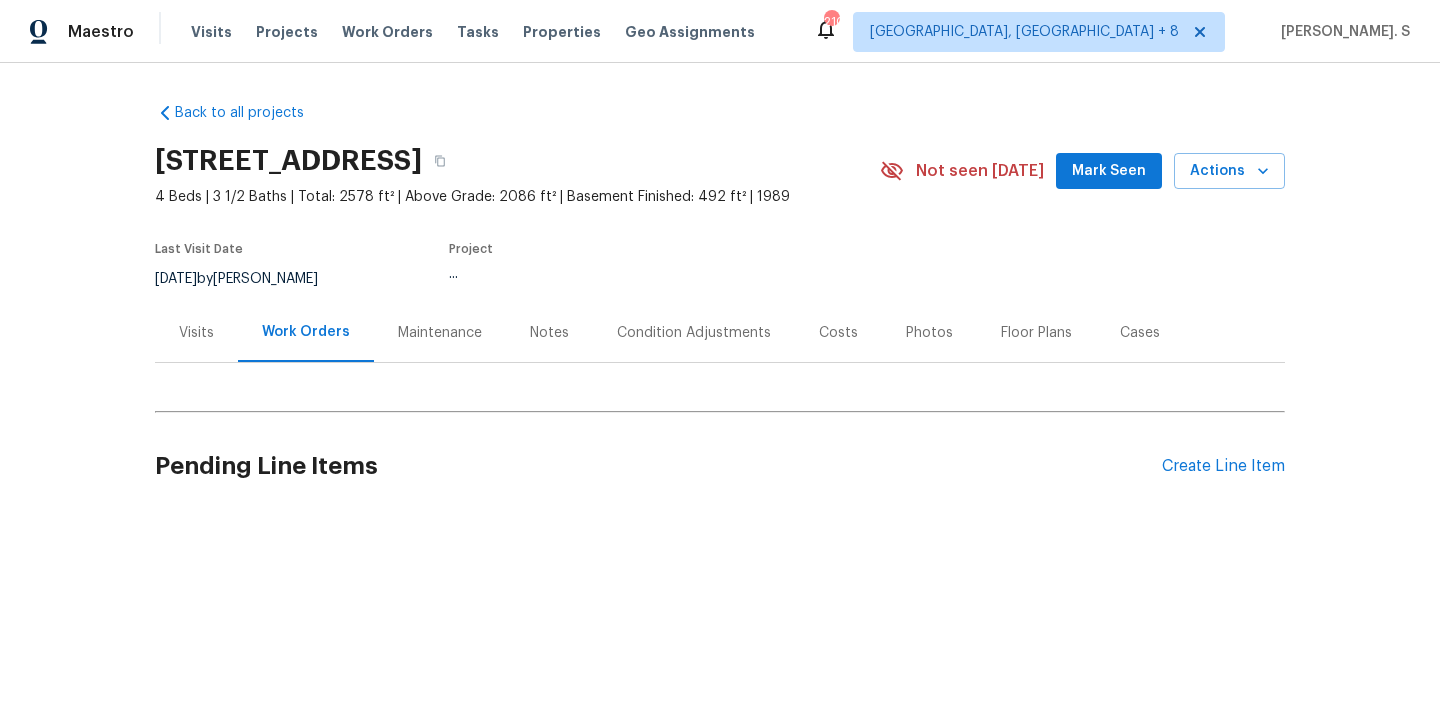 click on "Work Orders" at bounding box center (306, 332) 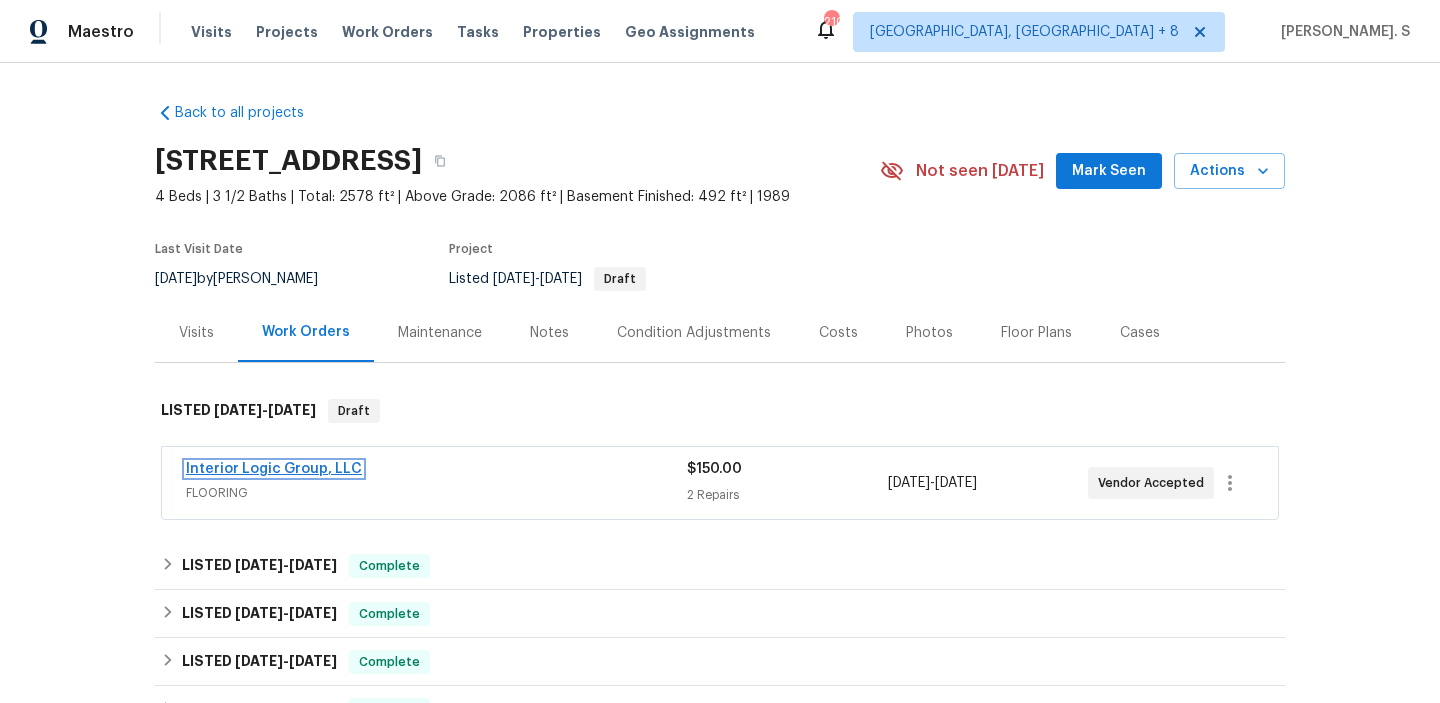 click on "Interior Logic Group, LLC" at bounding box center (274, 469) 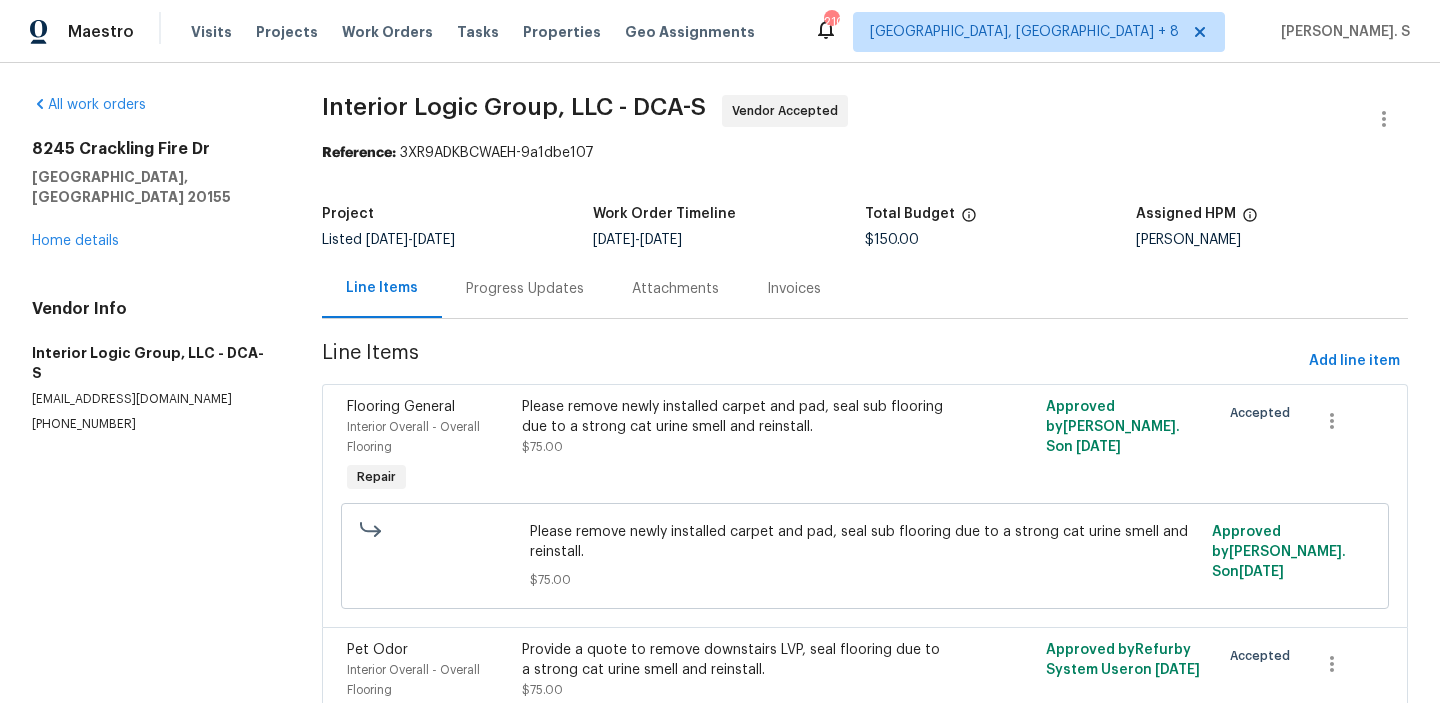 click on "Progress Updates" at bounding box center [525, 289] 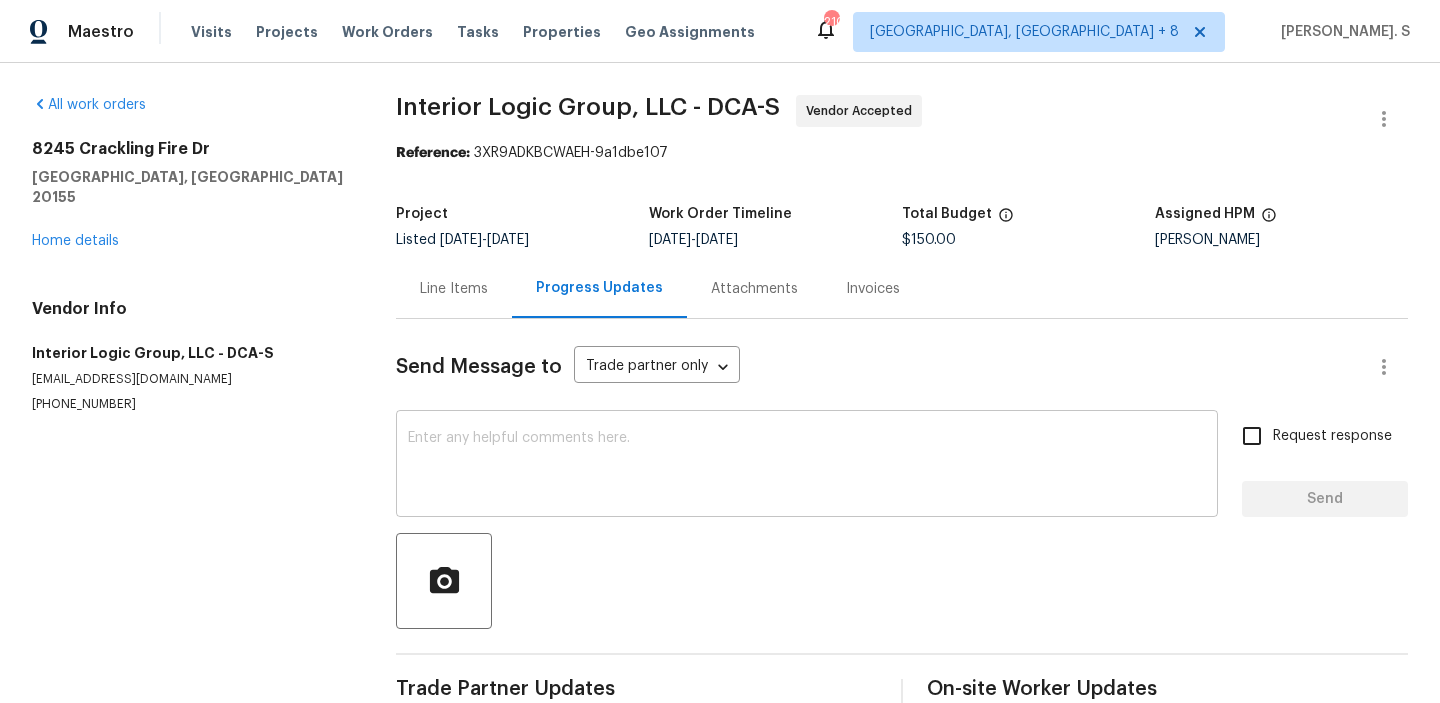 click at bounding box center (807, 466) 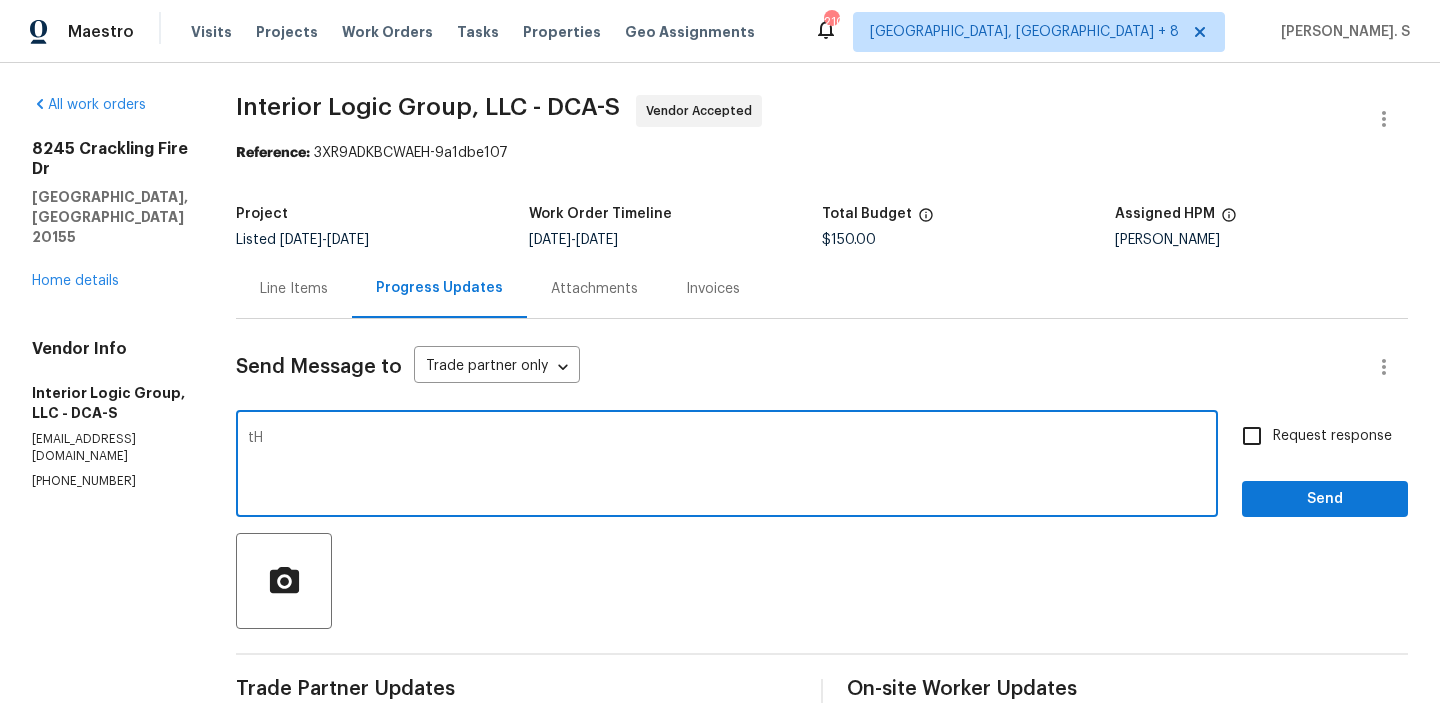 type on "t" 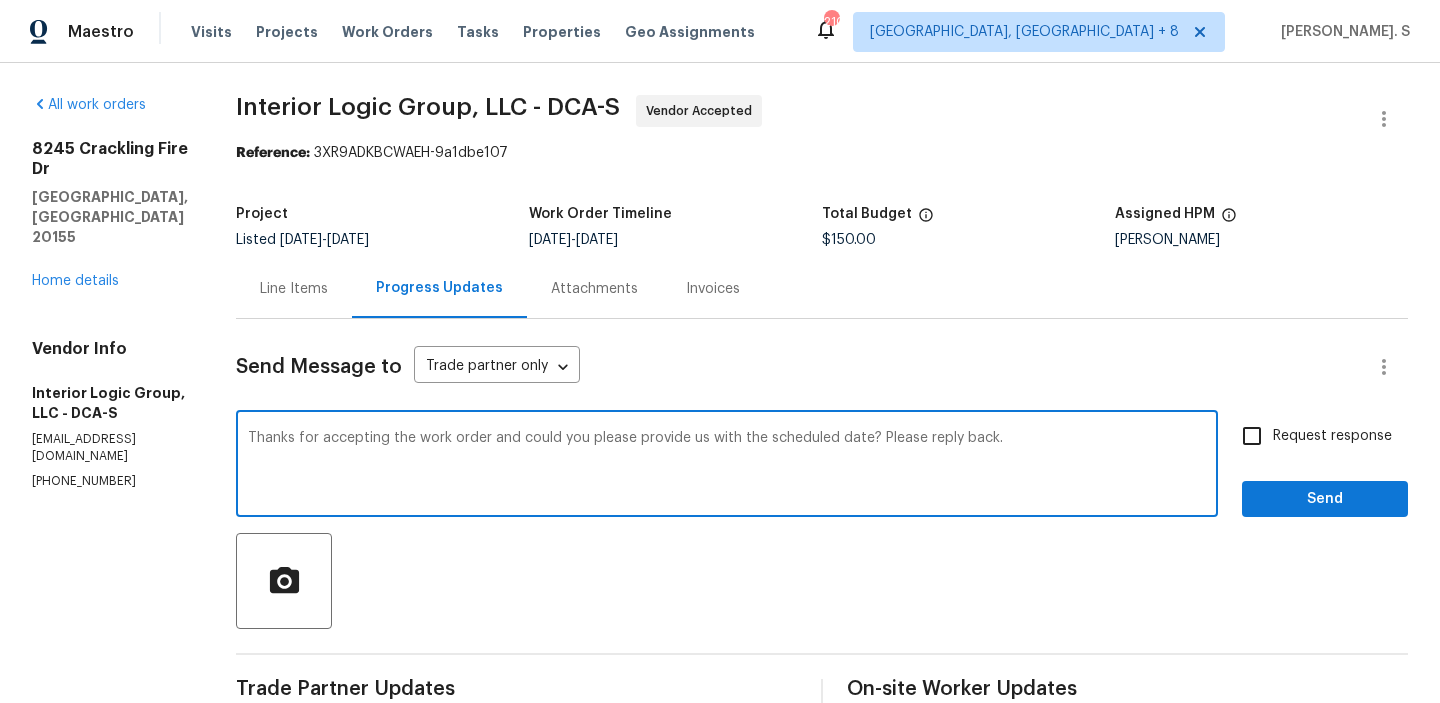 type on "Thanks for accepting the work order and could you please provide us with the scheduled date? Please reply back." 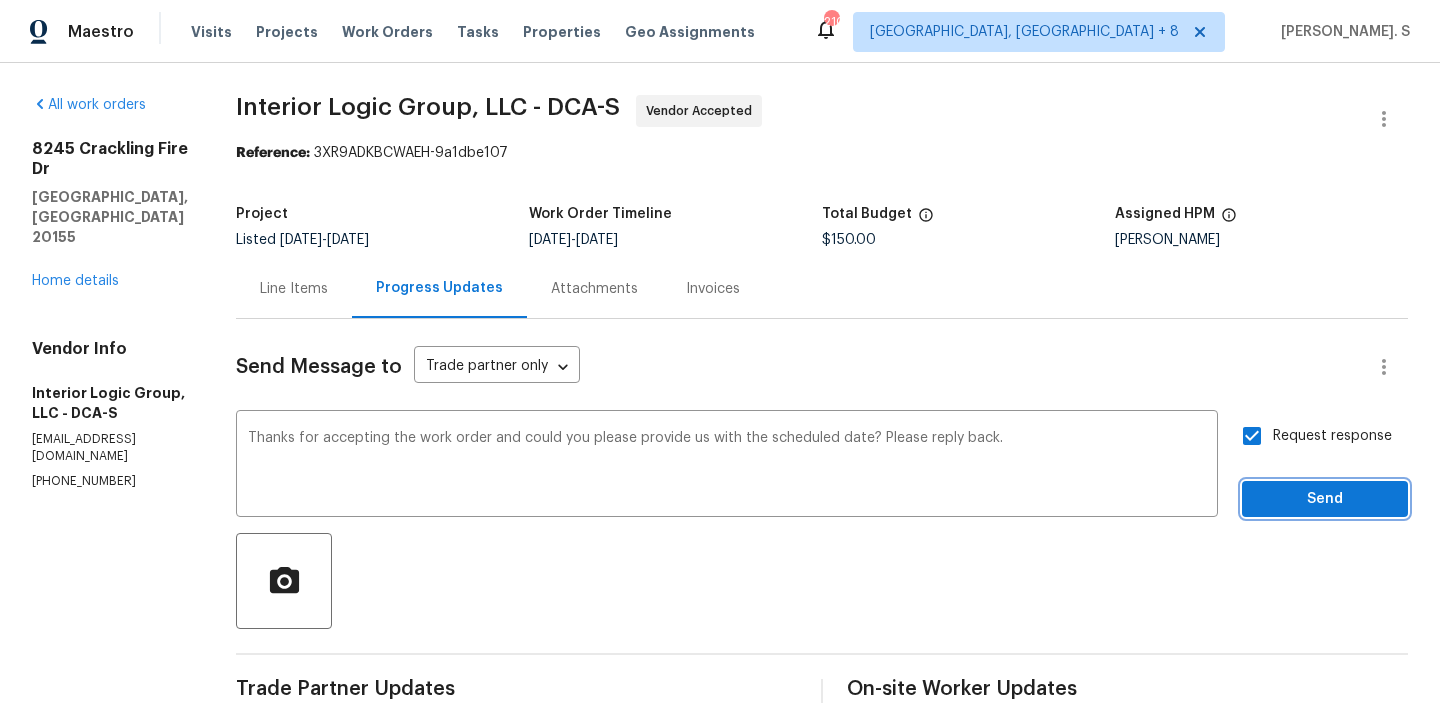 click on "Send" at bounding box center (1325, 499) 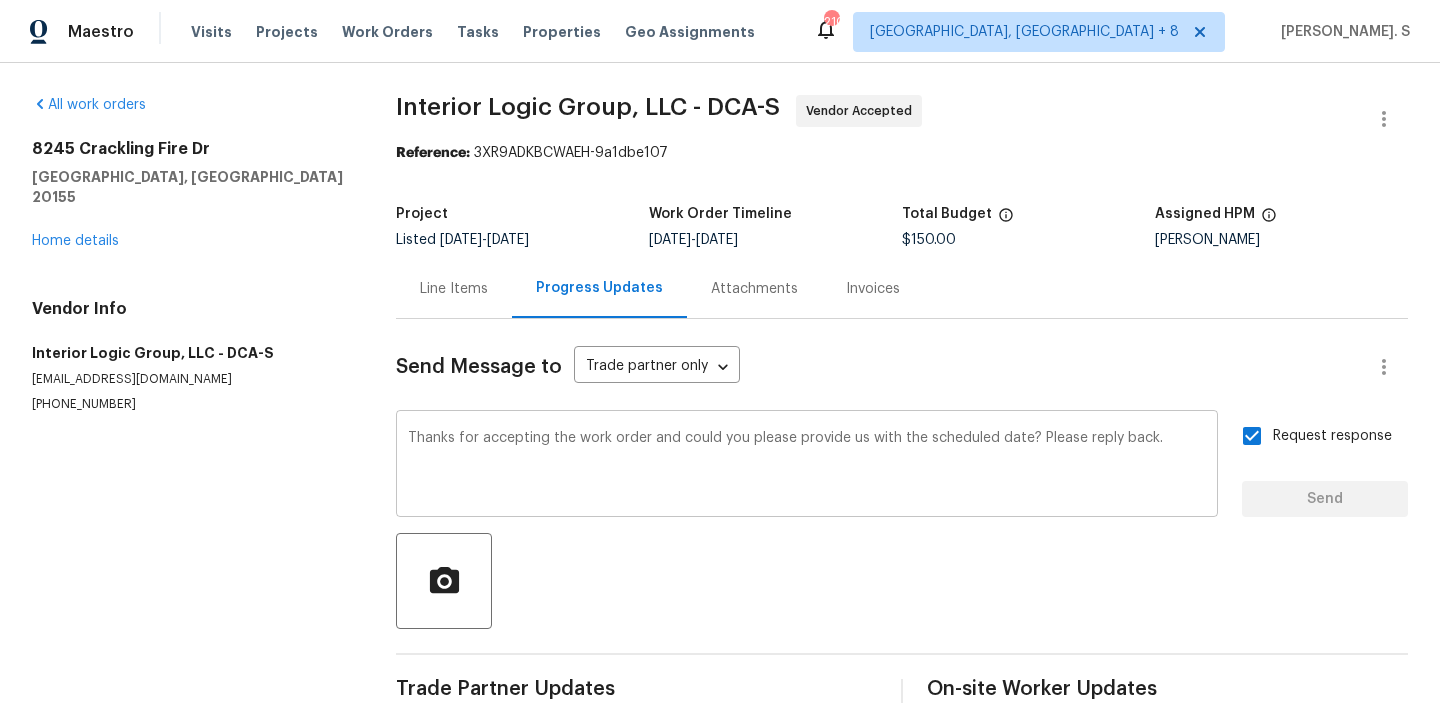 type 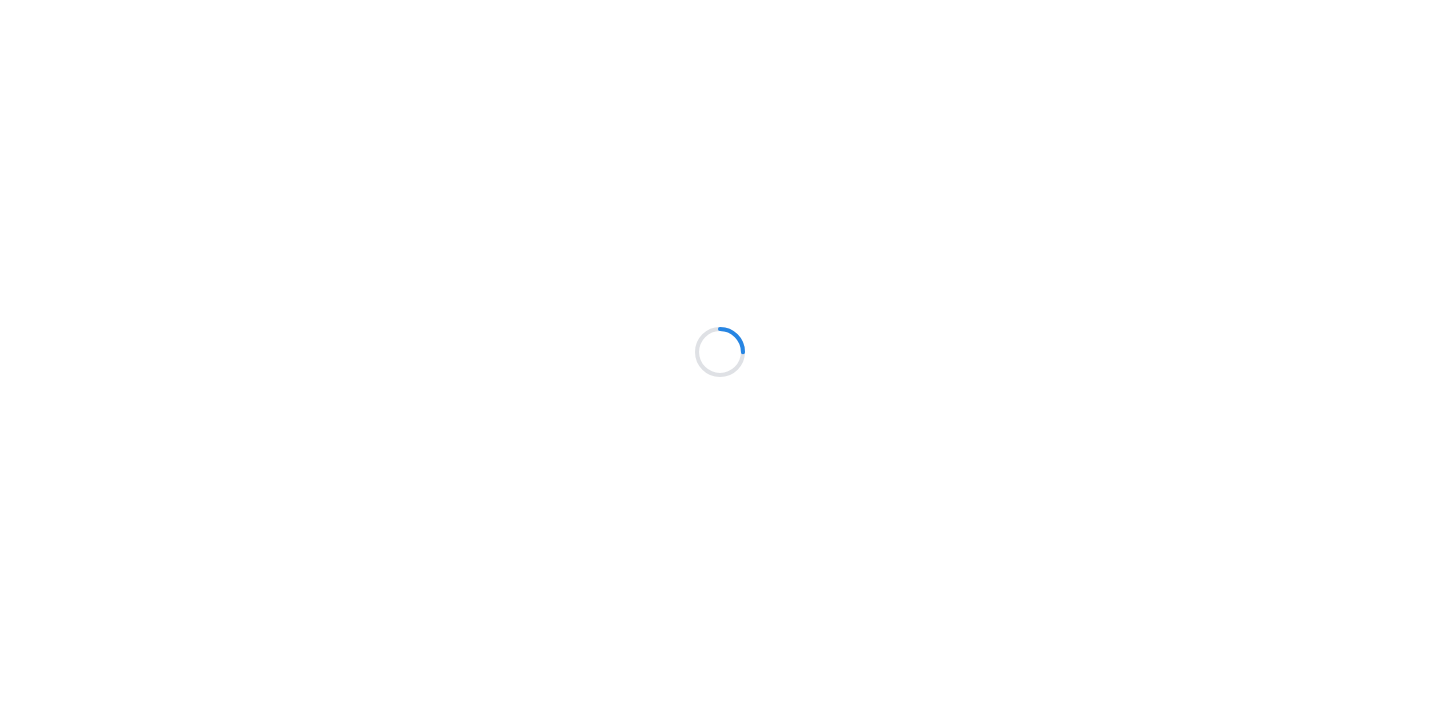 scroll, scrollTop: 0, scrollLeft: 0, axis: both 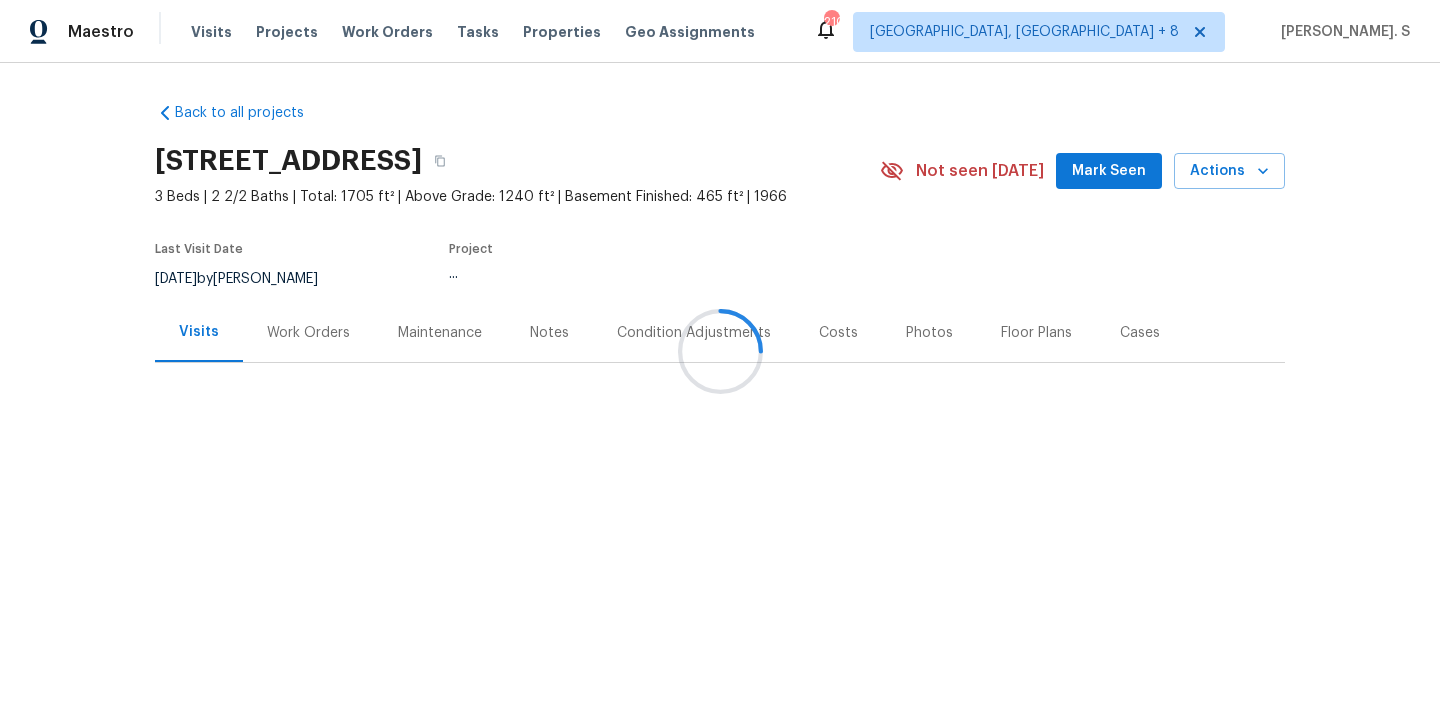 click at bounding box center [720, 351] 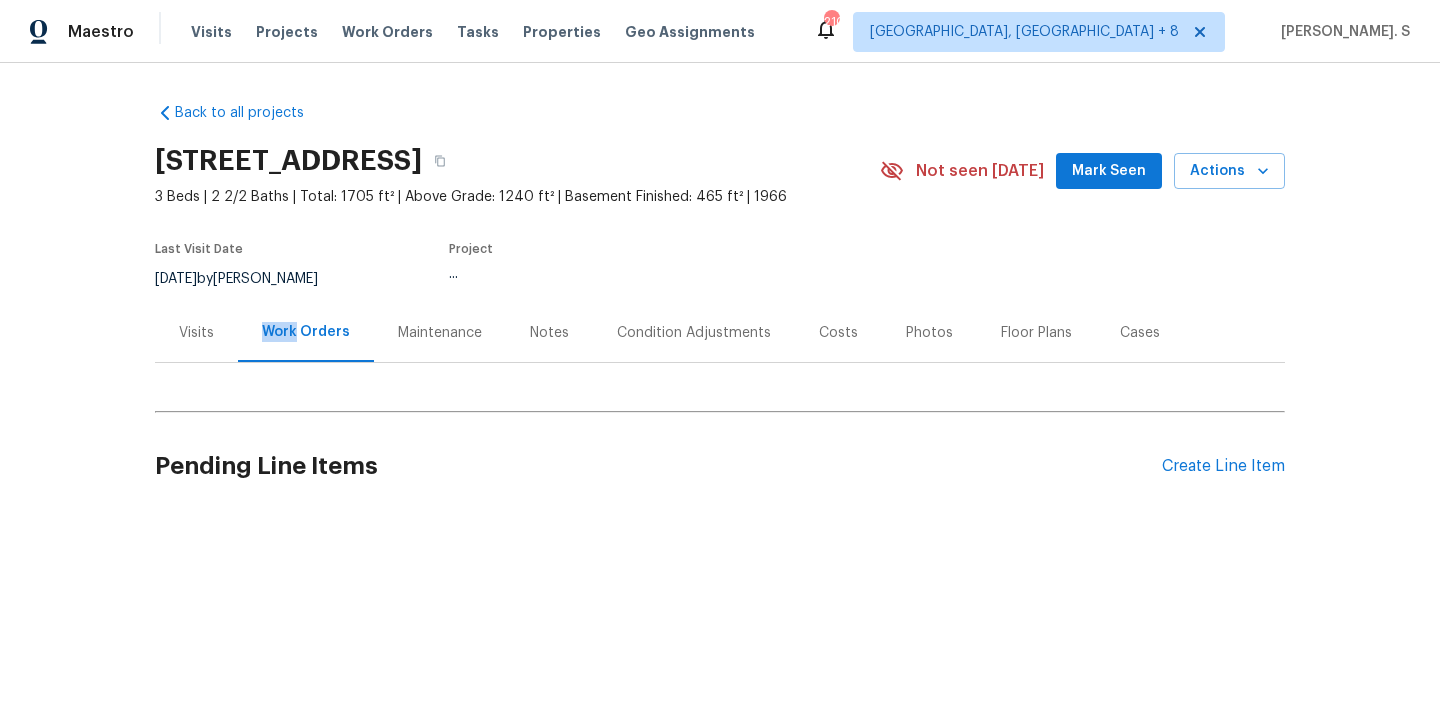 click on "Work Orders" at bounding box center [306, 332] 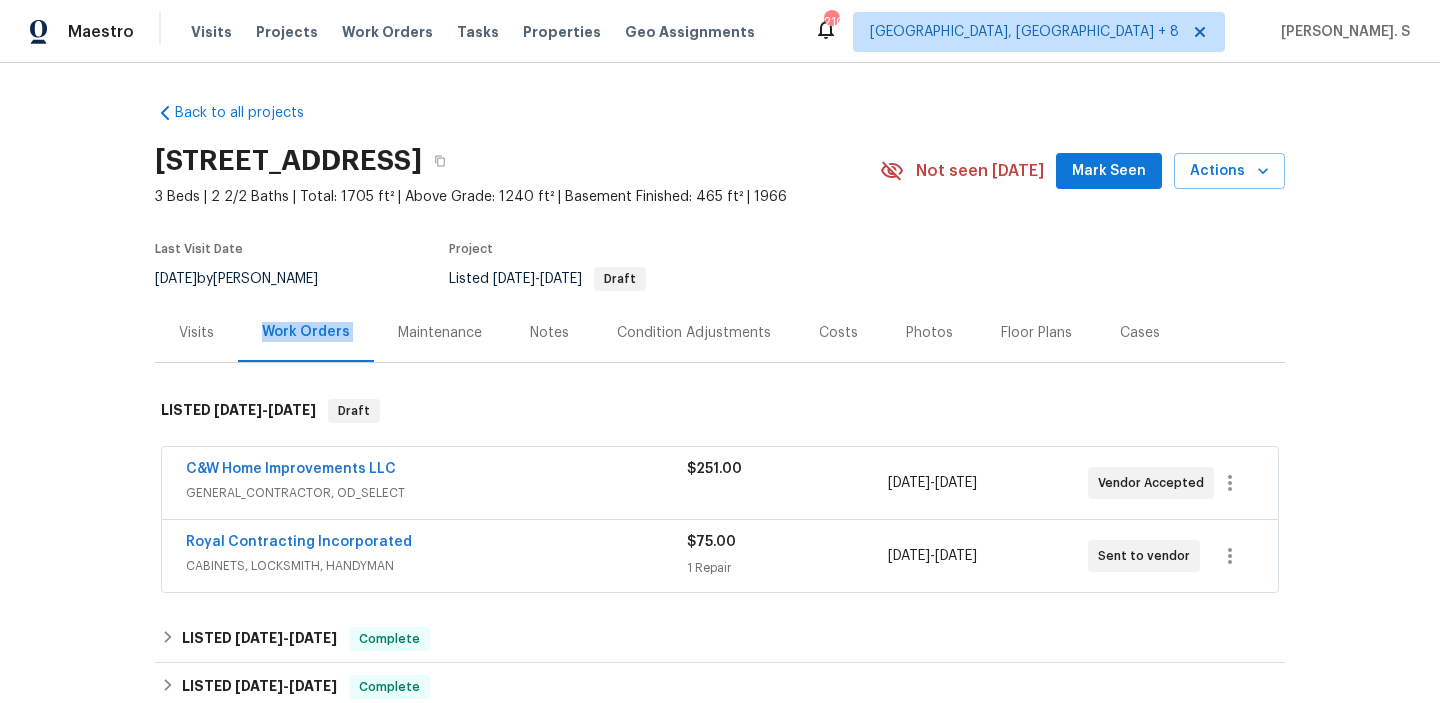 scroll, scrollTop: 7, scrollLeft: 0, axis: vertical 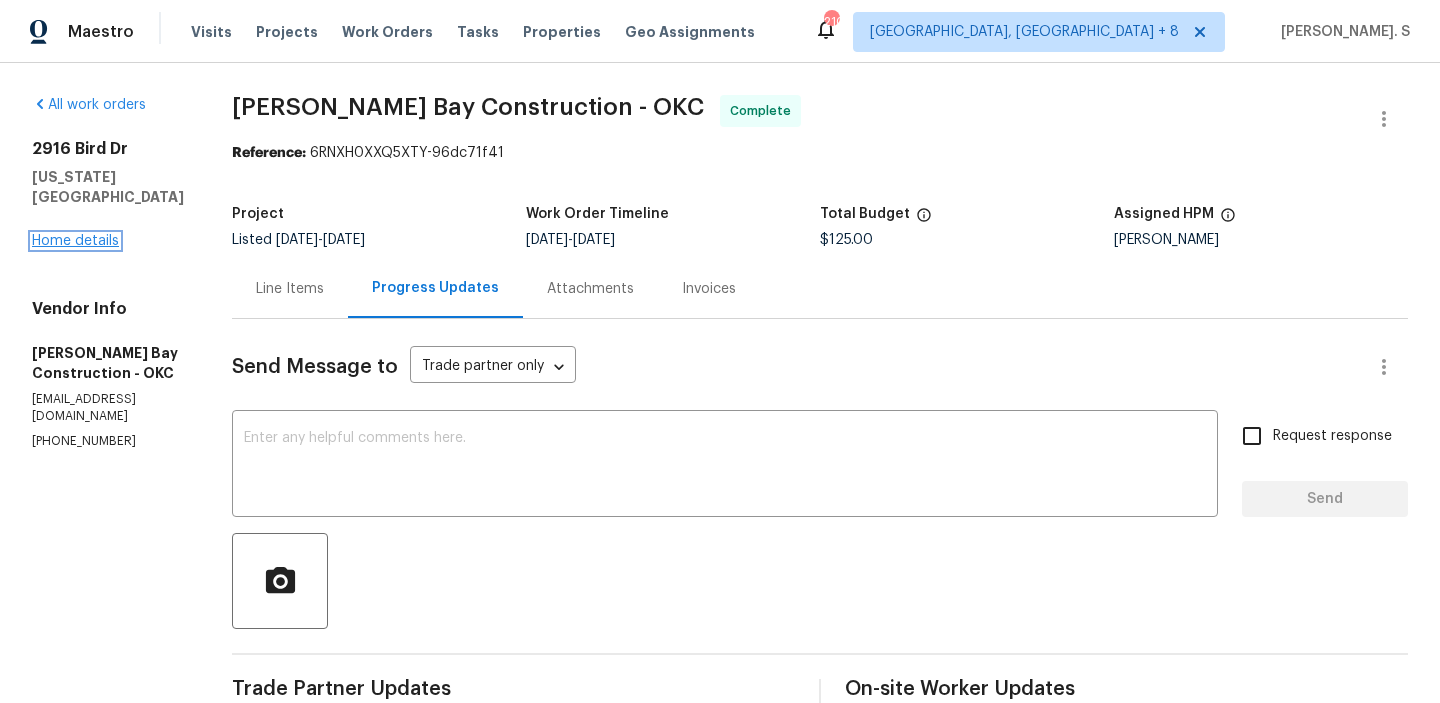 click on "Home details" at bounding box center [75, 241] 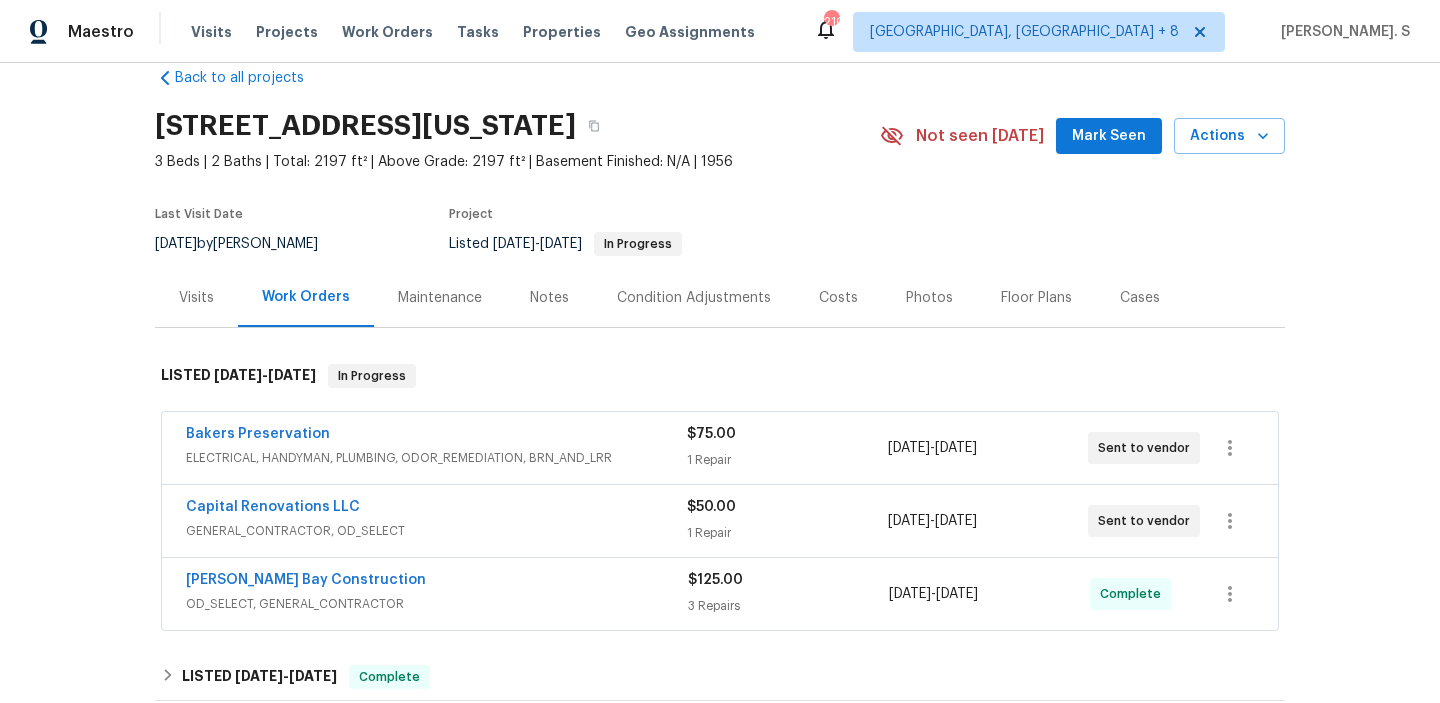 scroll, scrollTop: 38, scrollLeft: 0, axis: vertical 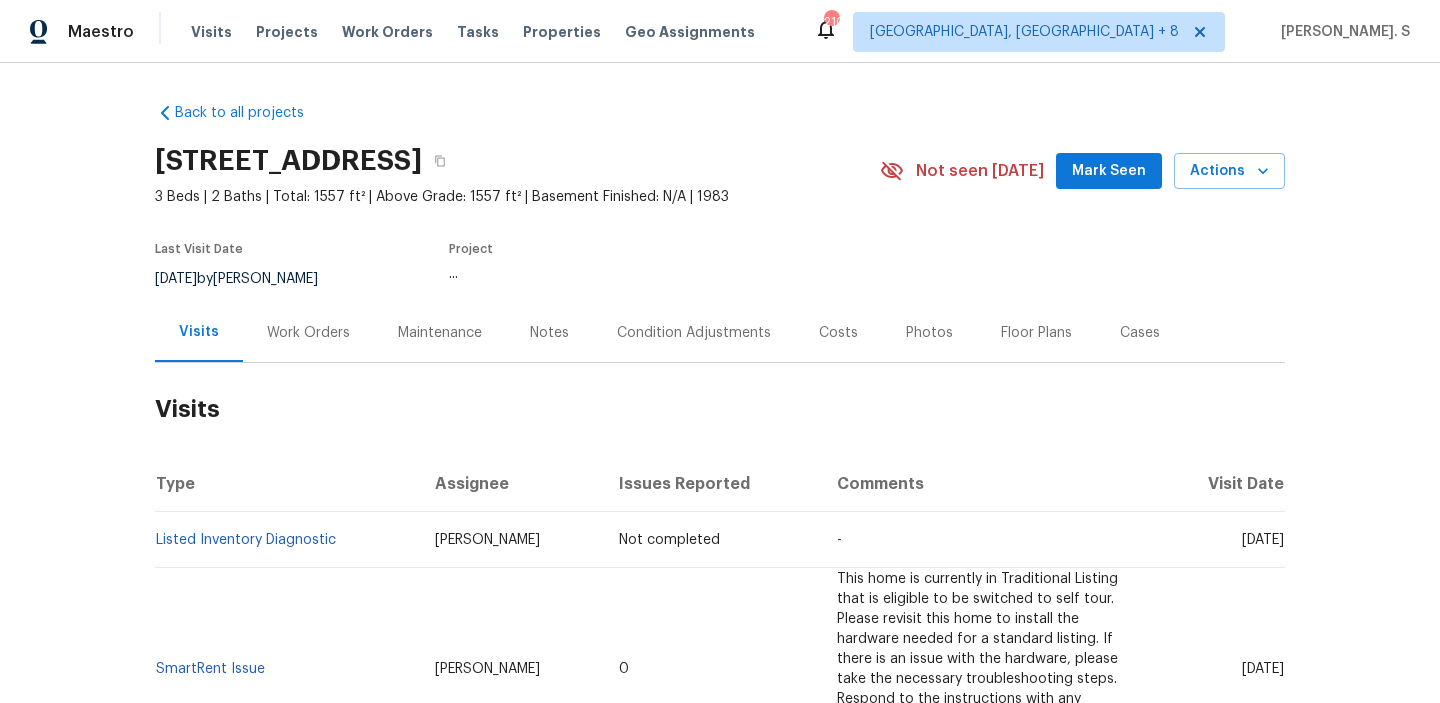 click on "Work Orders" at bounding box center (308, 332) 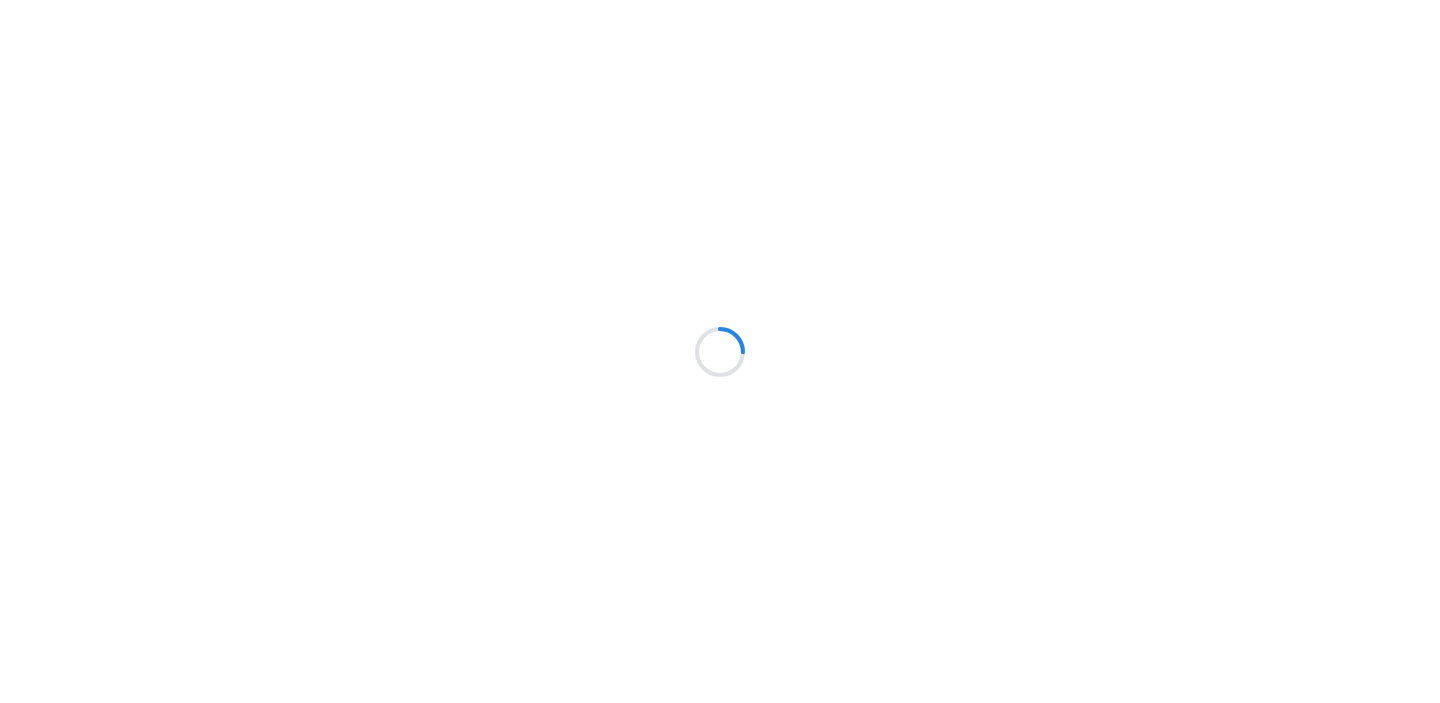 scroll, scrollTop: 0, scrollLeft: 0, axis: both 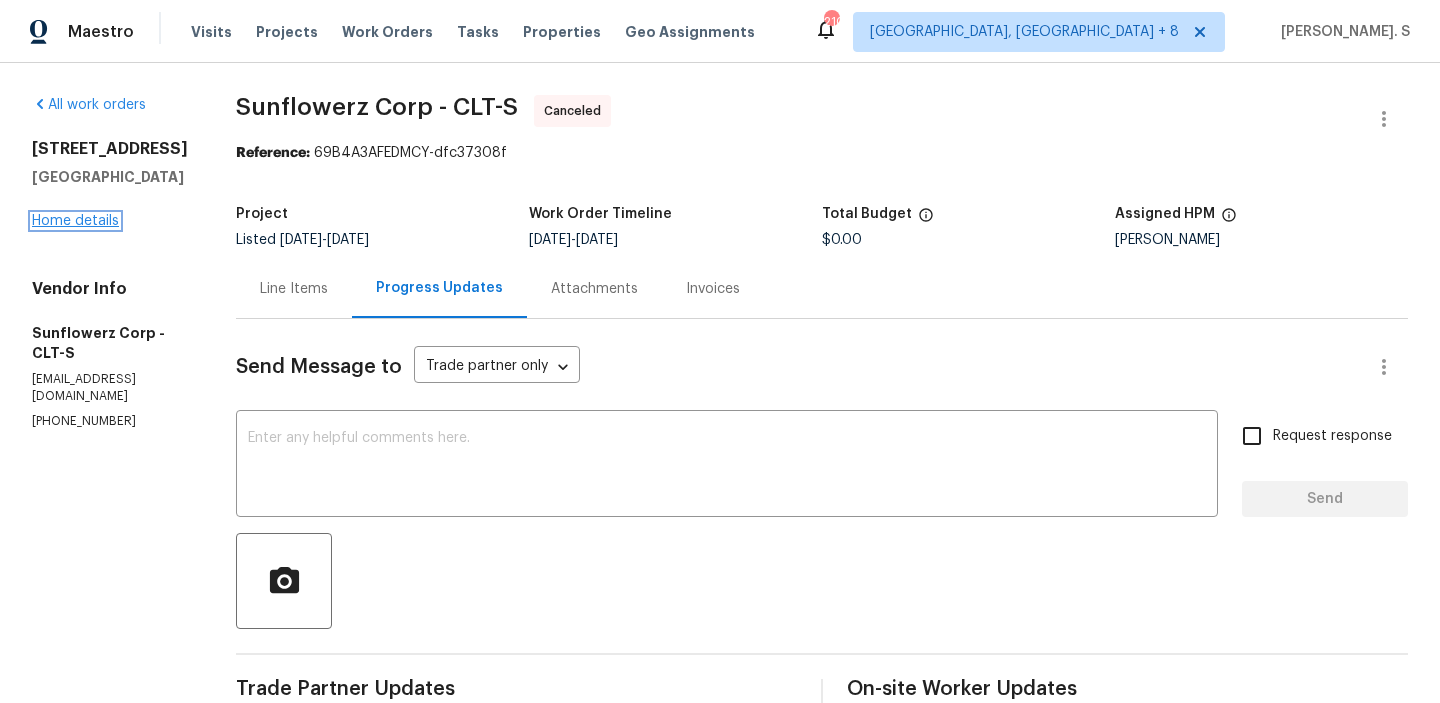 click on "Home details" at bounding box center (75, 221) 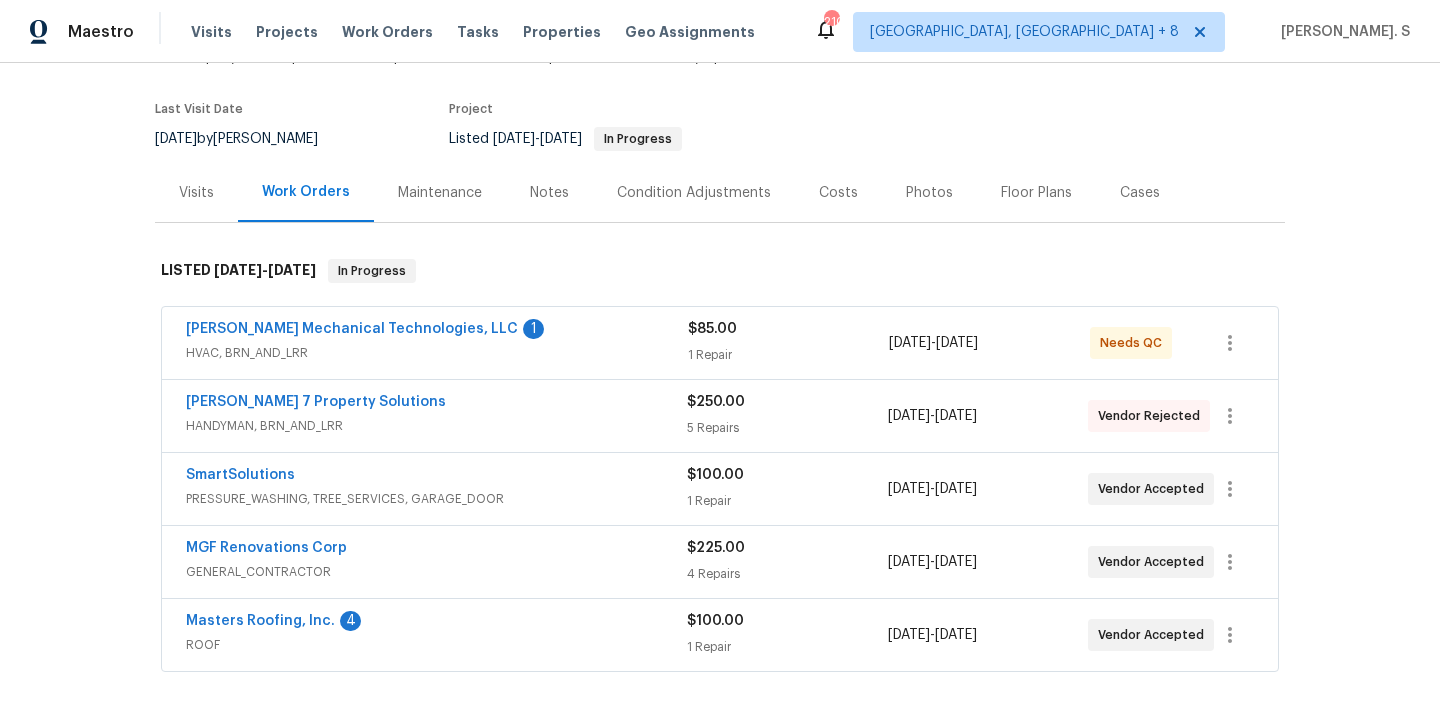 scroll, scrollTop: 144, scrollLeft: 0, axis: vertical 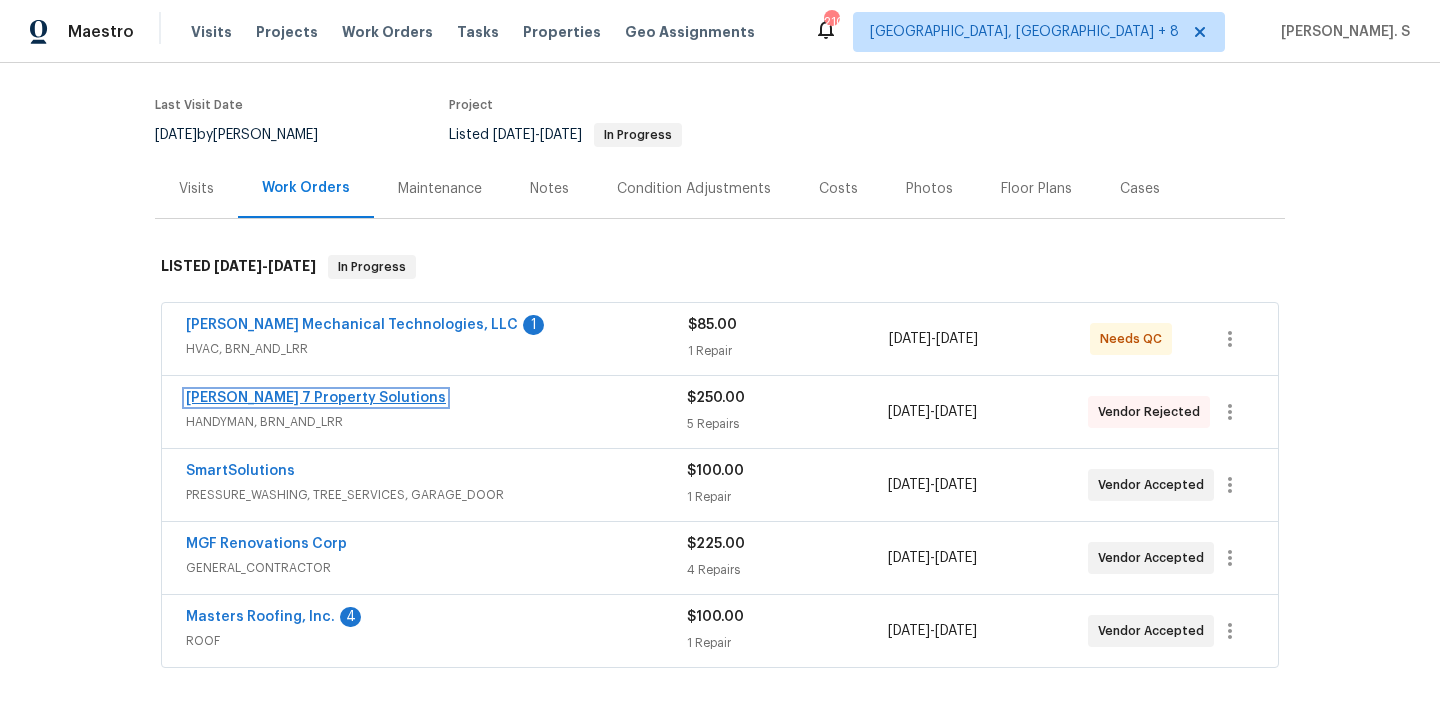 click on "[PERSON_NAME] 7 Property Solutions" at bounding box center [316, 398] 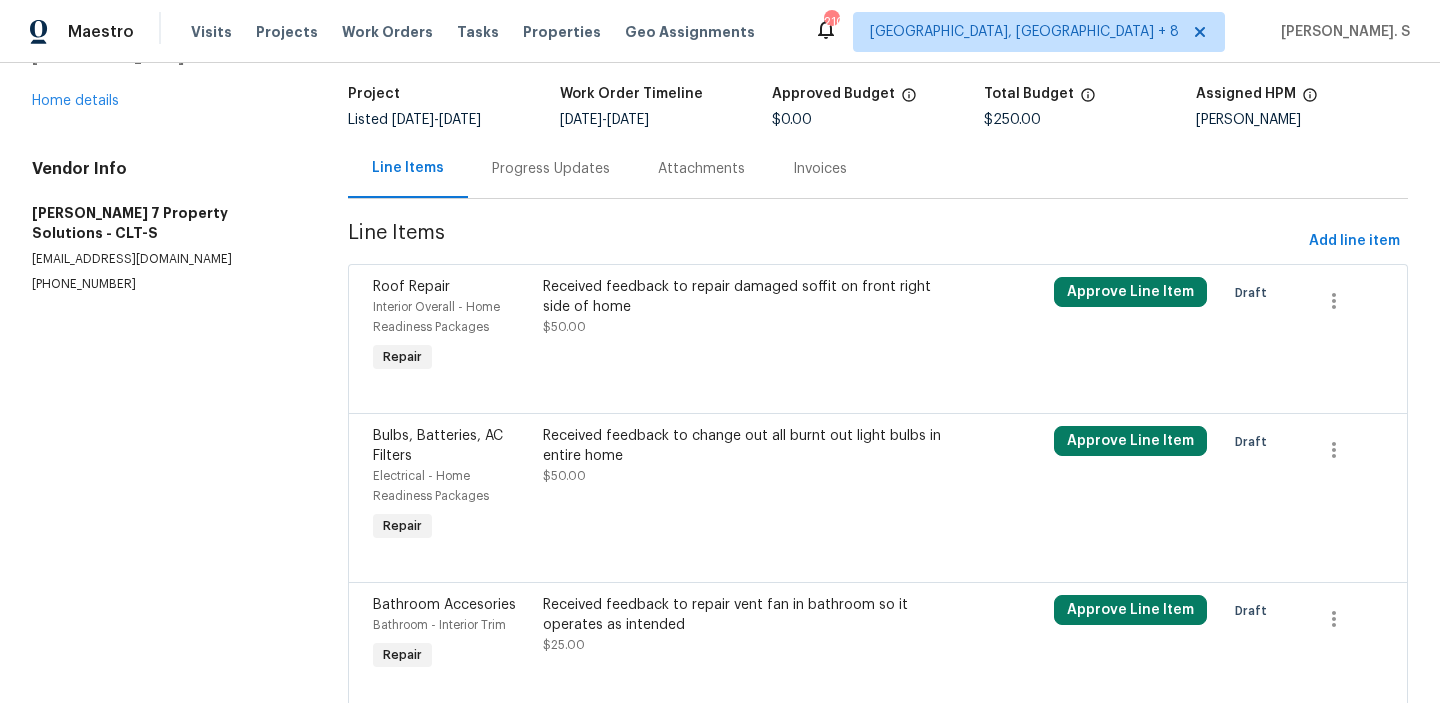 click on "Progress Updates" at bounding box center (551, 168) 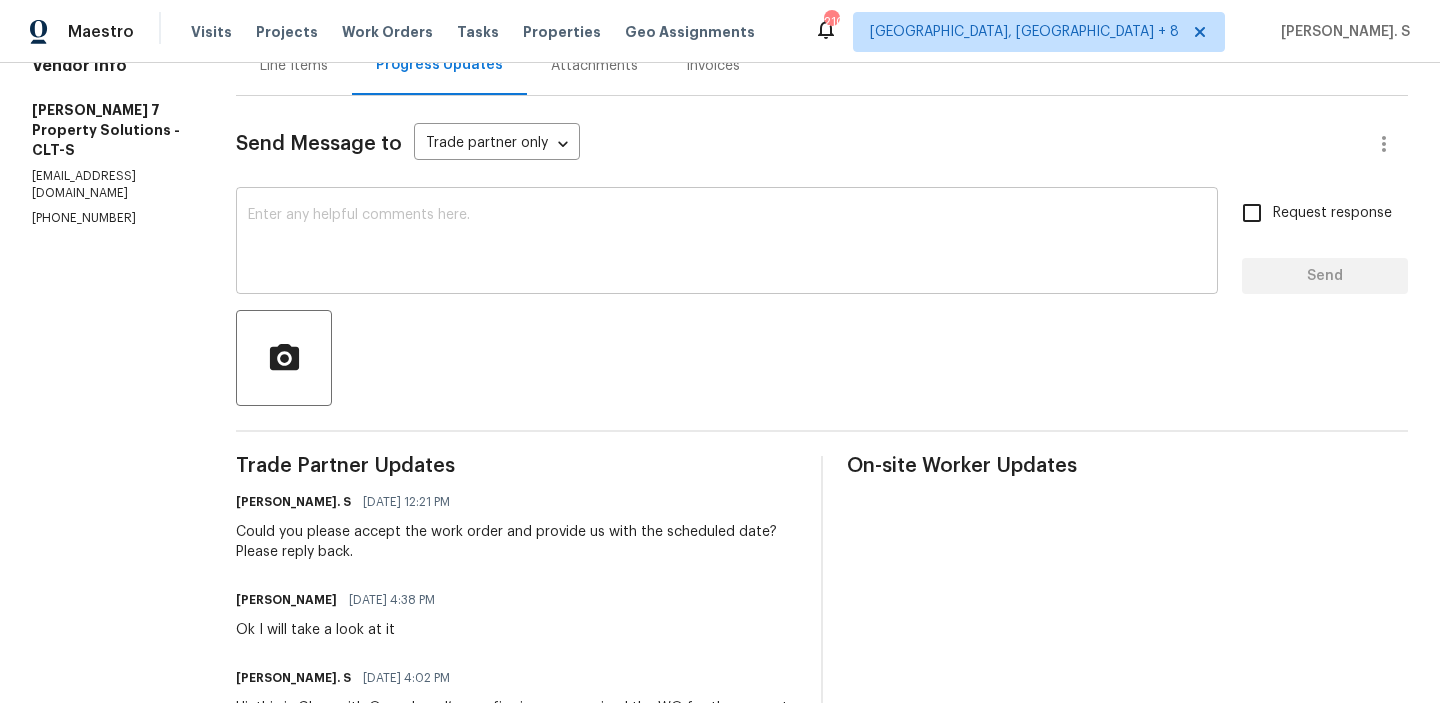 scroll, scrollTop: 225, scrollLeft: 0, axis: vertical 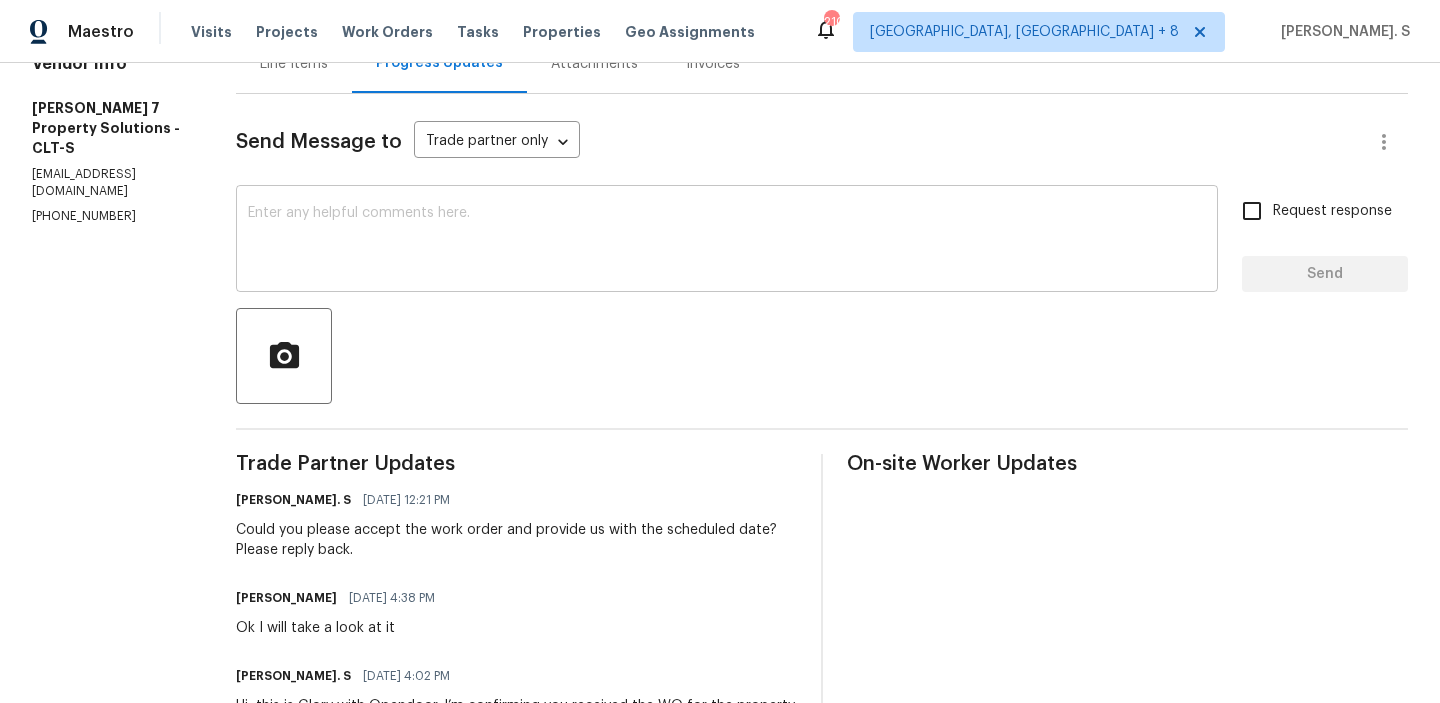 click at bounding box center [822, 356] 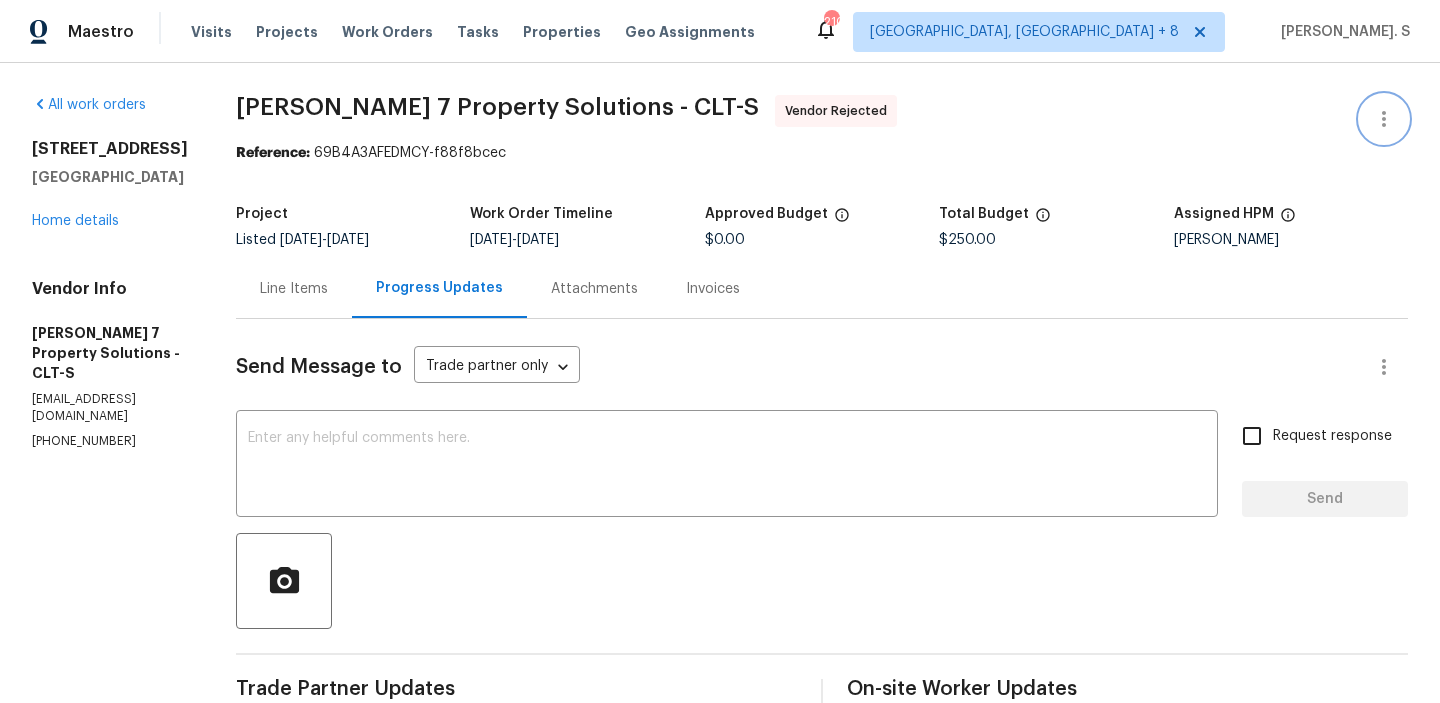 click 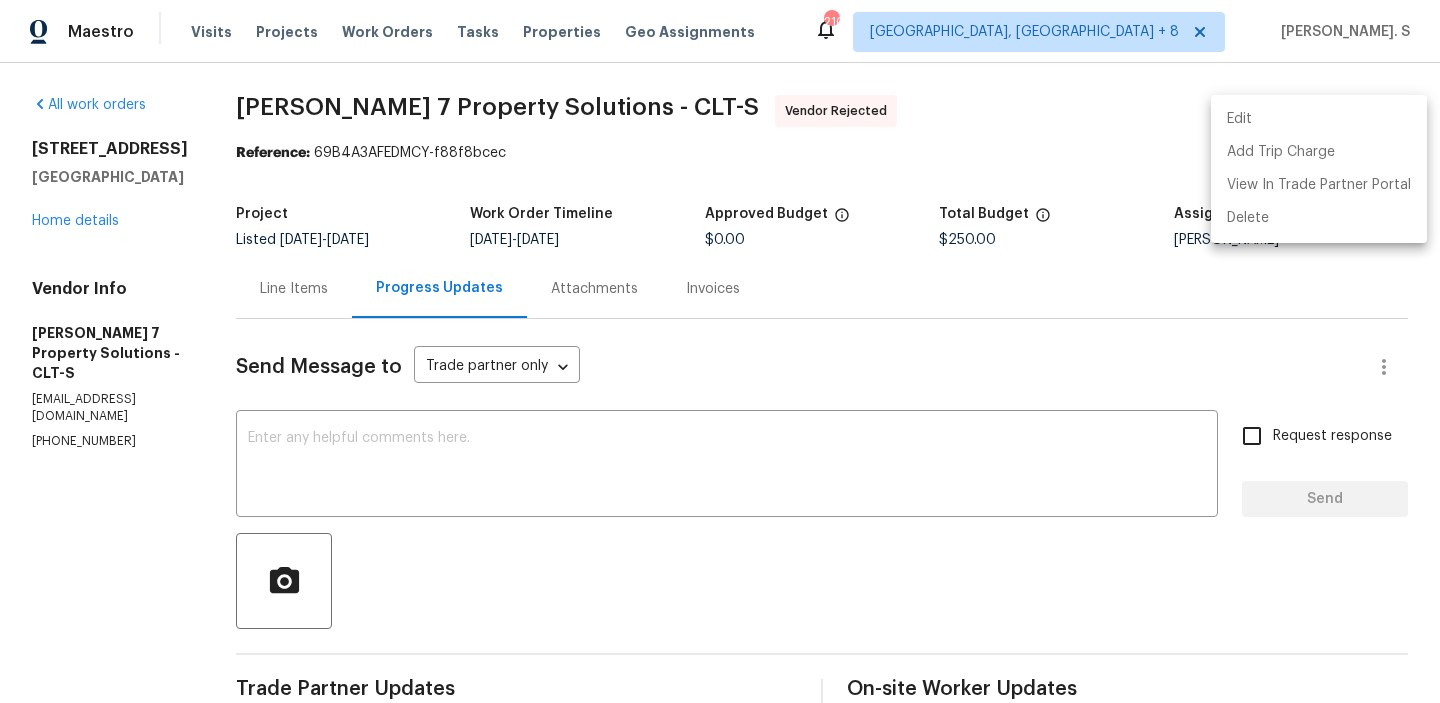 click on "Edit" at bounding box center [1319, 119] 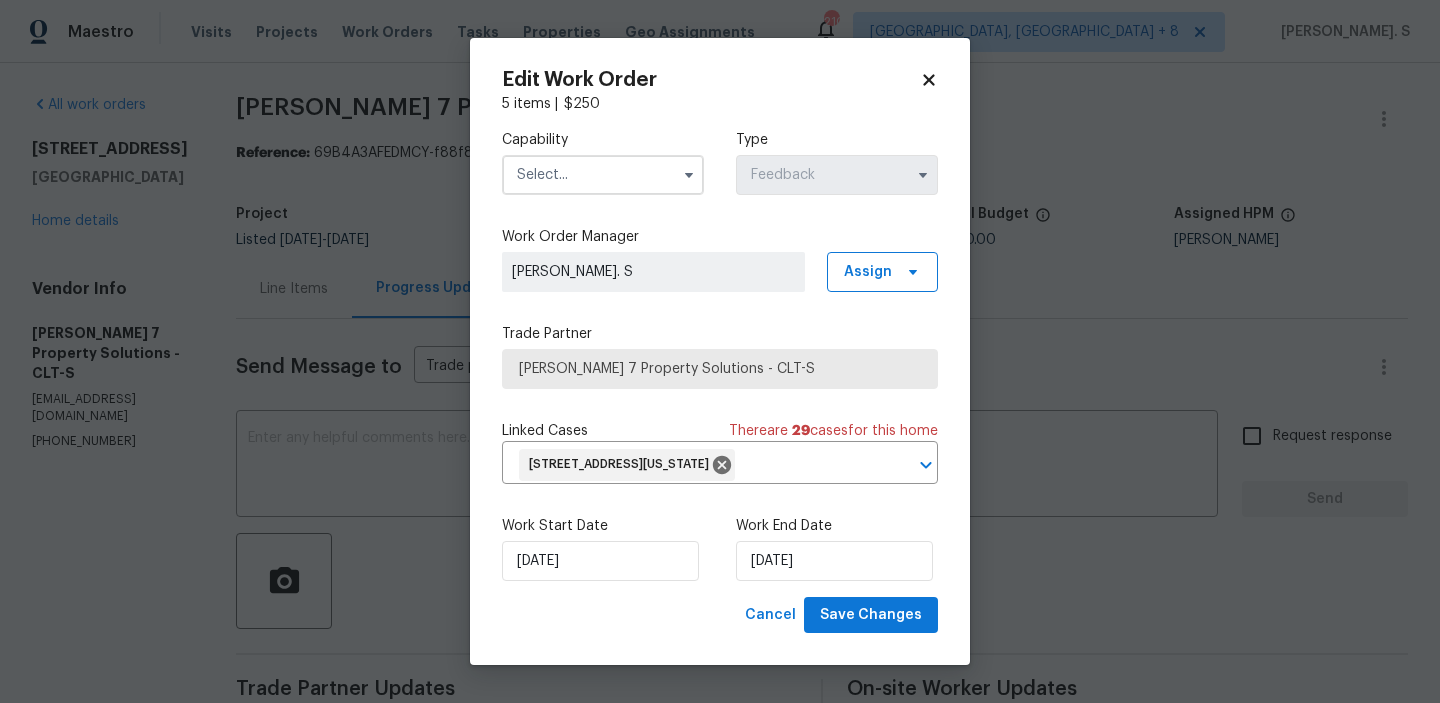 click on "Capability" at bounding box center [603, 140] 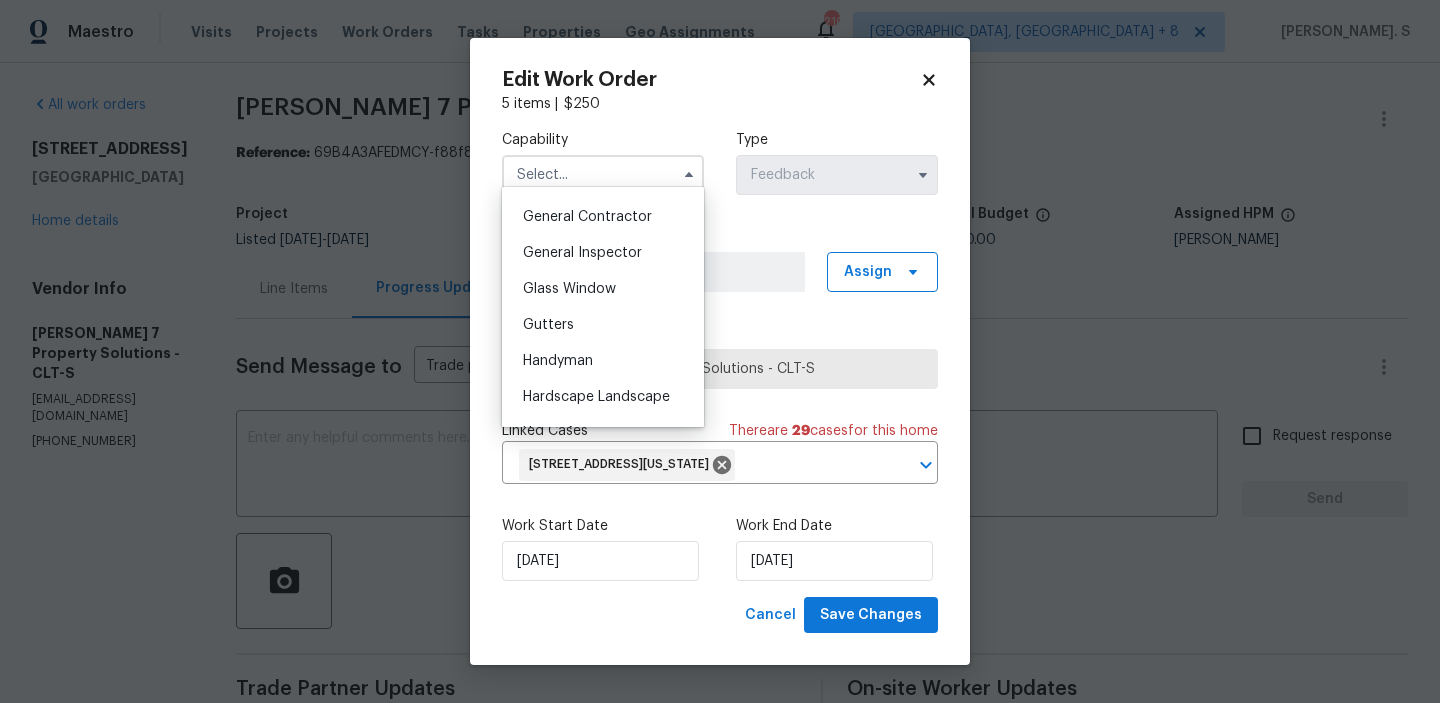 scroll, scrollTop: 907, scrollLeft: 0, axis: vertical 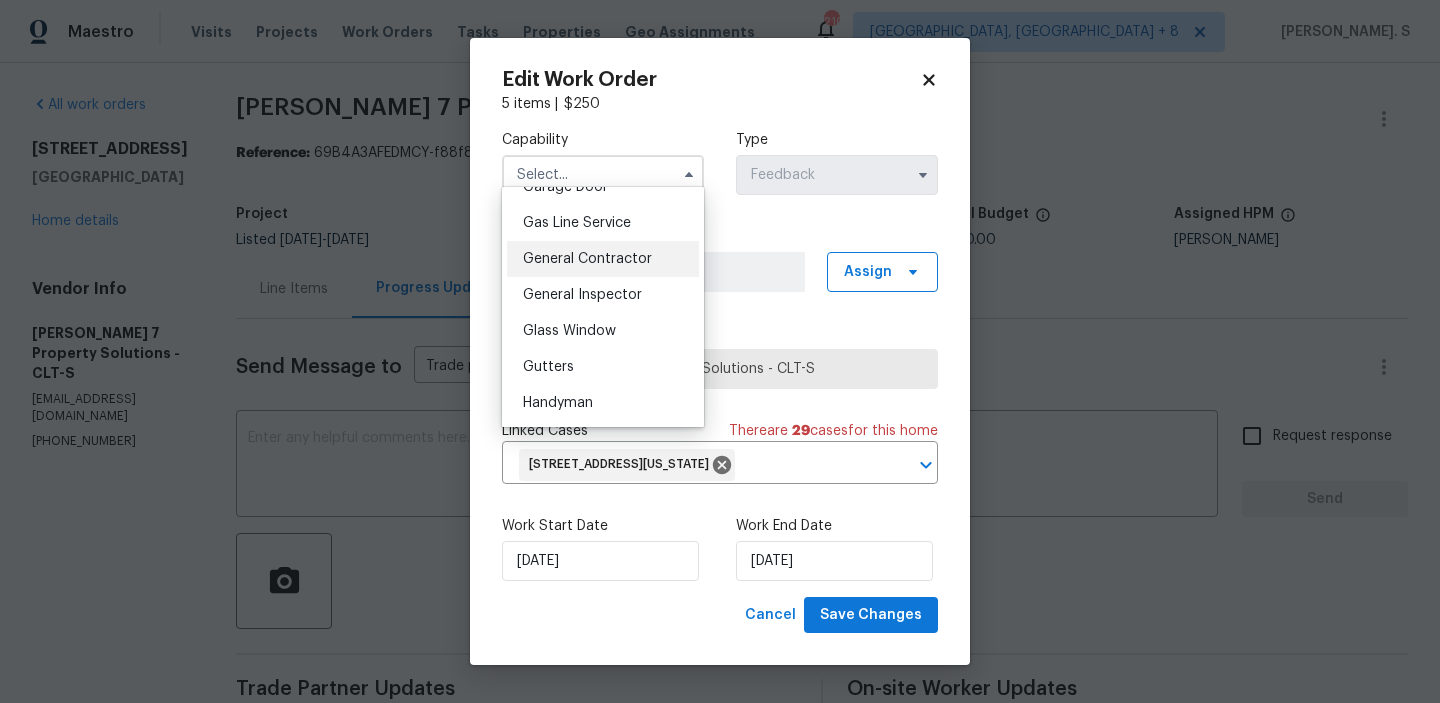 click on "General Contractor" at bounding box center [587, 259] 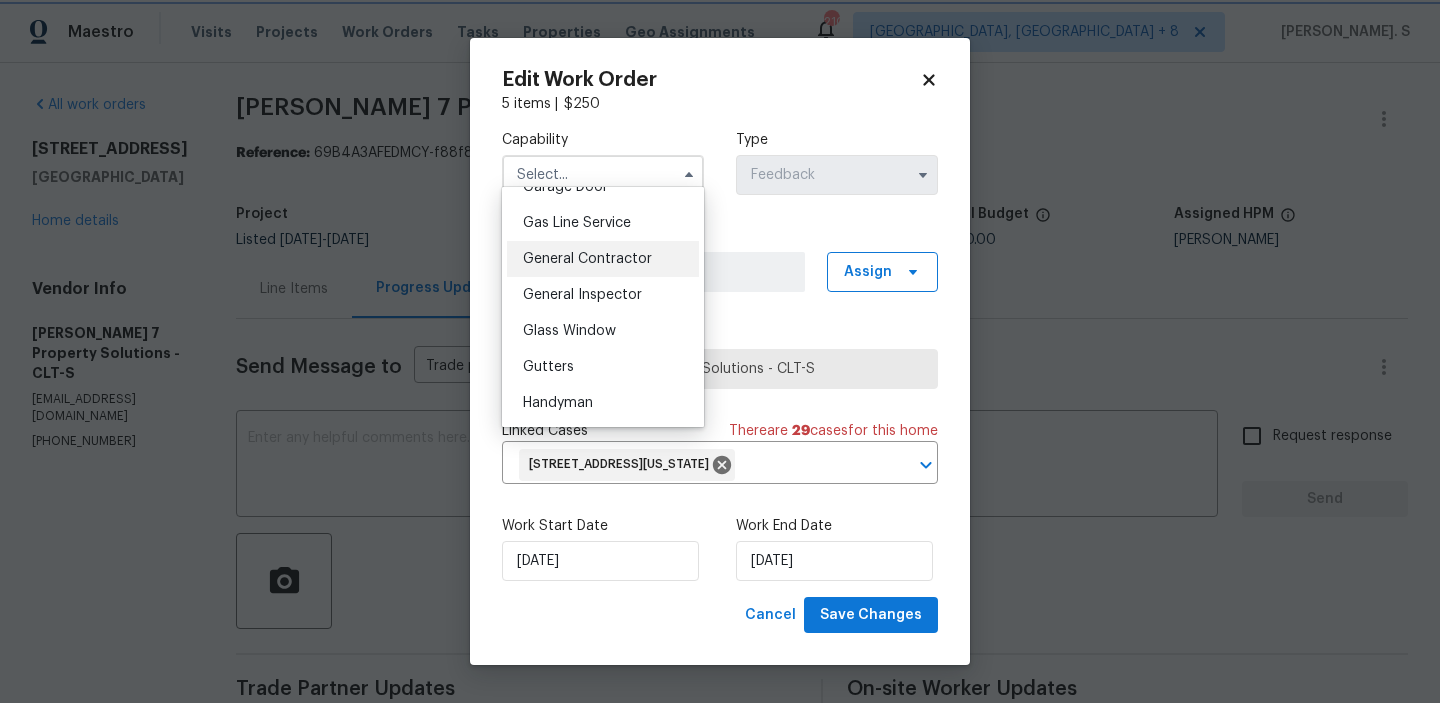 type on "General Contractor" 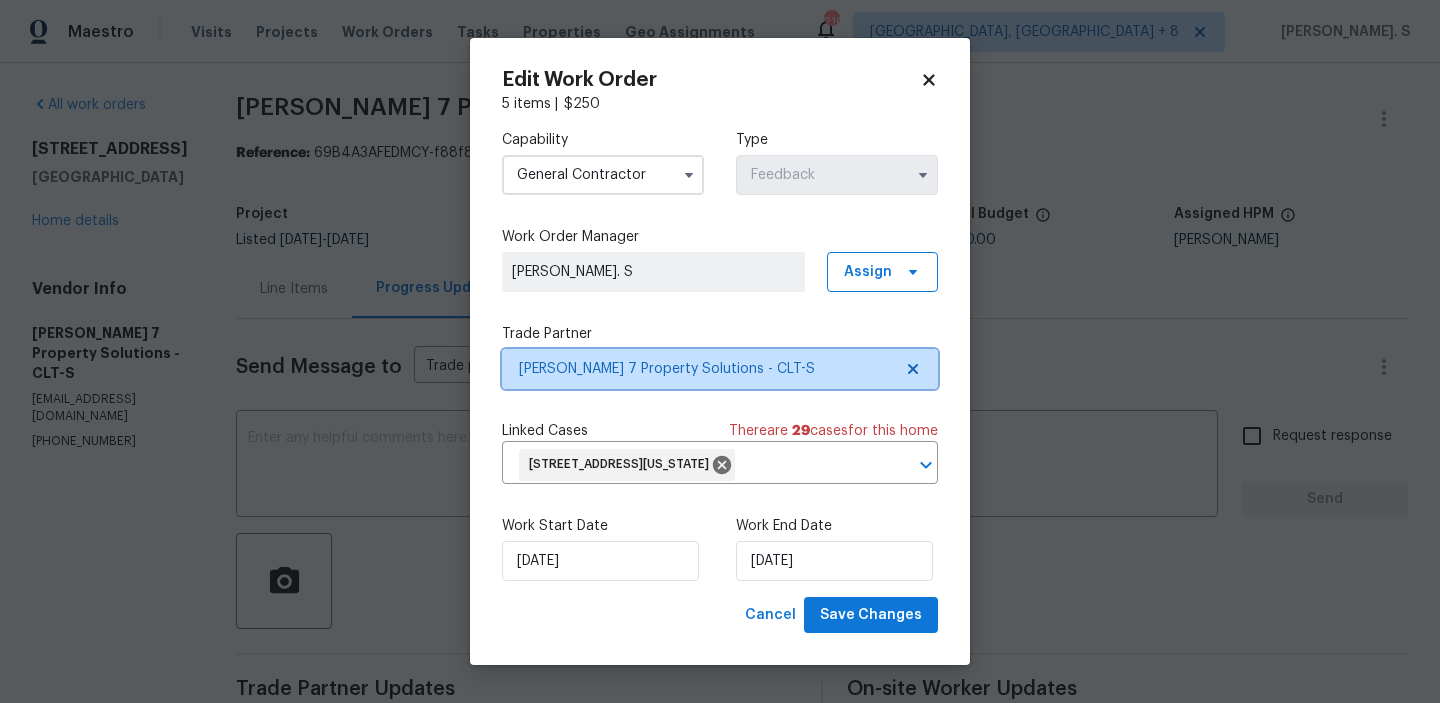 click 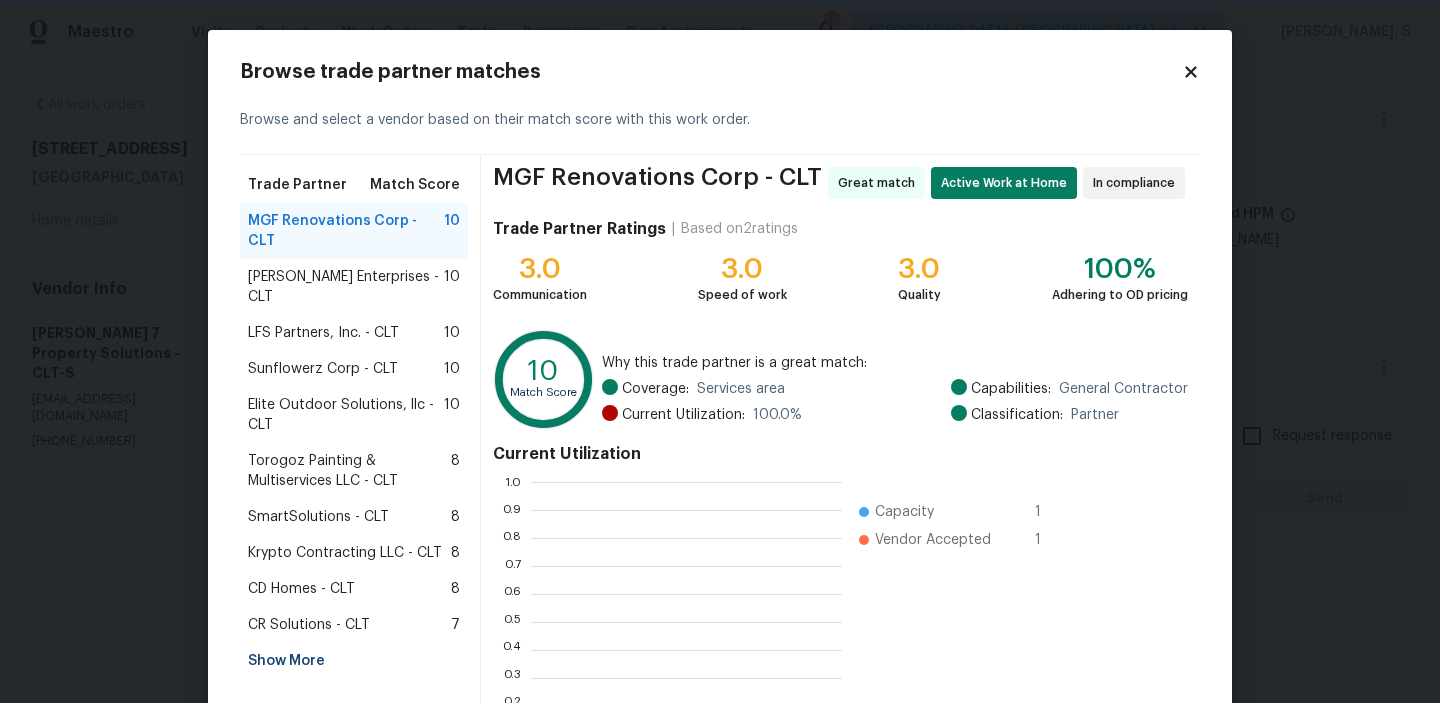 scroll, scrollTop: 280, scrollLeft: 311, axis: both 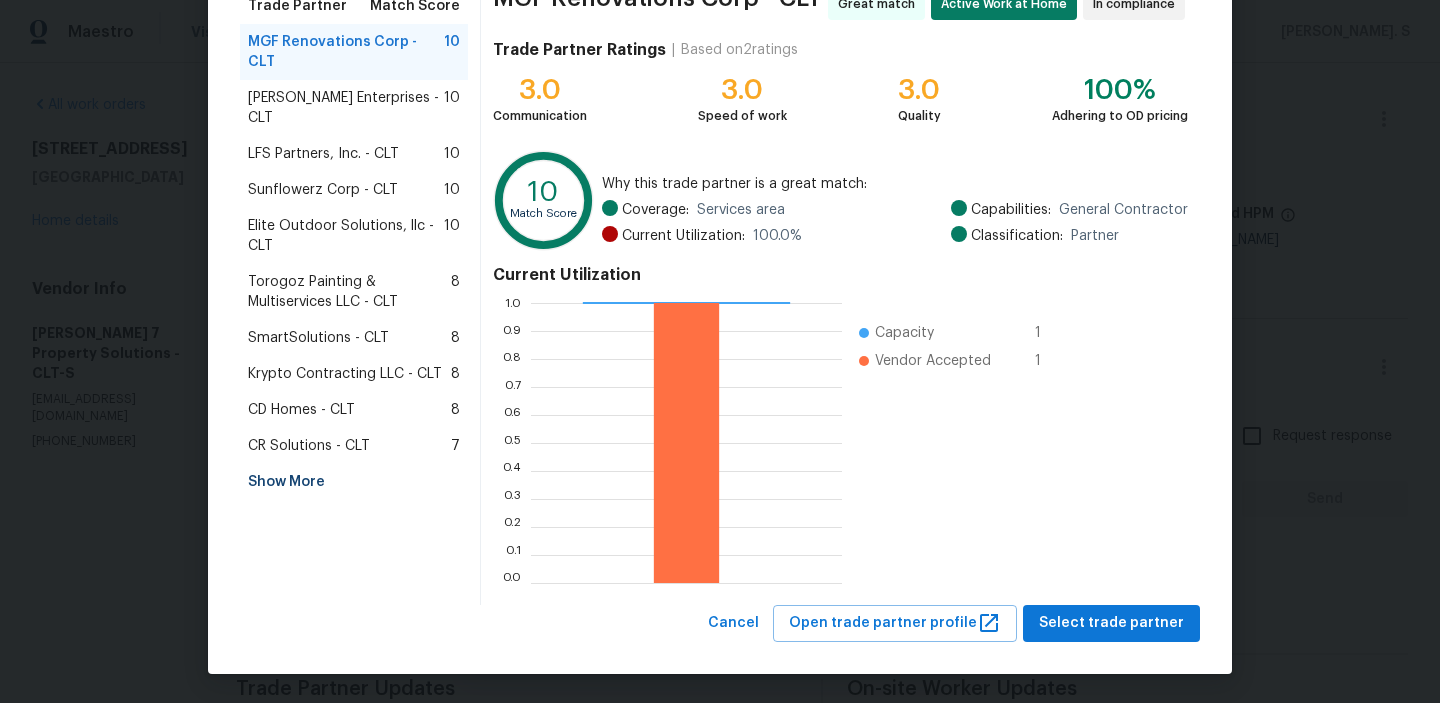 click on "MGF Renovations Corp - CLT  Great match Active Work at Home In compliance Trade Partner Ratings    |    Based on  2  ratings 3.0 Communication 3.0 Speed of work 3.0 Quality 100% Adhering to OD pricing 10 Match Score Why this trade partner is a great match: Coverage: Services area Current Utilization: 100.0 % Capabilities: General Contractor Classification: Partner Current Utilization 0.0 0.1 0.2 0.3 0.4 0.5 0.6 0.7 0.8 0.9 1.0 Capacity 1 Vendor Accepted 1" at bounding box center [840, 290] 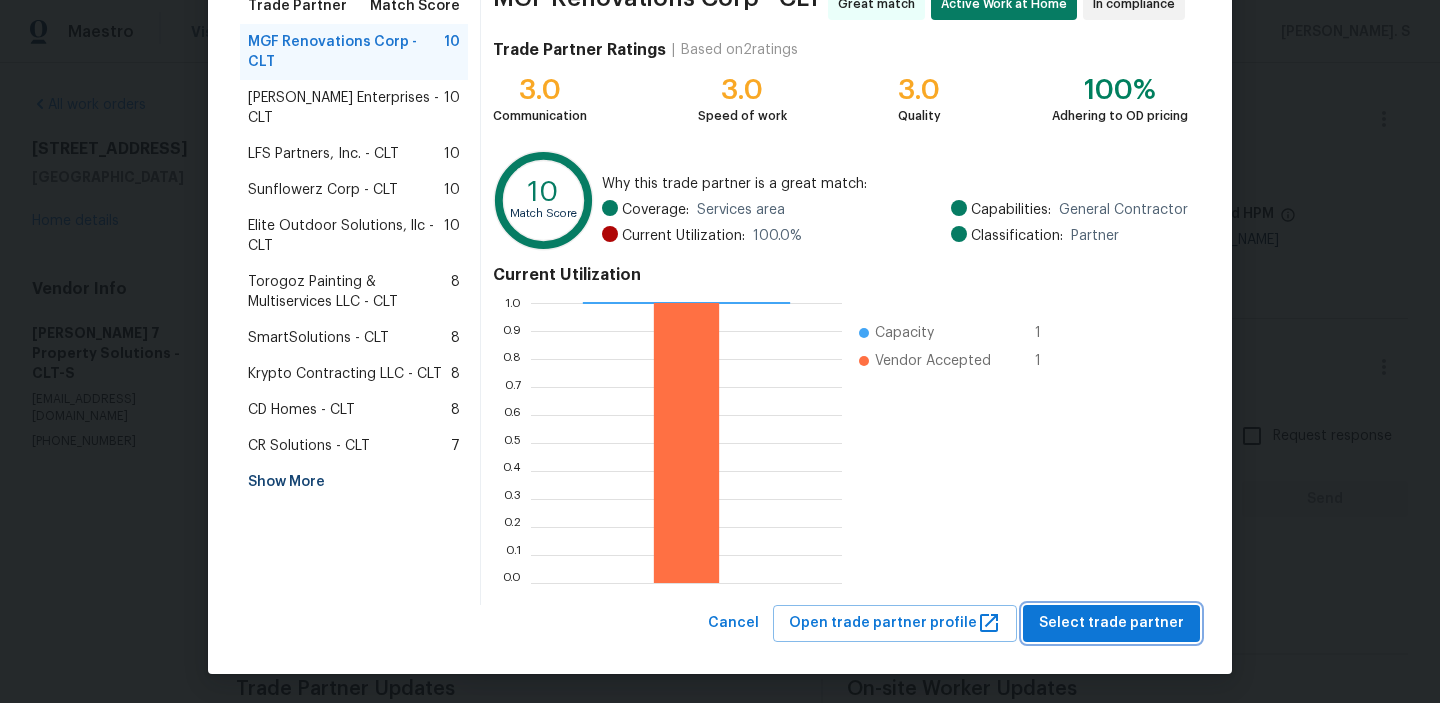 click on "Select trade partner" at bounding box center [1111, 623] 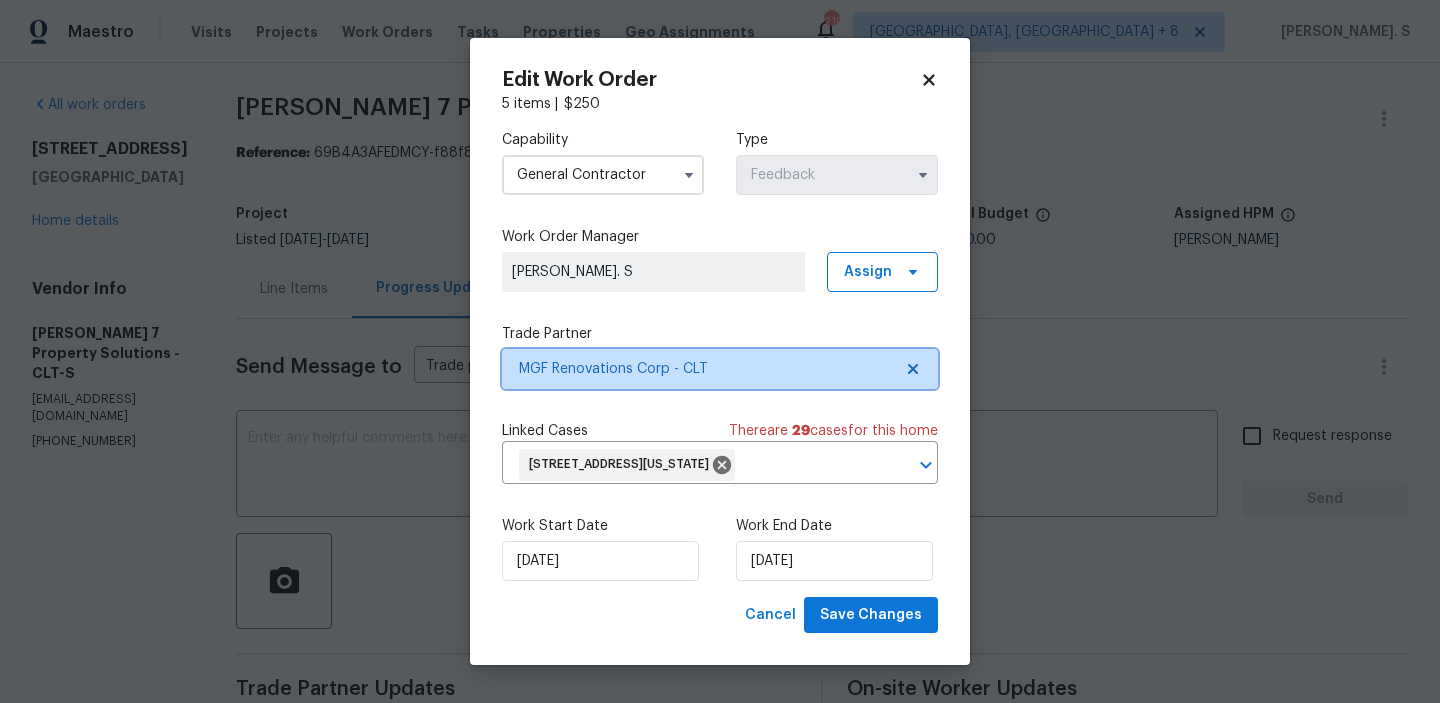 scroll, scrollTop: 0, scrollLeft: 0, axis: both 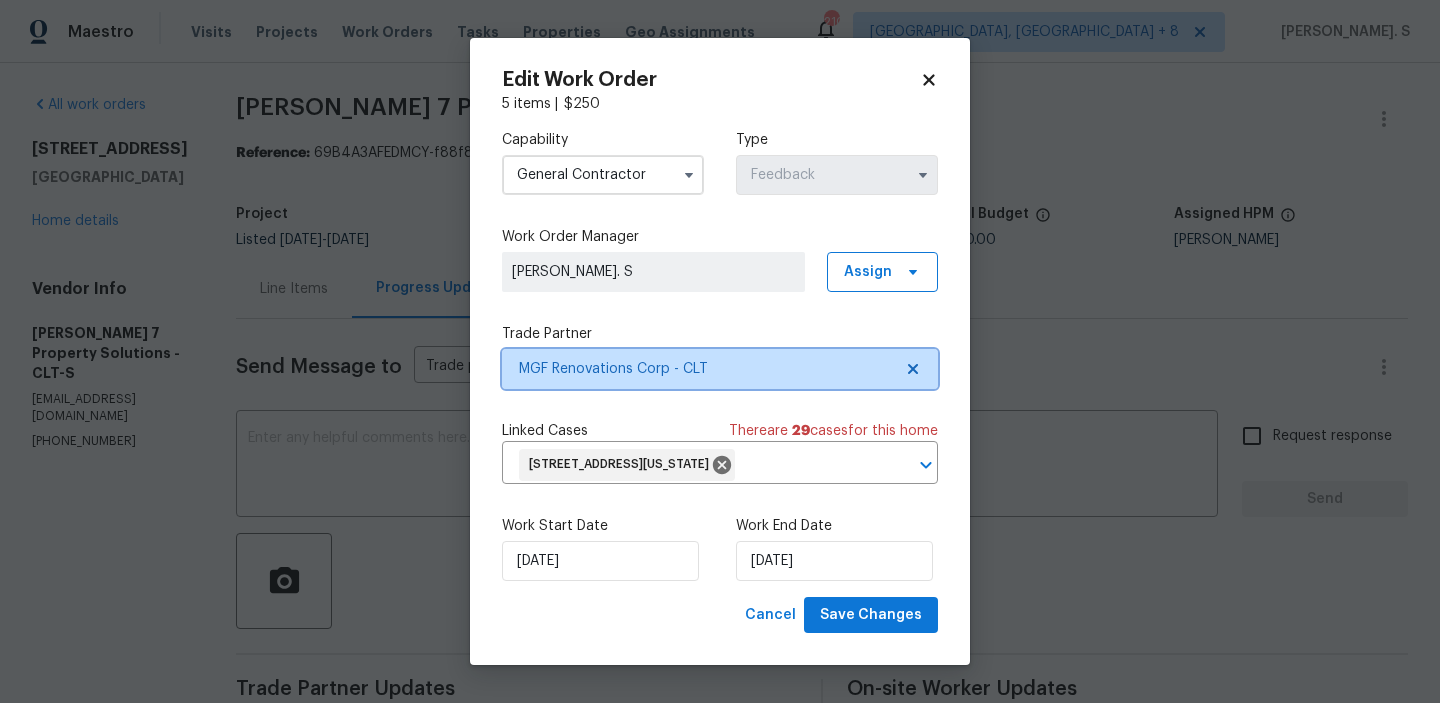click 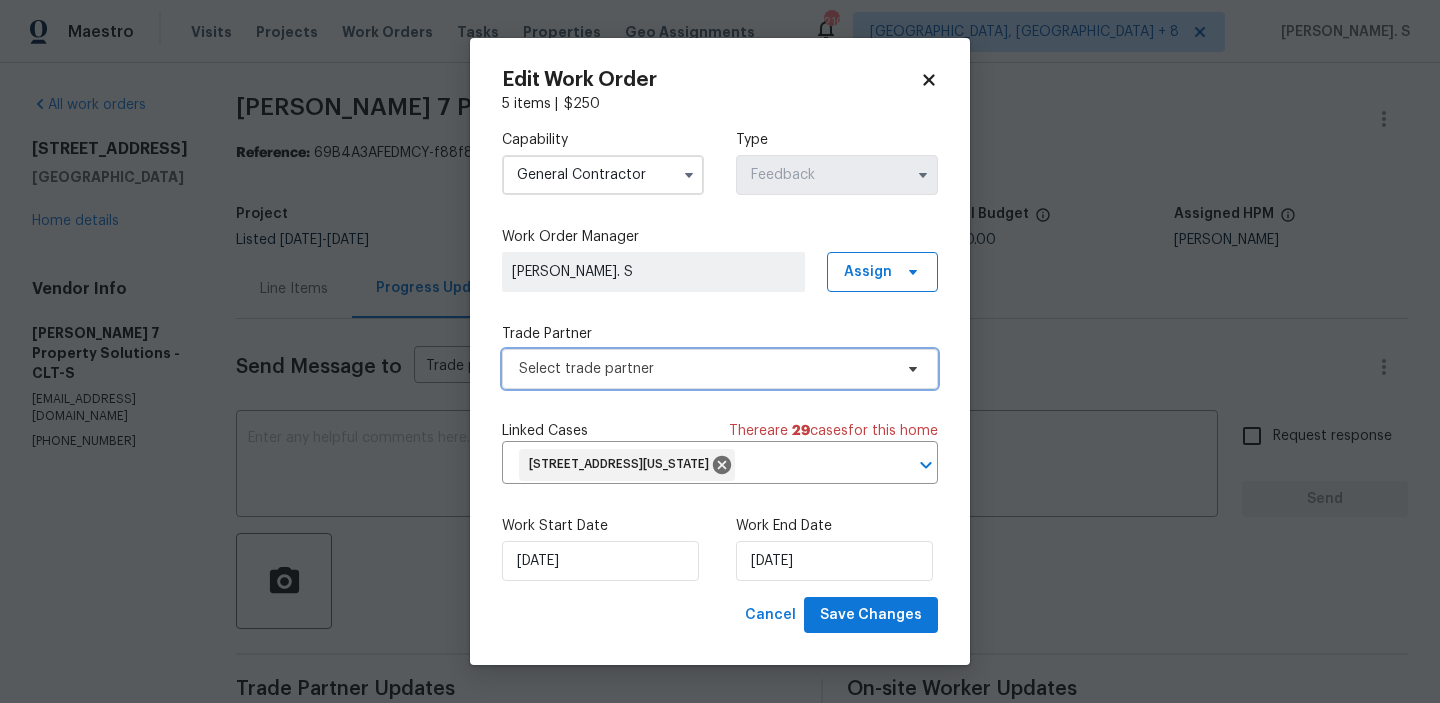 click 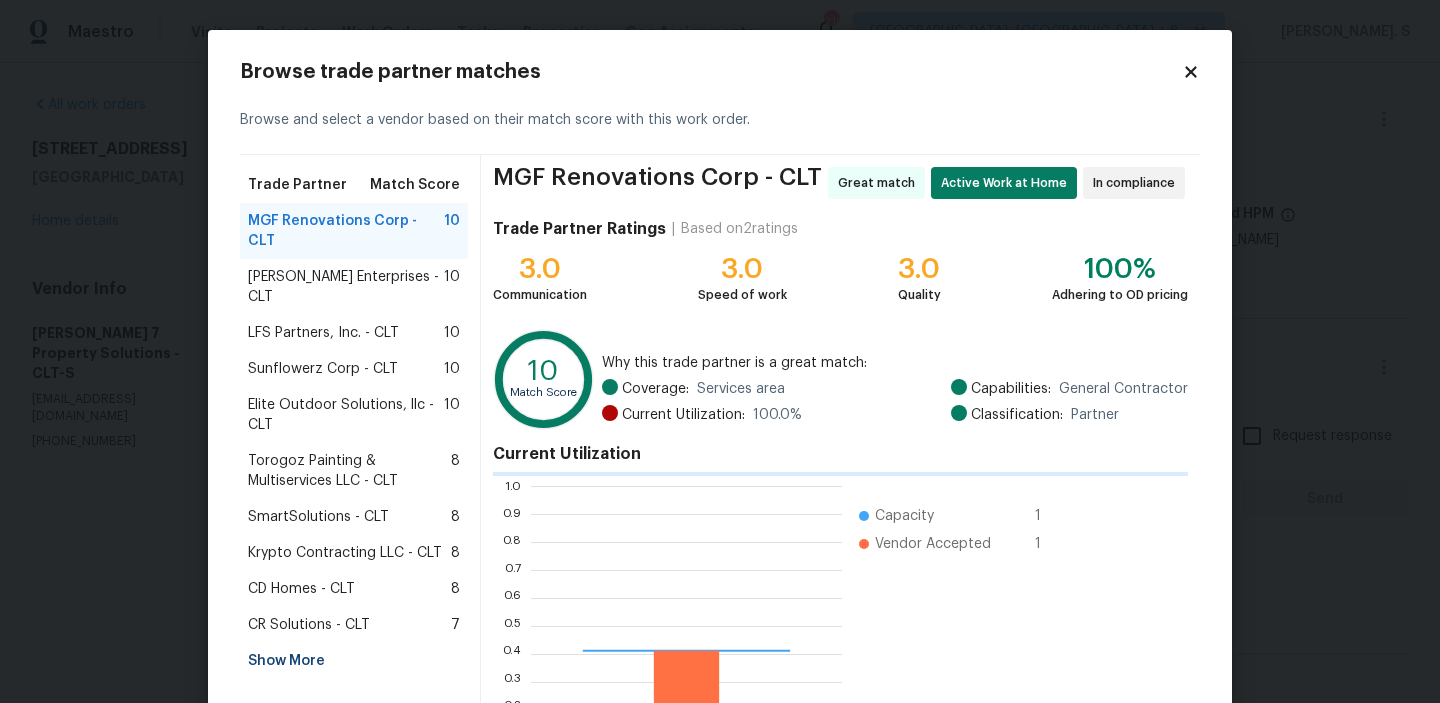 scroll, scrollTop: 2, scrollLeft: 1, axis: both 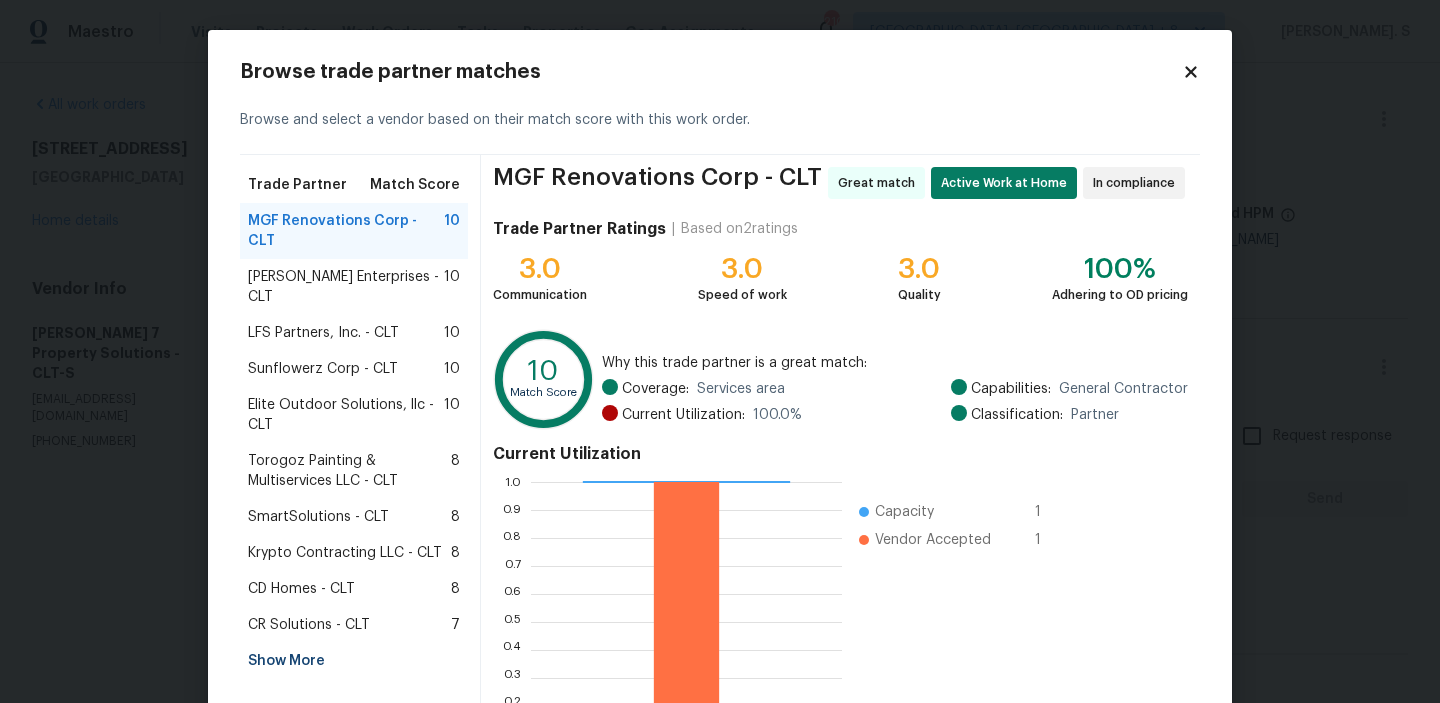 click on "Nordman Enterprises - CLT 10" at bounding box center (354, 287) 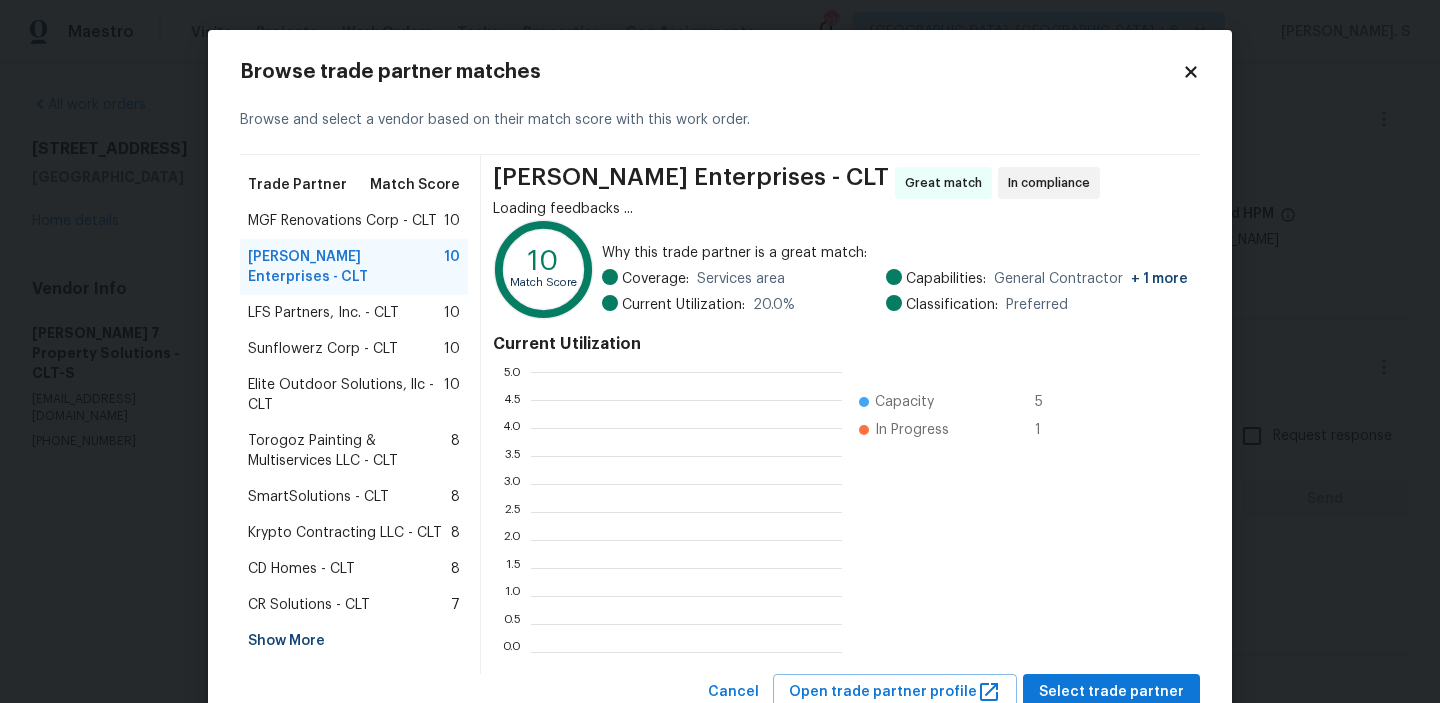 scroll, scrollTop: 2, scrollLeft: 1, axis: both 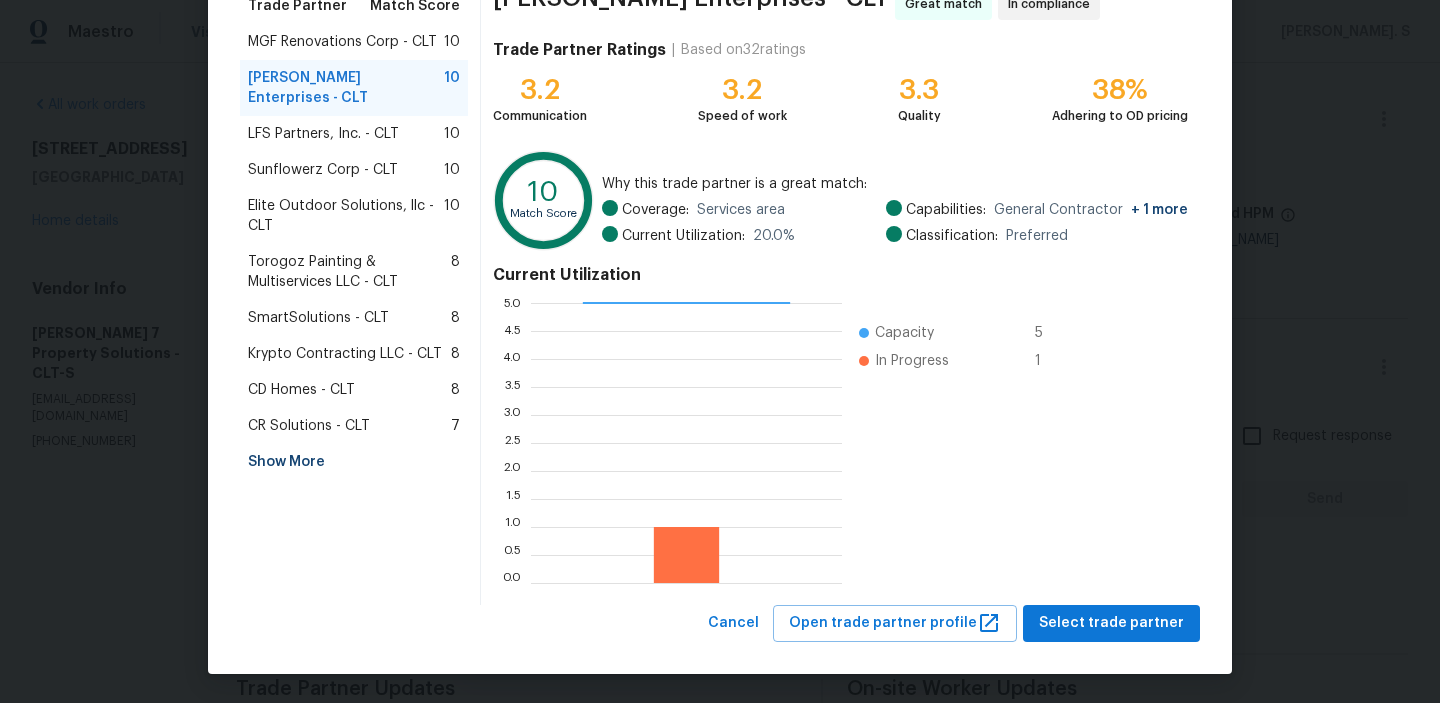 click on "Krypto Contracting LLC - CLT" at bounding box center [345, 354] 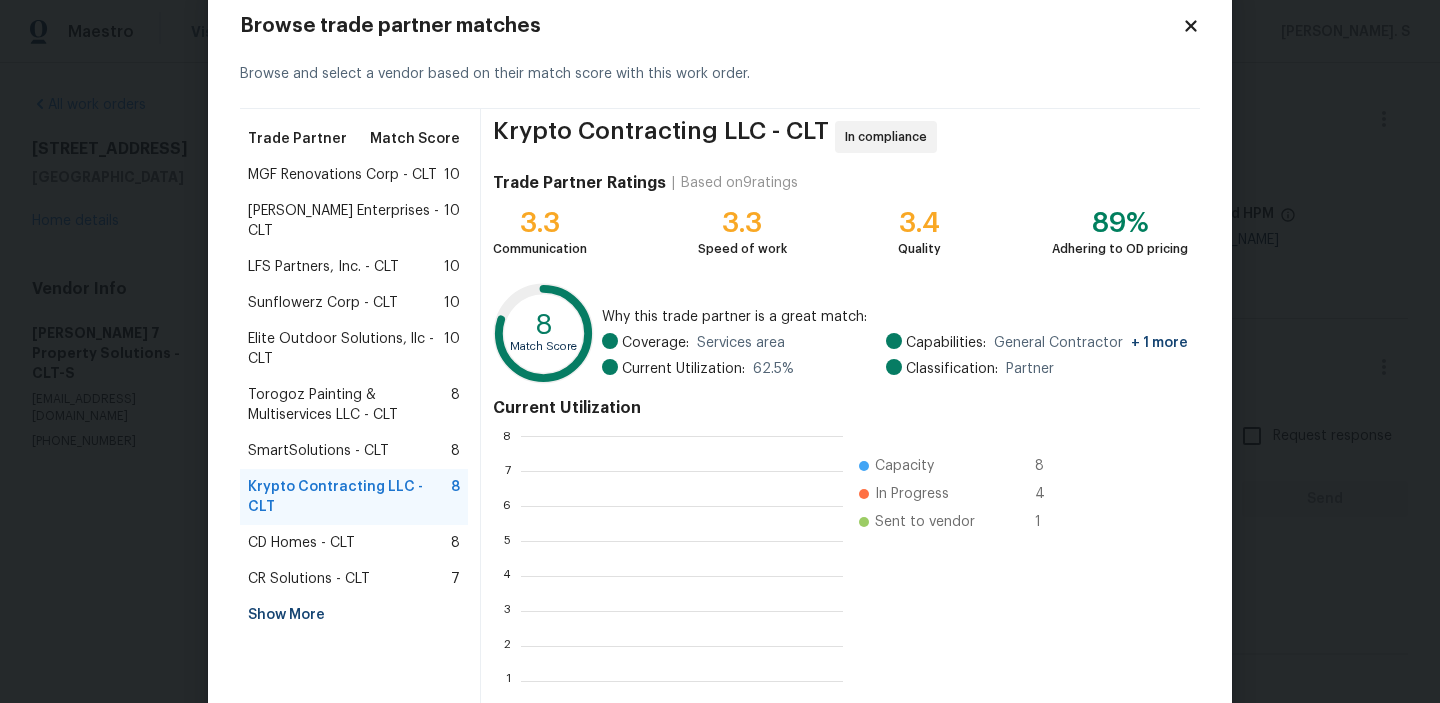 scroll, scrollTop: 179, scrollLeft: 0, axis: vertical 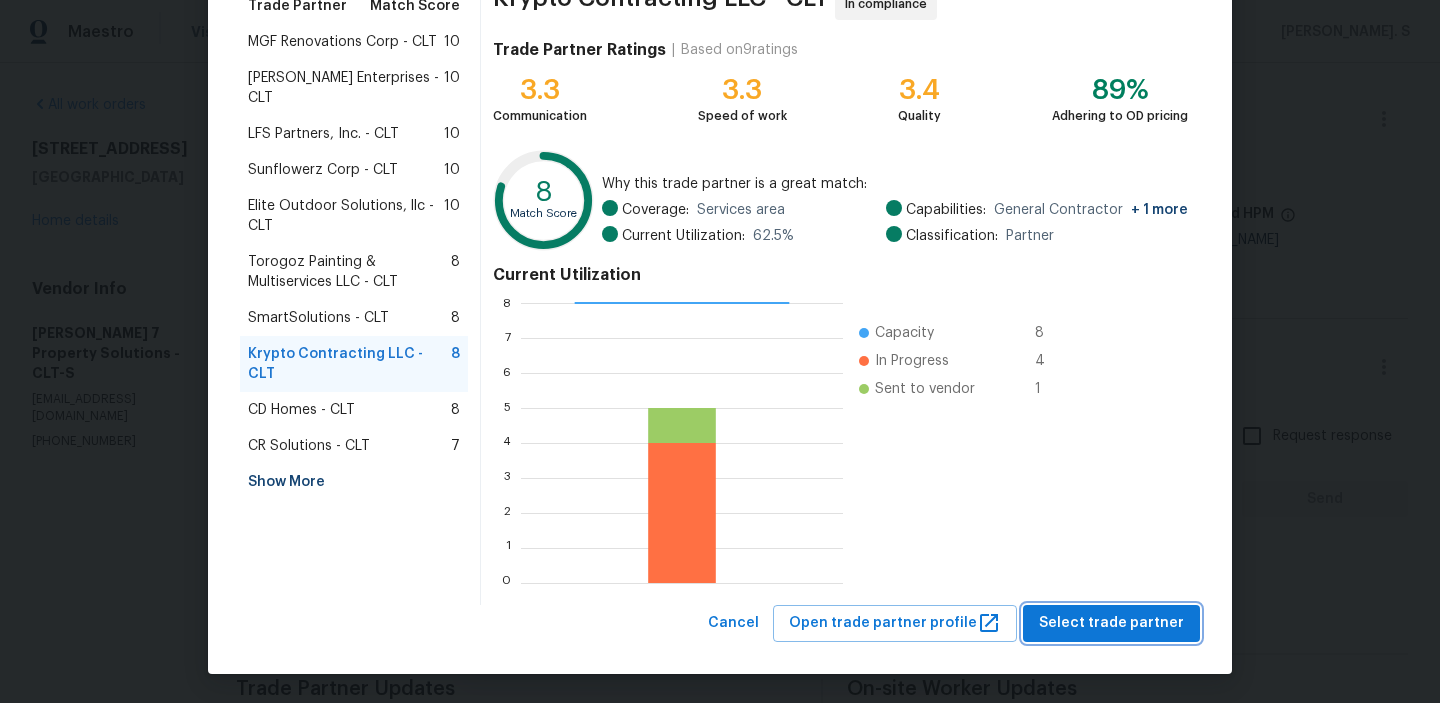 click on "Select trade partner" at bounding box center [1111, 623] 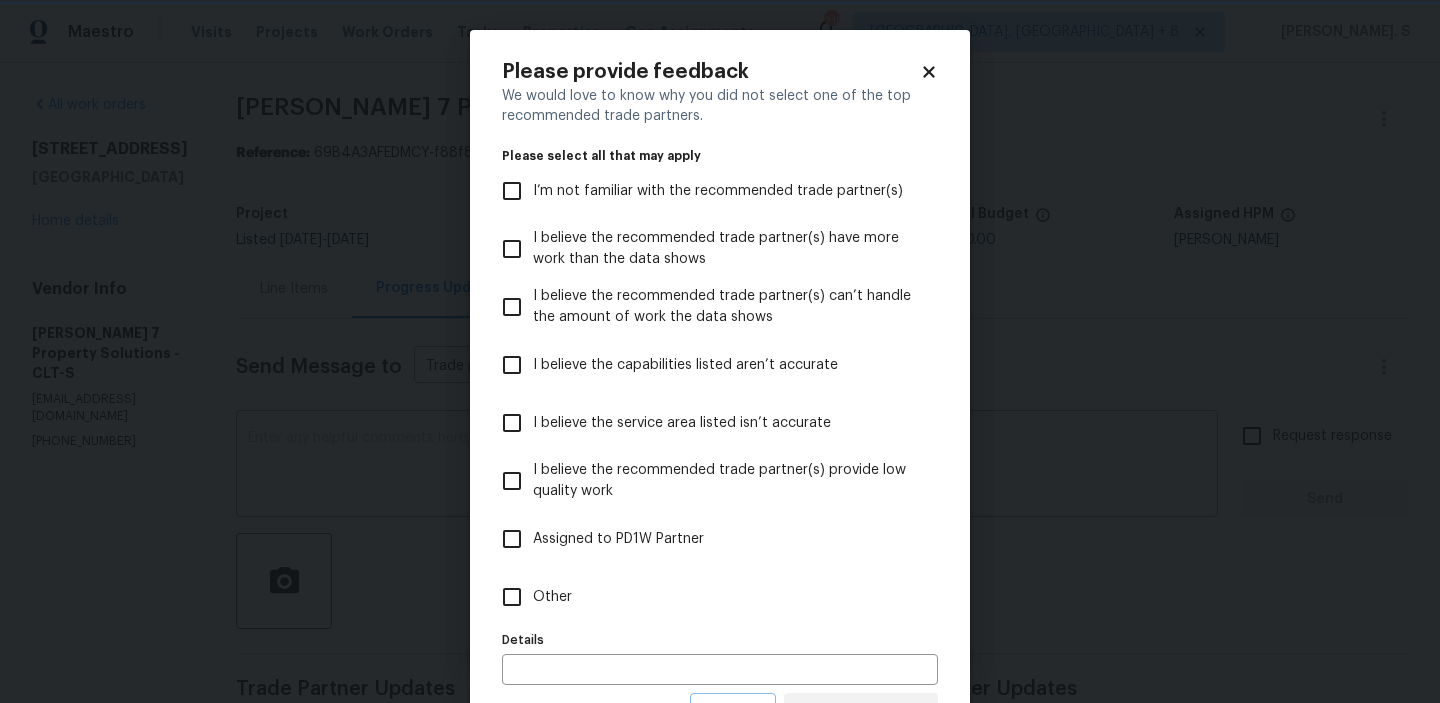 scroll, scrollTop: 0, scrollLeft: 0, axis: both 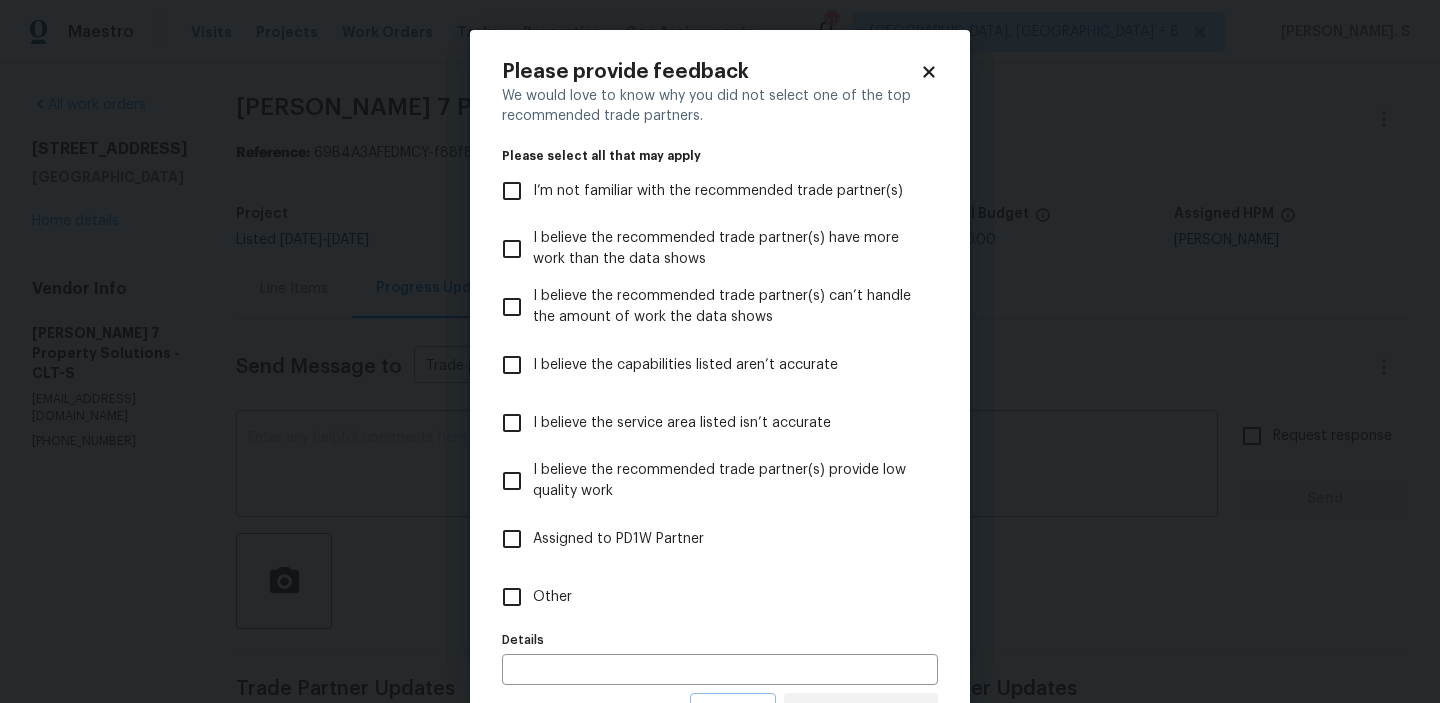click on "Other" at bounding box center (706, 597) 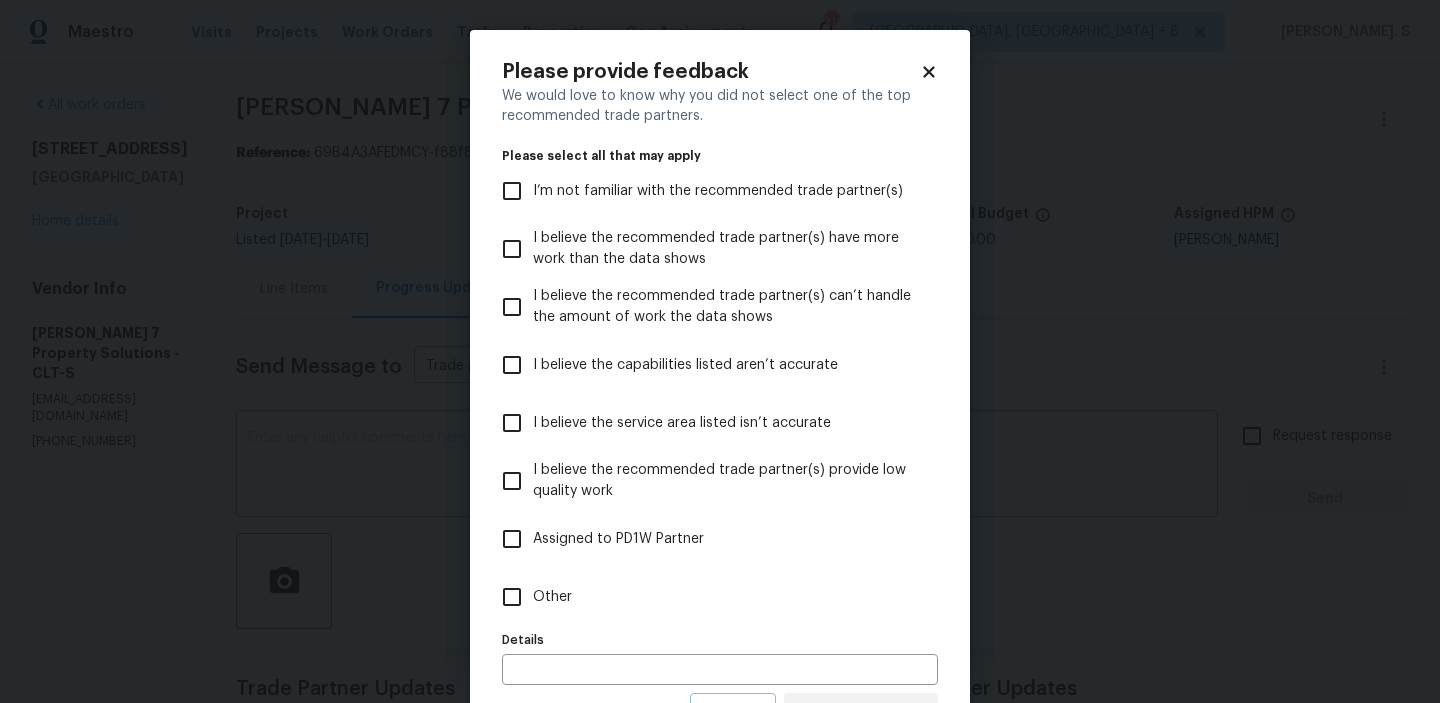 click on "Other" at bounding box center [512, 597] 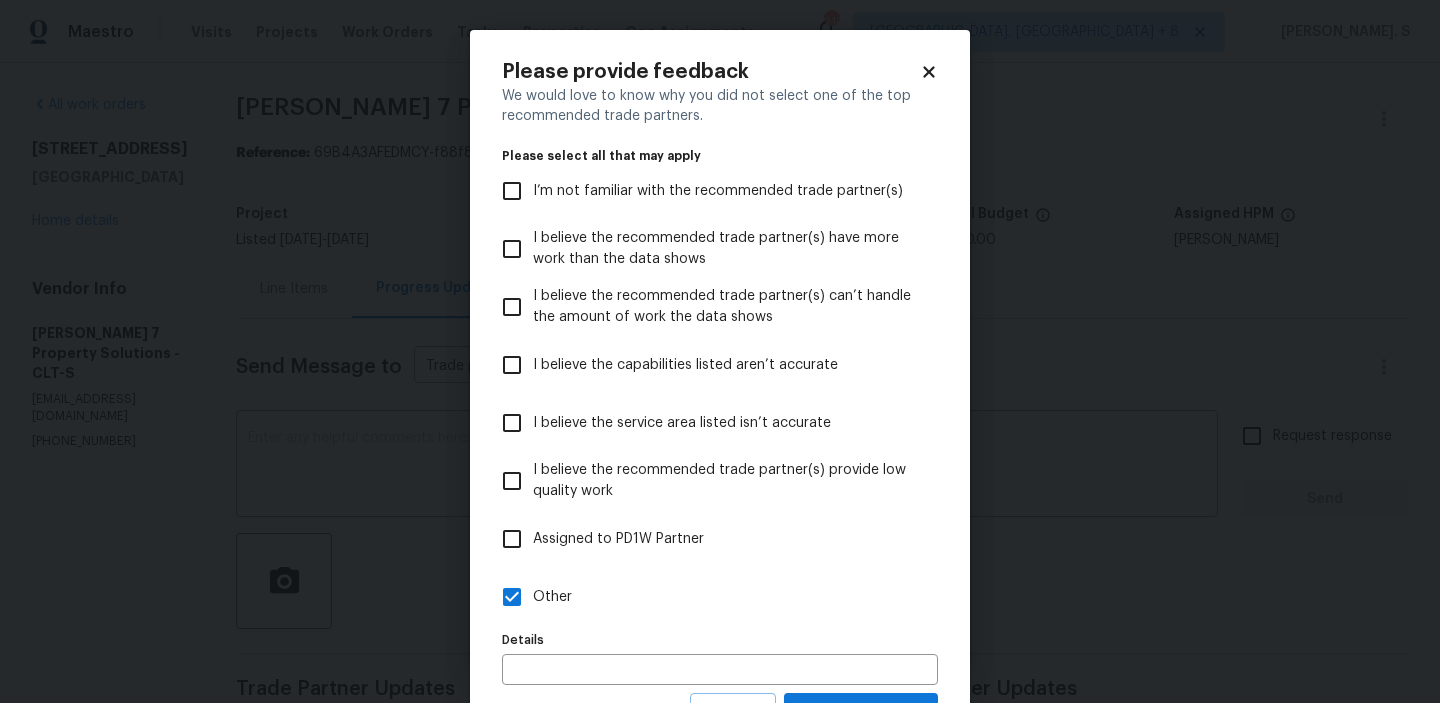 scroll, scrollTop: 89, scrollLeft: 0, axis: vertical 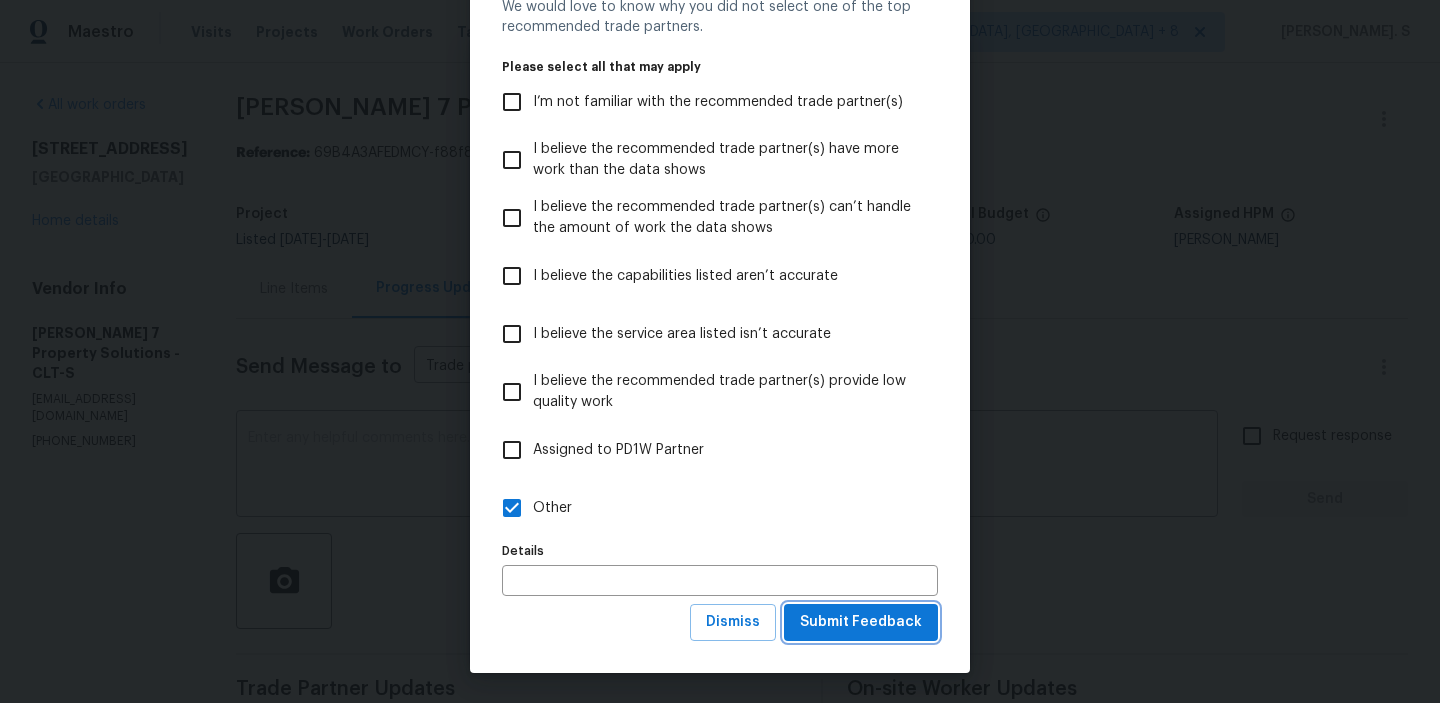 click on "Submit Feedback" at bounding box center (861, 622) 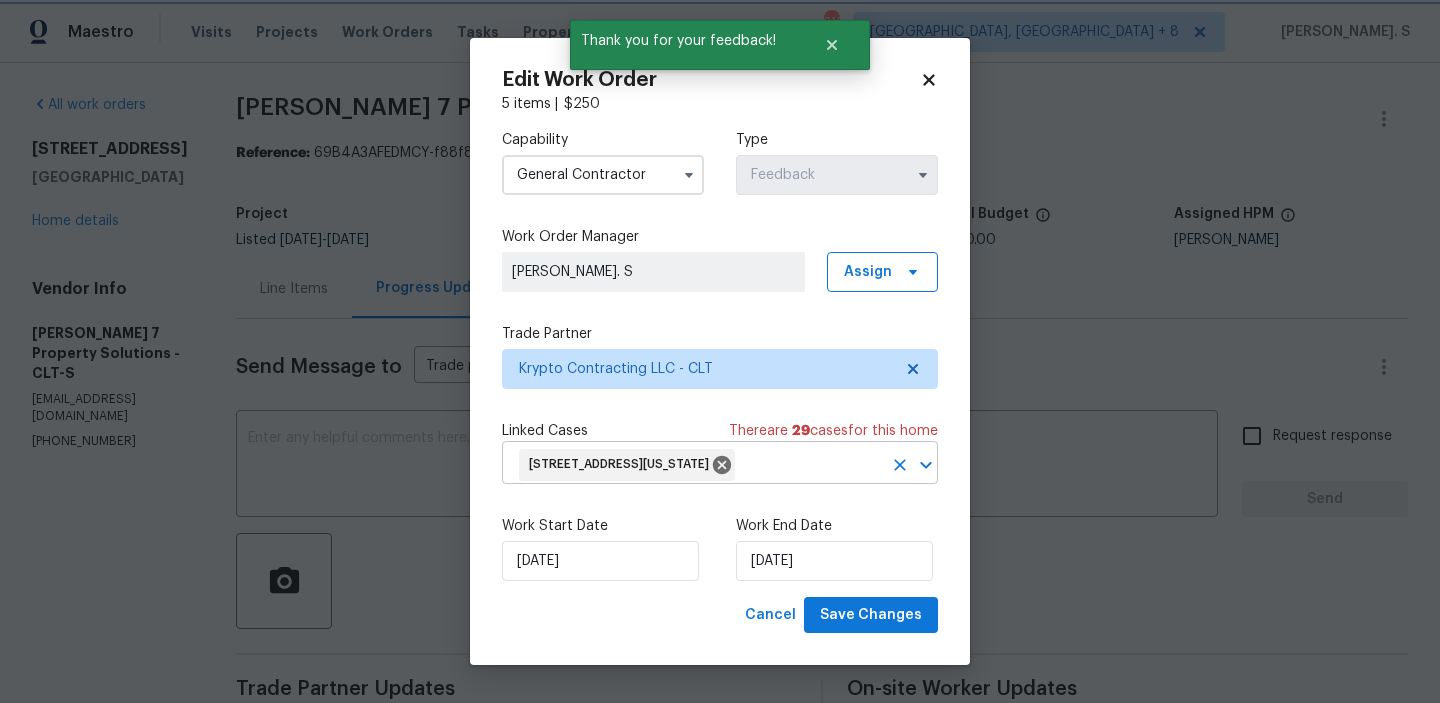 scroll, scrollTop: 0, scrollLeft: 0, axis: both 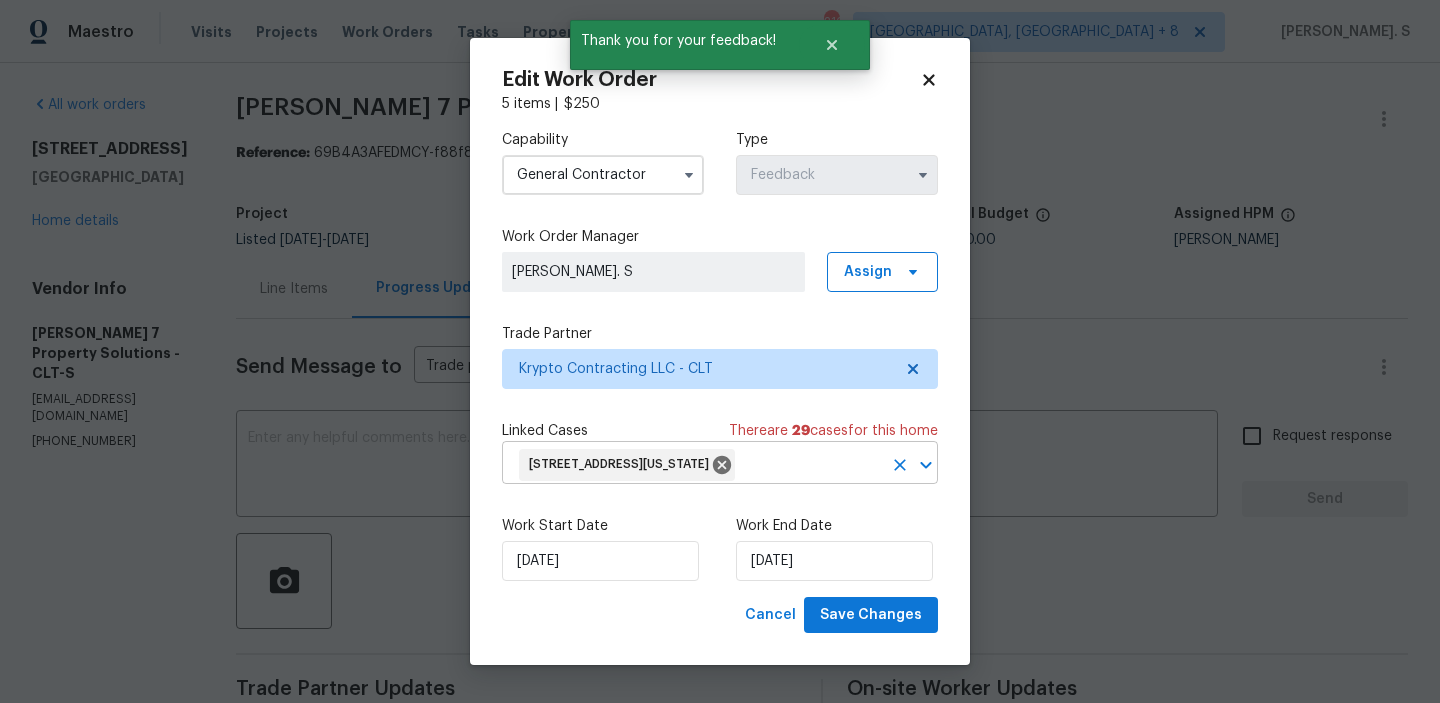 click at bounding box center [810, 464] 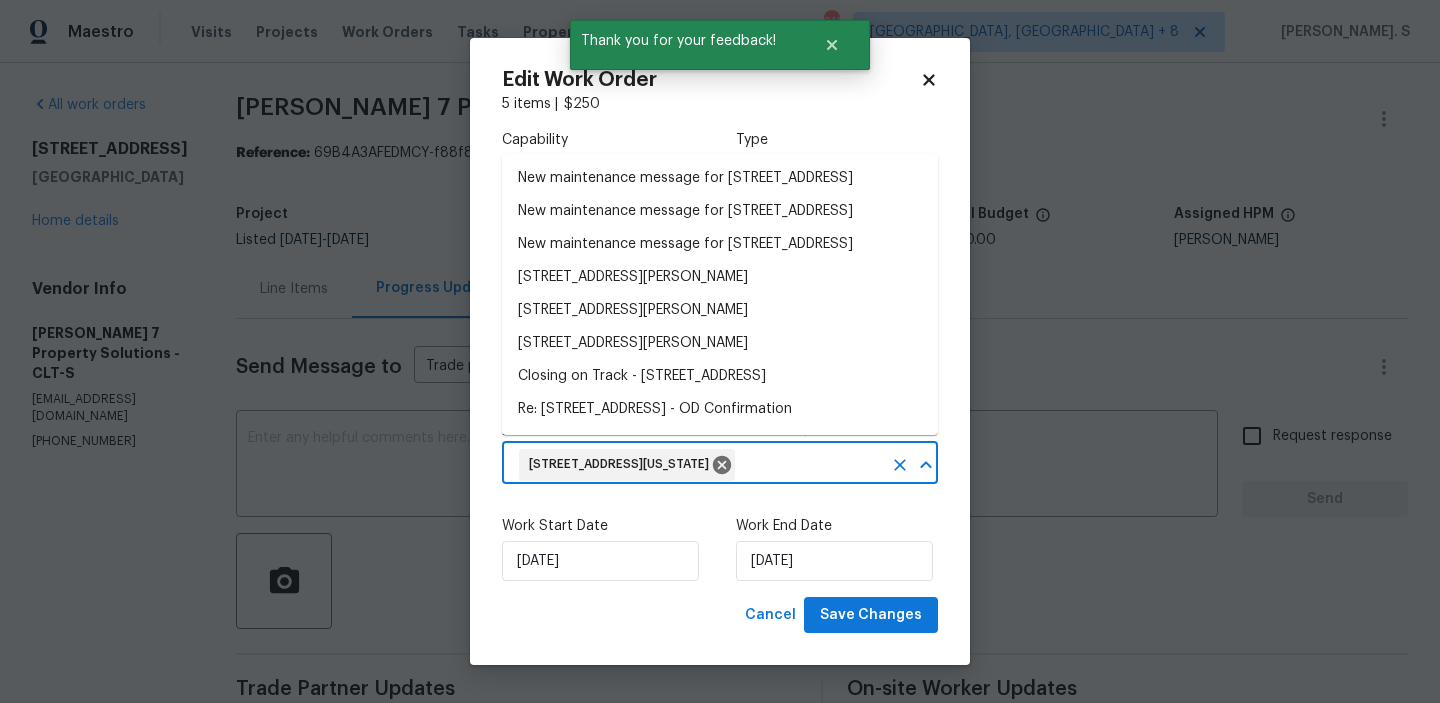 click on "Work Start Date   7/10/2025" at bounding box center (603, 548) 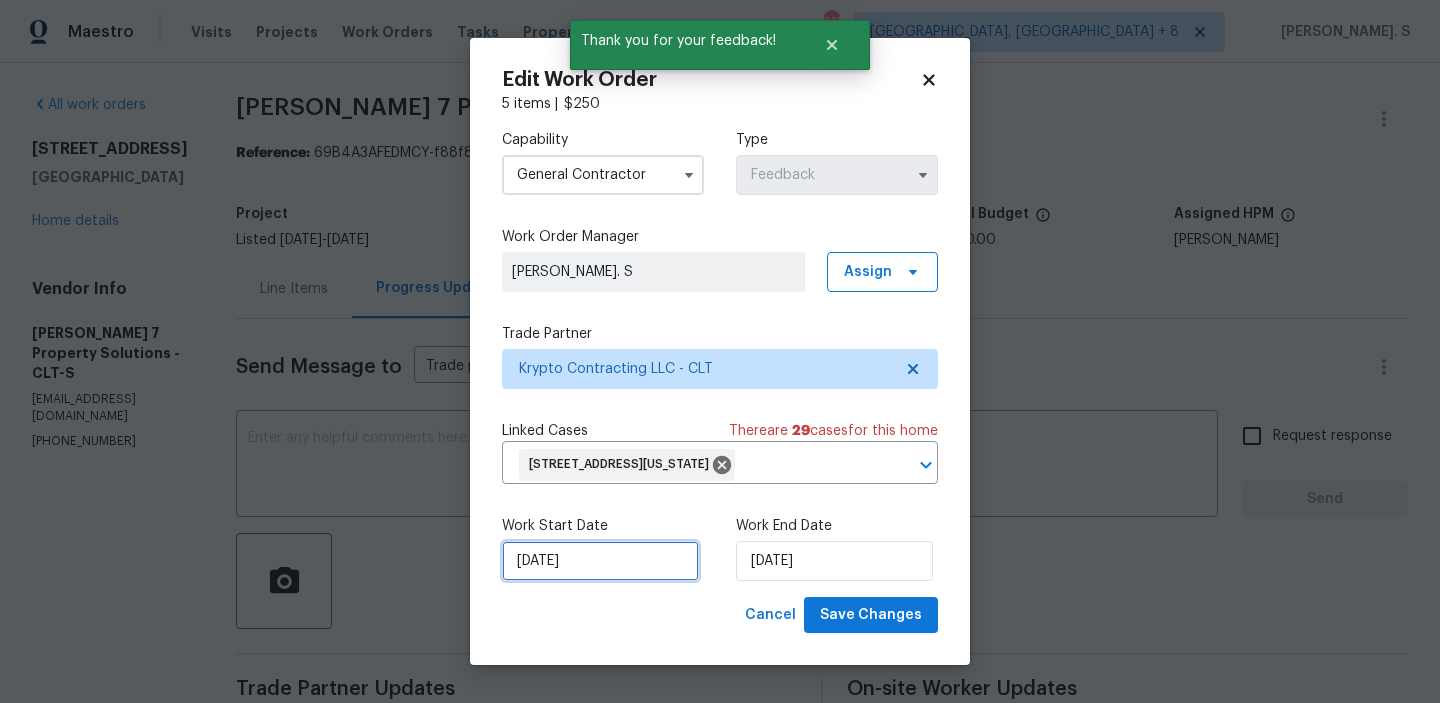 click on "[DATE]" at bounding box center [600, 561] 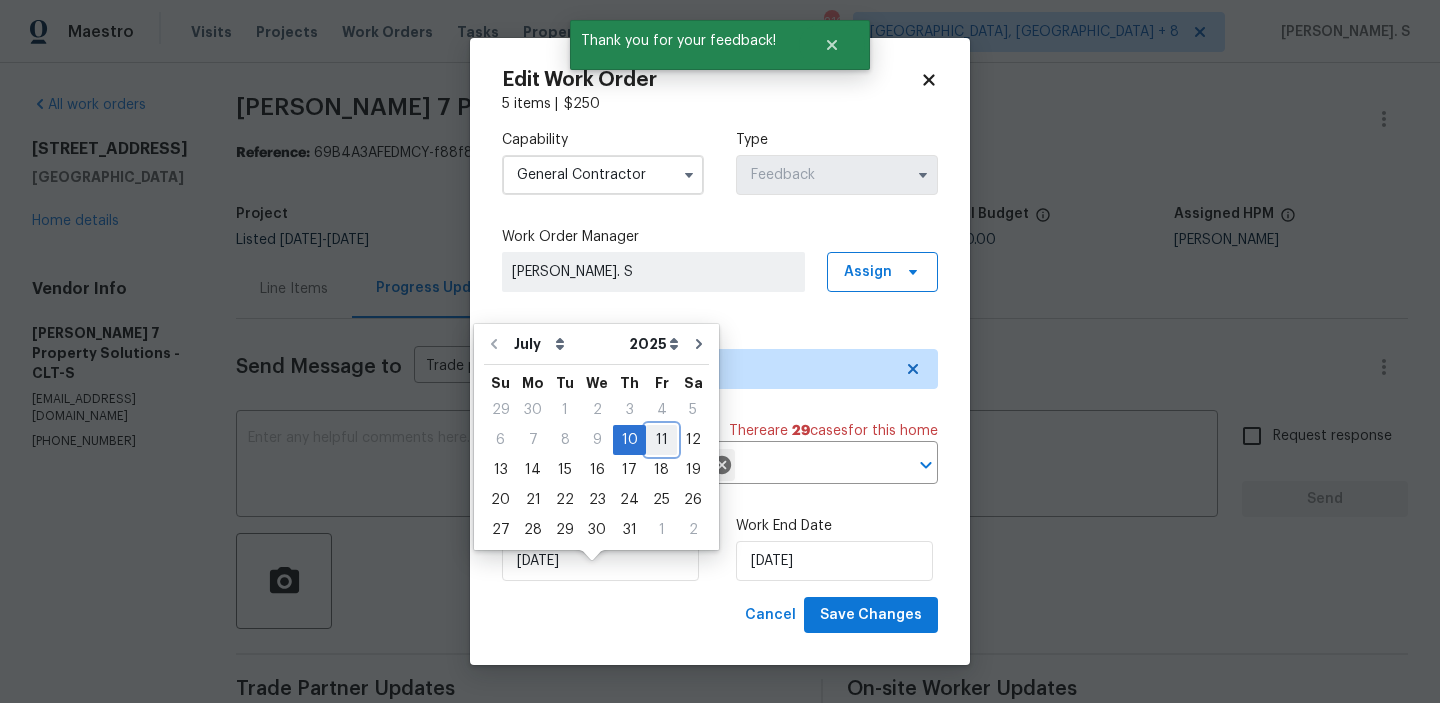click on "11" at bounding box center (661, 440) 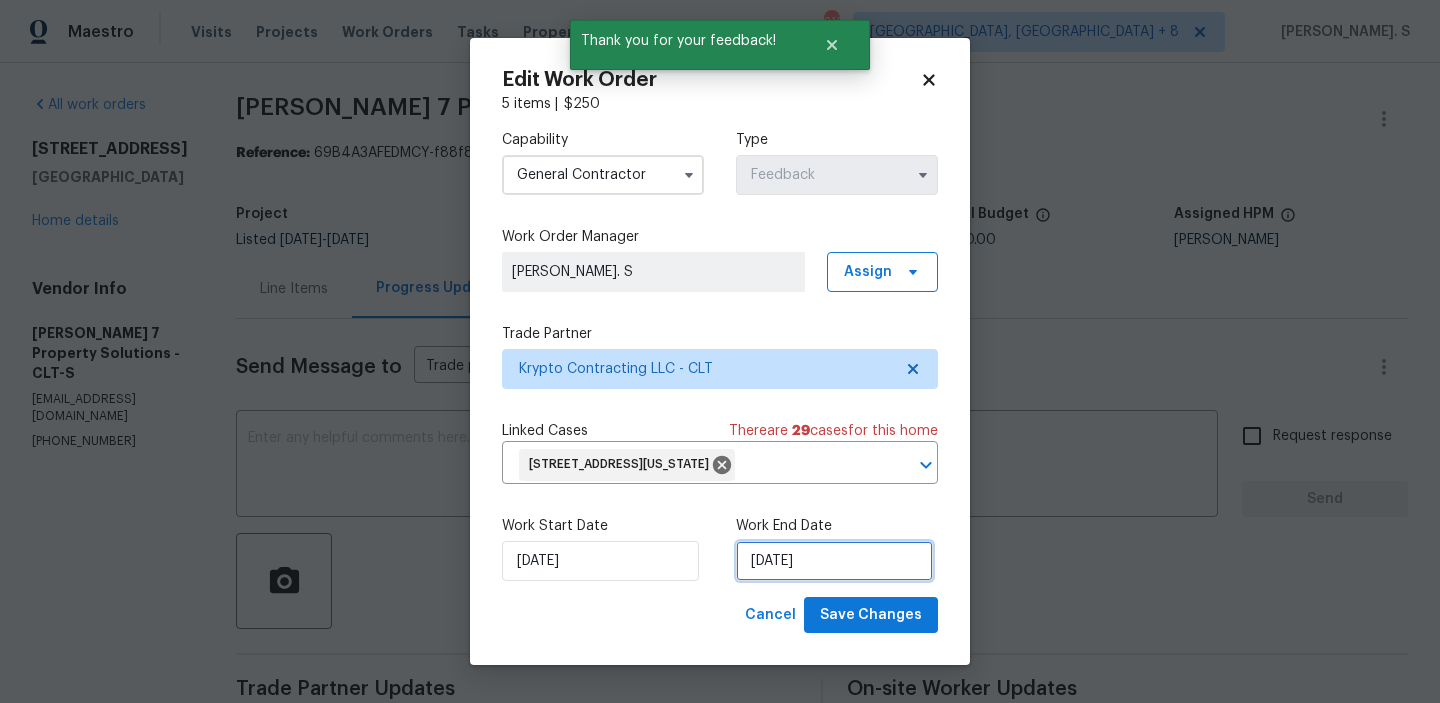 click on "[DATE]" at bounding box center (834, 561) 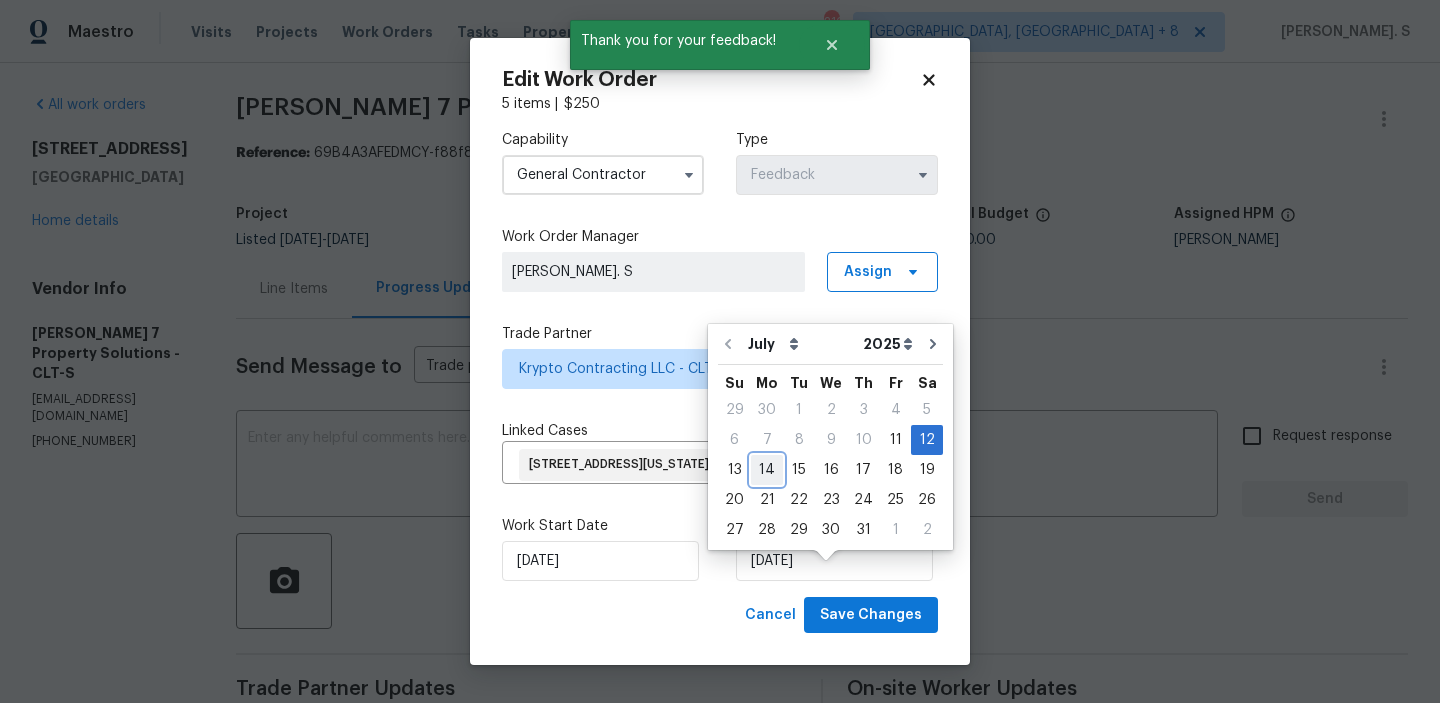 click on "14" at bounding box center (767, 470) 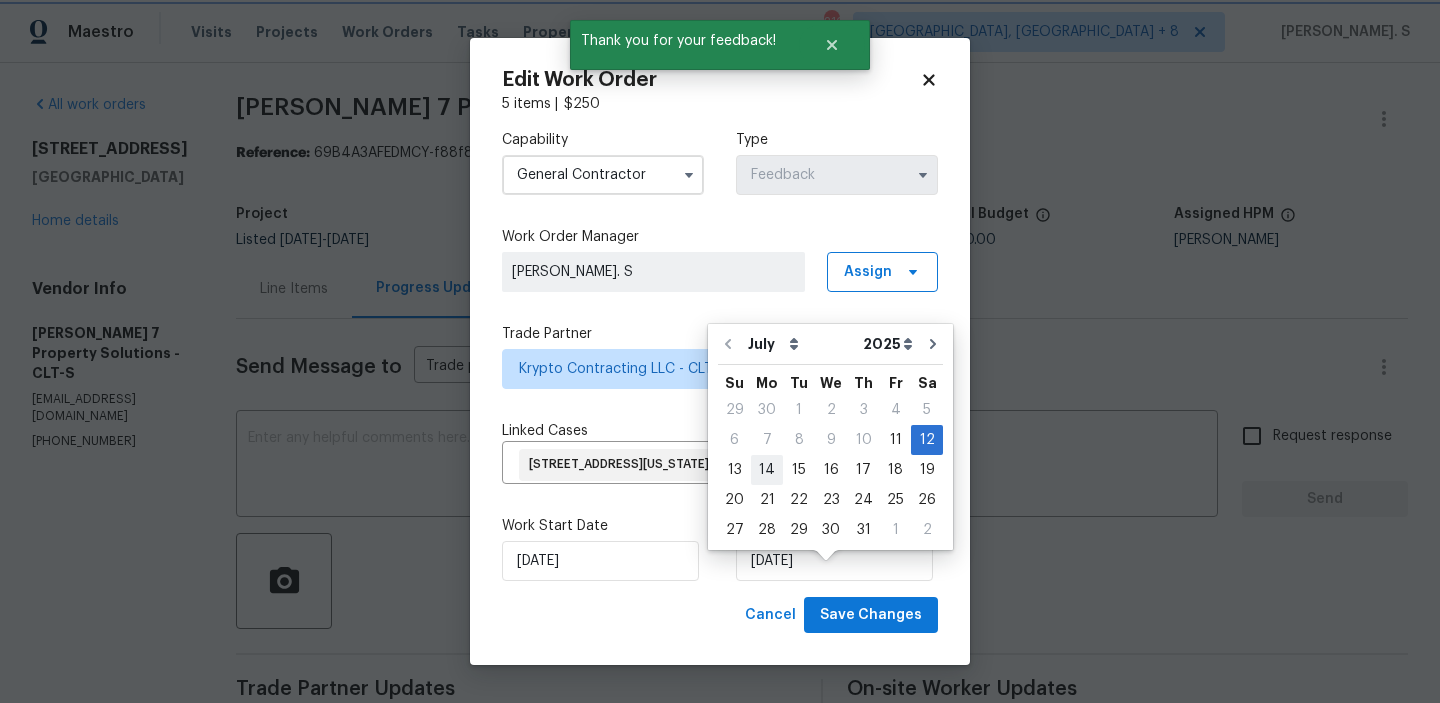 type on "7/14/2025" 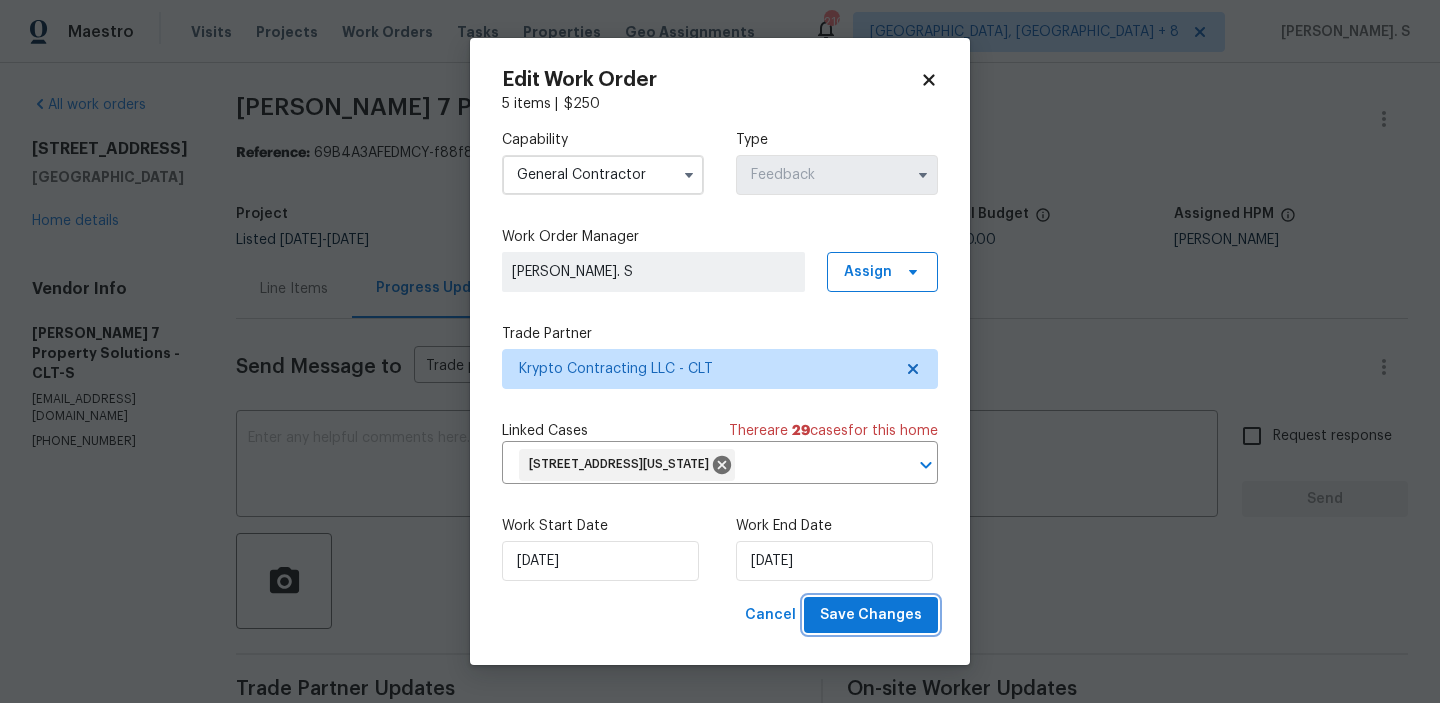 click on "Save Changes" at bounding box center (871, 615) 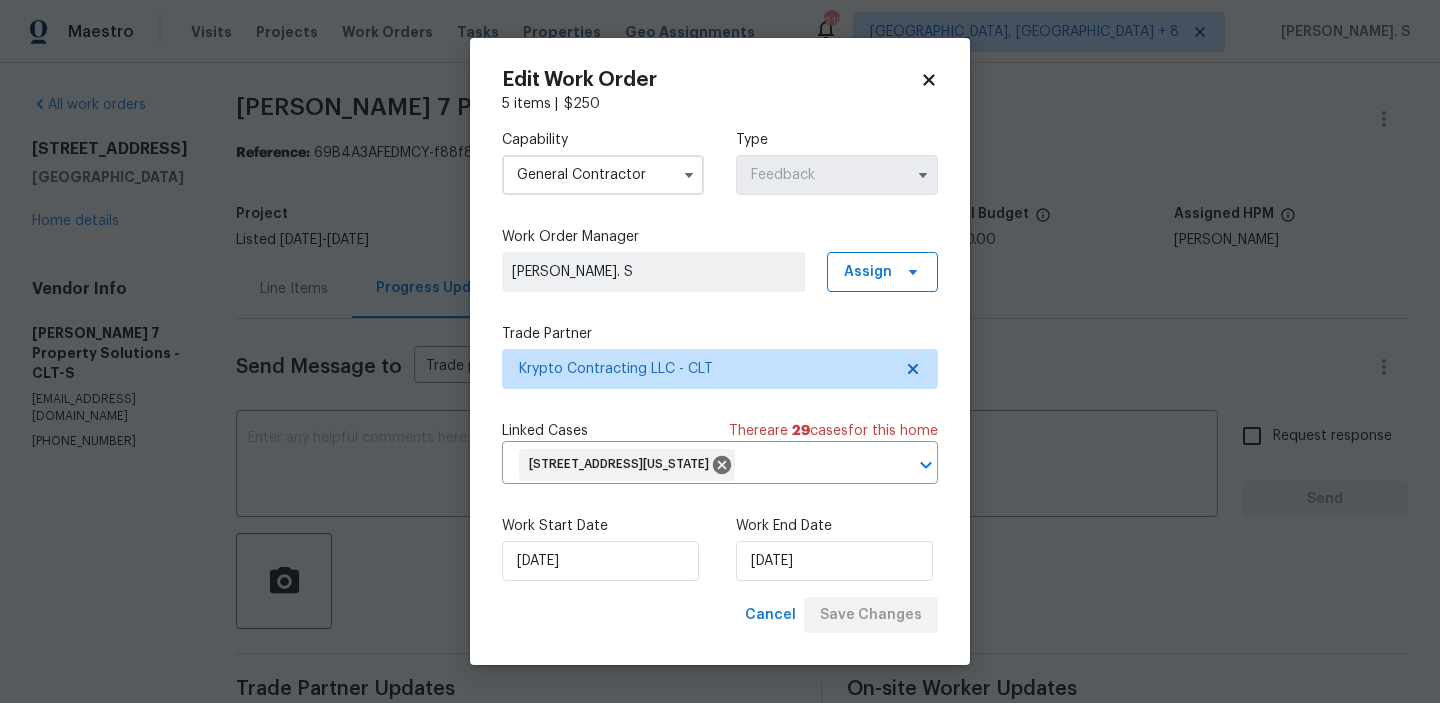 click on "Maestro Visits Projects Work Orders Tasks Properties Geo Assignments 210 Albuquerque, NM + 8 Glory Joyce. S All work orders 7737 Batavia Ln Charlotte, NC 28213 Home details Vendor Info Harris 7 Property Solutions - CLT-S h7propertysolutions@gmail.com (980) 579-2435 Harris 7 Property Solutions - CLT-S Vendor Rejected Reference:   69B4A3AFEDMCY-f88f8bcec Project Listed   7/9/2025  -  7/16/2025 Work Order Timeline 7/10/2025  -  7/12/2025 Approved Budget $0.00 Total Budget $250.00 Assigned HPM Jason Bouque Line Items Progress Updates Attachments Invoices Send Message to Trade partner only Trade partner only ​ x ​ Request response Send Trade Partner Updates Glory Joyce. S 07/11/2025 12:21 PM Could you please accept the work order and provide us with the scheduled date? Please reply back. Chad Harris 07/10/2025 4:38 PM Ok I will take a look at it Glory Joyce. S 07/10/2025 4:02 PM On-site Worker Updates
Edit Work Order 5 items | $ 250 Capability   General Contractor Type   Feedback Work Order Manager" at bounding box center [720, 351] 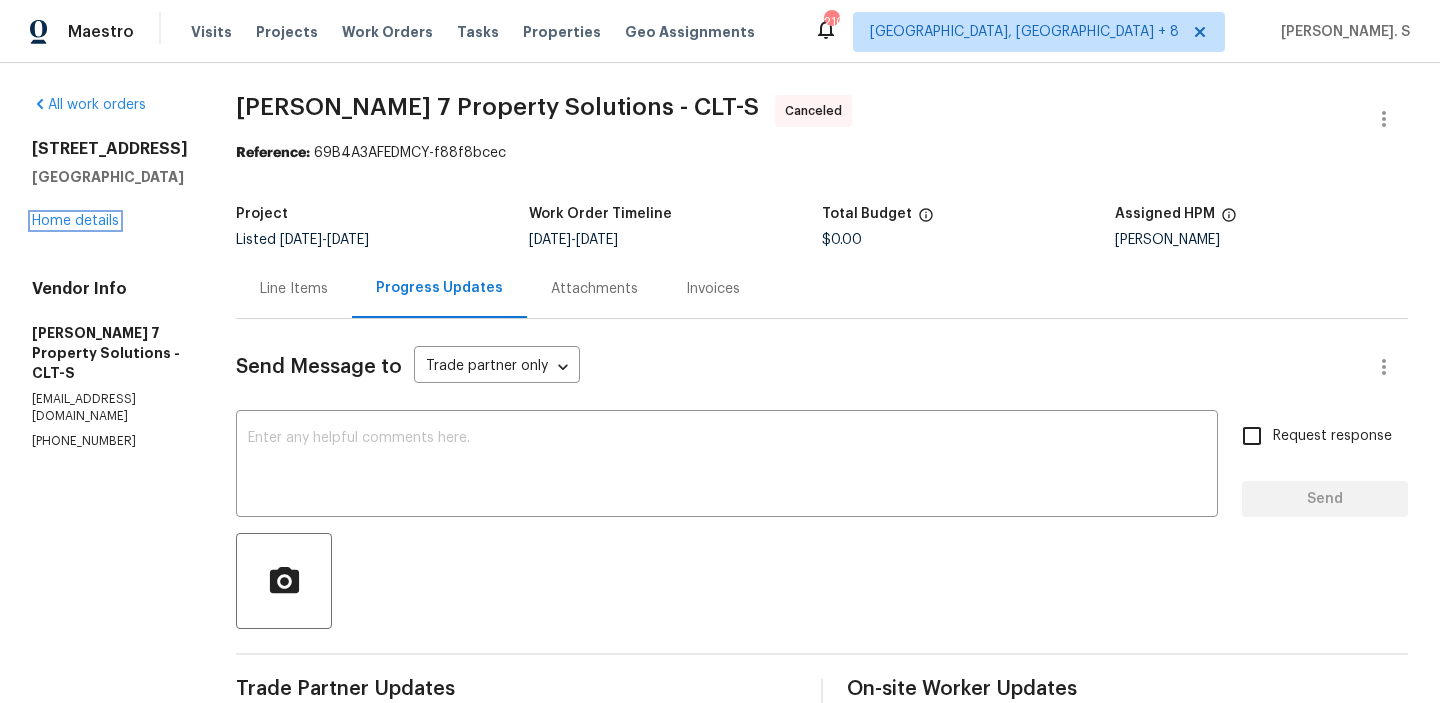 click on "Home details" at bounding box center [75, 221] 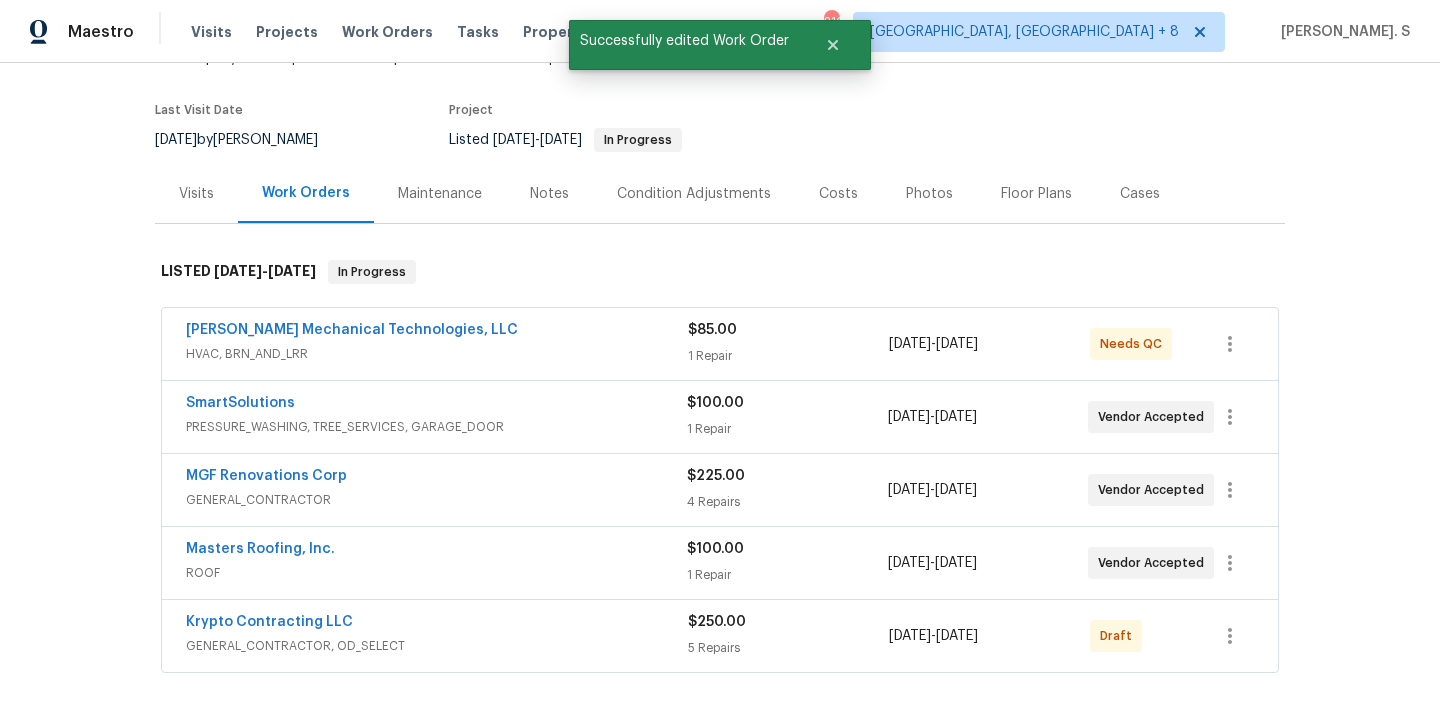 scroll, scrollTop: 216, scrollLeft: 0, axis: vertical 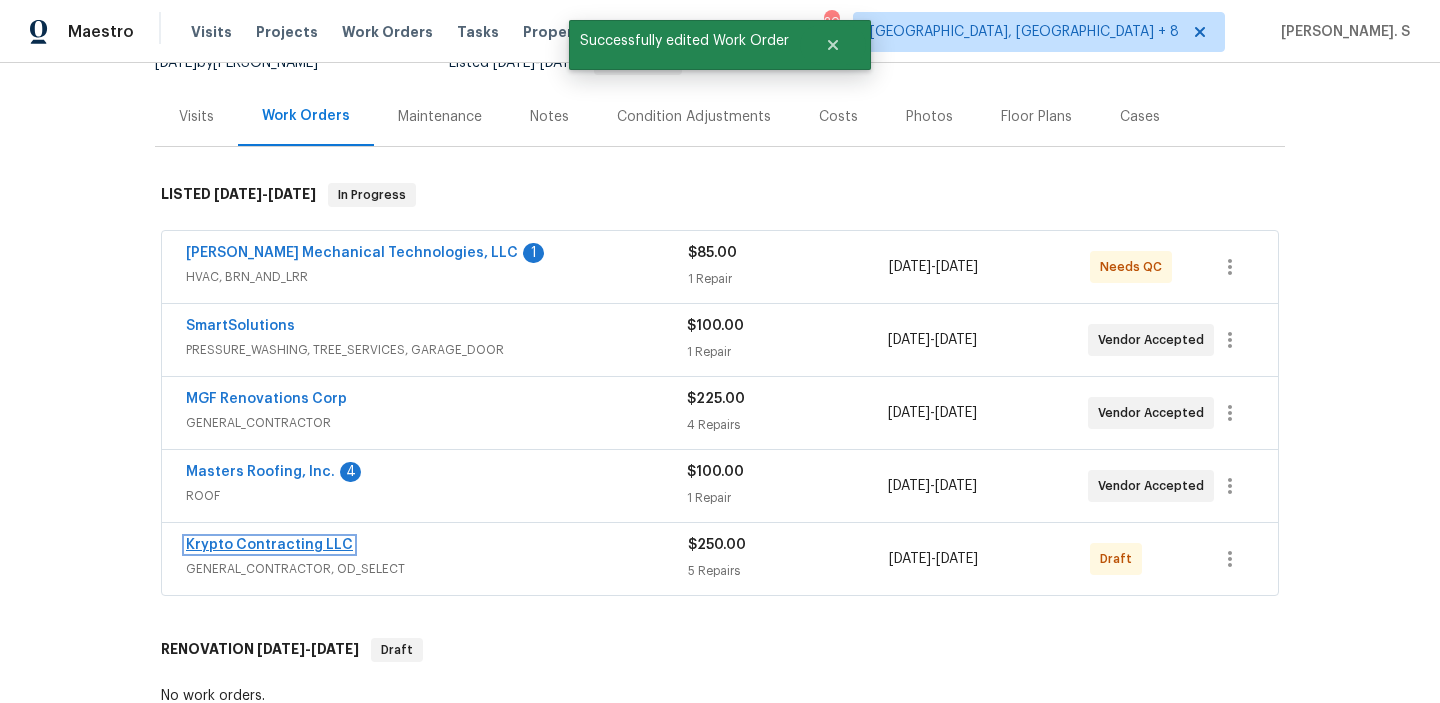 click on "Krypto Contracting LLC" at bounding box center [269, 545] 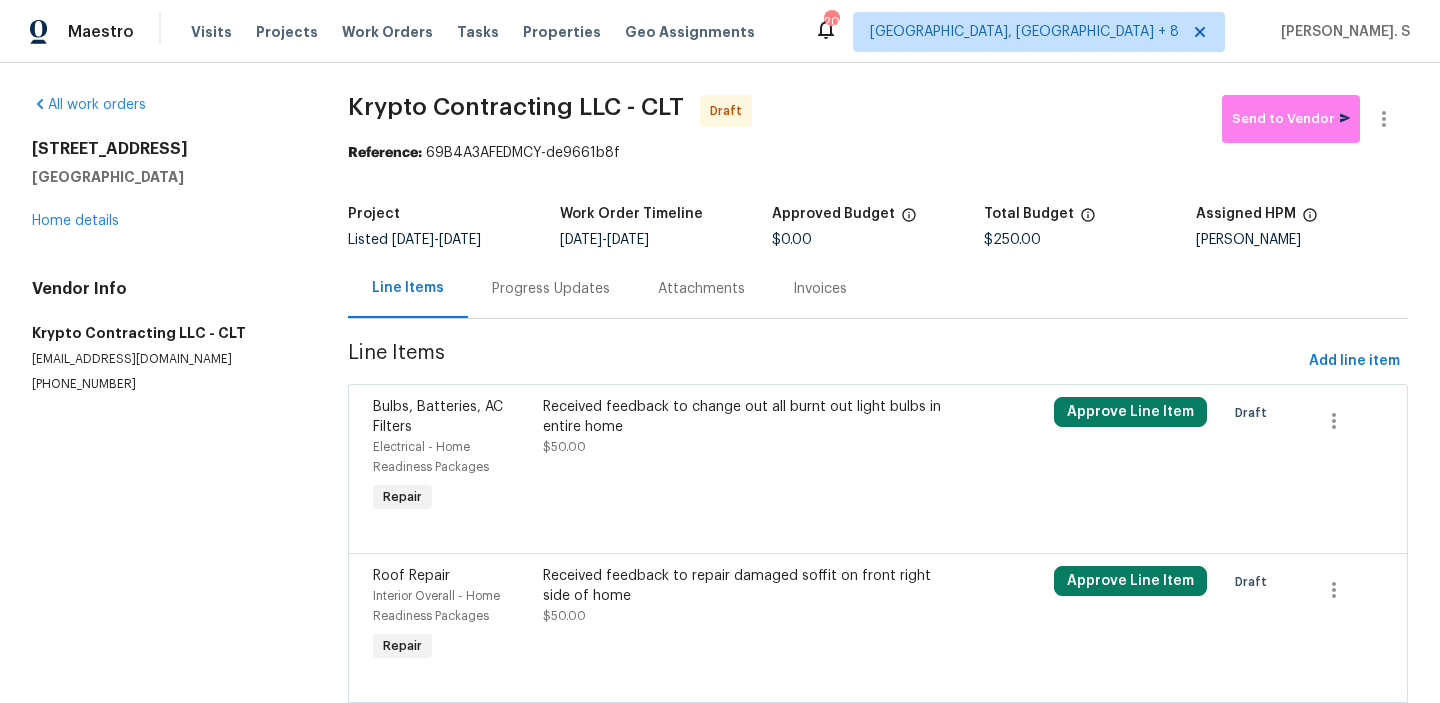 click on "Received feedback to change out all burnt out light bulbs in entire home $50.00" at bounding box center (750, 457) 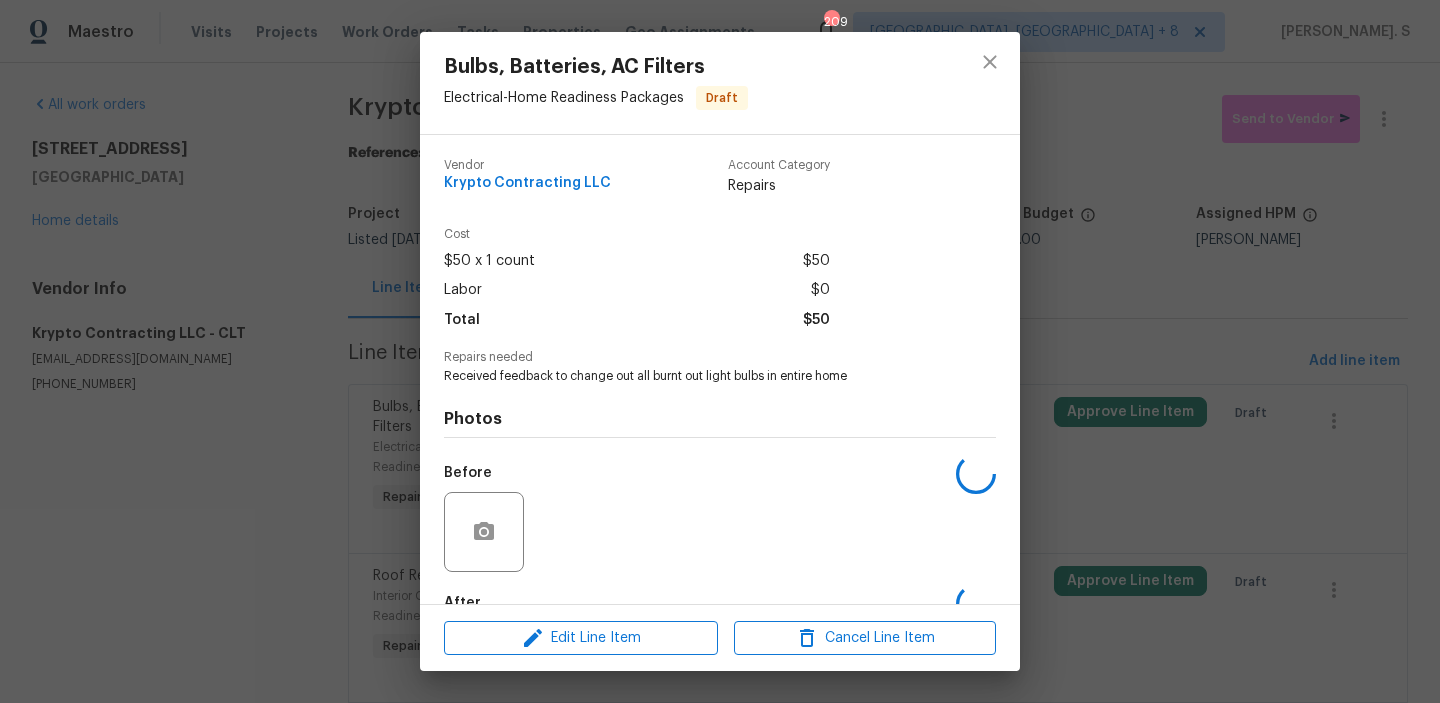 scroll, scrollTop: 118, scrollLeft: 0, axis: vertical 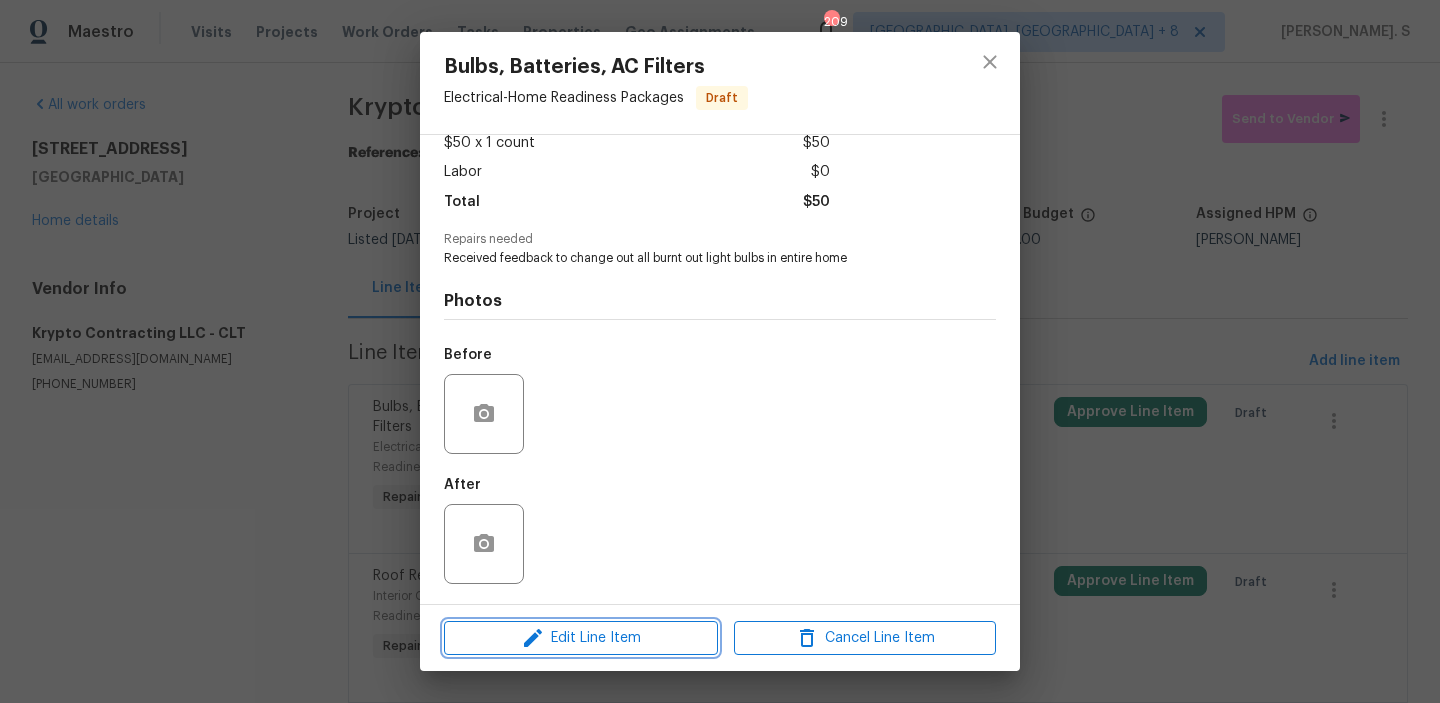 click on "Edit Line Item" at bounding box center (581, 638) 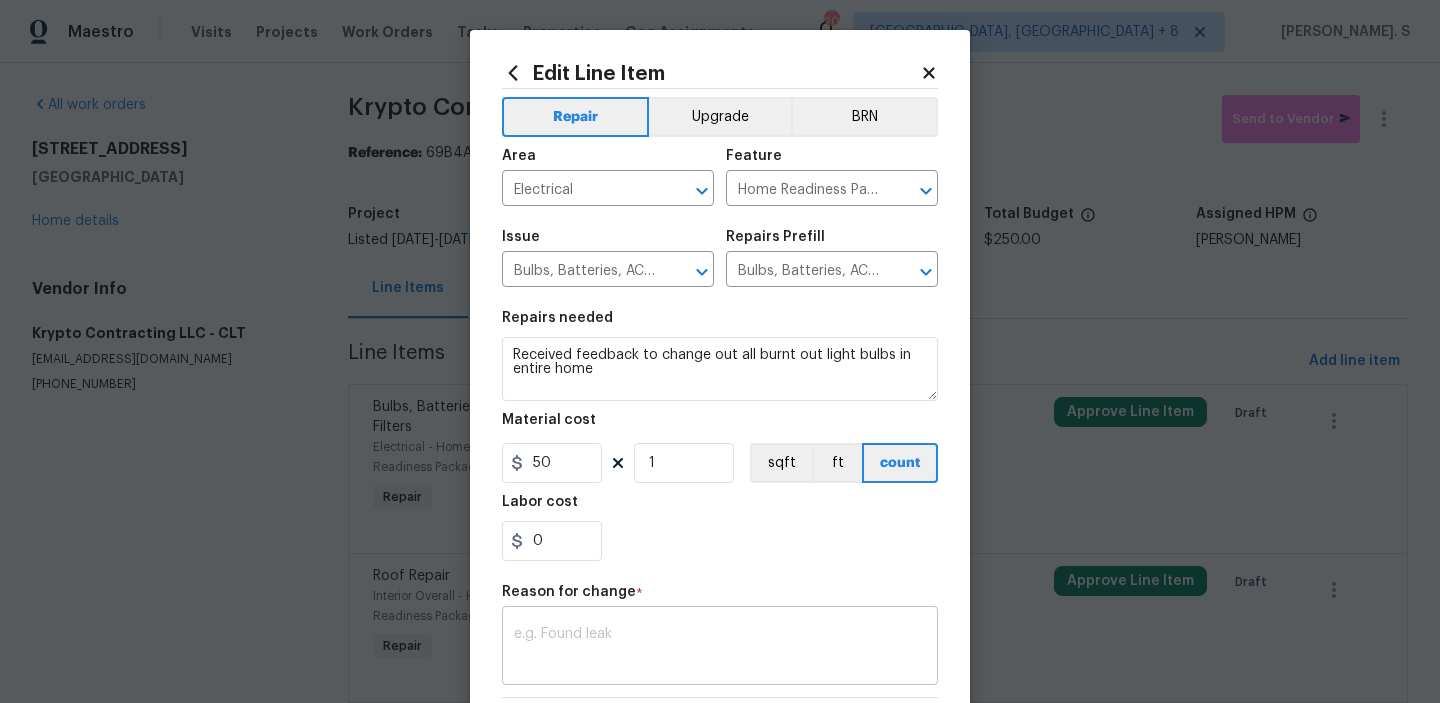 click on "x ​" at bounding box center (720, 648) 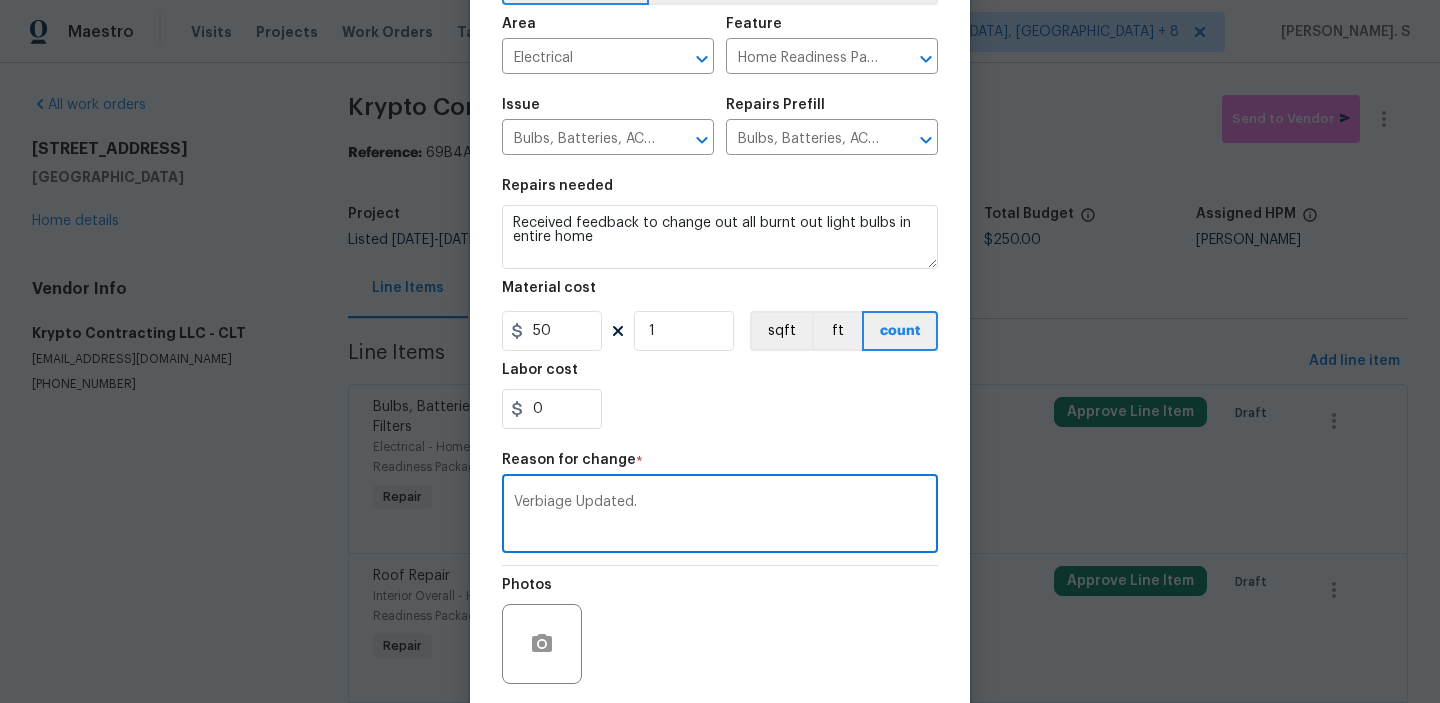 scroll, scrollTop: 283, scrollLeft: 0, axis: vertical 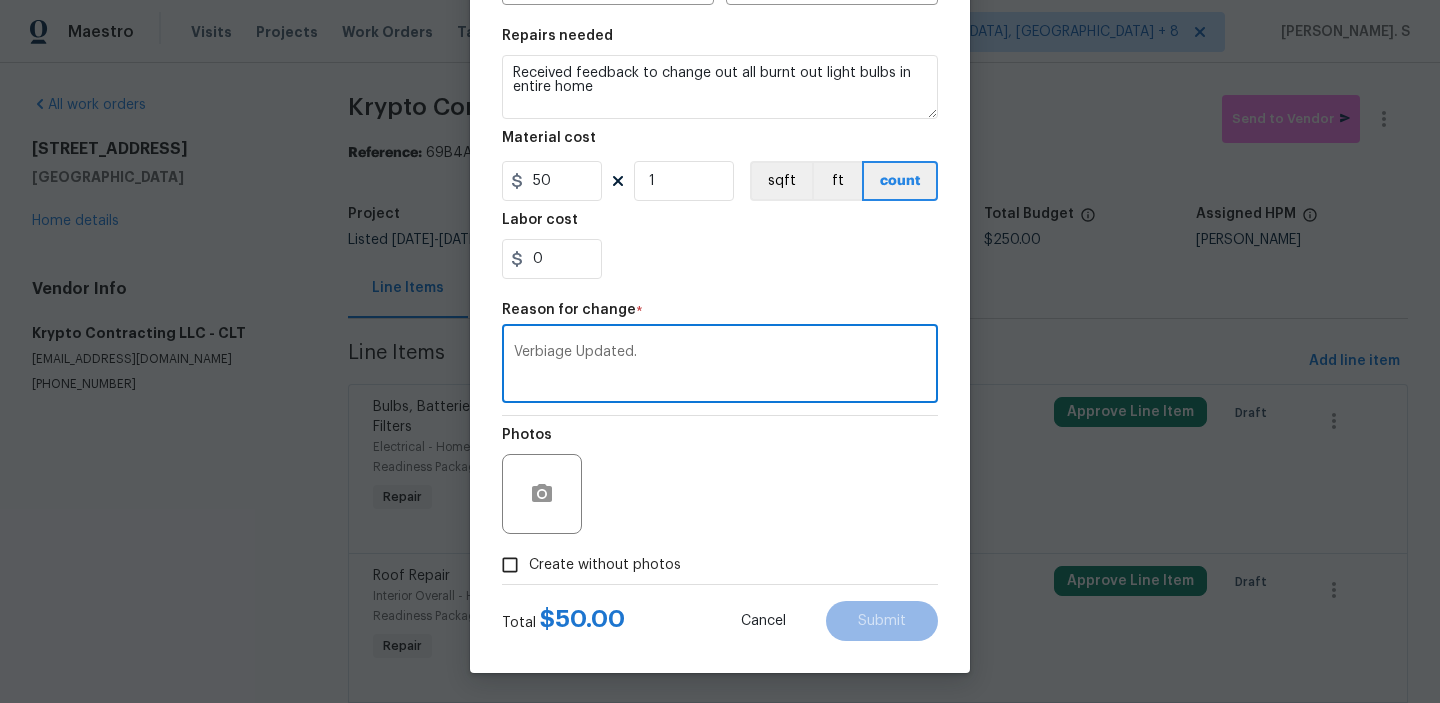 type on "Verbiage Updated." 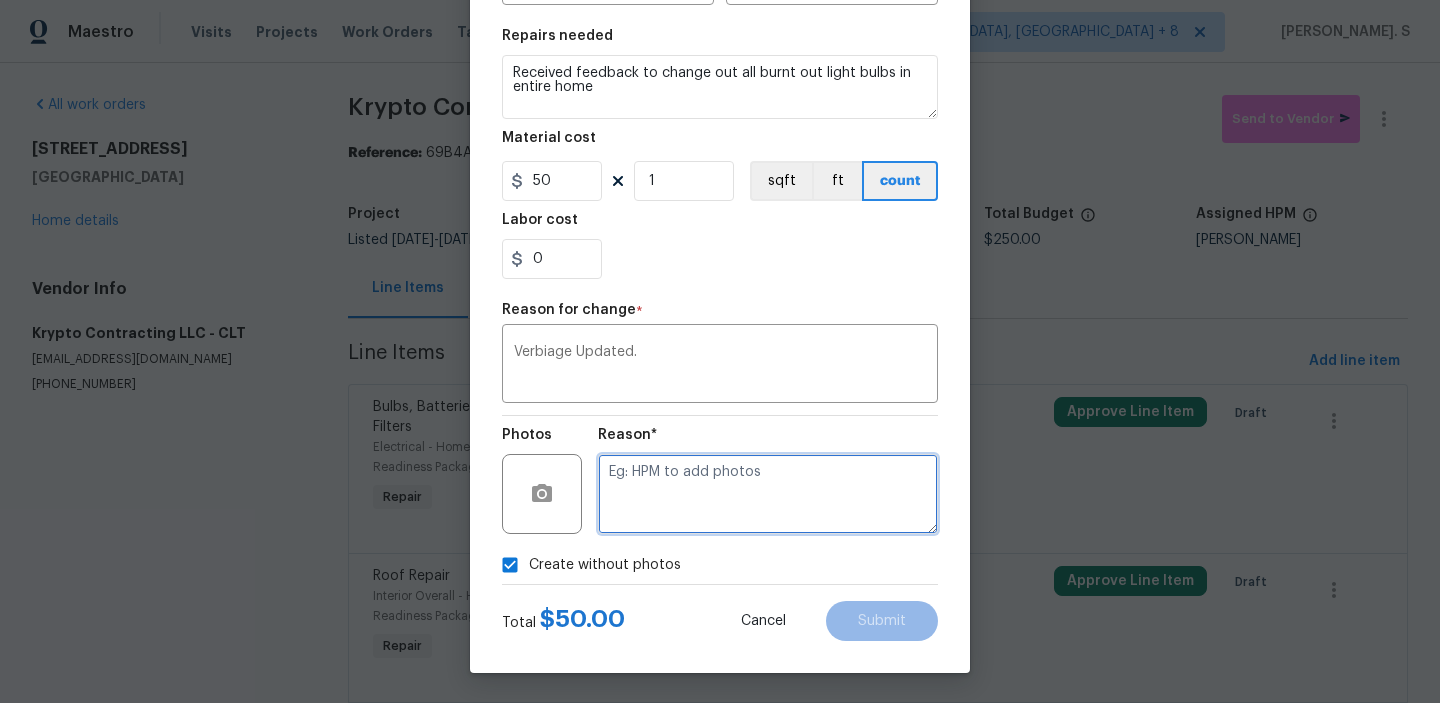 click at bounding box center [768, 494] 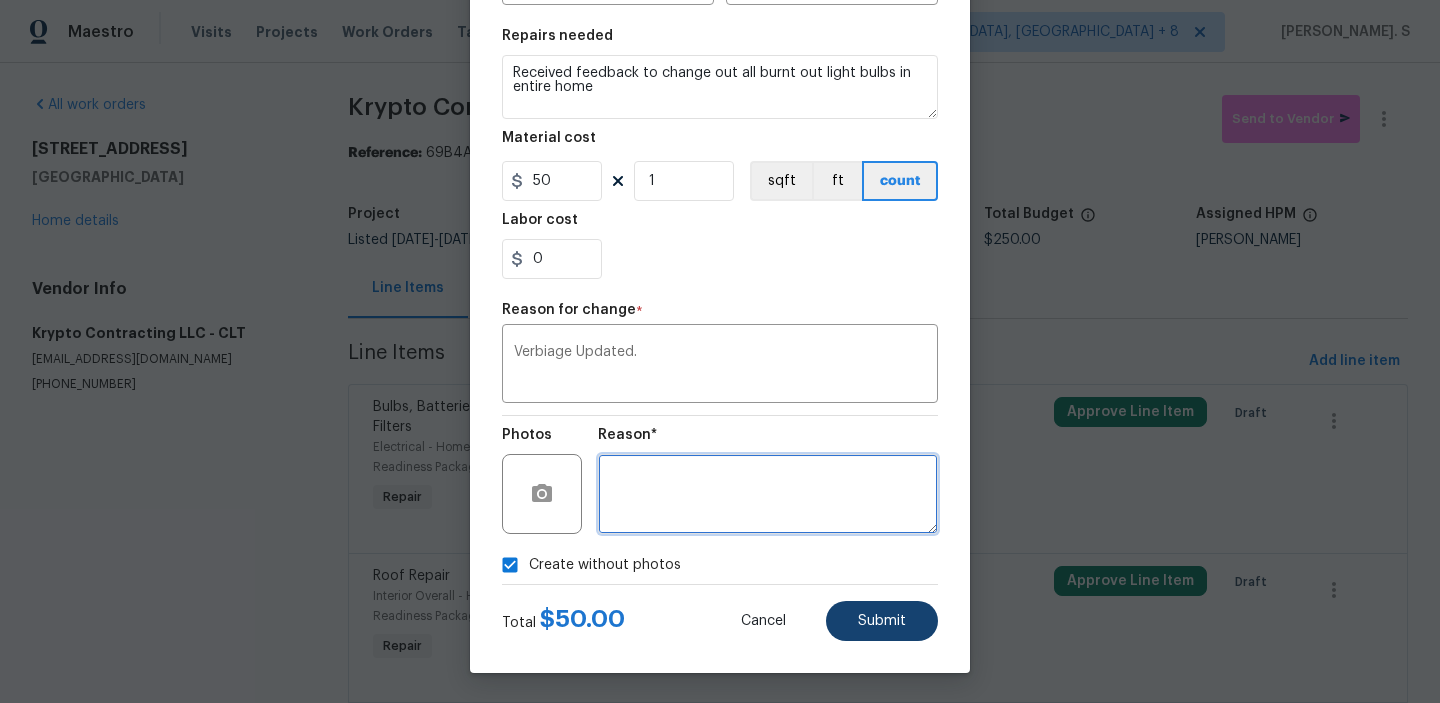 type 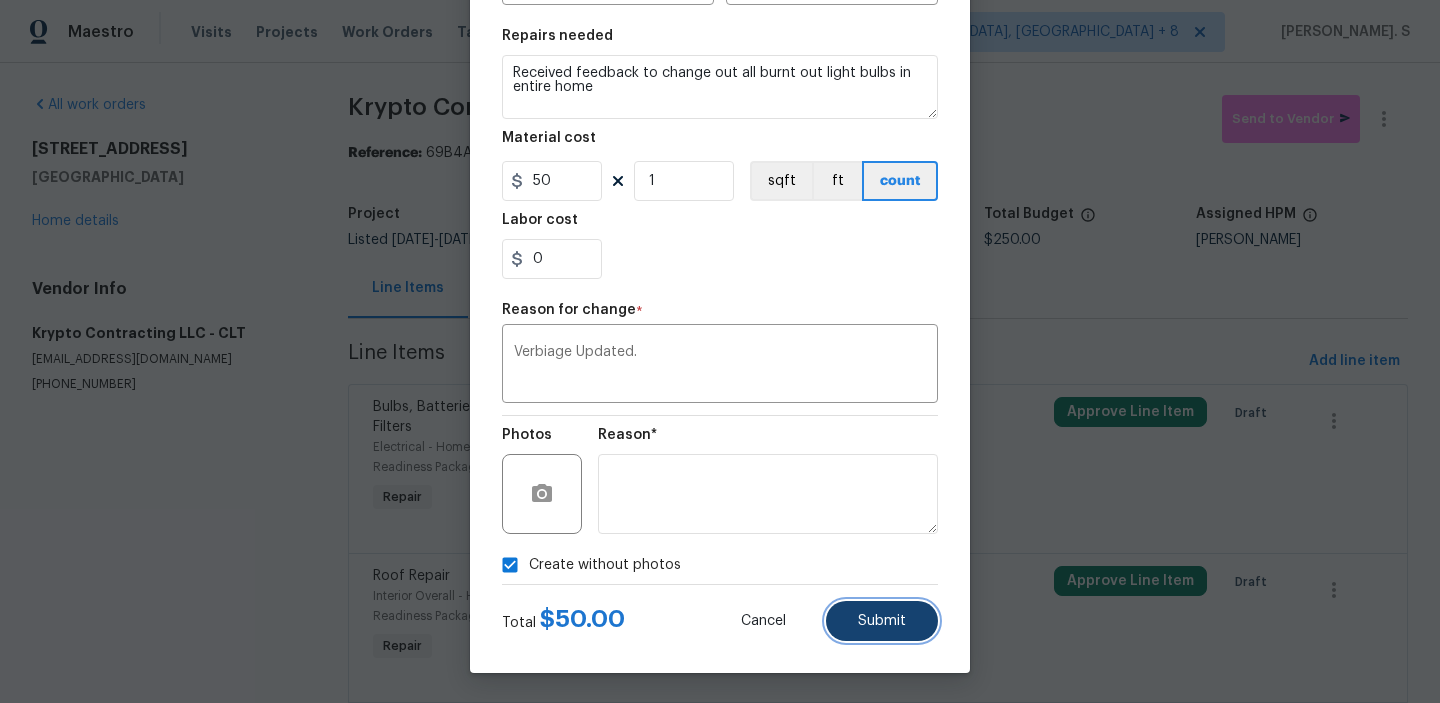 click on "Submit" at bounding box center (882, 621) 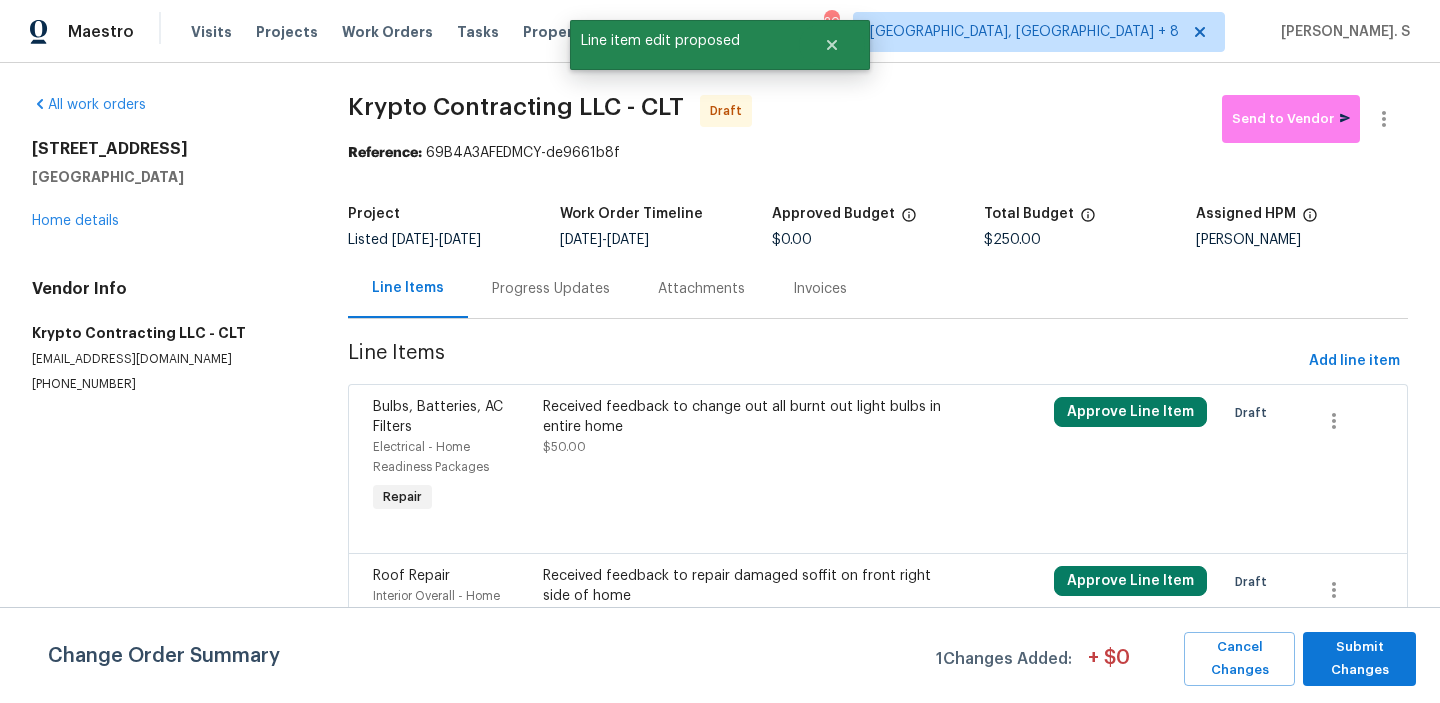 scroll, scrollTop: 0, scrollLeft: 0, axis: both 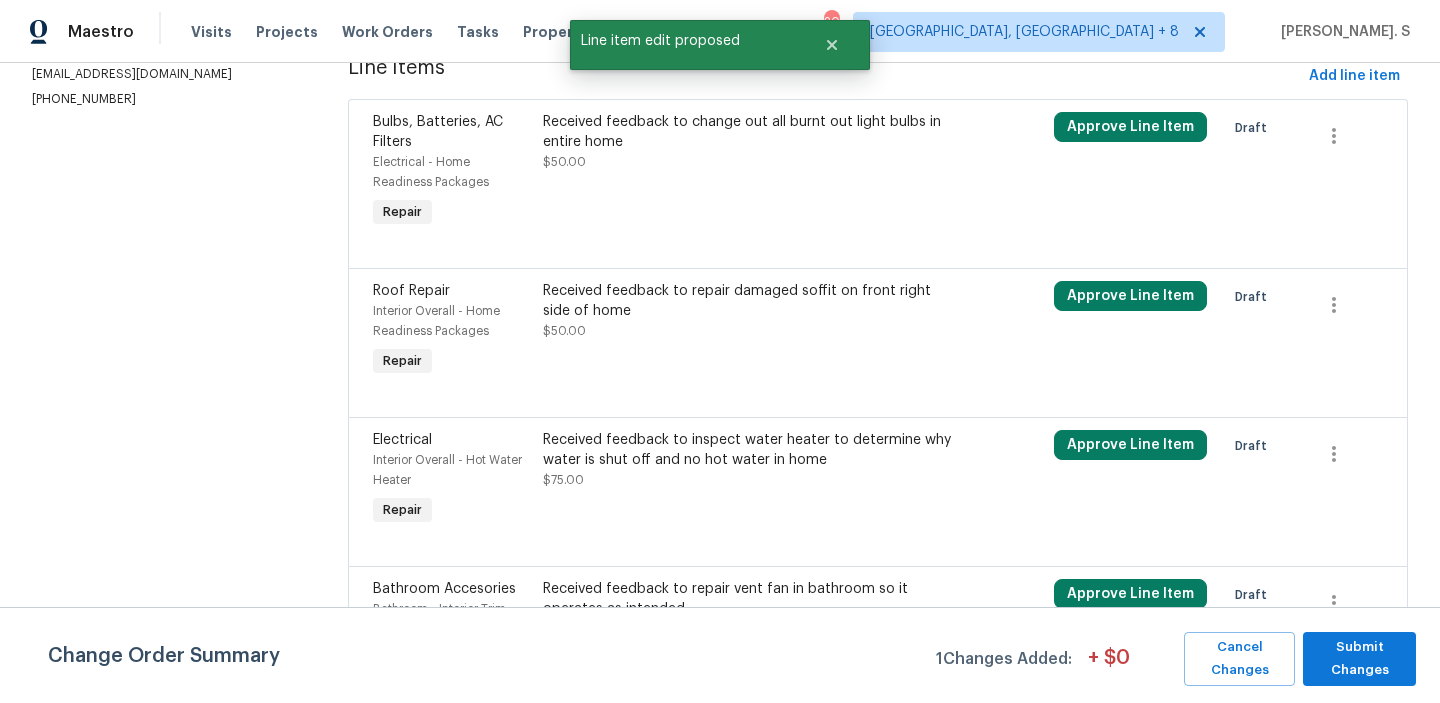 click on "Received feedback to repair damaged soffit on front right side of home $50.00" at bounding box center (750, 331) 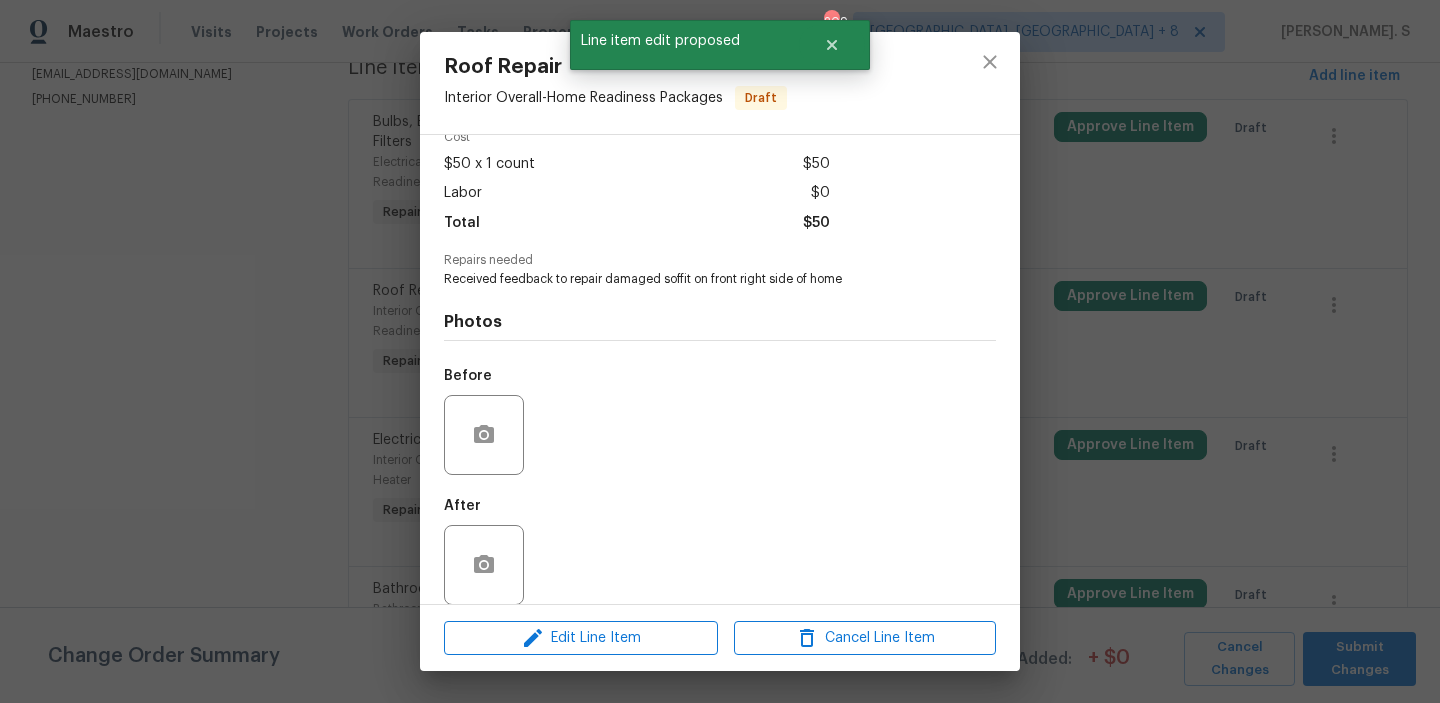 scroll, scrollTop: 118, scrollLeft: 0, axis: vertical 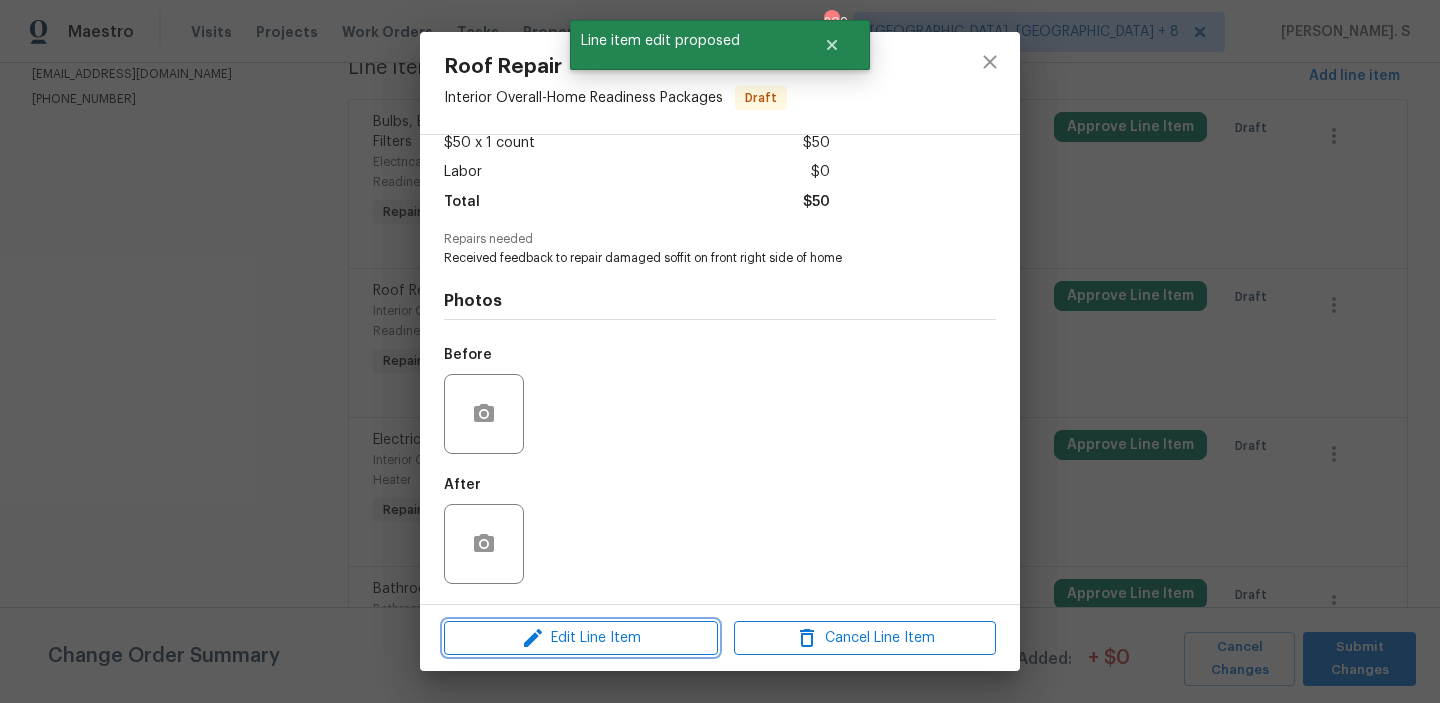 click on "Edit Line Item" at bounding box center [581, 638] 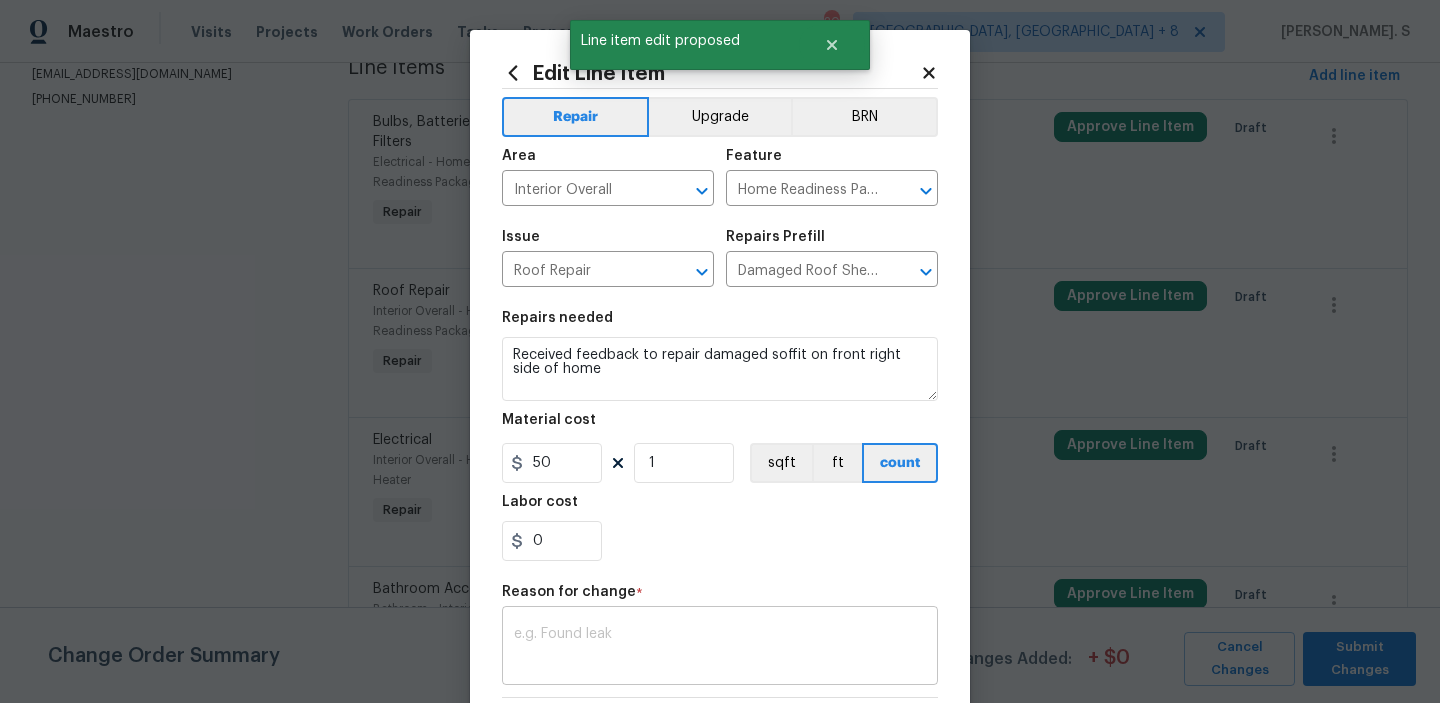 click at bounding box center [720, 648] 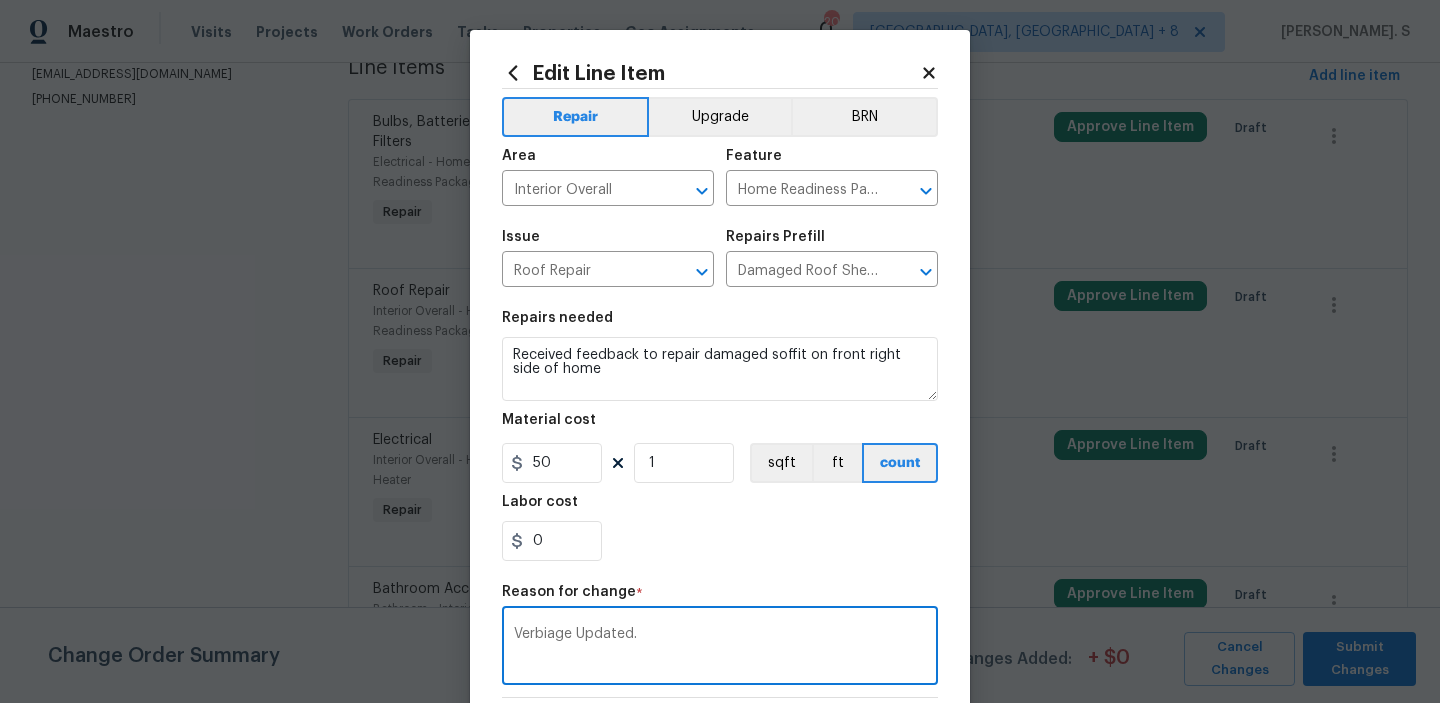 scroll, scrollTop: 283, scrollLeft: 0, axis: vertical 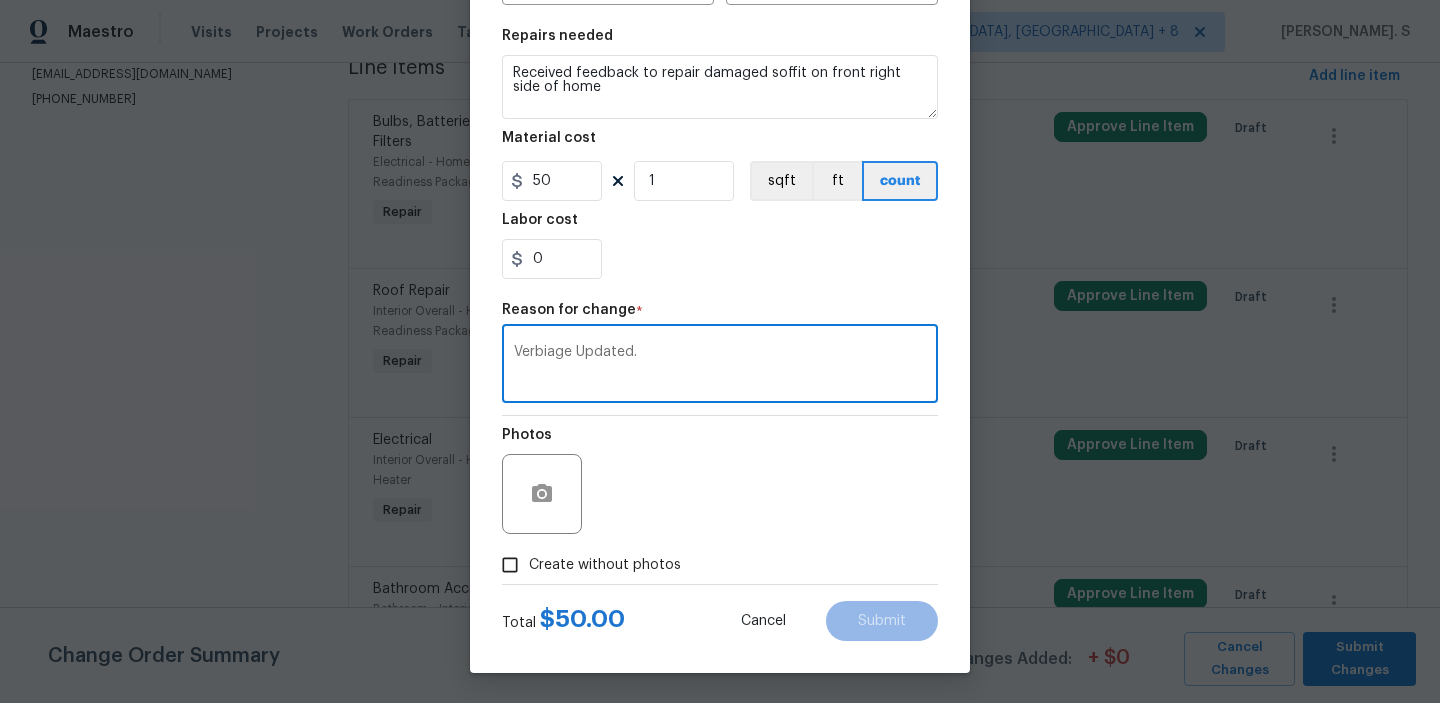 type on "Verbiage Updated." 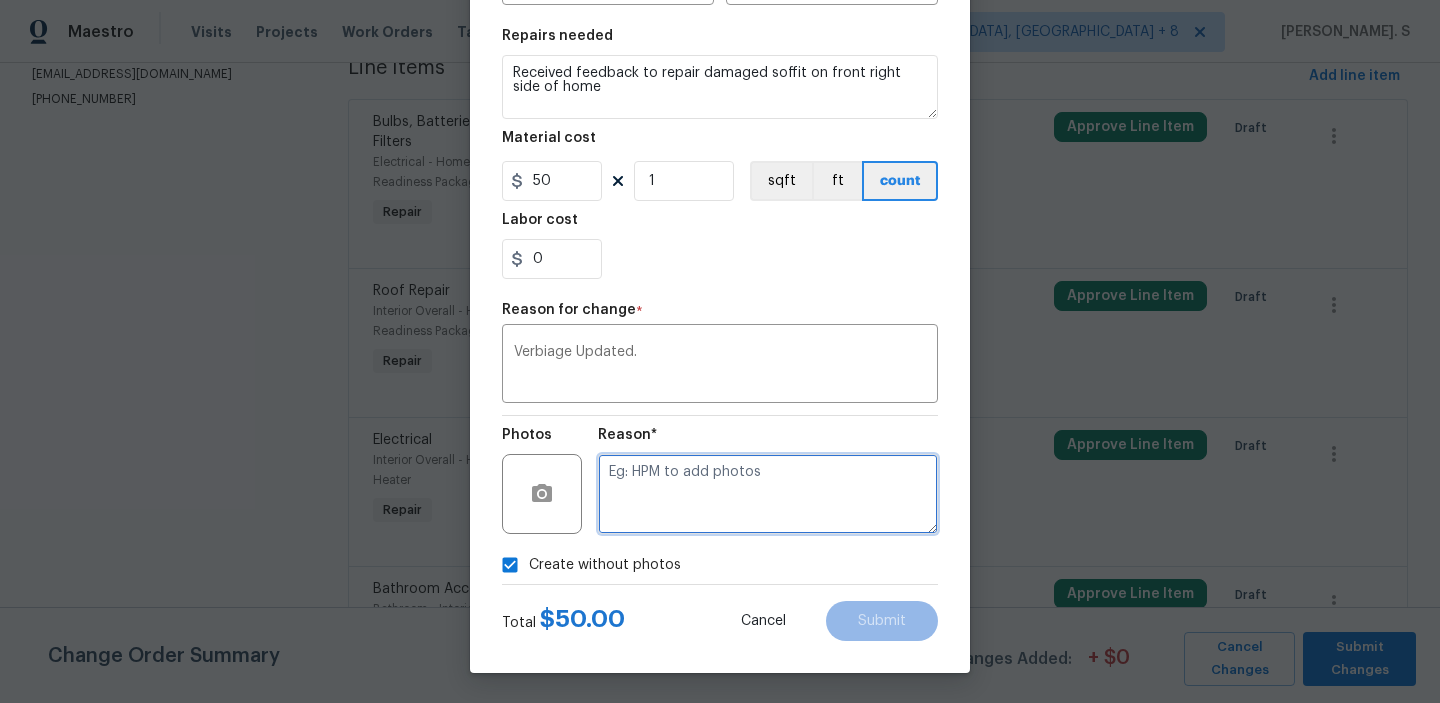 click at bounding box center [768, 494] 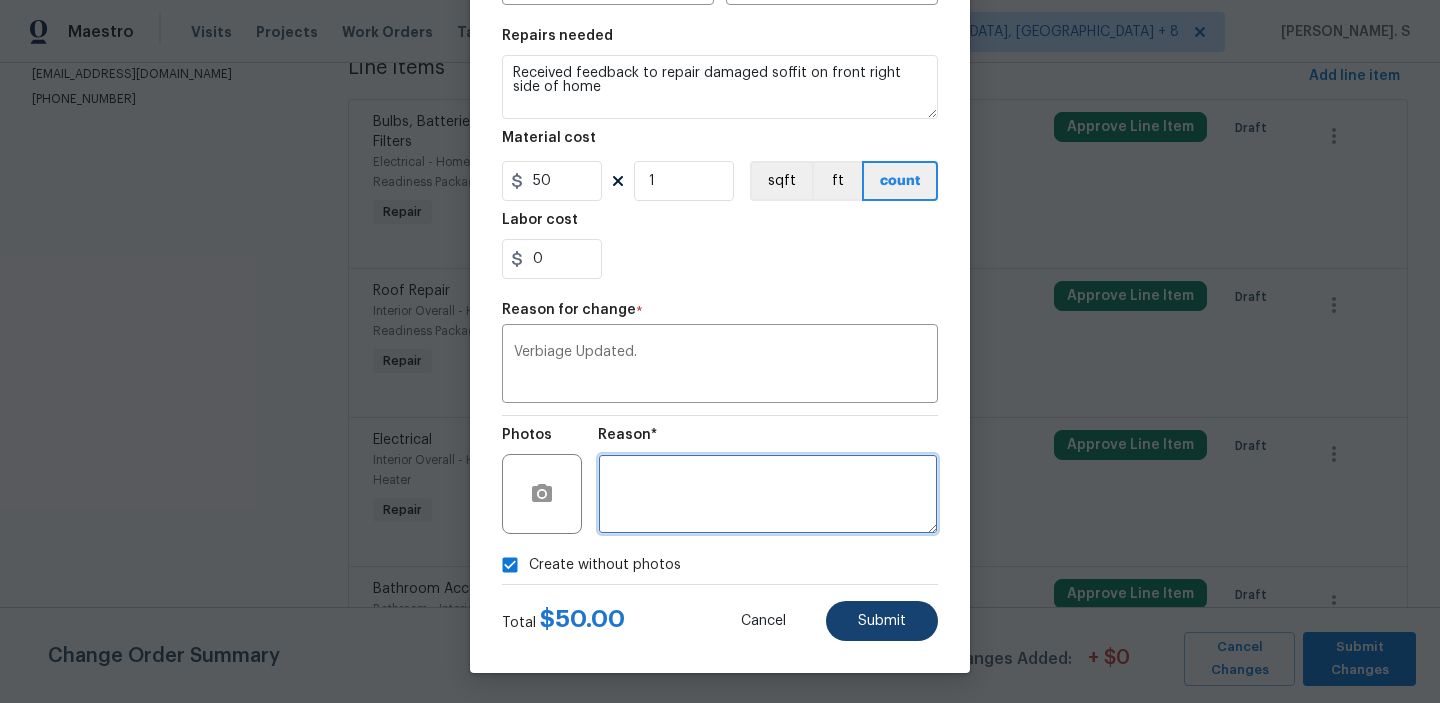 type 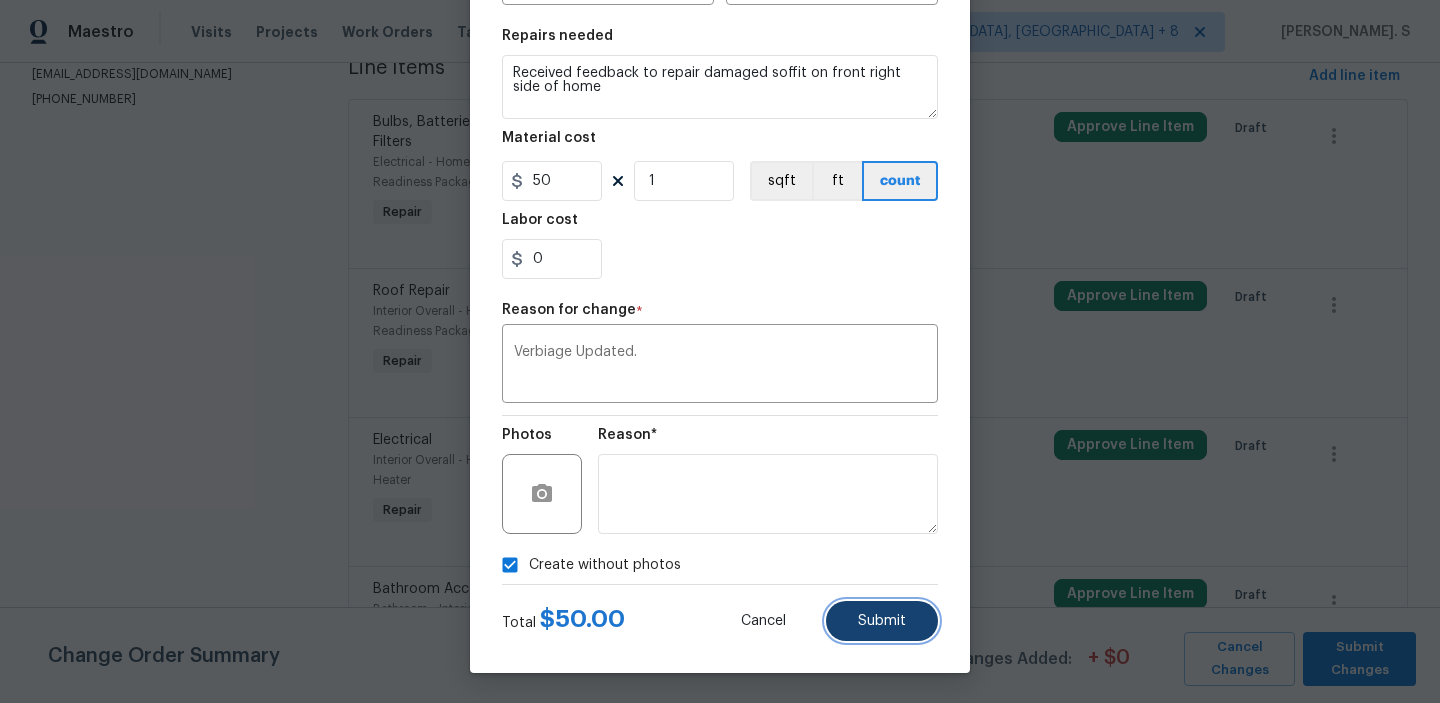click on "Submit" at bounding box center [882, 621] 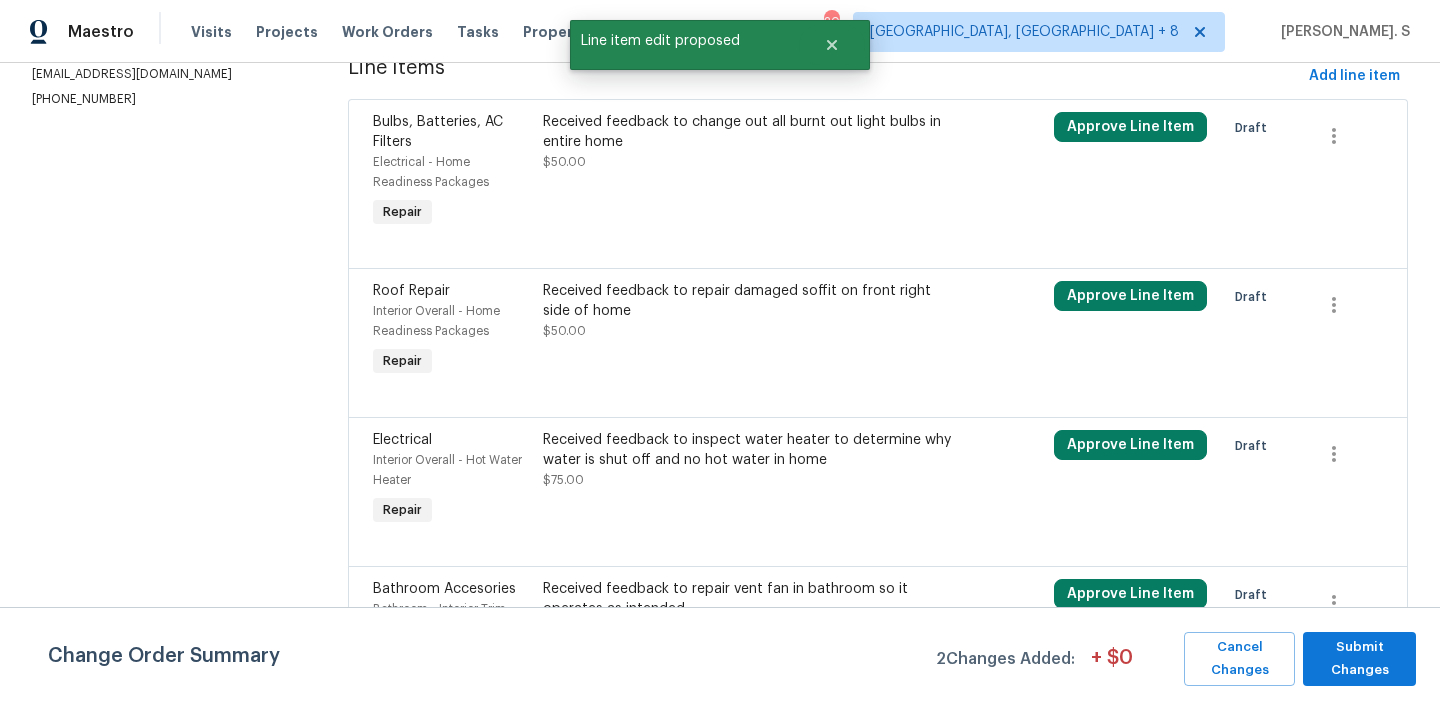 scroll, scrollTop: 0, scrollLeft: 0, axis: both 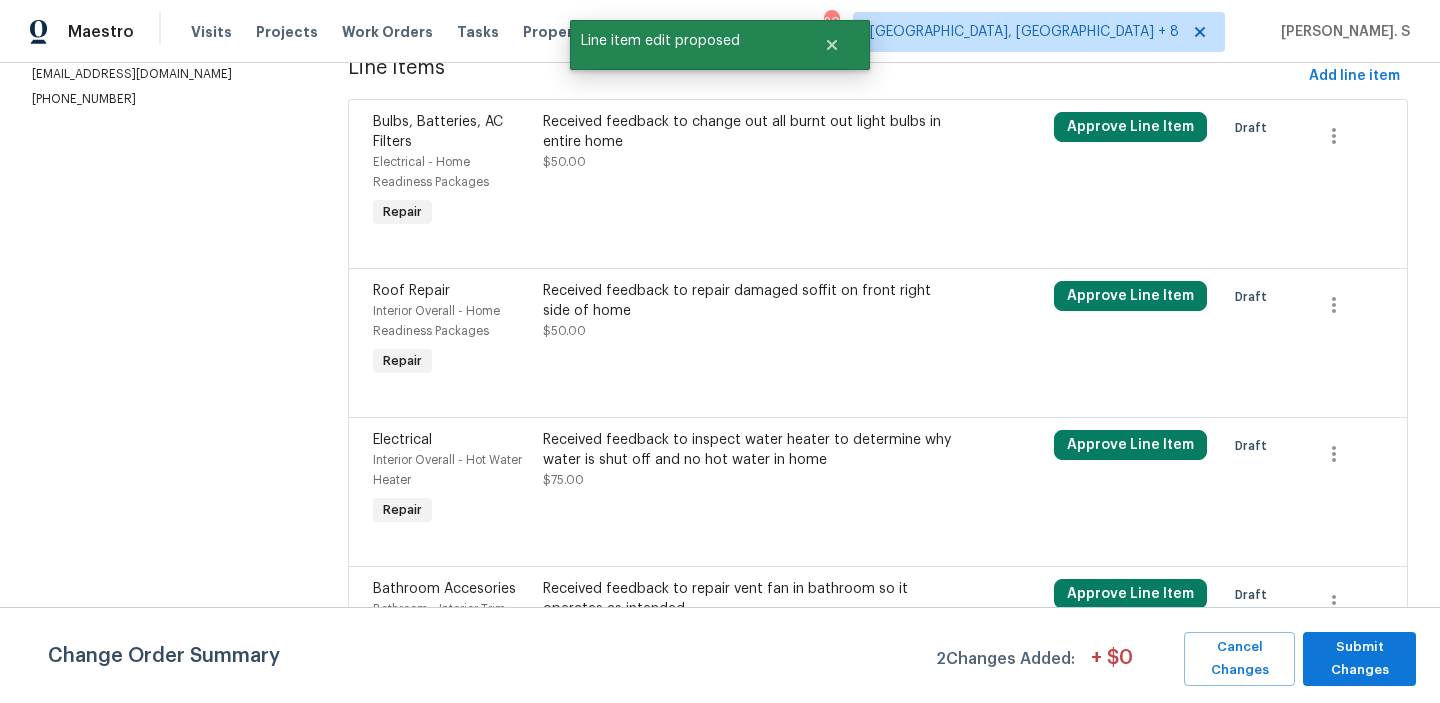 click on "Received feedback to inspect water heater to determine why water is shut off and no hot water in home" at bounding box center (750, 450) 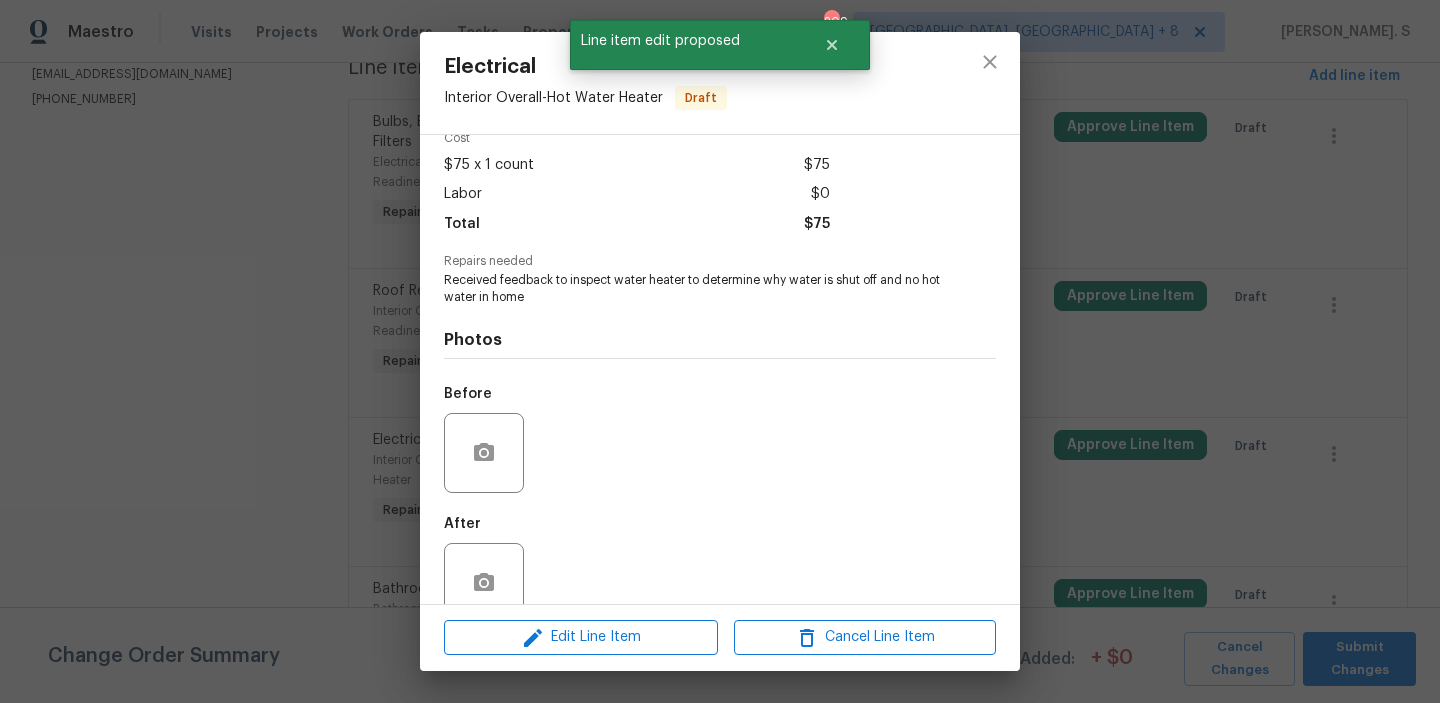 scroll, scrollTop: 135, scrollLeft: 0, axis: vertical 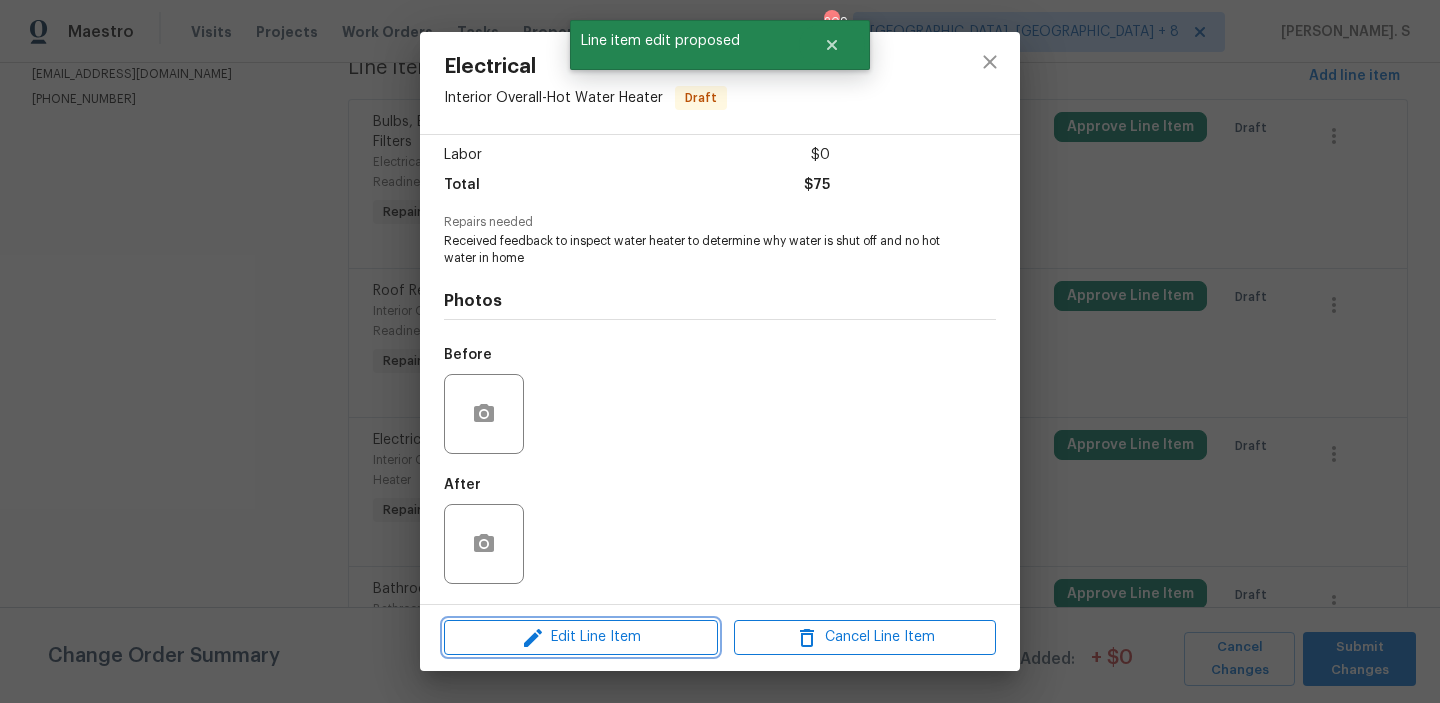 click on "Edit Line Item" at bounding box center (581, 637) 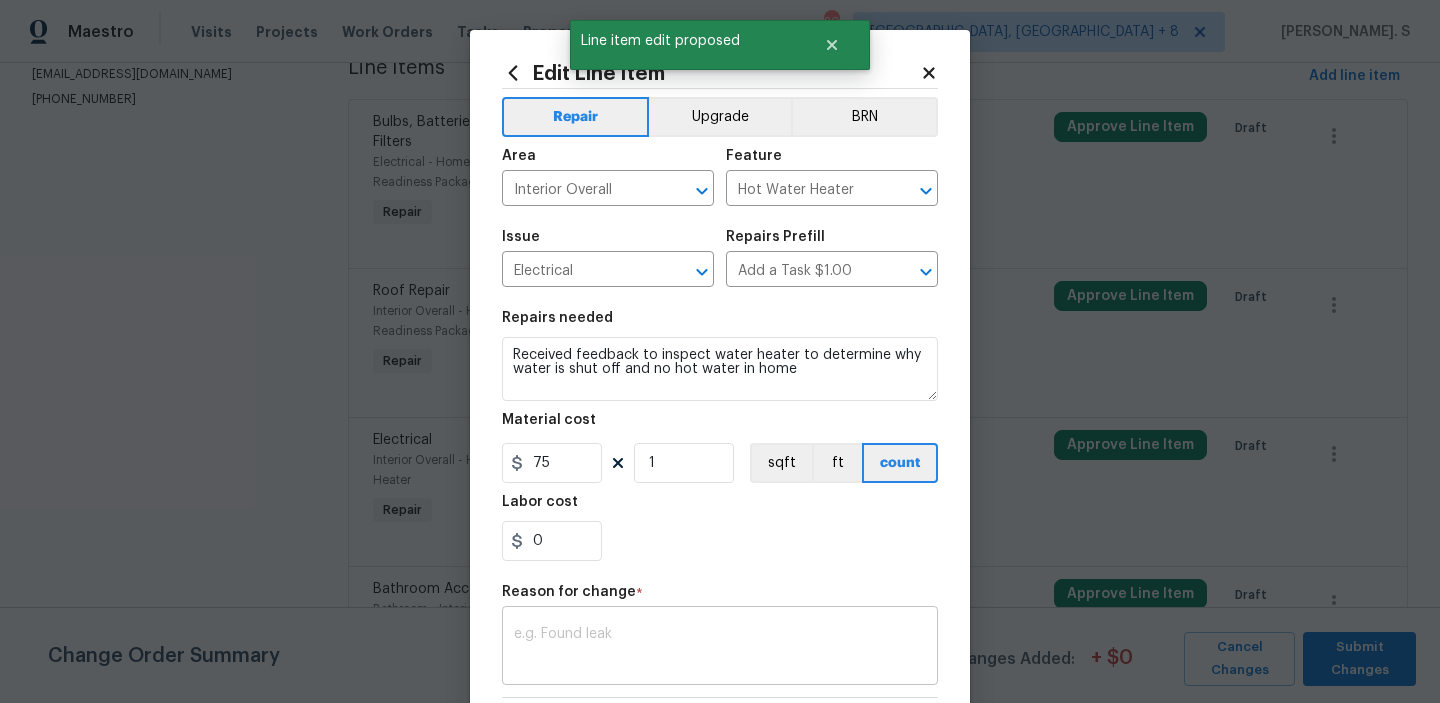 click at bounding box center [720, 648] 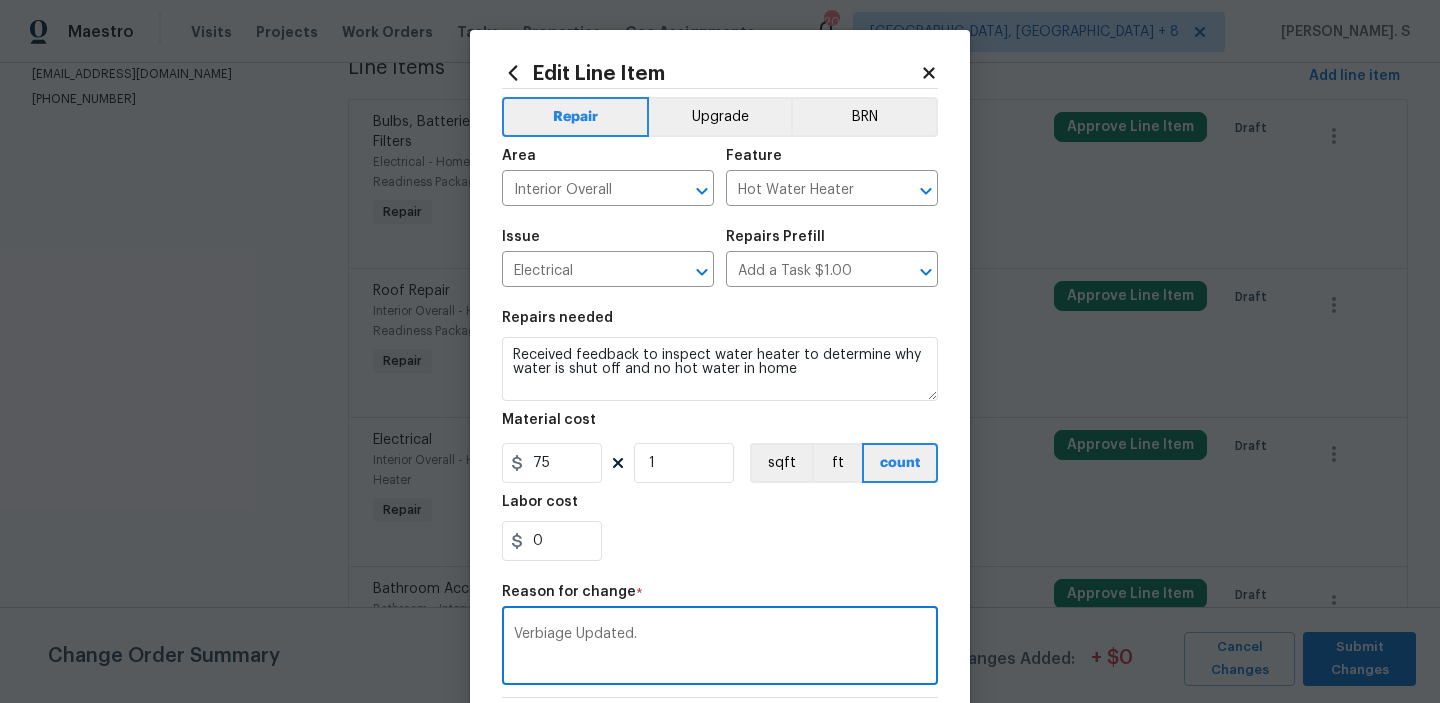 scroll, scrollTop: 283, scrollLeft: 0, axis: vertical 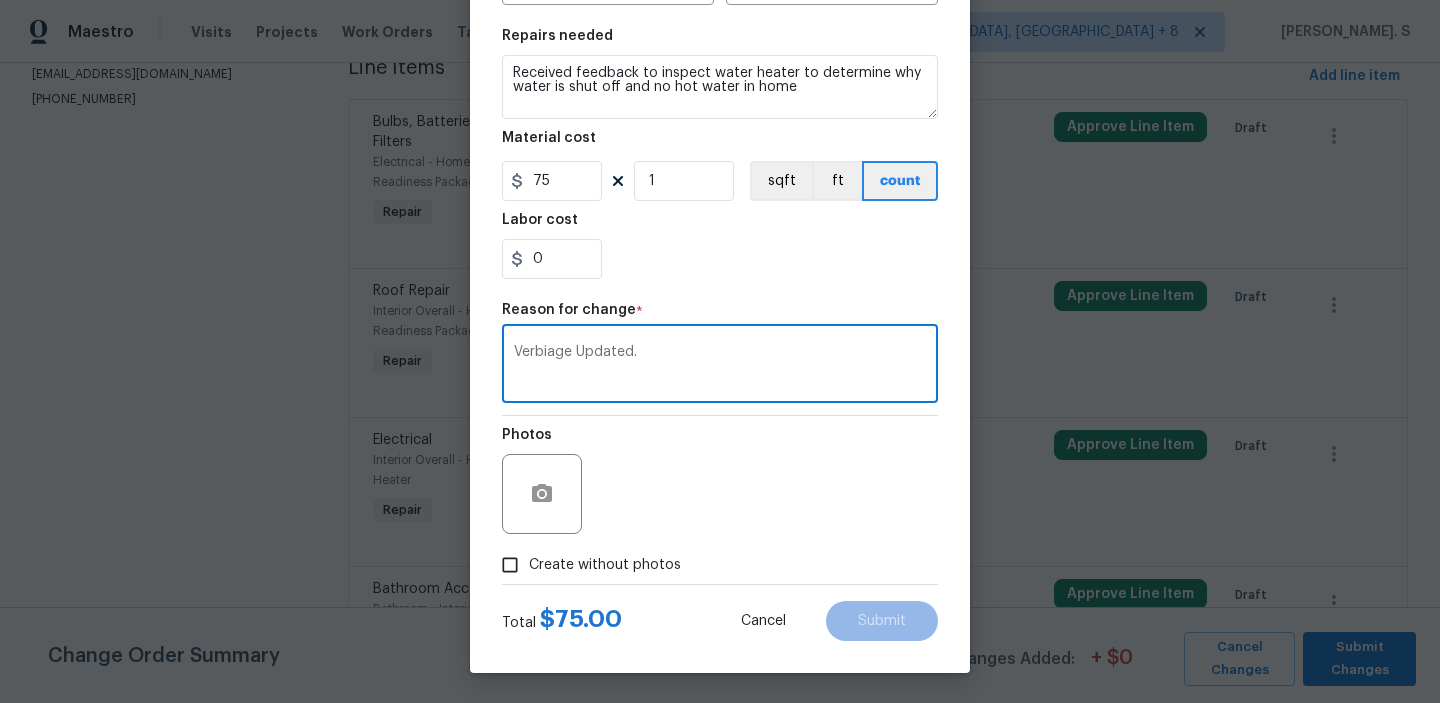 type on "Verbiage Updated." 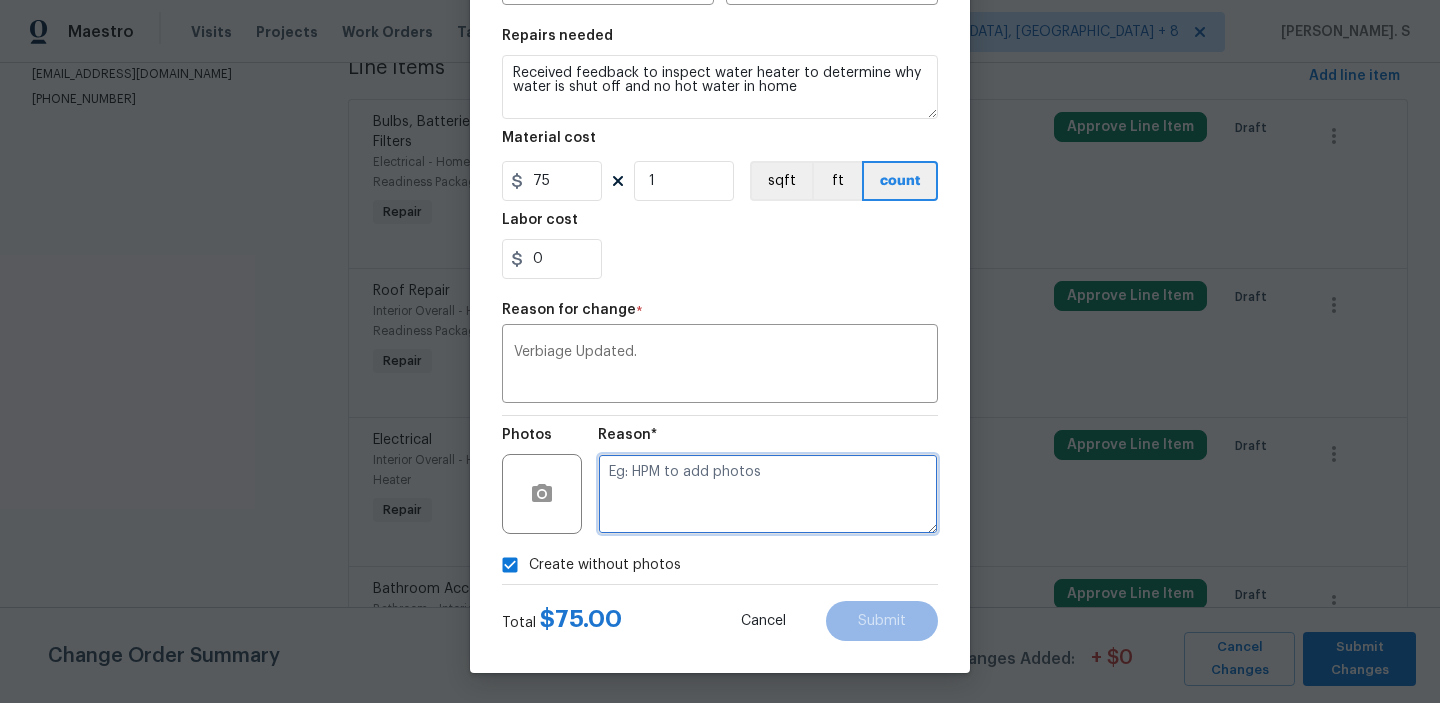 click at bounding box center (768, 494) 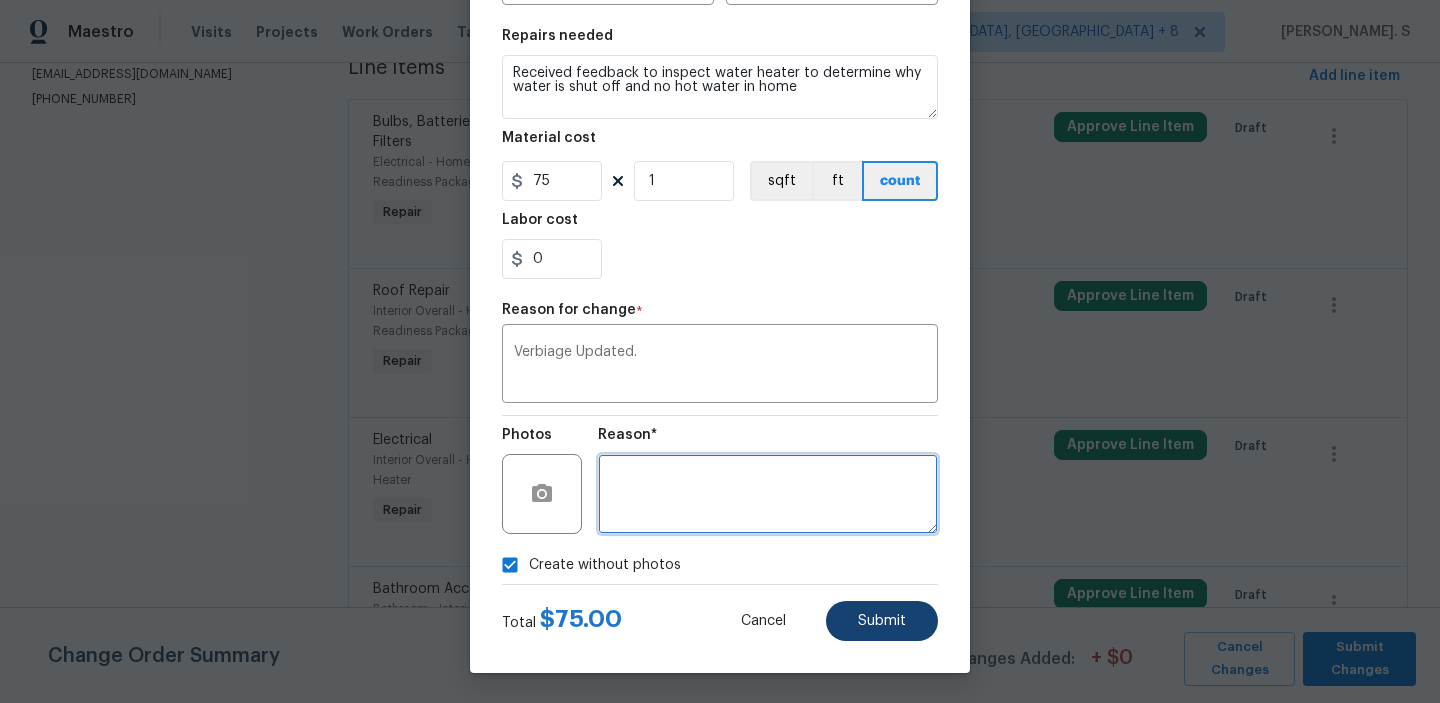type 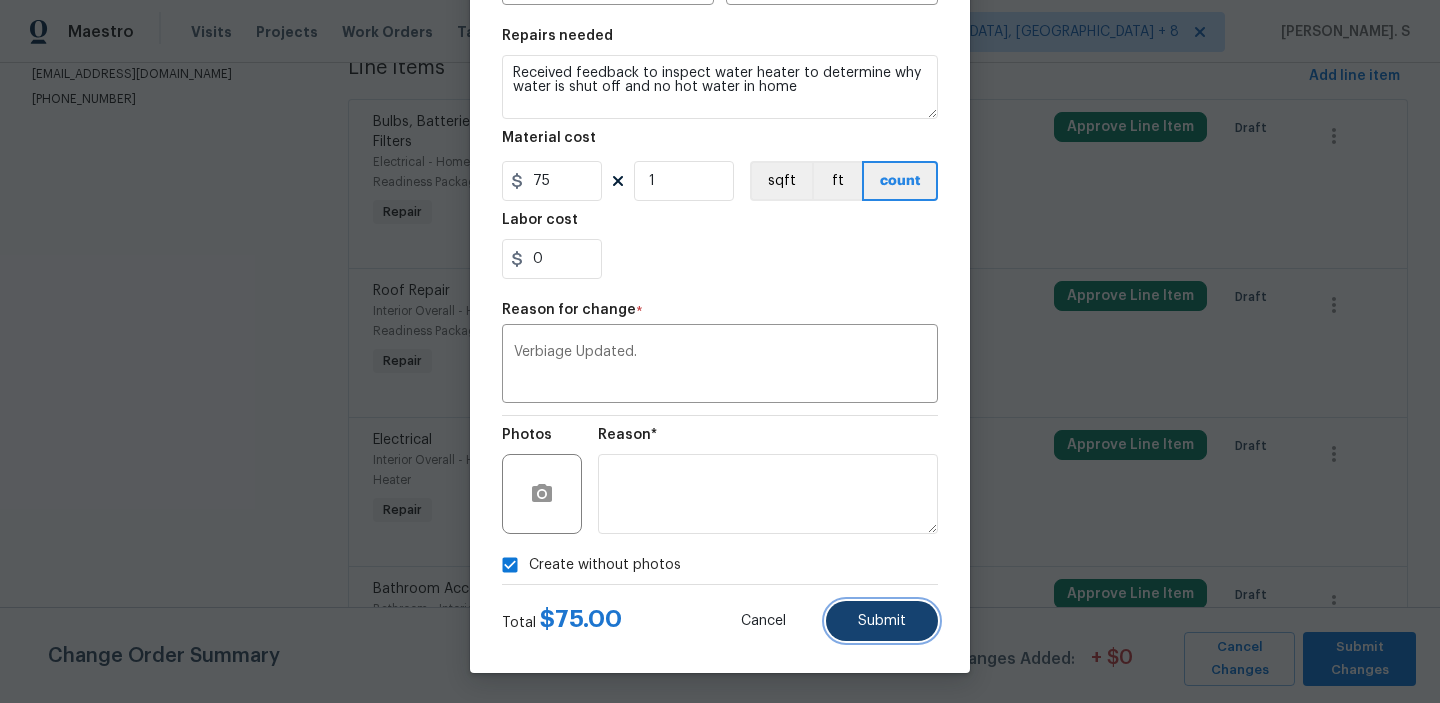click on "Submit" at bounding box center (882, 621) 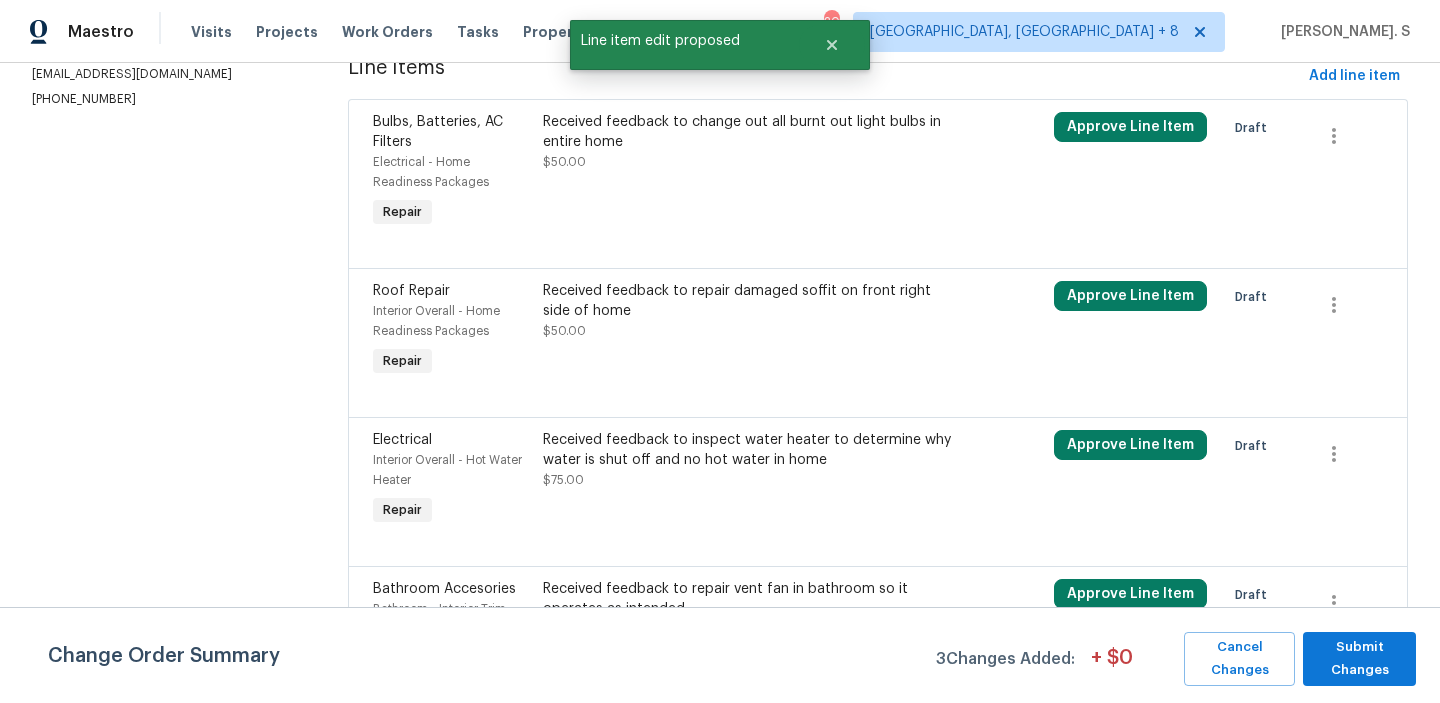 scroll, scrollTop: 0, scrollLeft: 0, axis: both 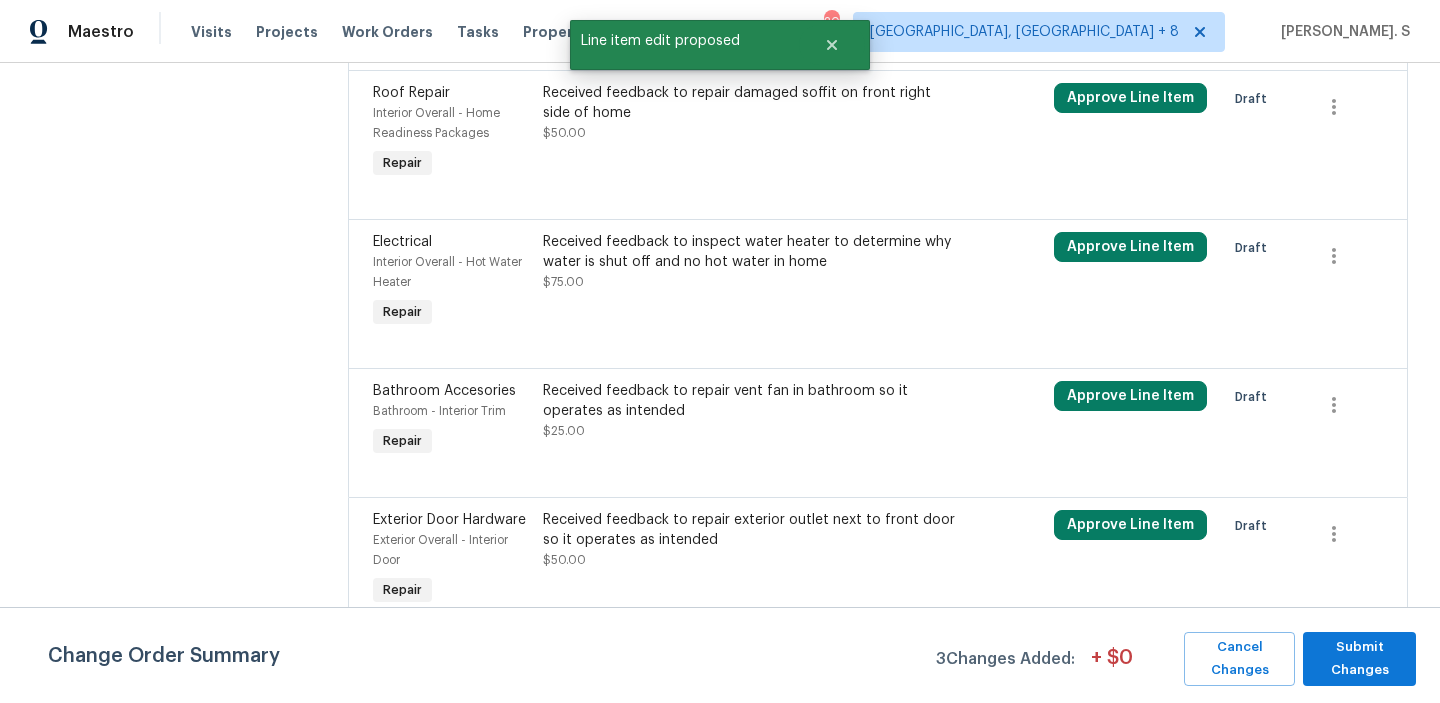 click on "Received feedback to repair vent fan in bathroom so it operates as intended $25.00" at bounding box center [750, 411] 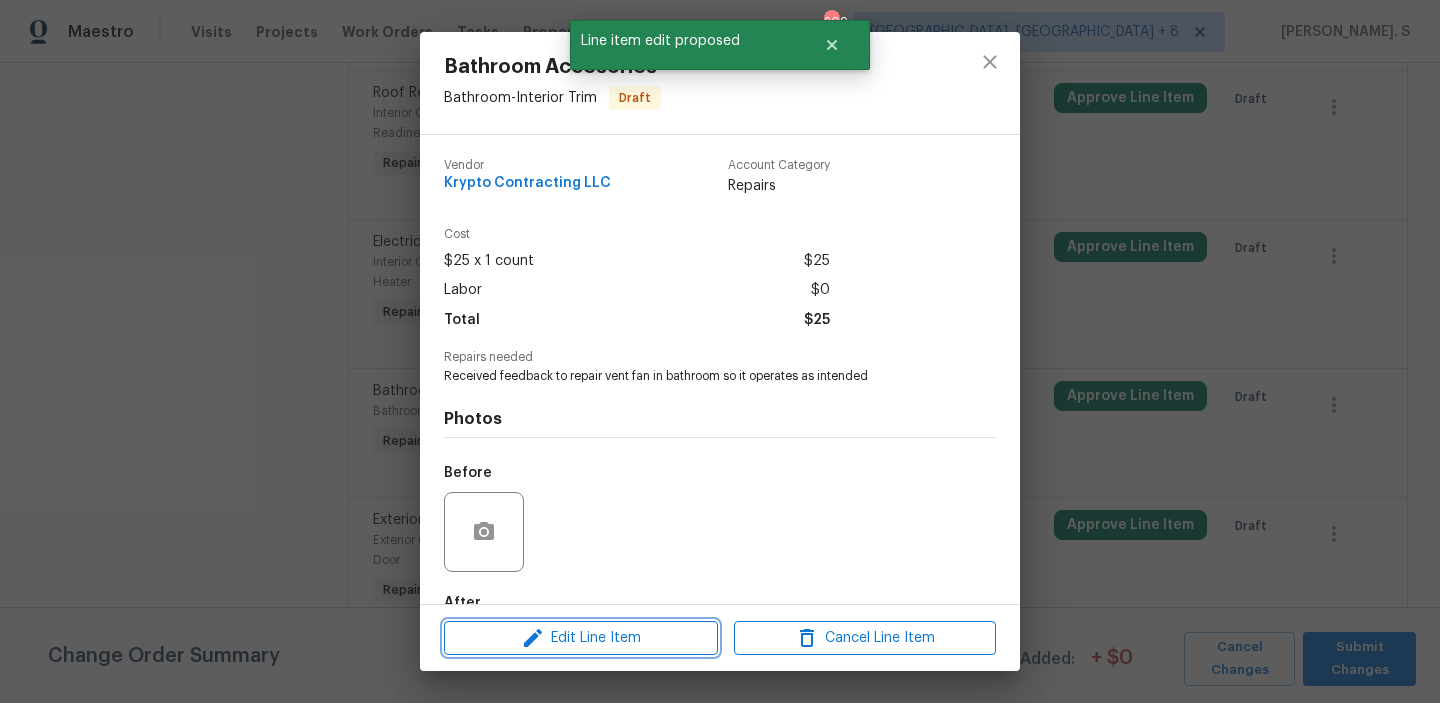 click on "Edit Line Item" at bounding box center [581, 638] 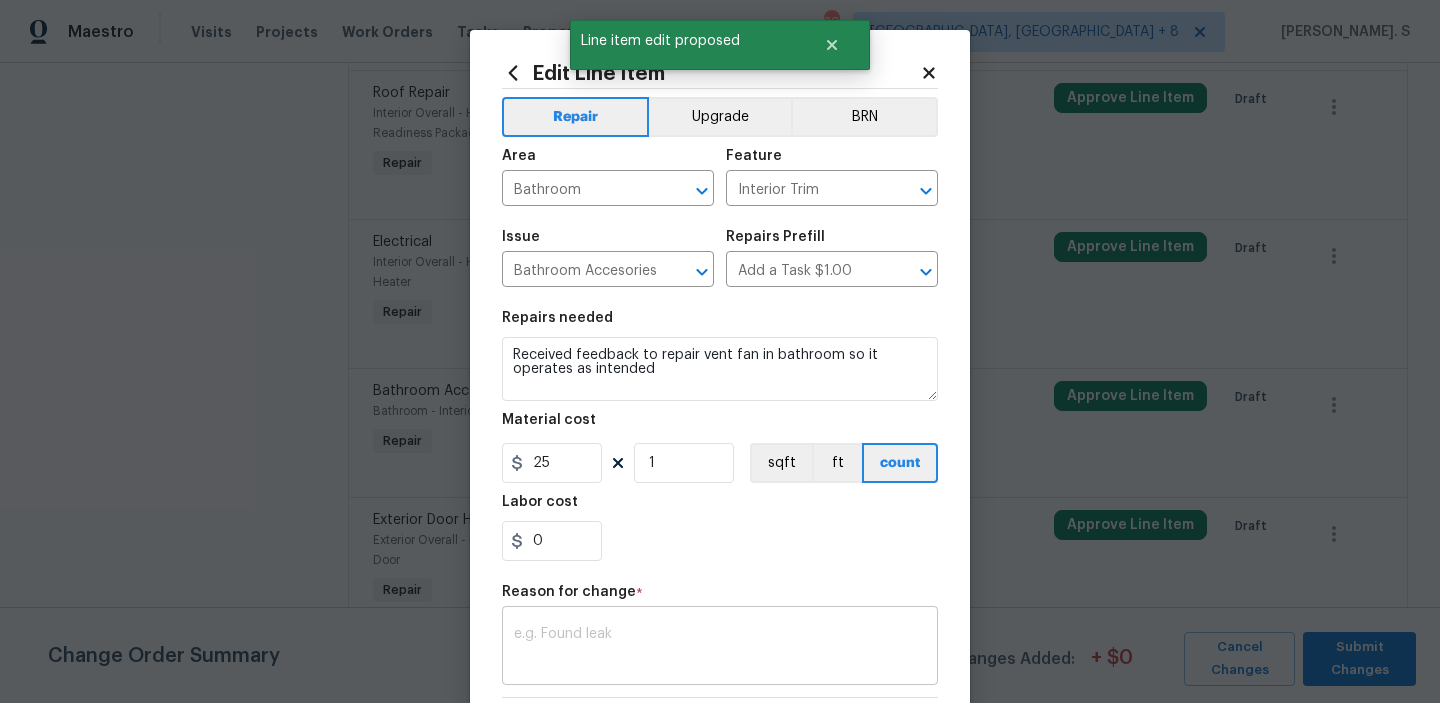 click on "x ​" at bounding box center (720, 648) 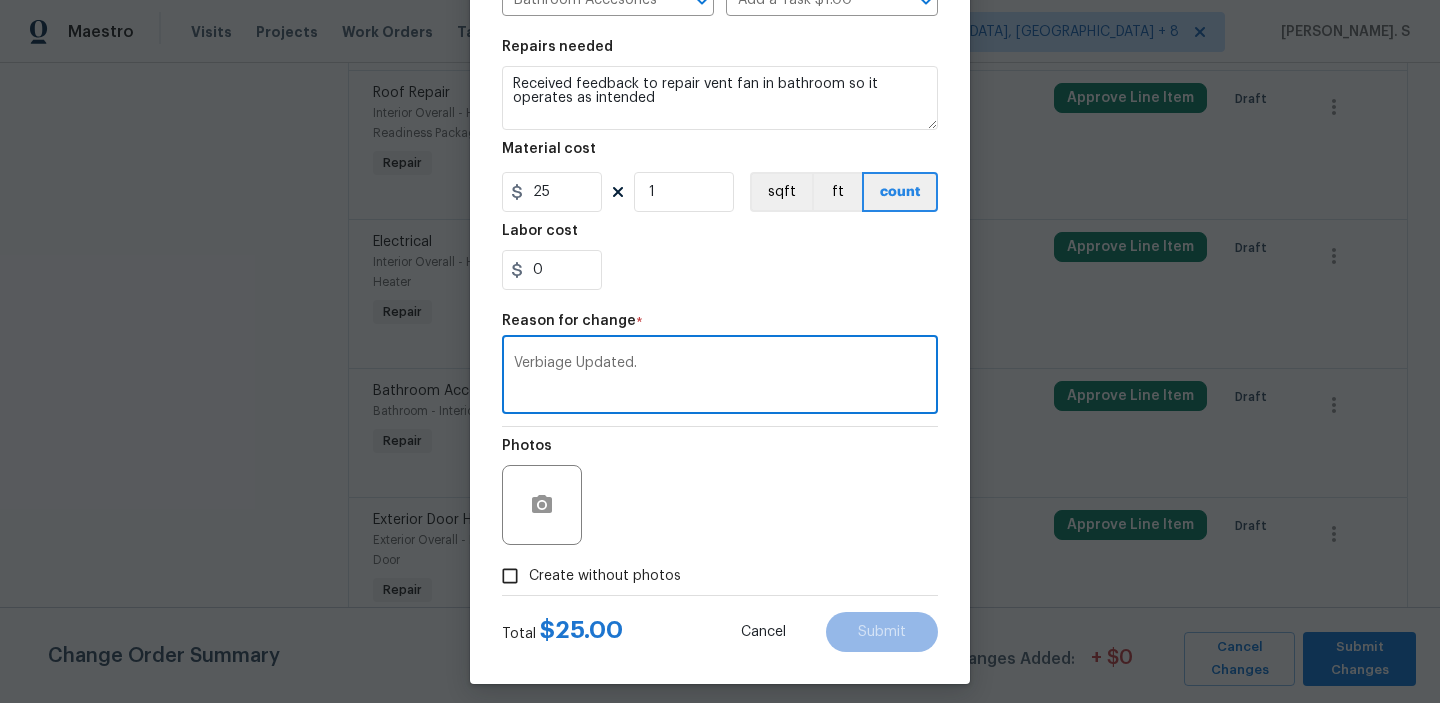 scroll, scrollTop: 283, scrollLeft: 0, axis: vertical 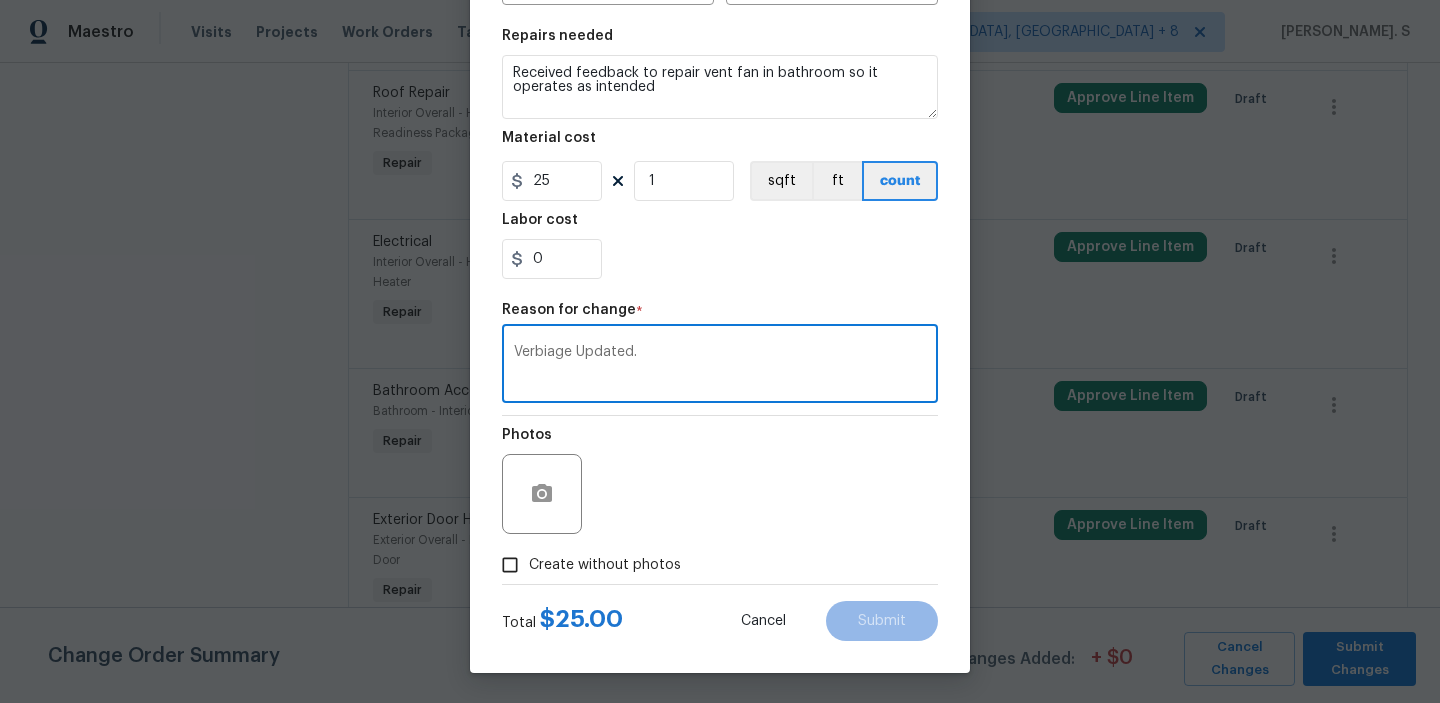 type on "Verbiage Updated." 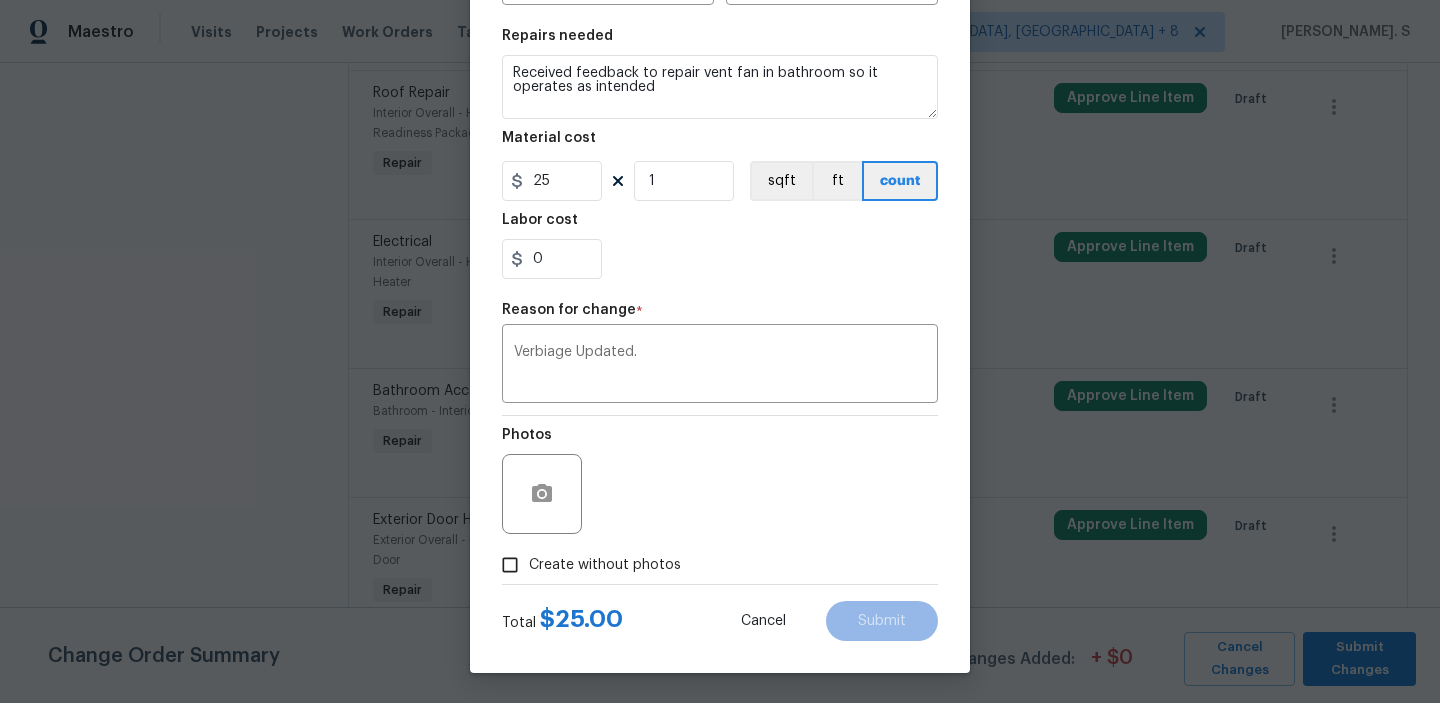 click on "Create without photos" at bounding box center [605, 565] 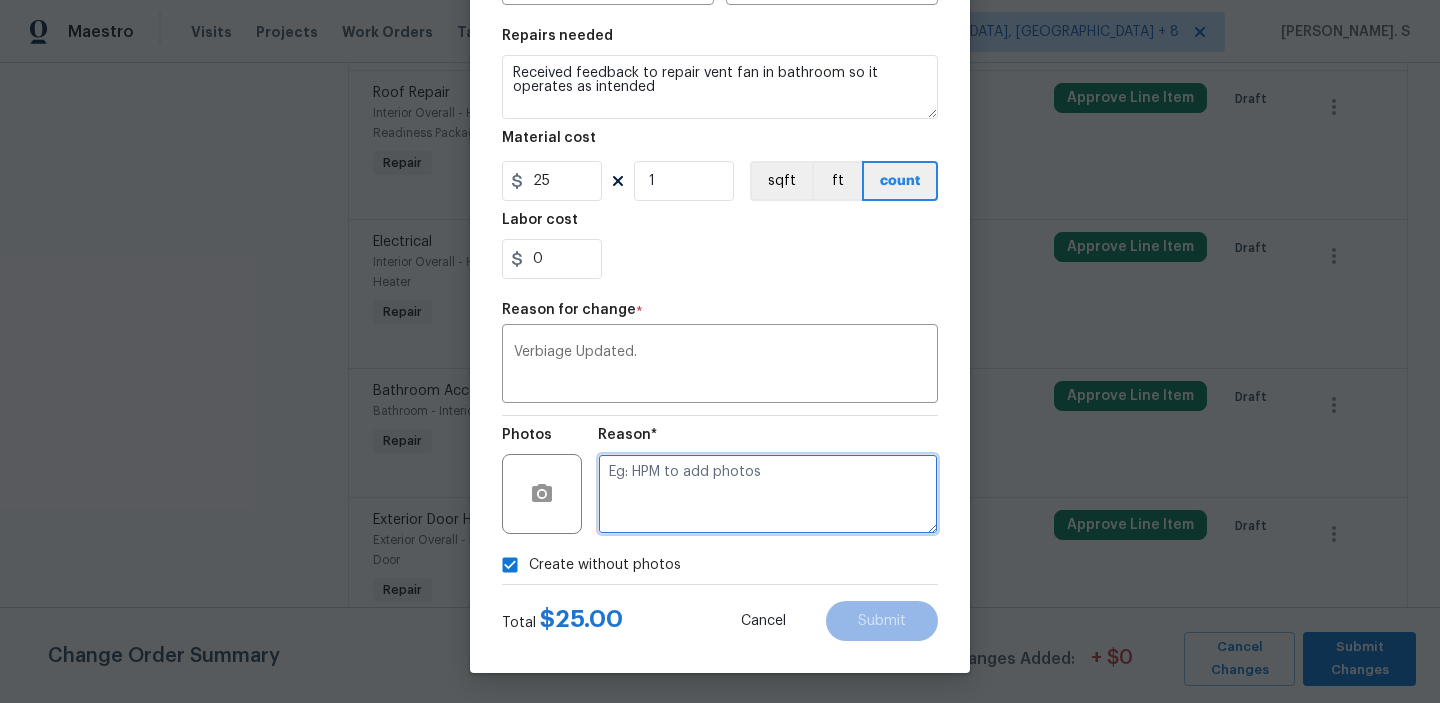 click at bounding box center (768, 494) 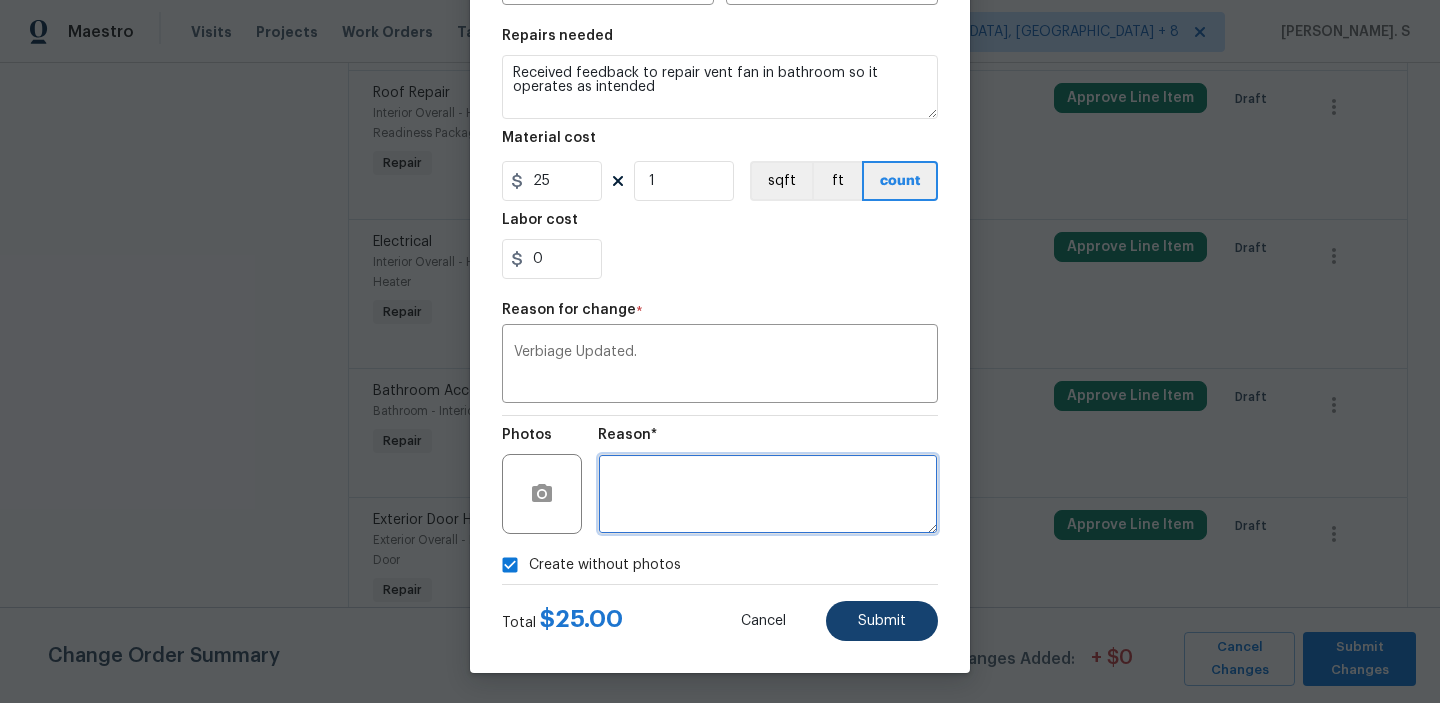 type 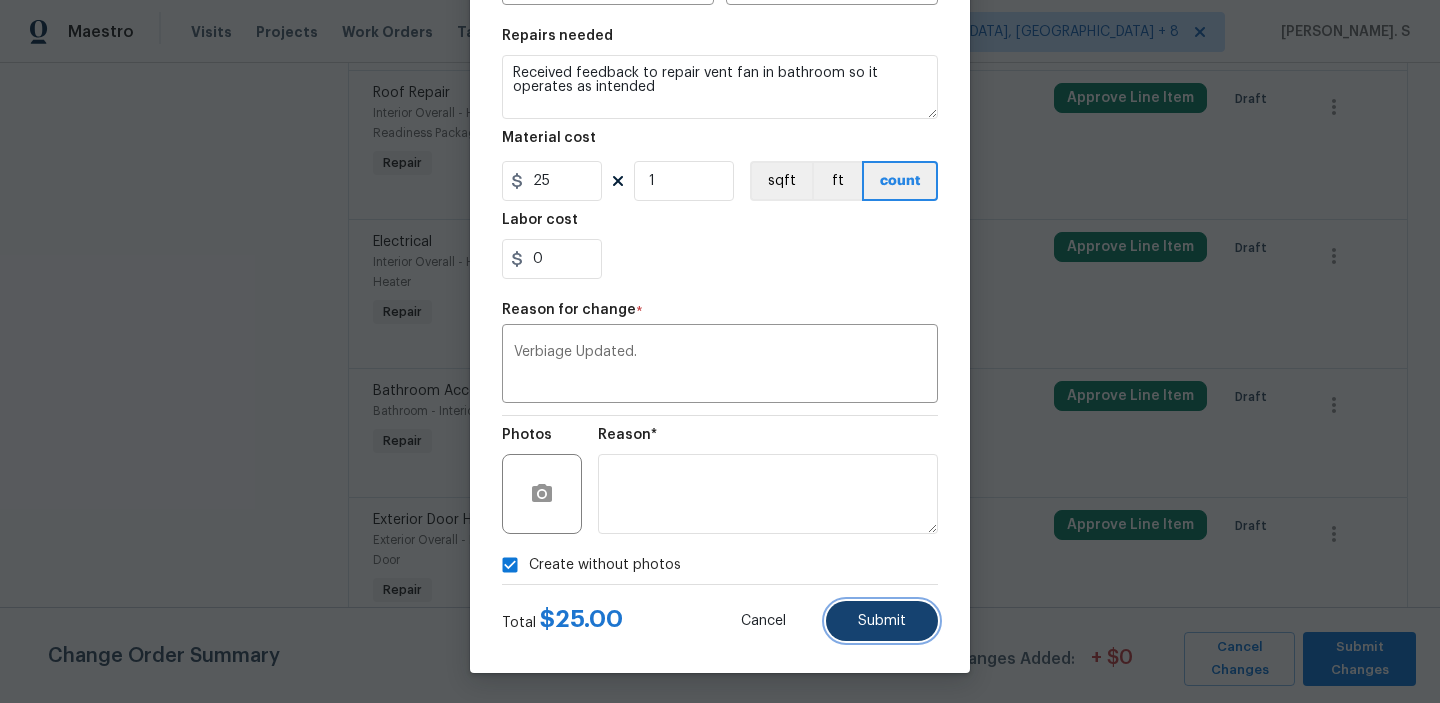 click on "Submit" at bounding box center [882, 621] 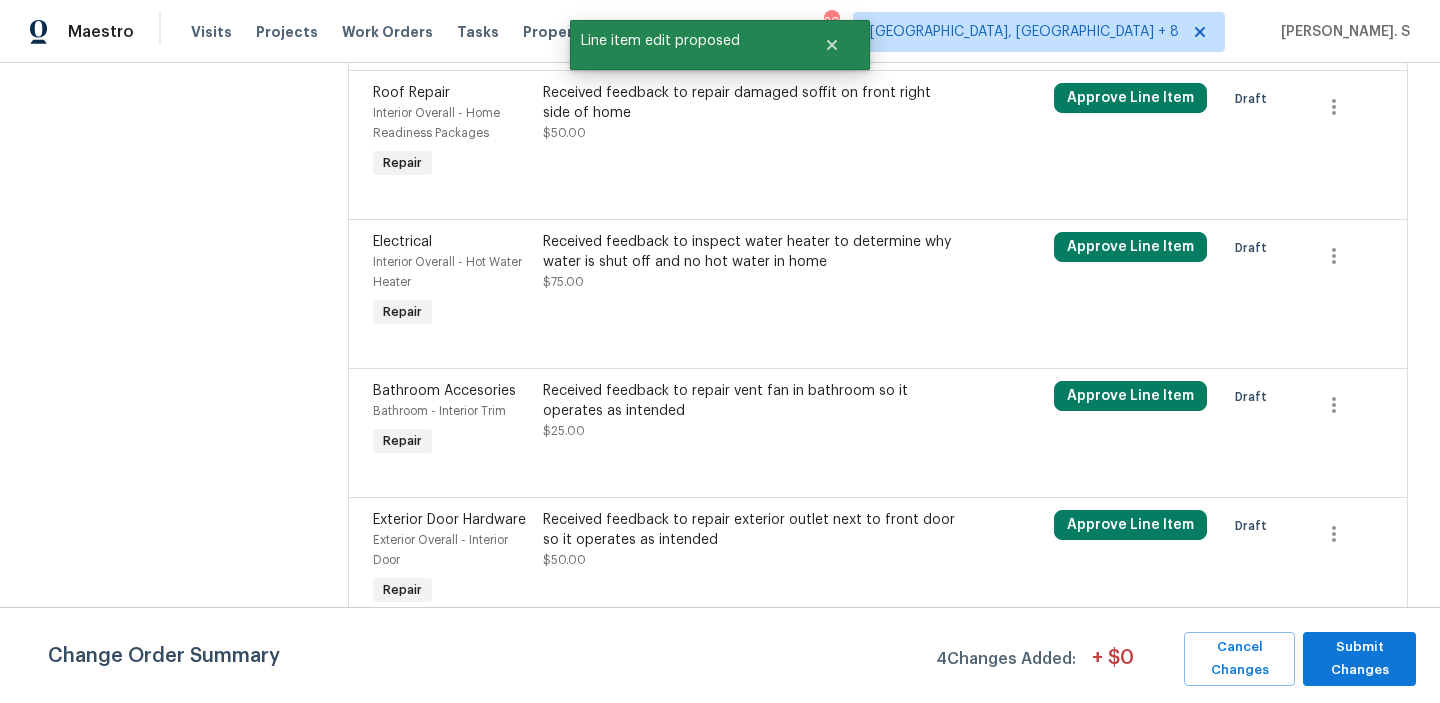 scroll, scrollTop: 0, scrollLeft: 0, axis: both 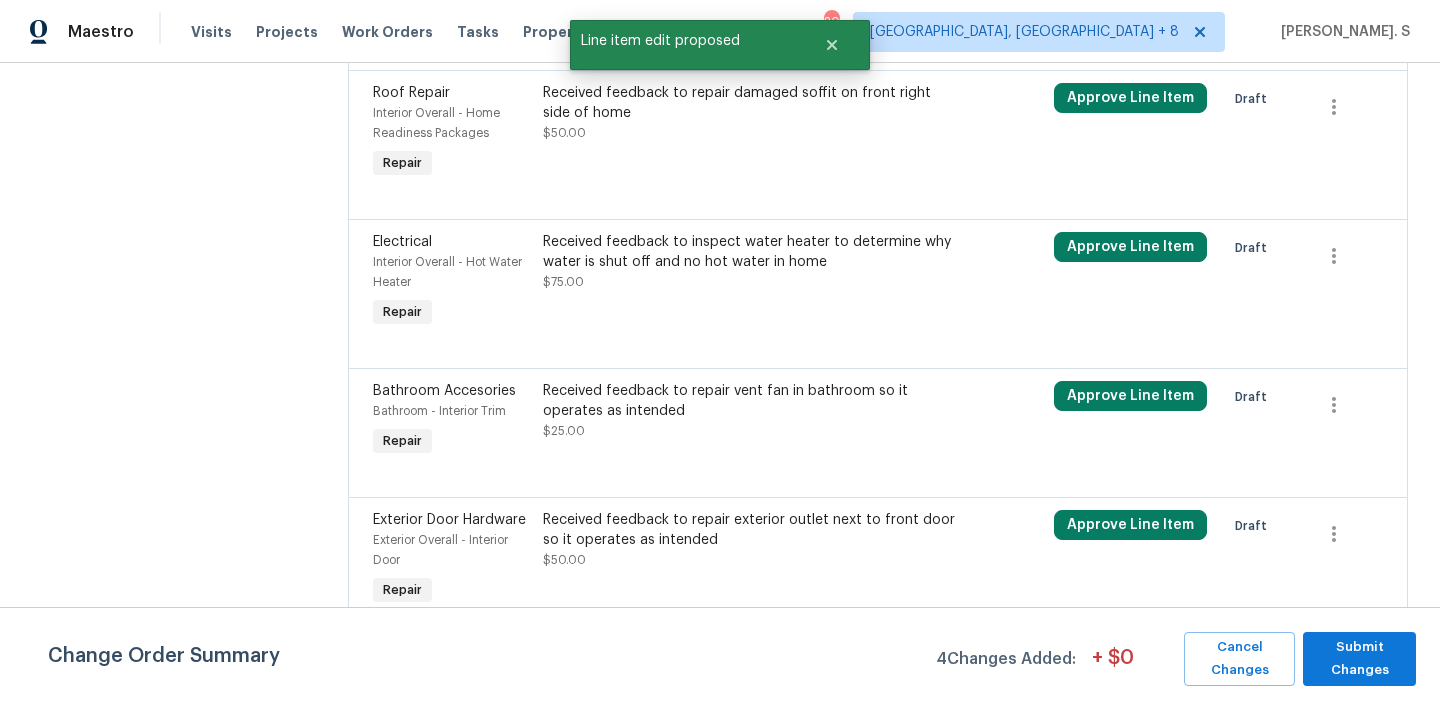 click on "Received feedback to repair exterior outlet next to front door so it operates as intended $50.00" at bounding box center [750, 560] 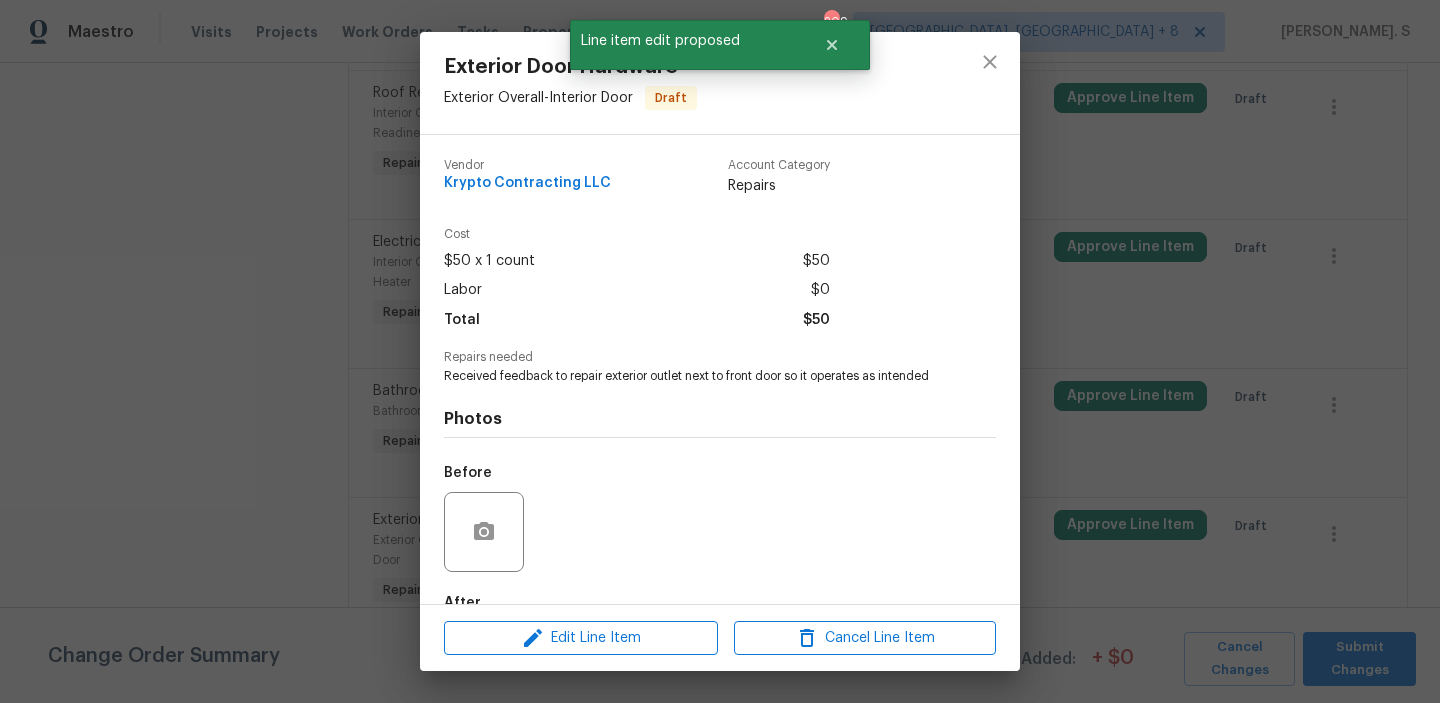 scroll, scrollTop: 9, scrollLeft: 0, axis: vertical 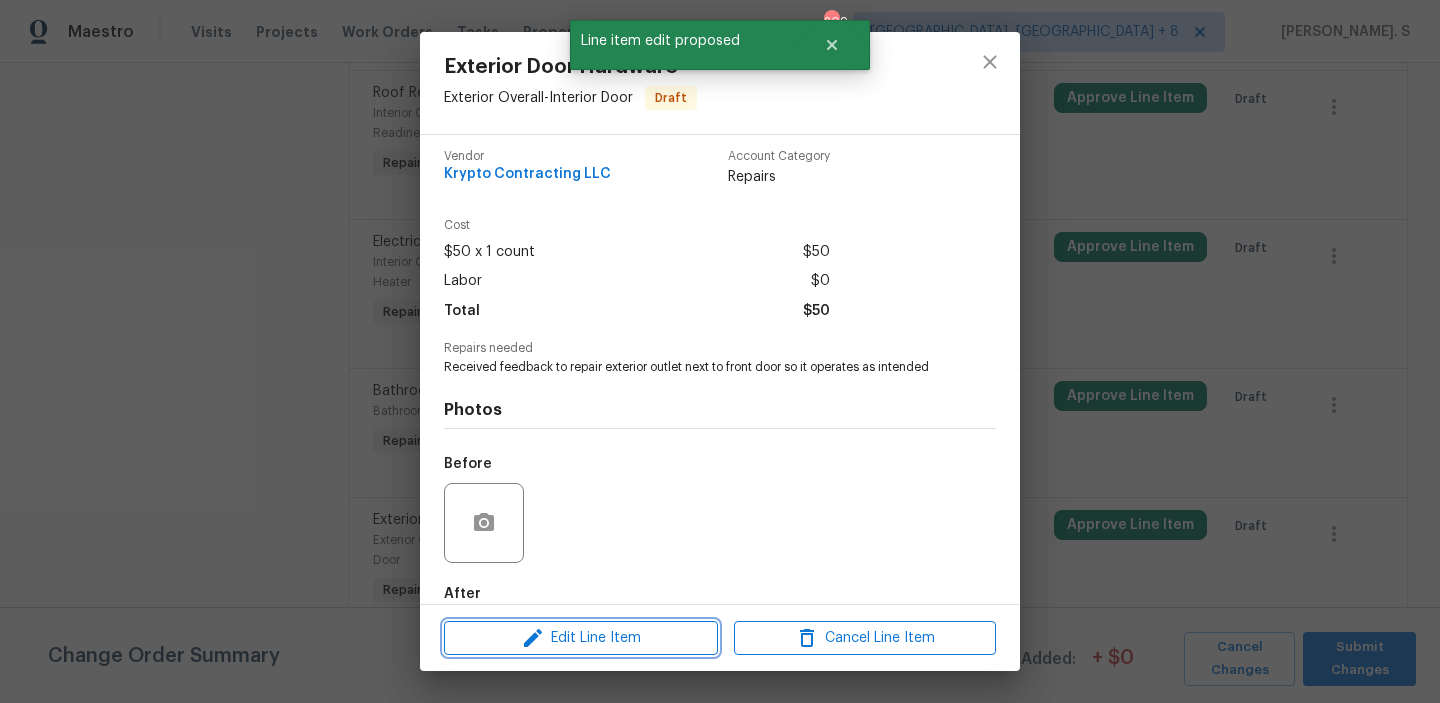 click on "Edit Line Item" at bounding box center (581, 638) 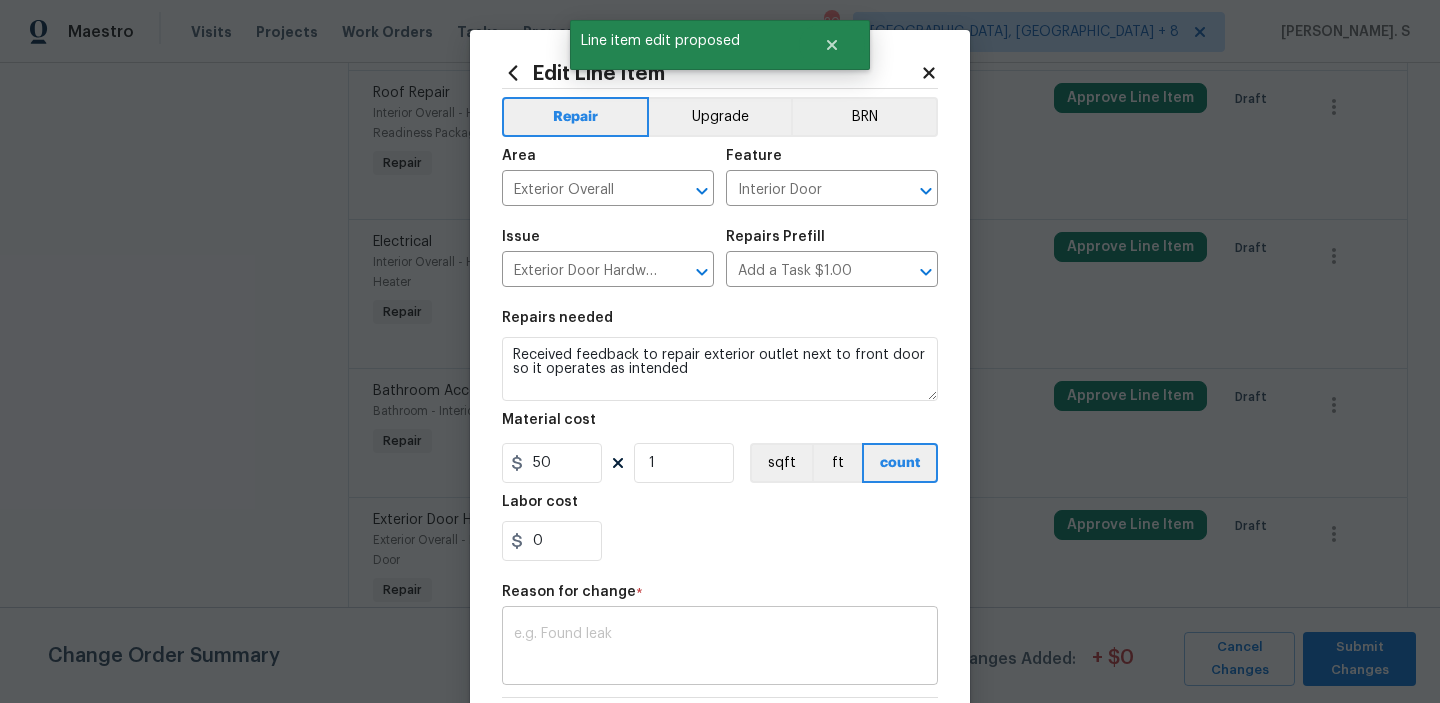 click at bounding box center (720, 648) 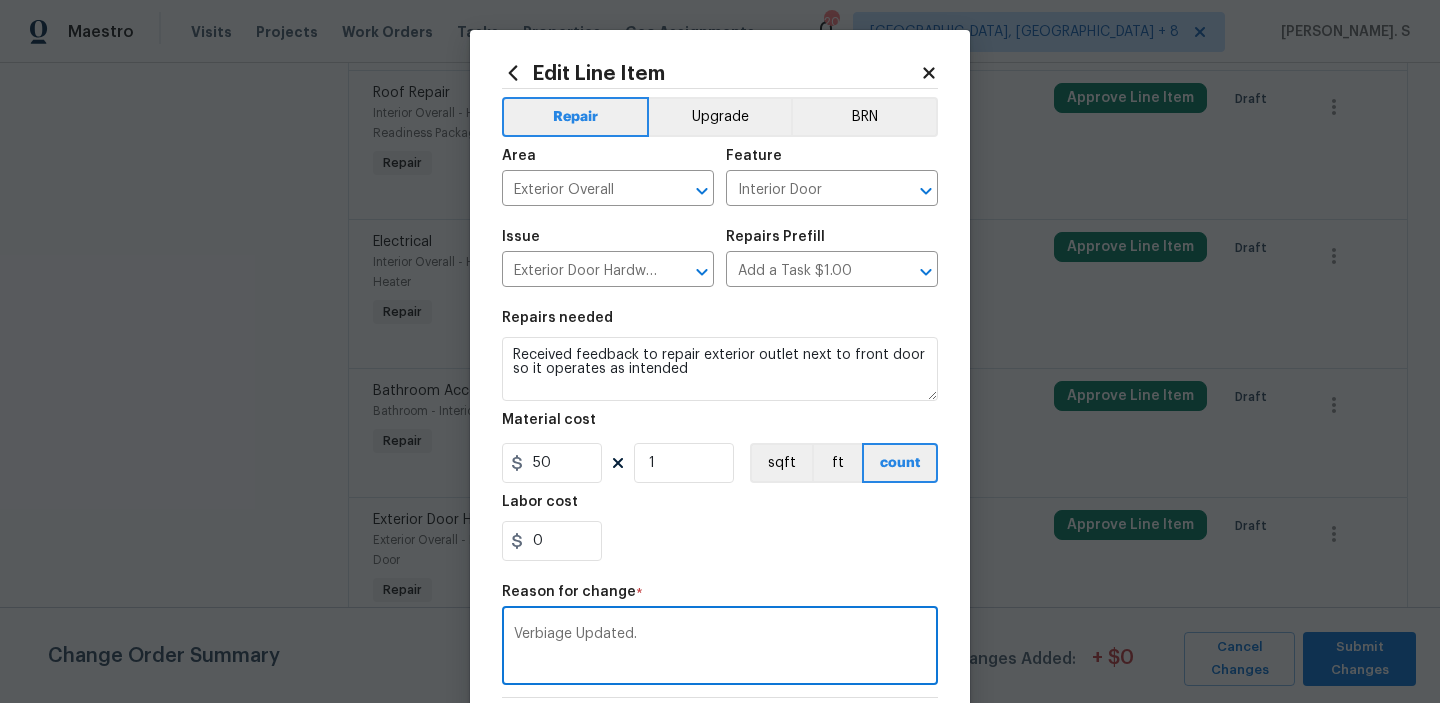 scroll, scrollTop: 283, scrollLeft: 0, axis: vertical 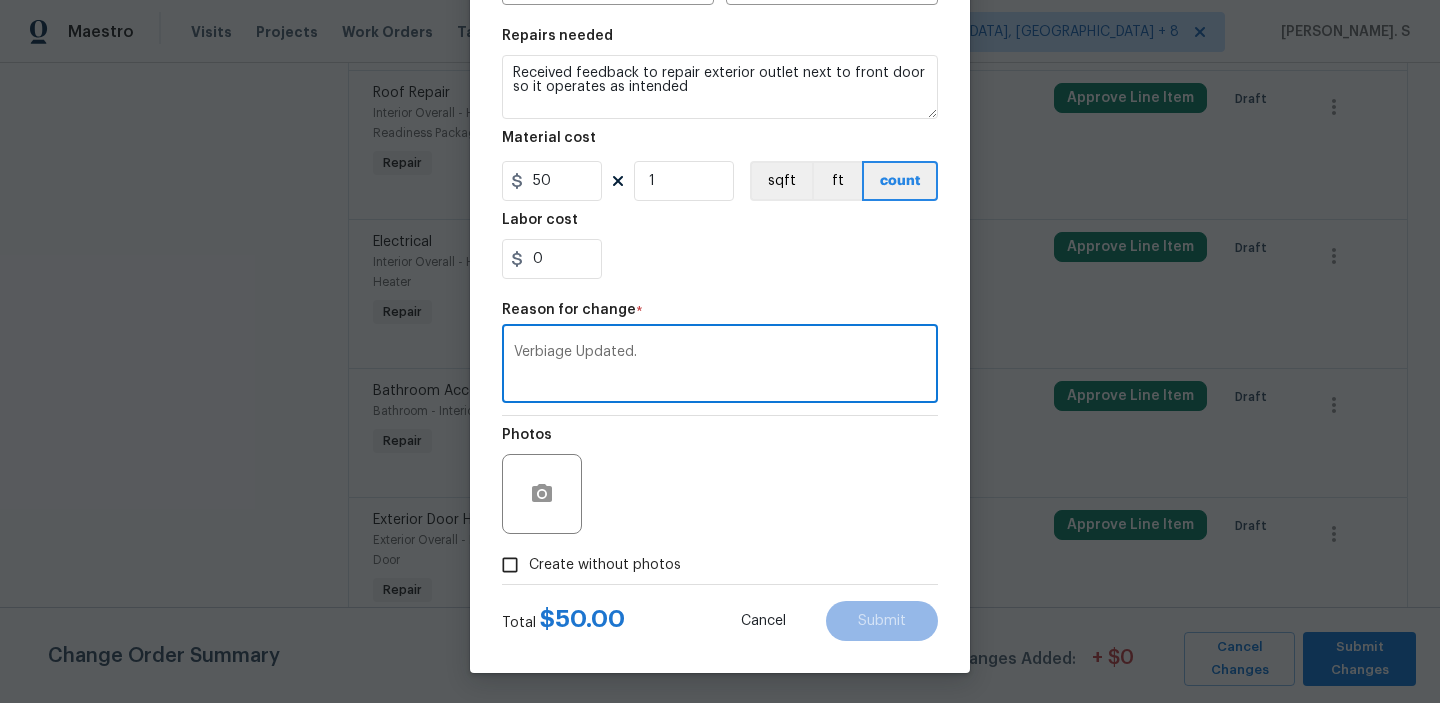 type on "Verbiage Updated." 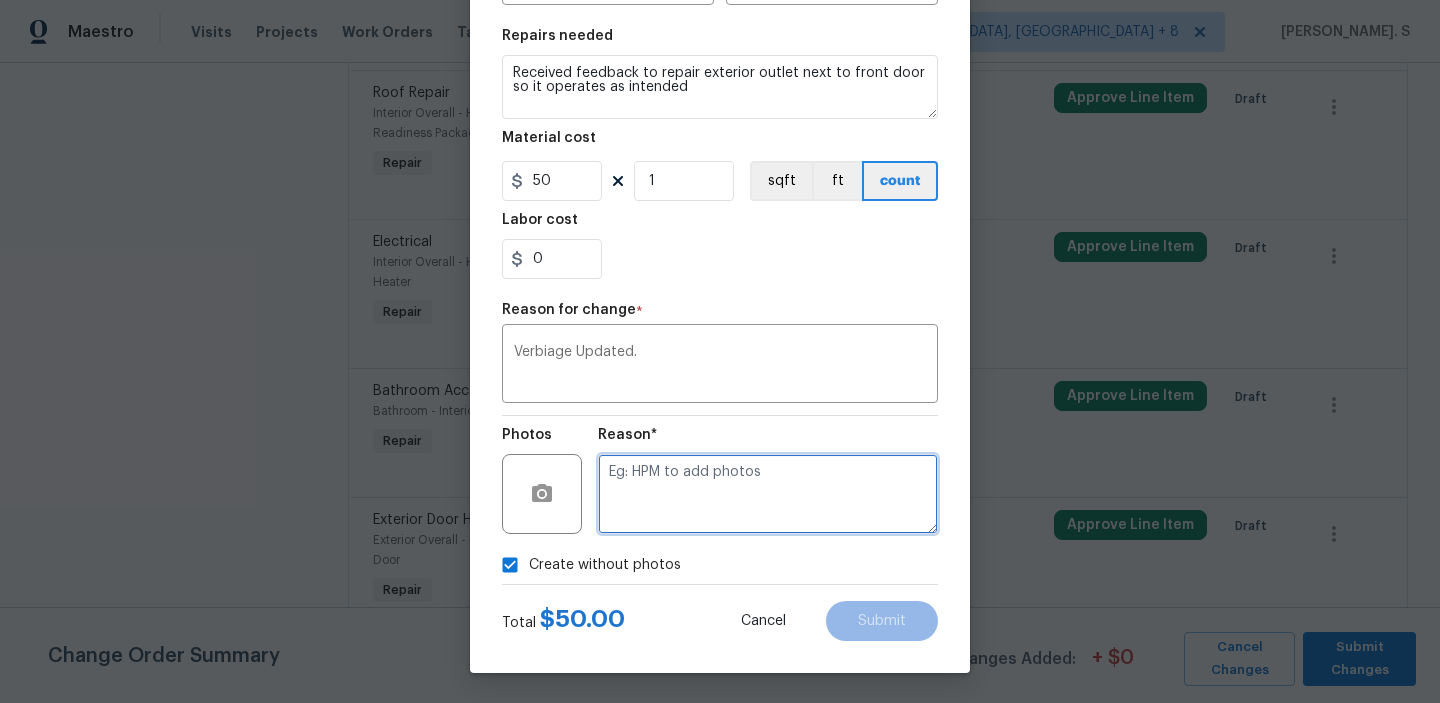 click at bounding box center [768, 494] 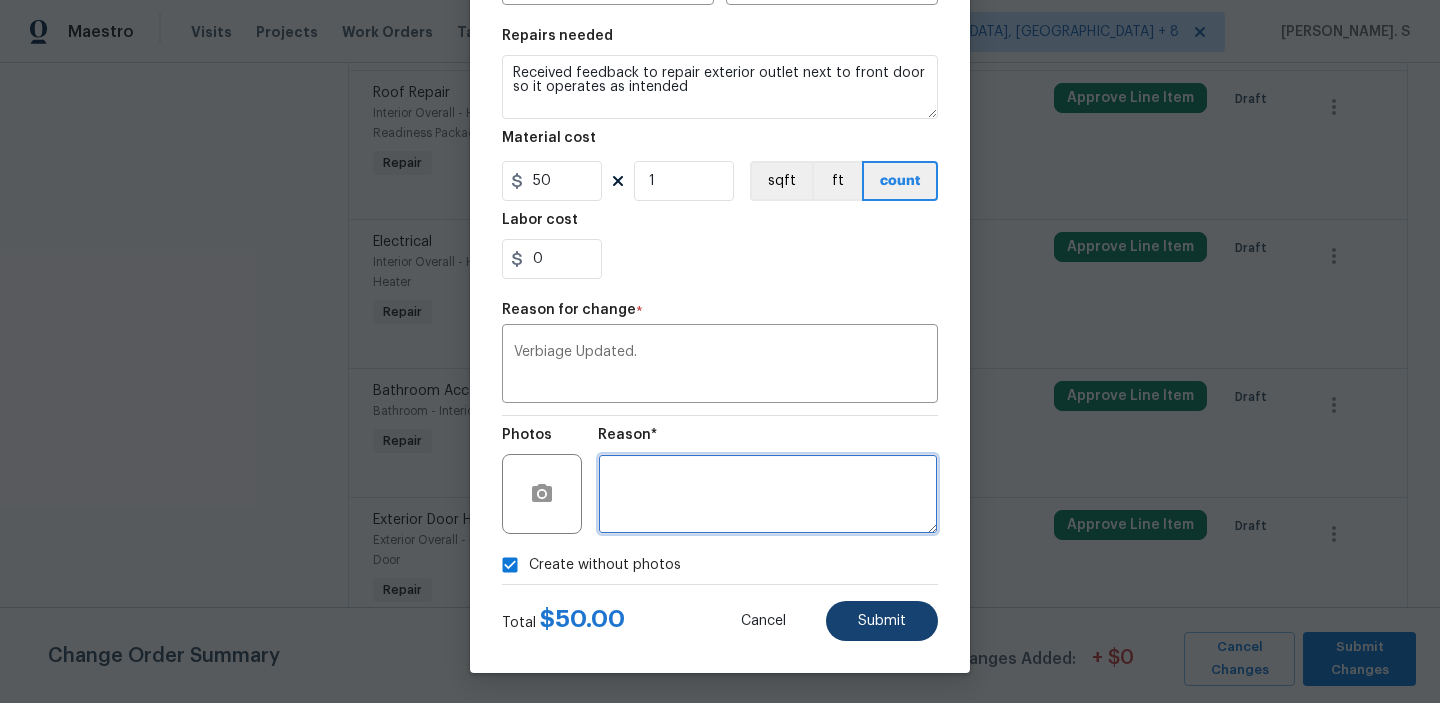 type 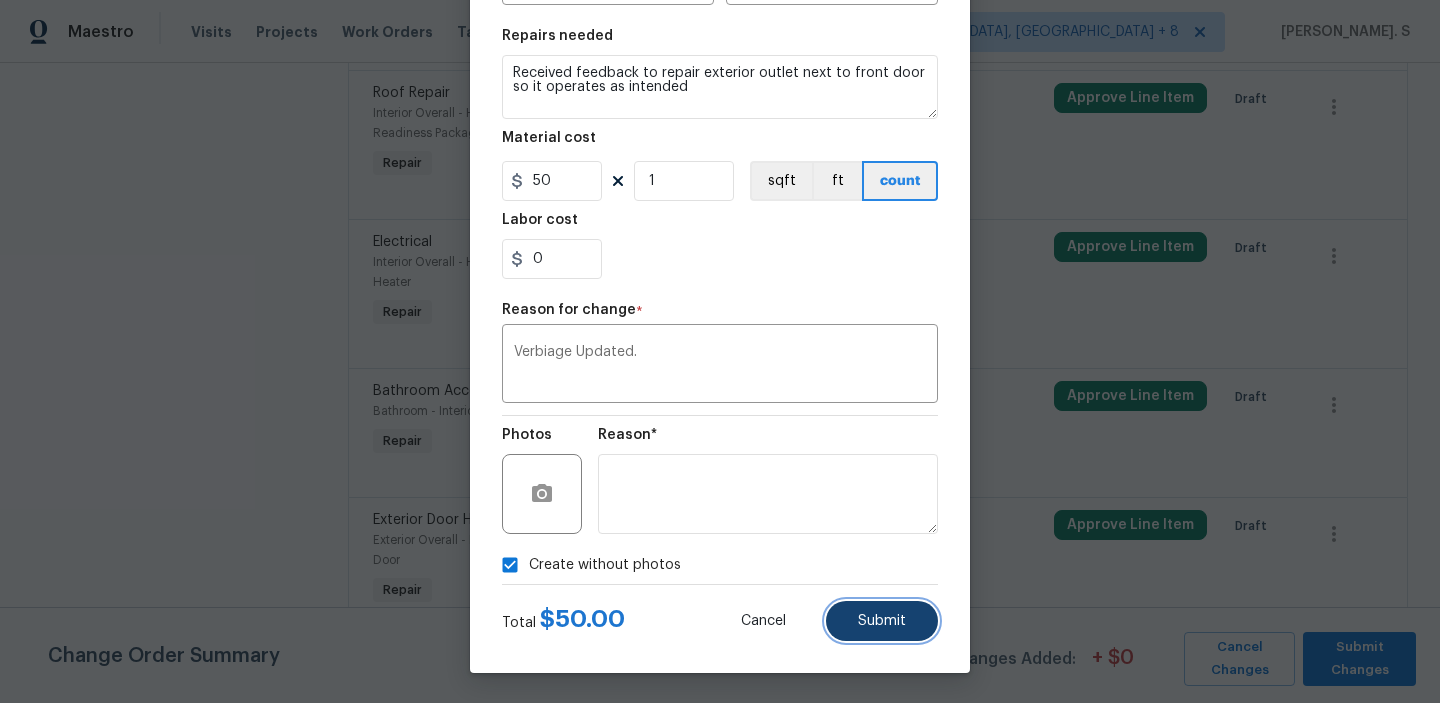 click on "Submit" at bounding box center [882, 621] 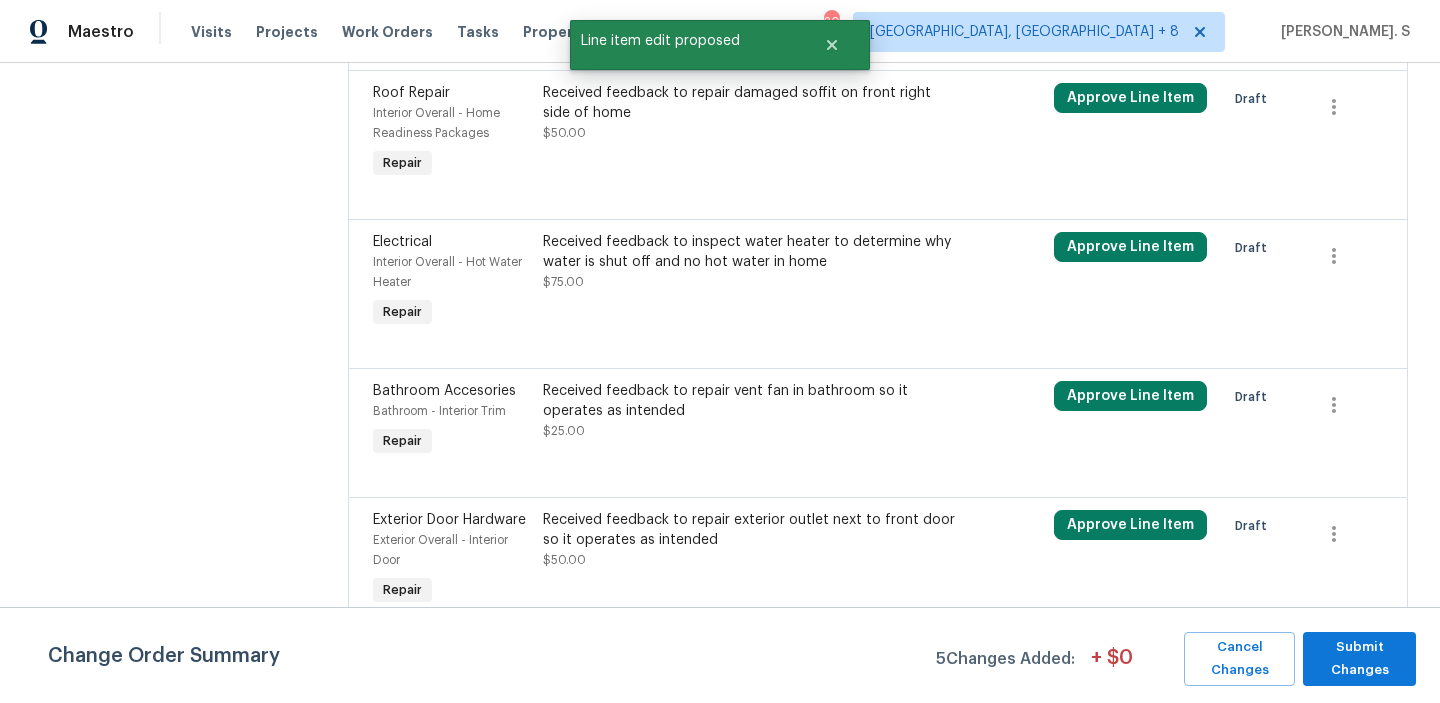 scroll, scrollTop: 0, scrollLeft: 0, axis: both 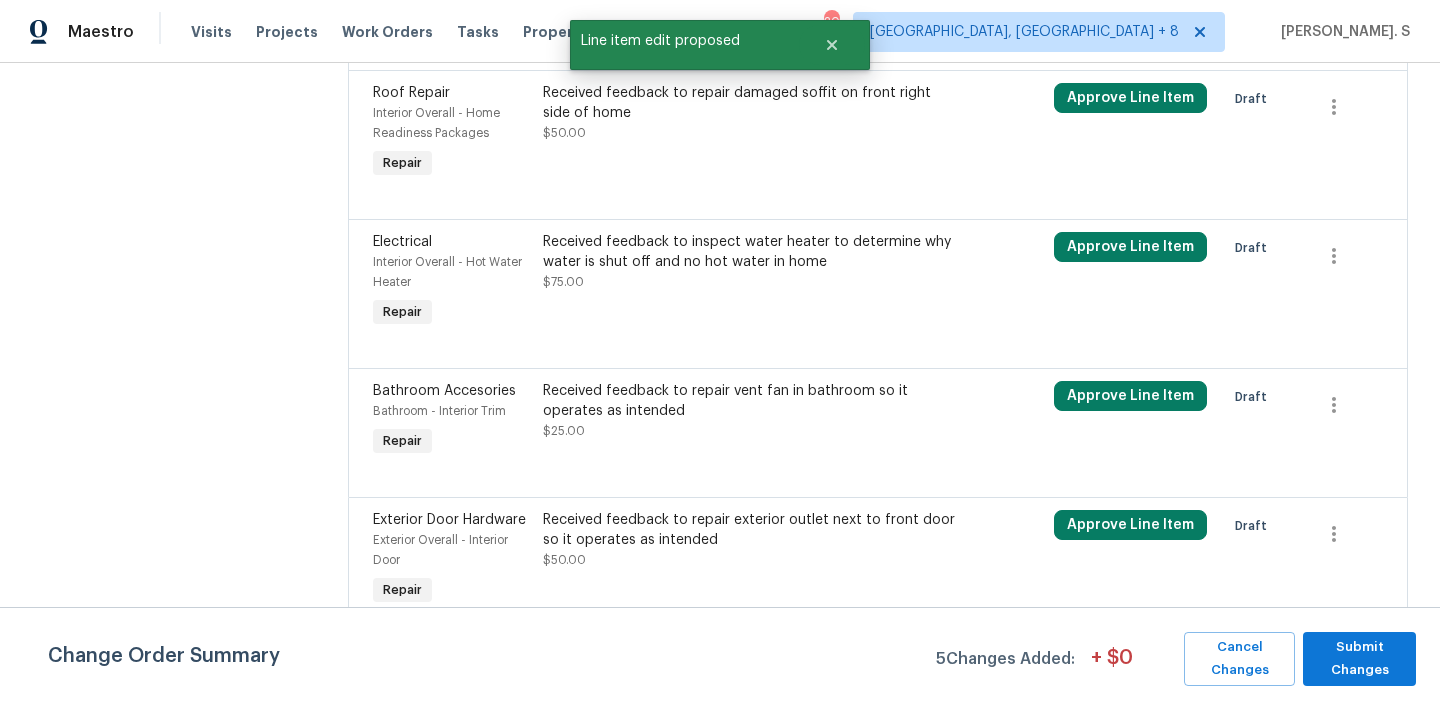 click on "Change Order Summary 5  Changes Added: + $ 0 Cancel Changes Submit Changes" at bounding box center [720, 655] 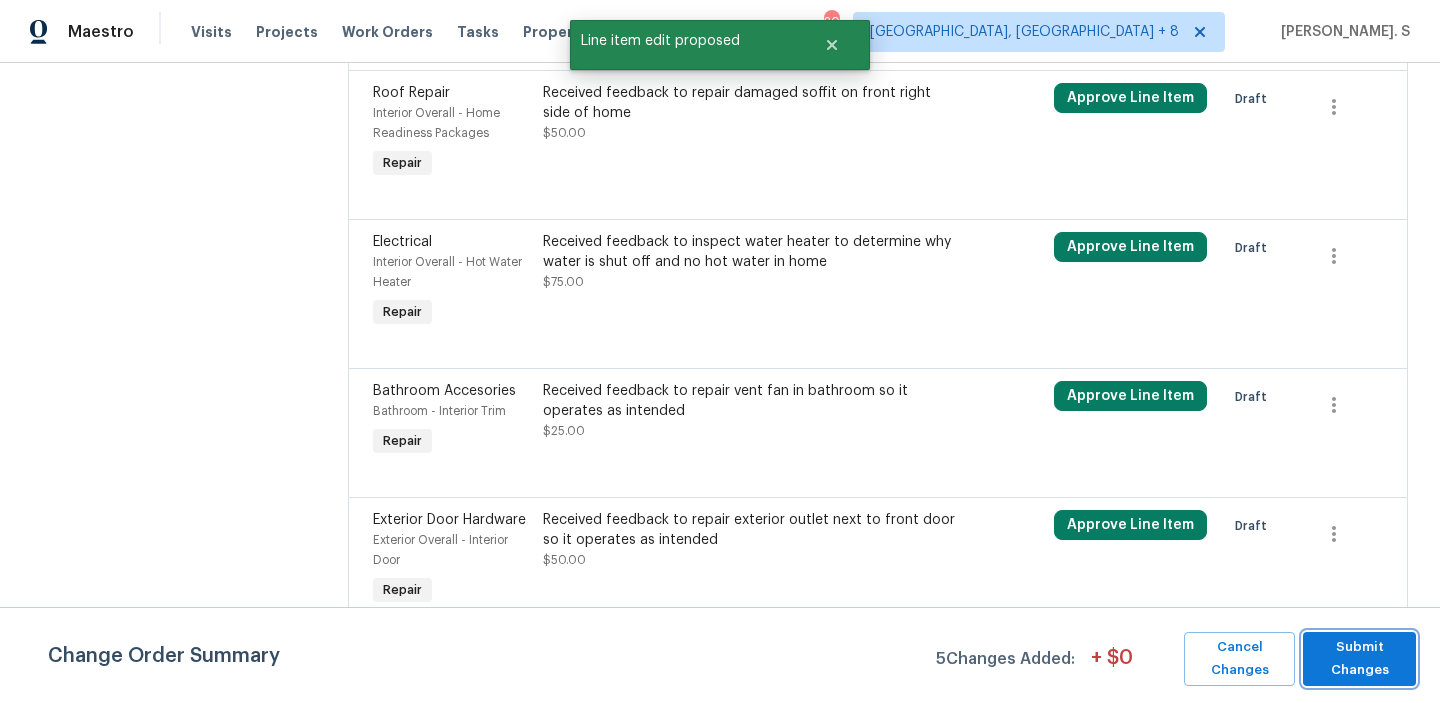 click on "Submit Changes" at bounding box center (1359, 659) 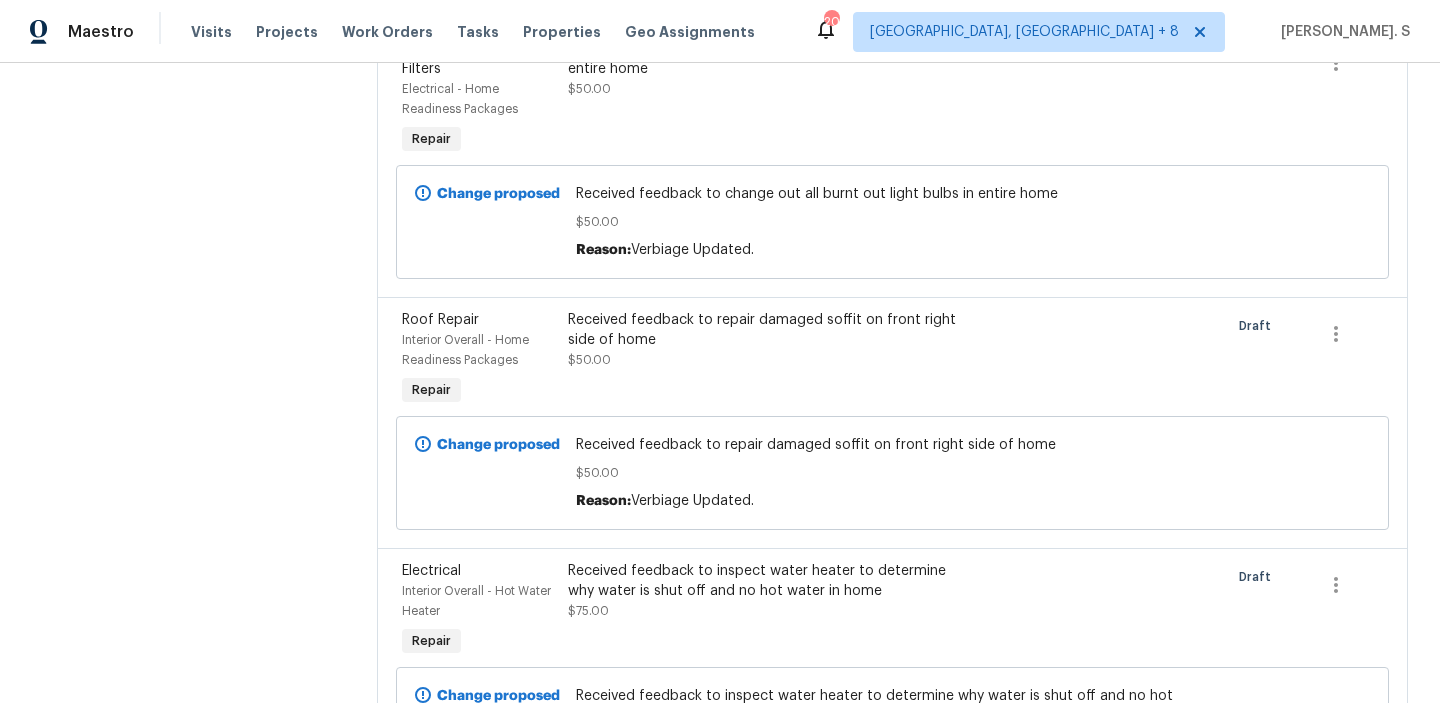 scroll, scrollTop: 0, scrollLeft: 0, axis: both 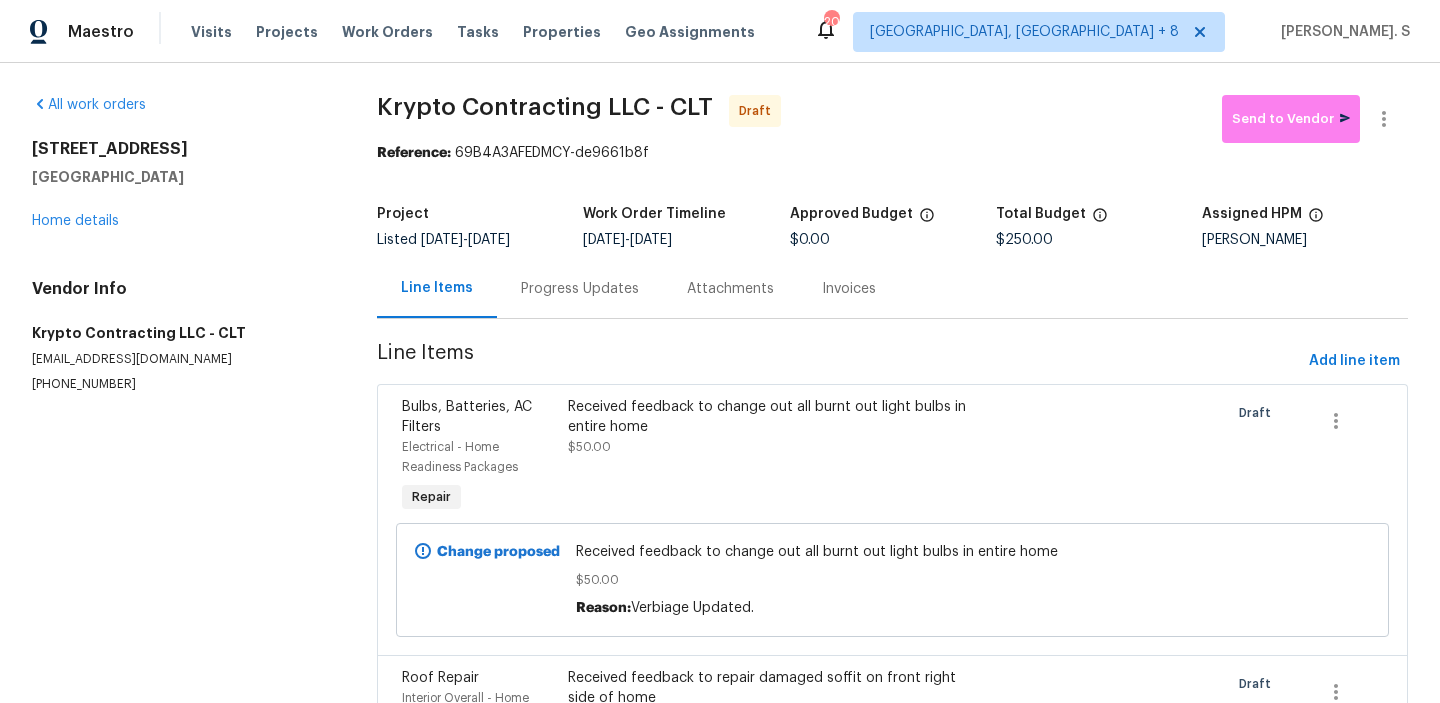 click on "Progress Updates" at bounding box center (580, 289) 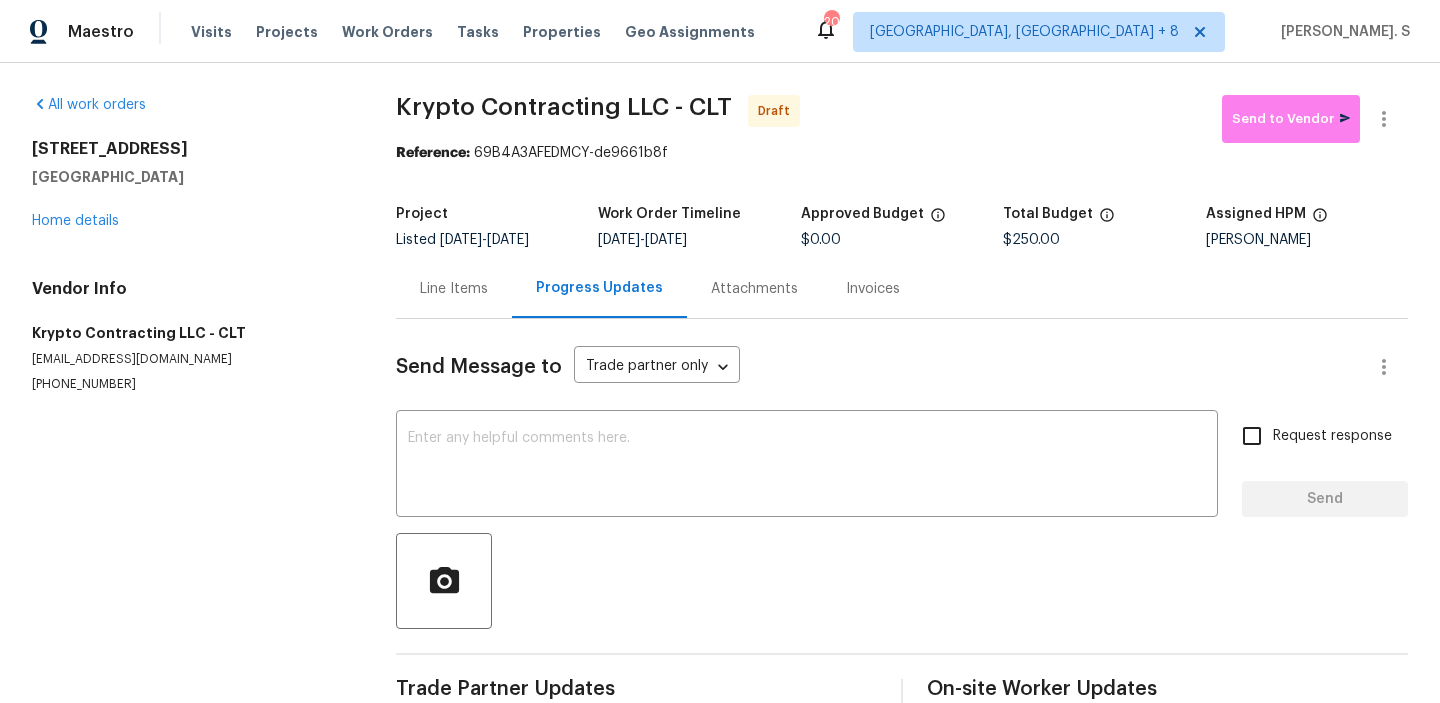 click at bounding box center (807, 466) 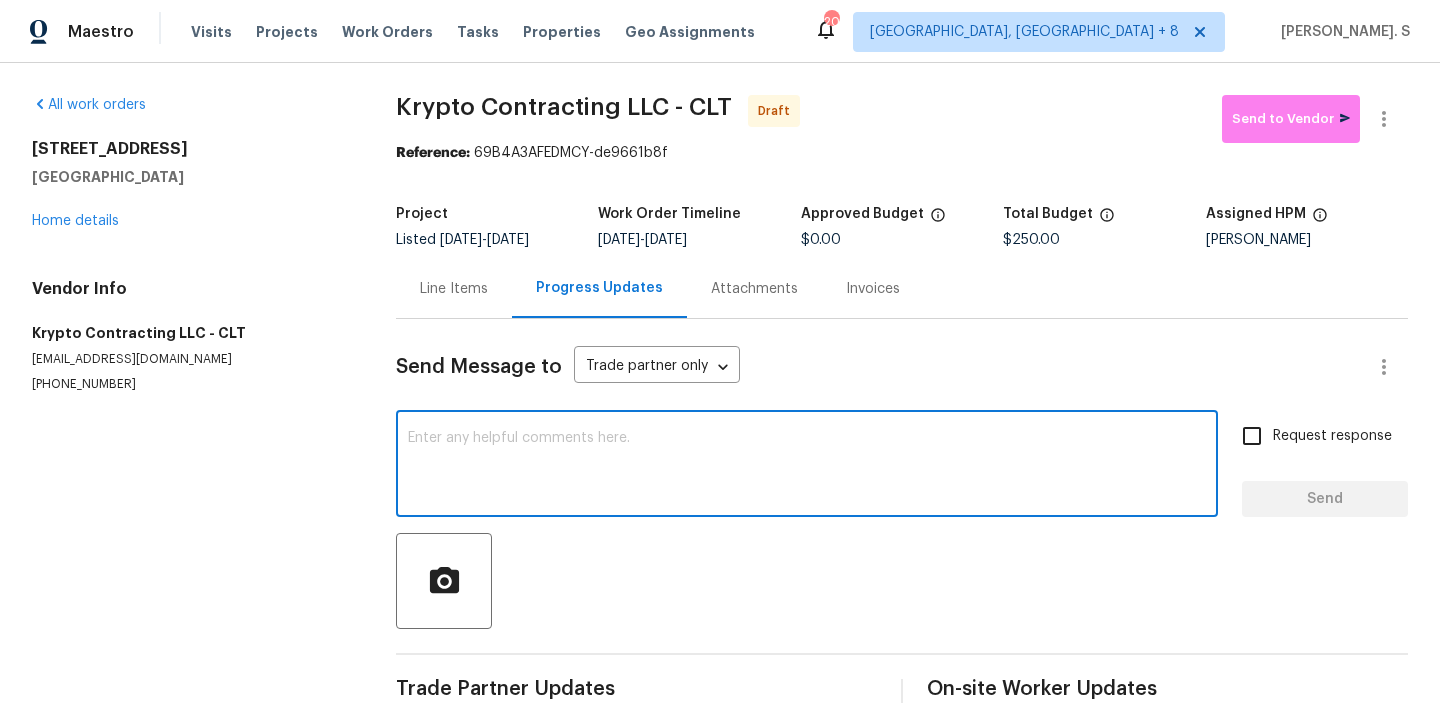 paste on "Hi, this is Glory with Opendoor. I’m confirming you received the WO for the property at (Address). Please review and accept the WO within 24 hours and provide a schedule date. Please disregard the contact information for the HPM included in the WO. Our Centralised LWO Team is responsible for Listed WOs. The team can be reached through the portal or by phone at (480) 478-0155." 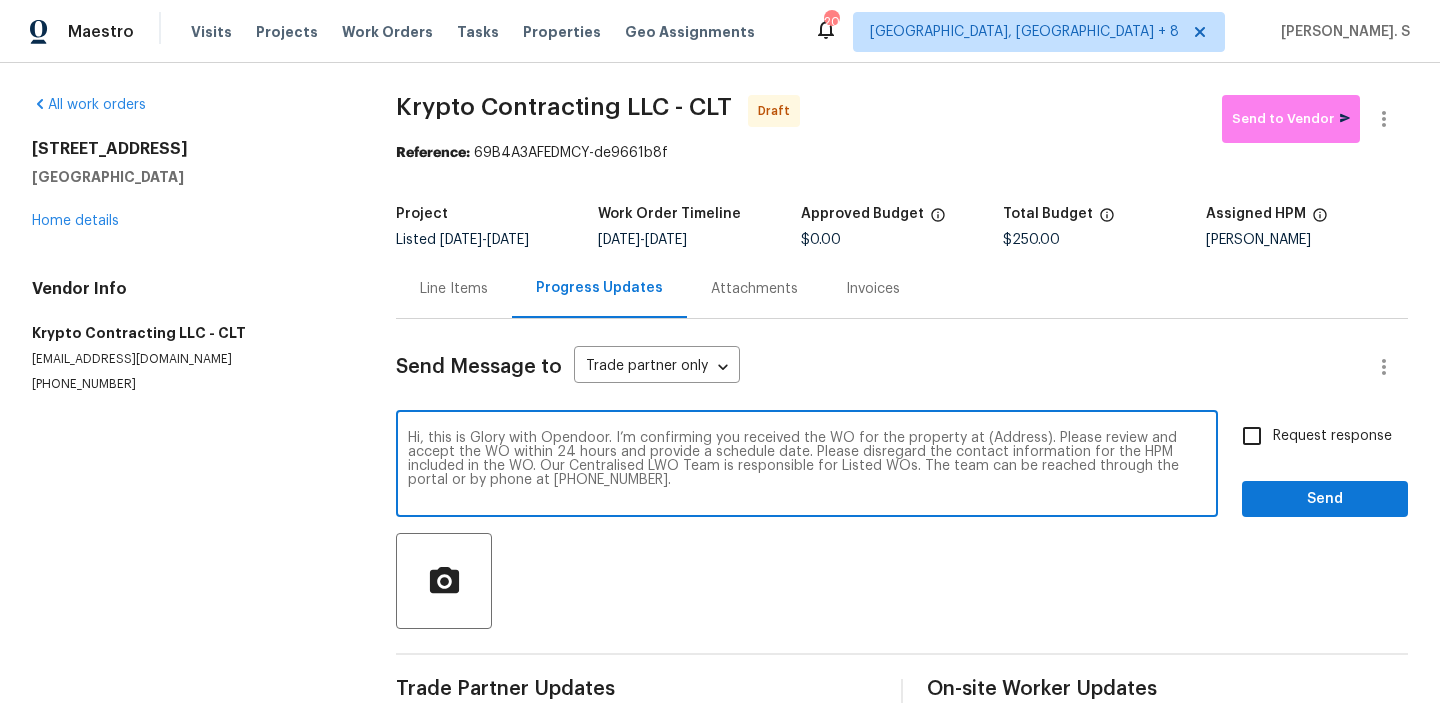 click on "Hi, this is Glory with Opendoor. I’m confirming you received the WO for the property at (Address). Please review and accept the WO within 24 hours and provide a schedule date. Please disregard the contact information for the HPM included in the WO. Our Centralised LWO Team is responsible for Listed WOs. The team can be reached through the portal or by phone at (480) 478-0155." at bounding box center [807, 466] 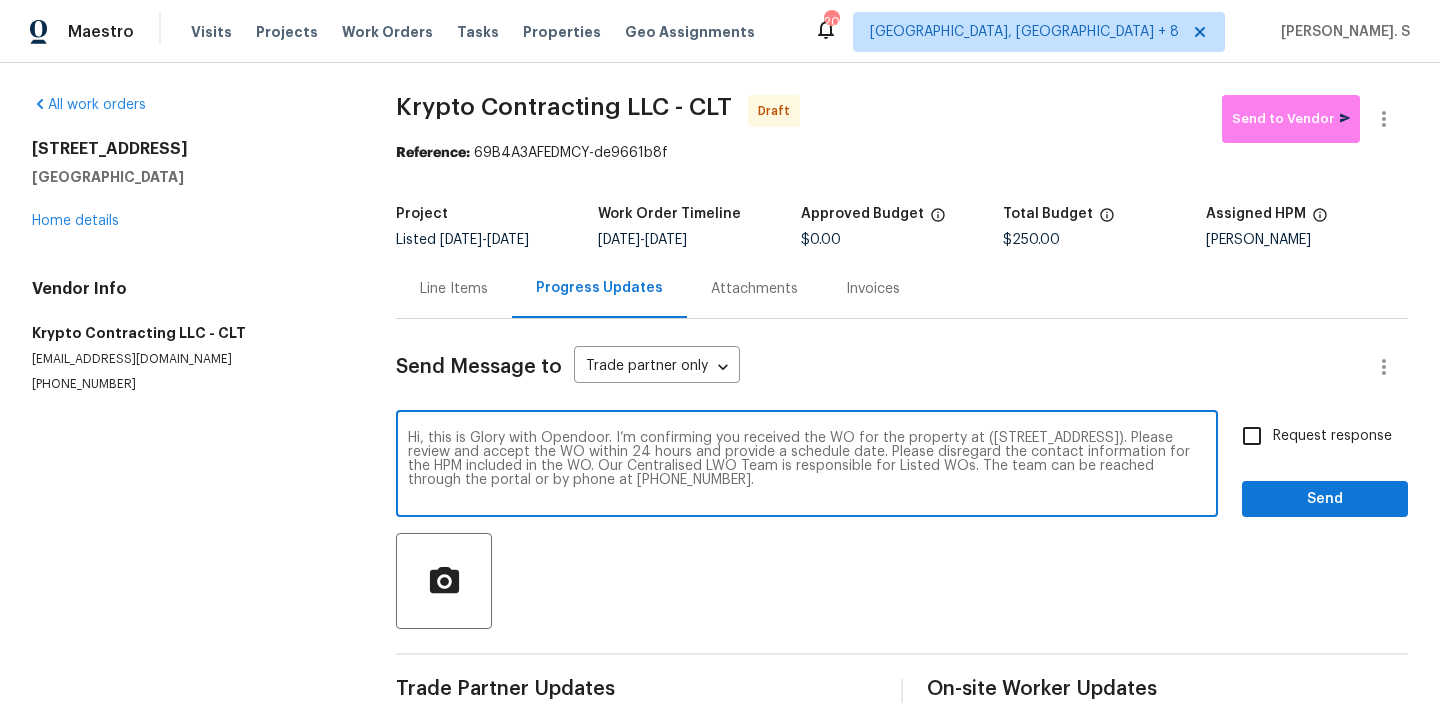 type on "Hi, this is Glory with Opendoor. I’m confirming you received the WO for the property at (7737 Batavia Ln, Charlotte, NC 28213). Please review and accept the WO within 24 hours and provide a schedule date. Please disregard the contact information for the HPM included in the WO. Our Centralised LWO Team is responsible for Listed WOs. The team can be reached through the portal or by phone at (480) 478-0155." 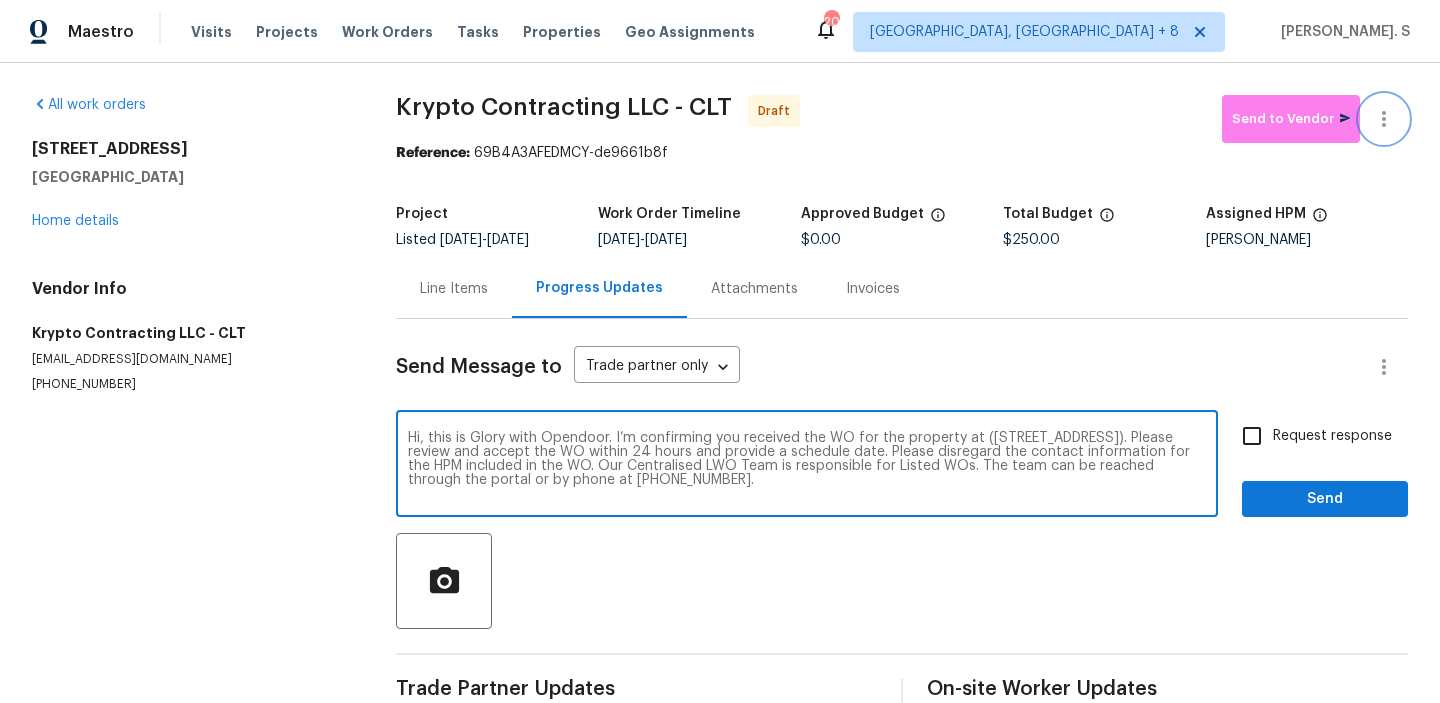 click 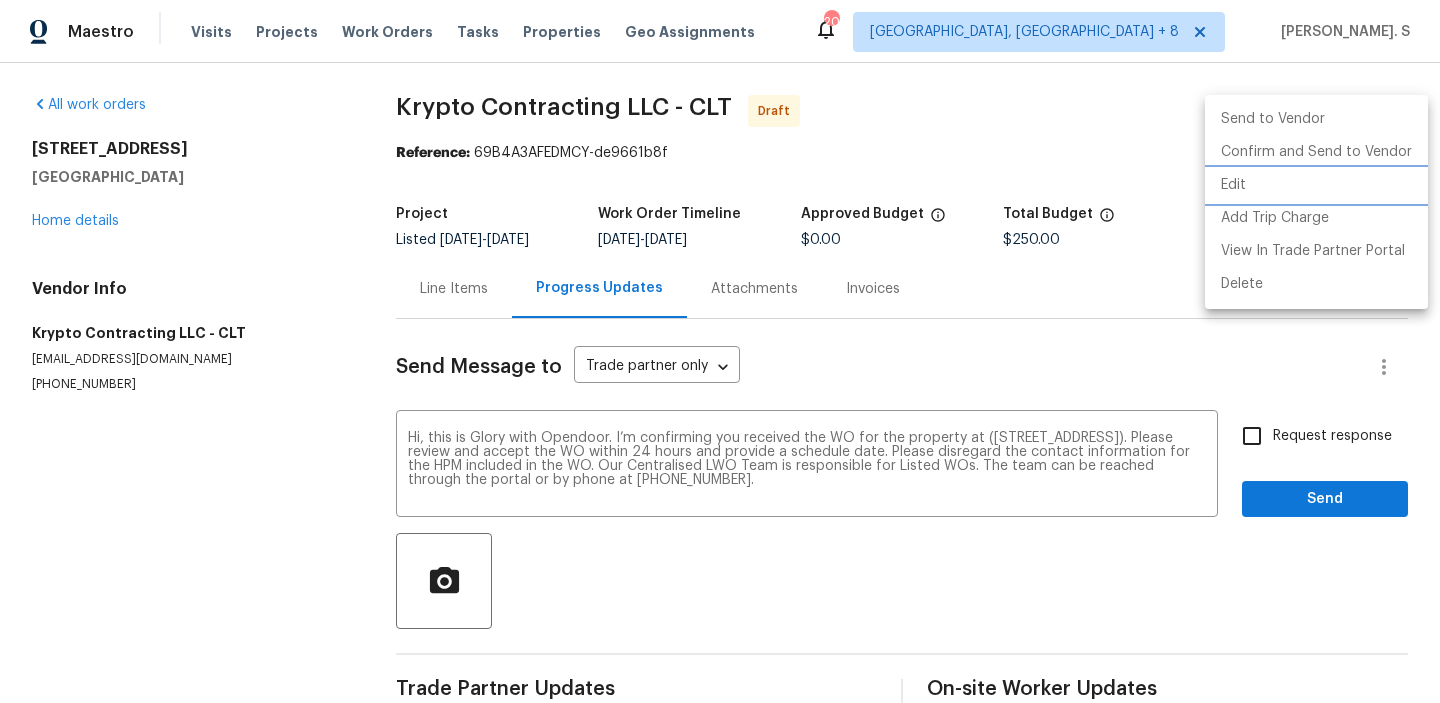 click on "Edit" at bounding box center (1316, 185) 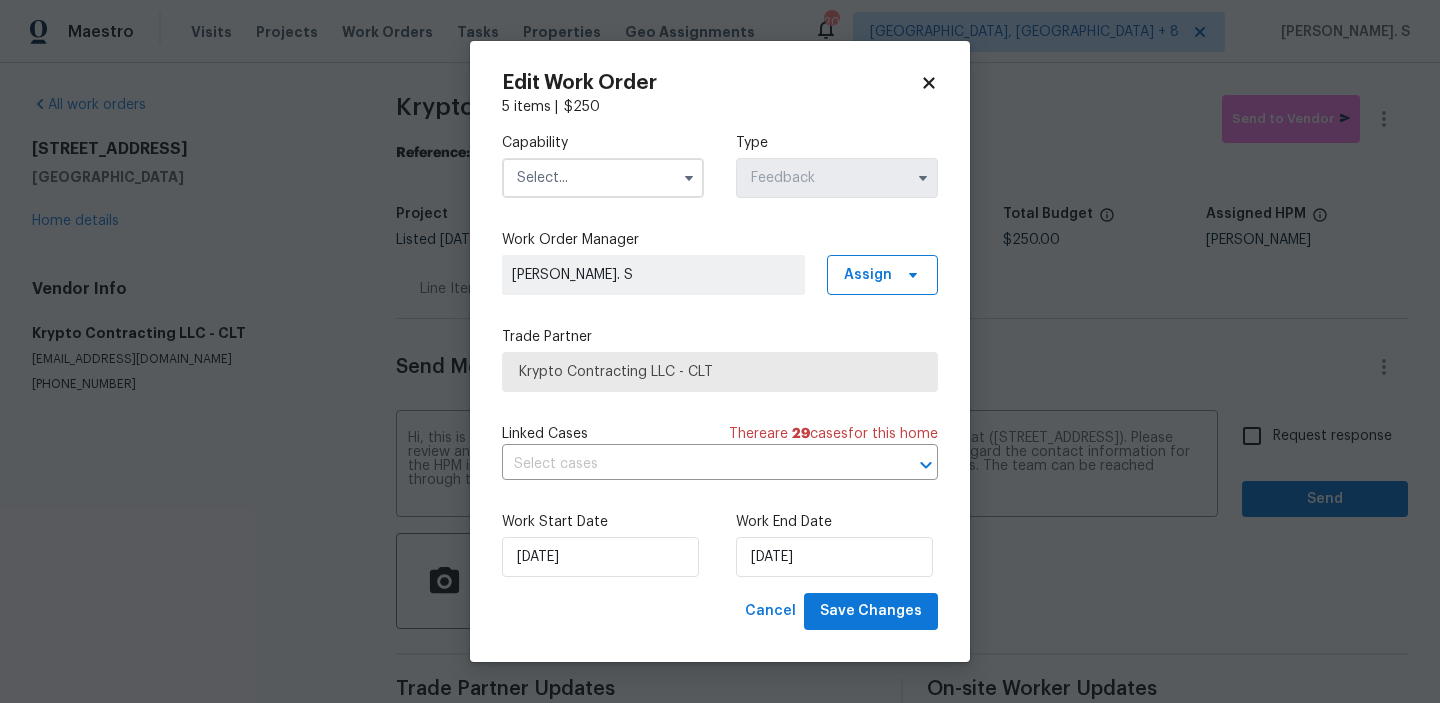 click at bounding box center [603, 178] 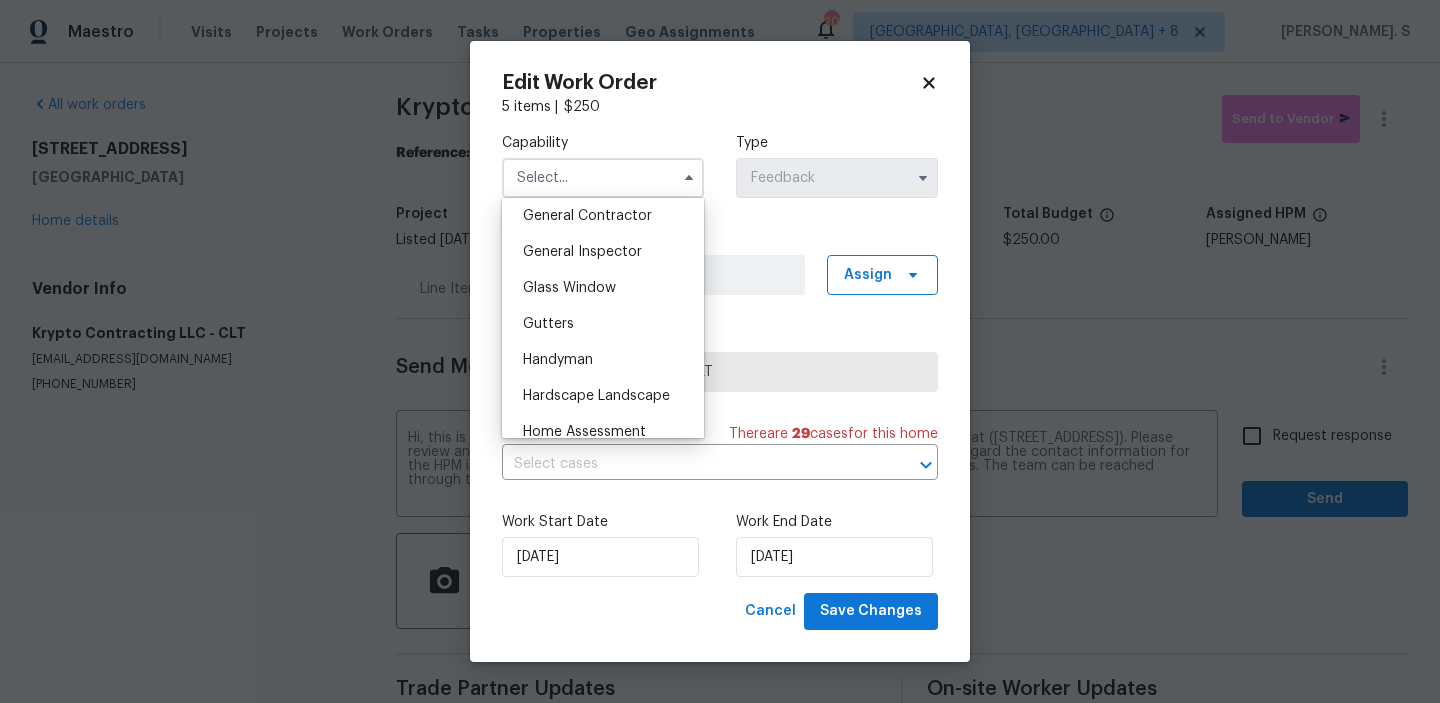 scroll, scrollTop: 982, scrollLeft: 0, axis: vertical 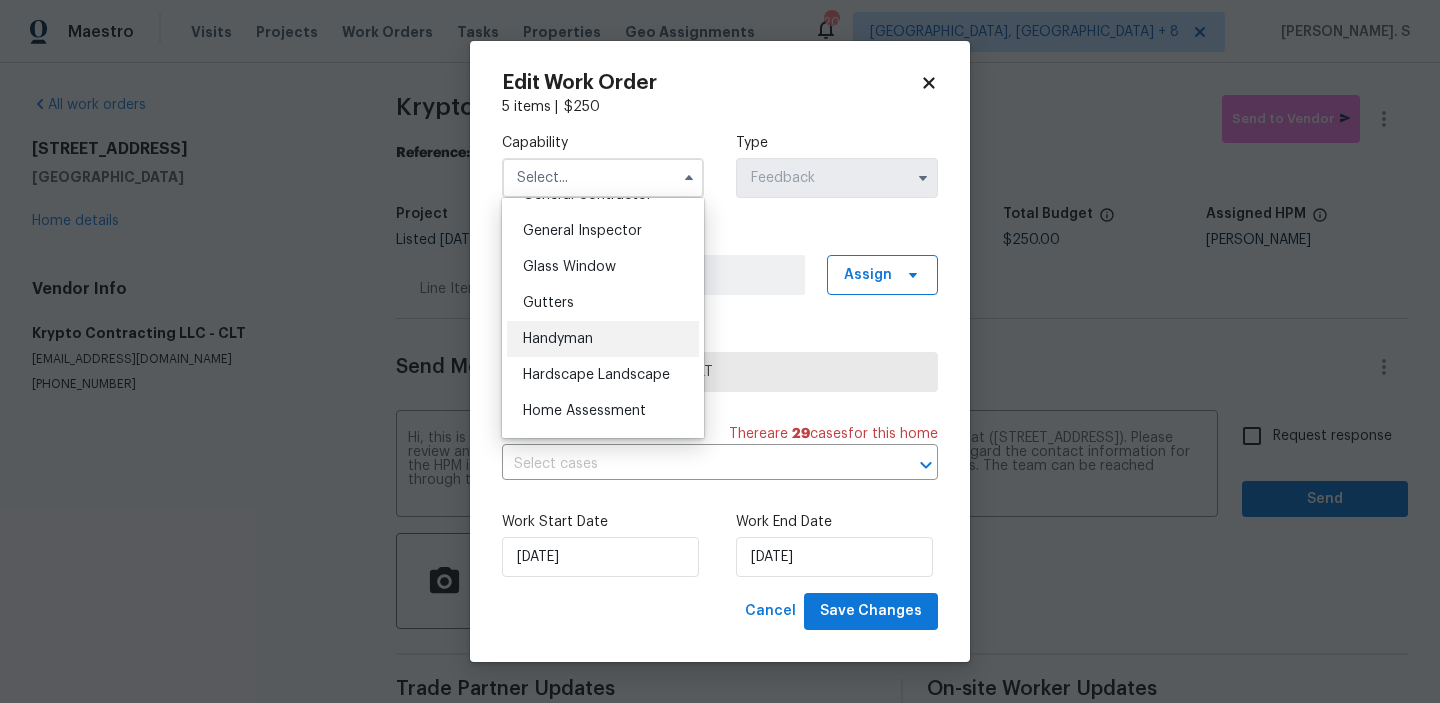 click on "Handyman" at bounding box center [603, 339] 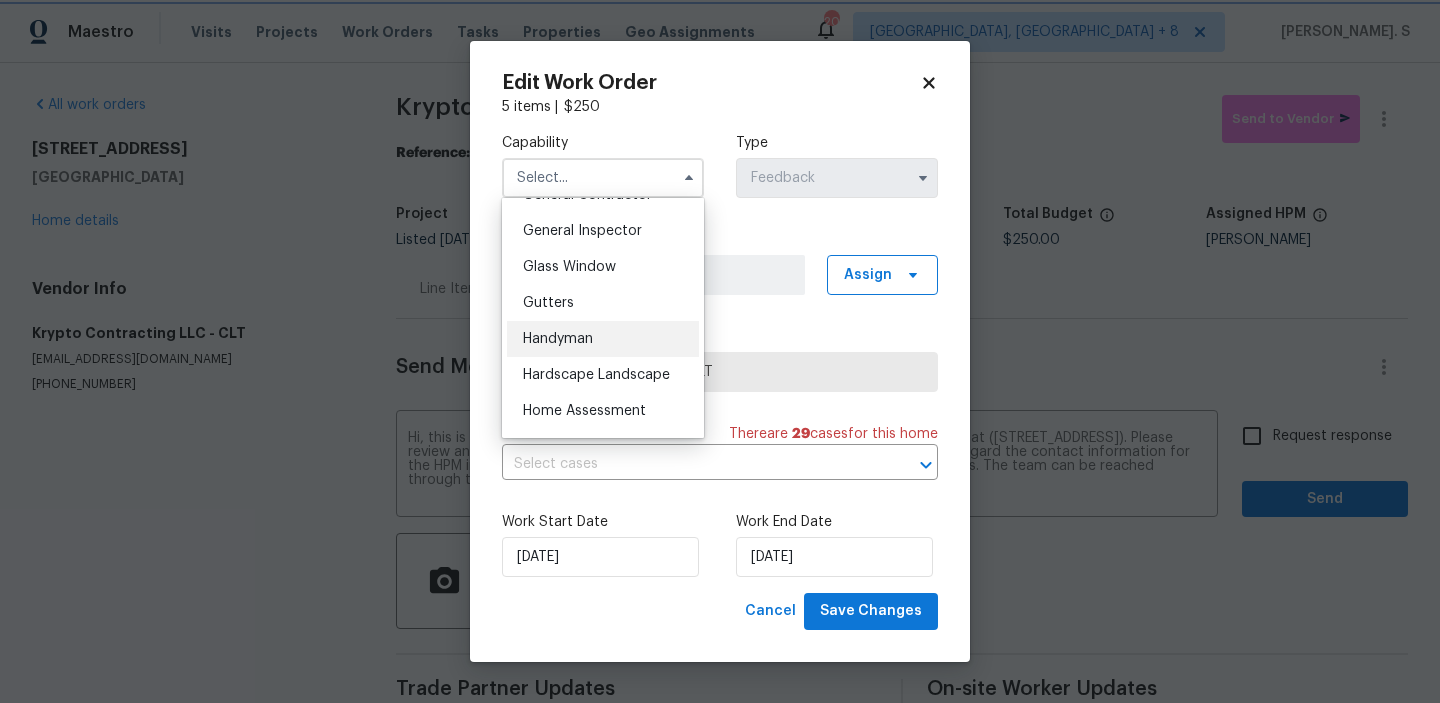 type on "Handyman" 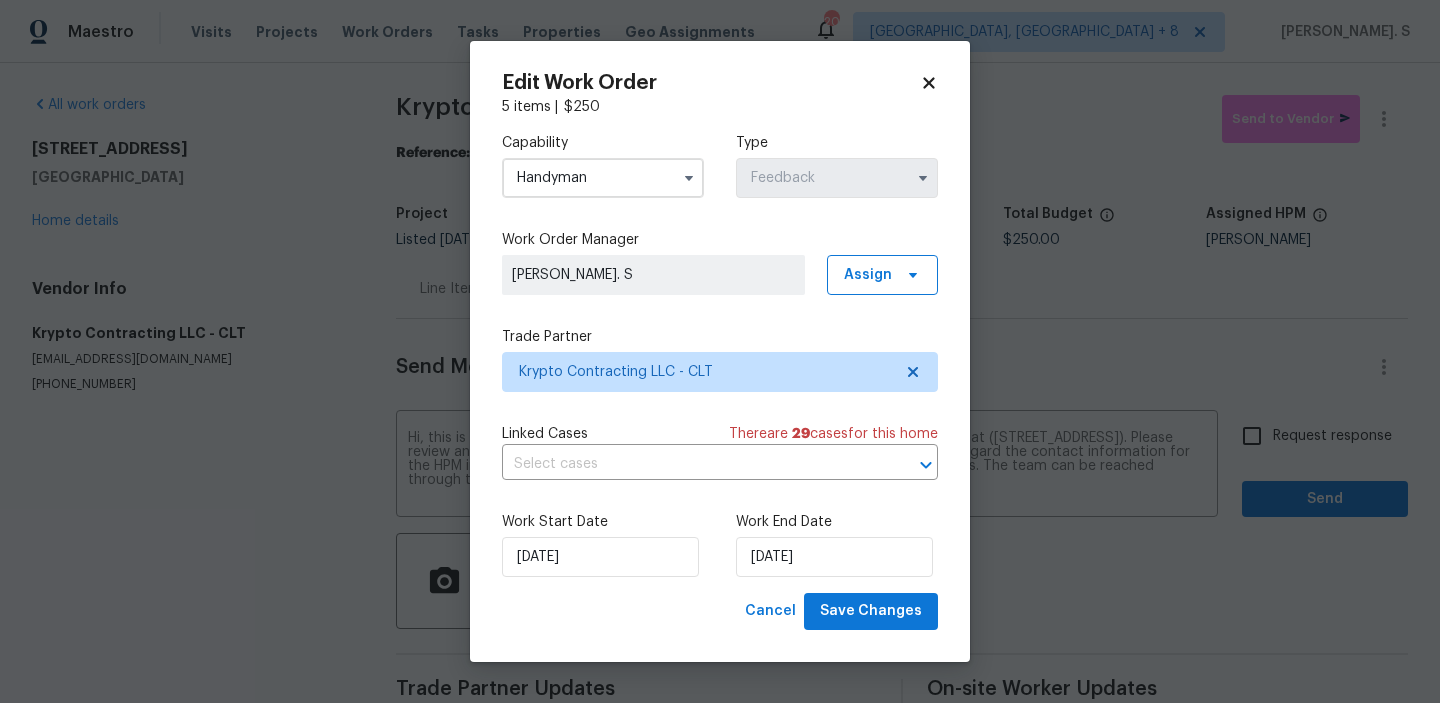 click on "Linked Cases There  are   29  case s  for this home   ​" at bounding box center [720, 452] 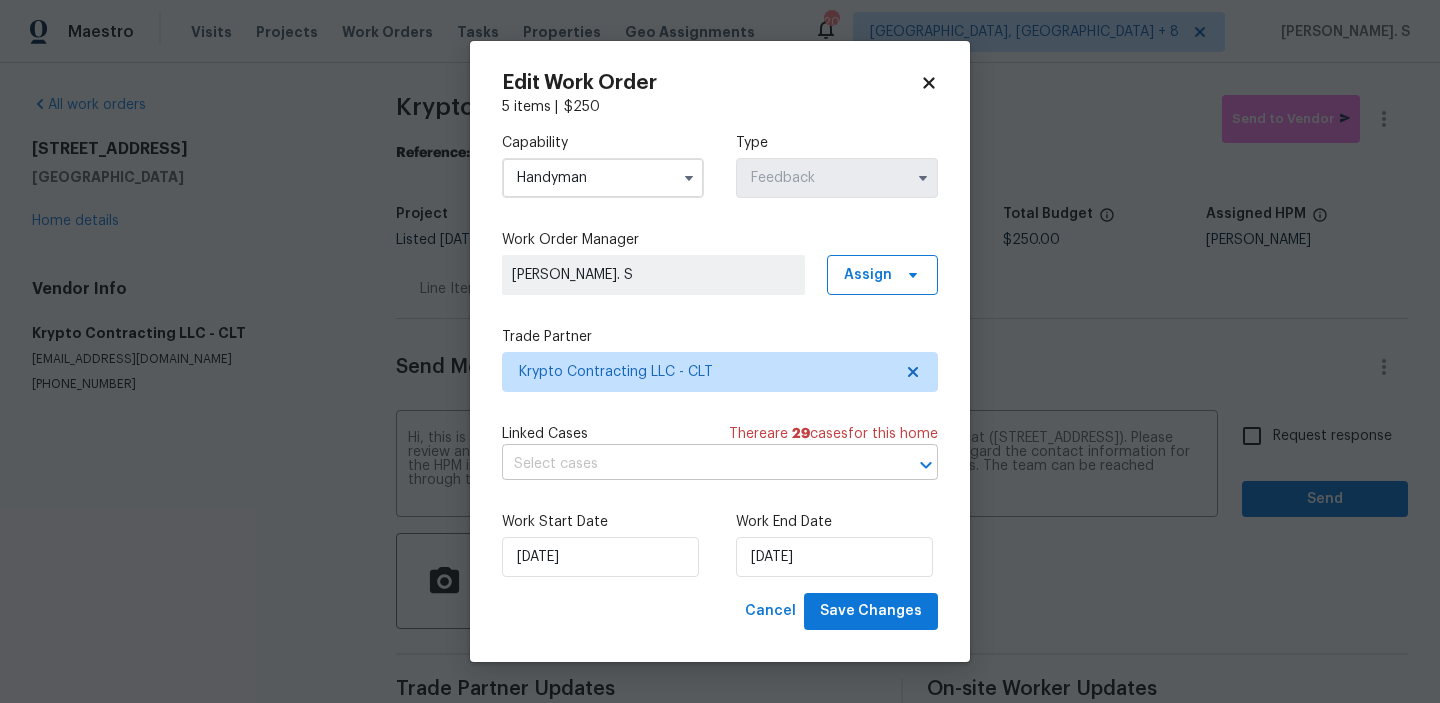click at bounding box center [692, 464] 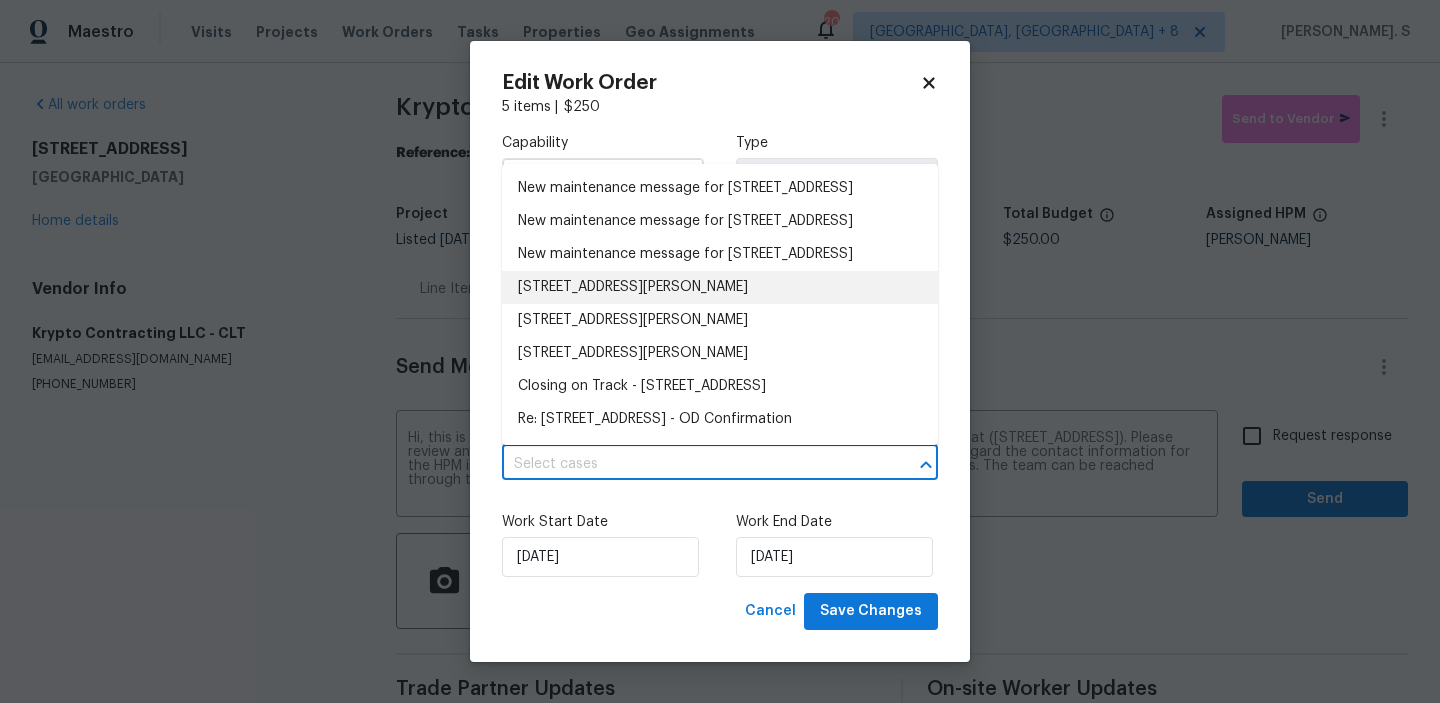 click on "7737 Batavia Lane Phase II Docs COE 4/28" at bounding box center [720, 287] 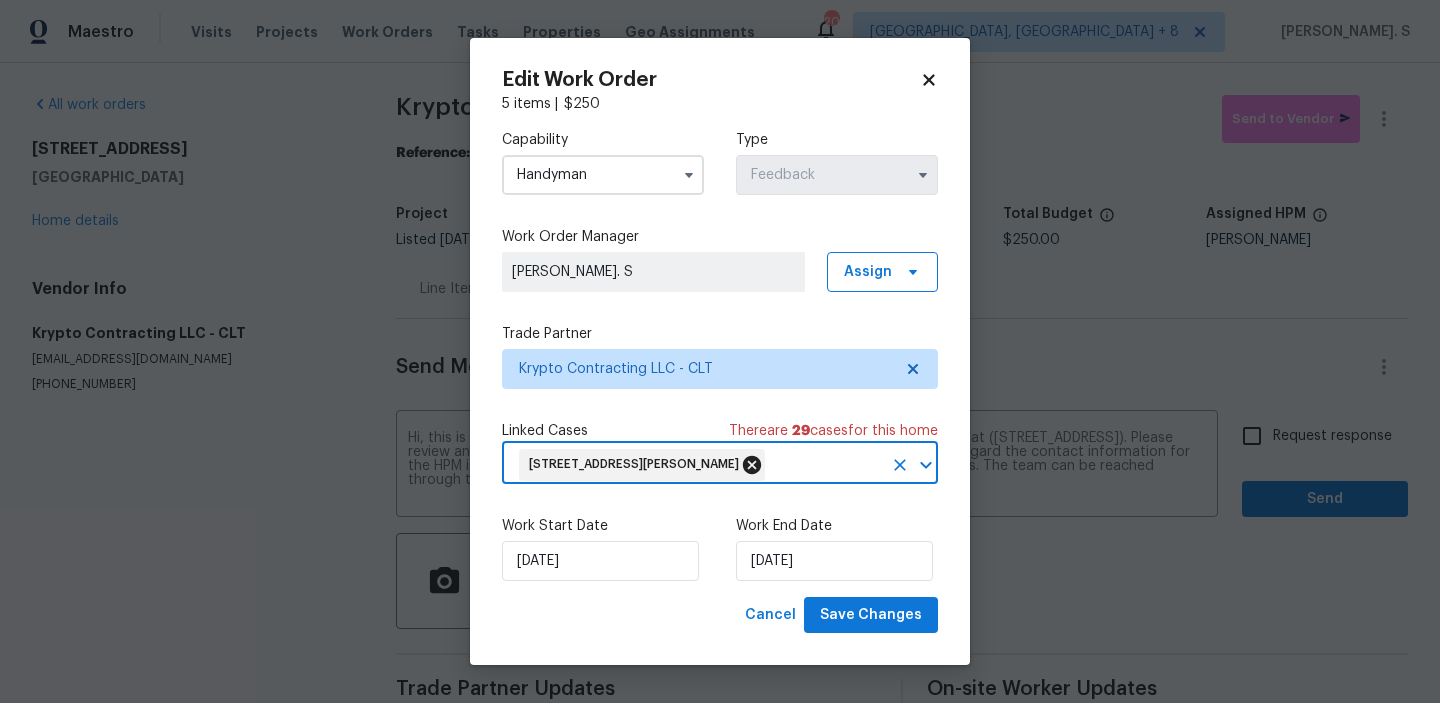 click 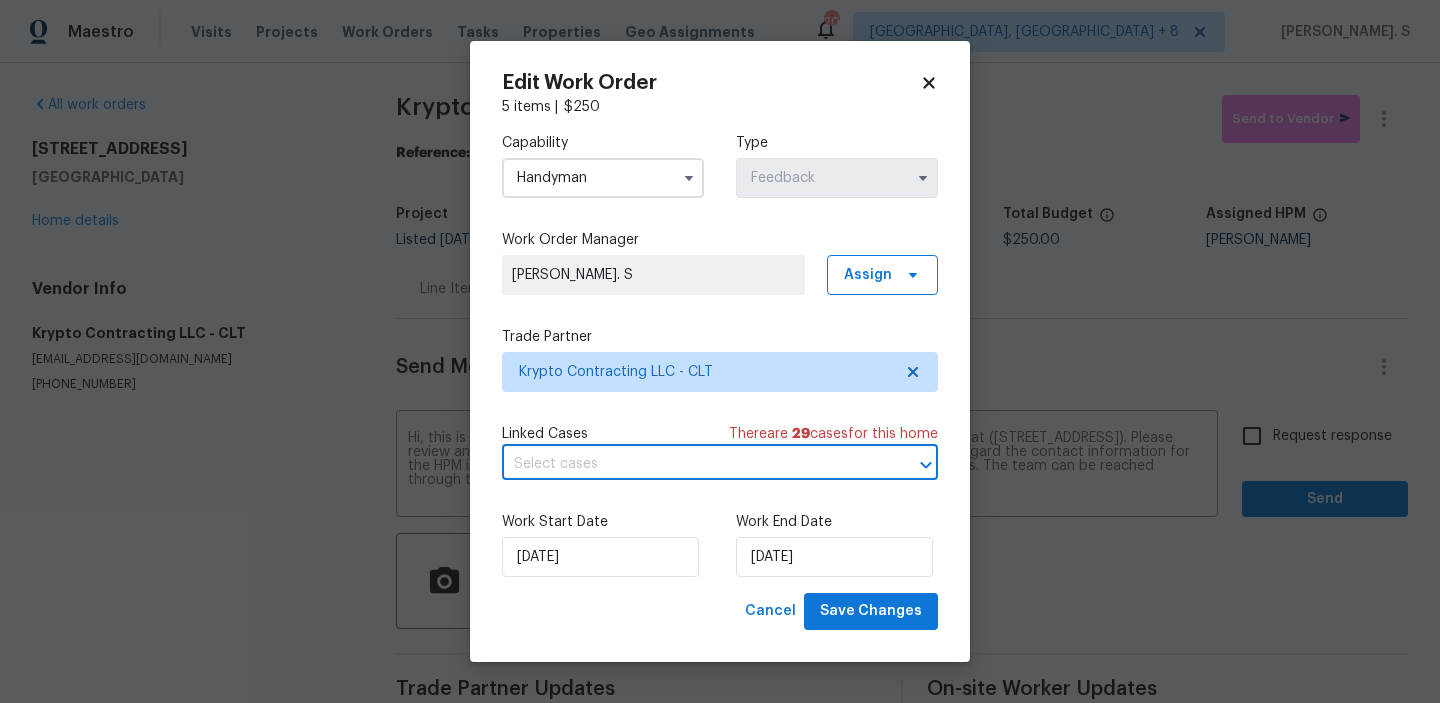 click 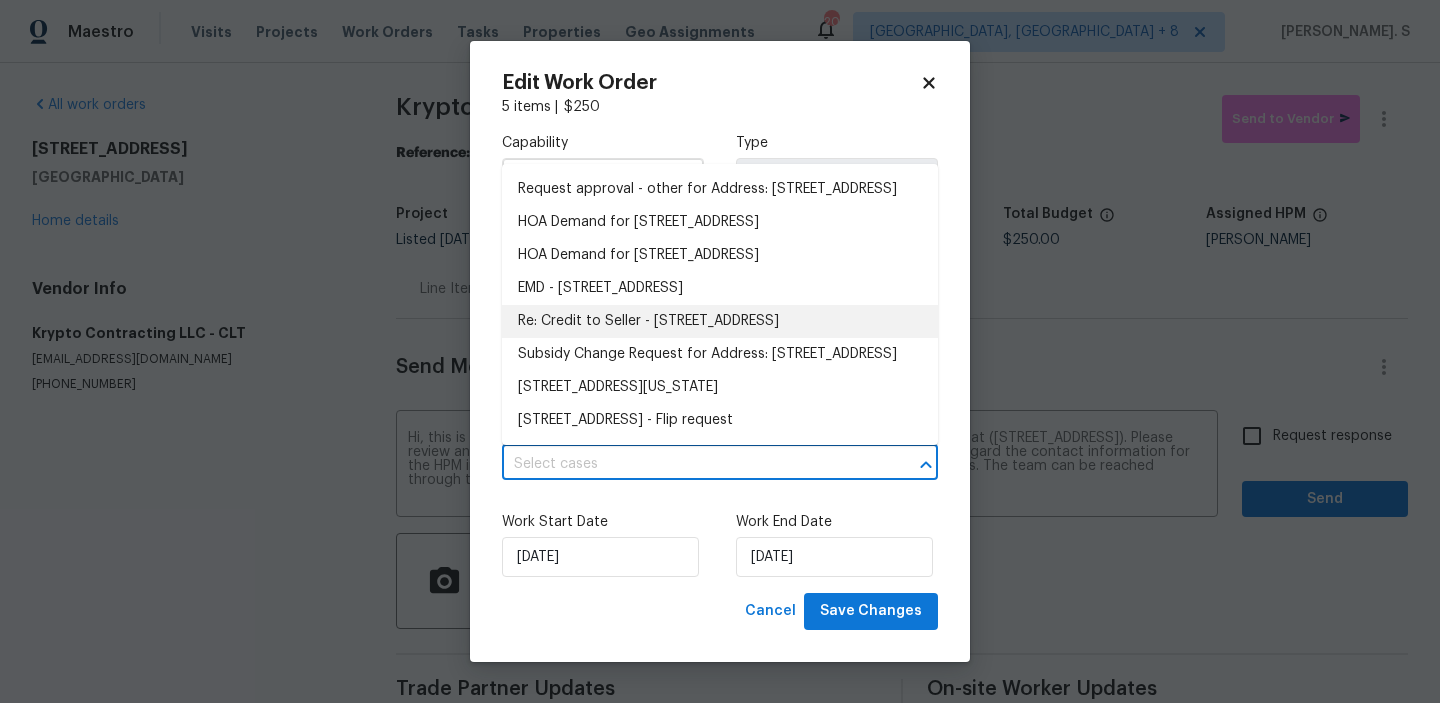 scroll, scrollTop: 818, scrollLeft: 0, axis: vertical 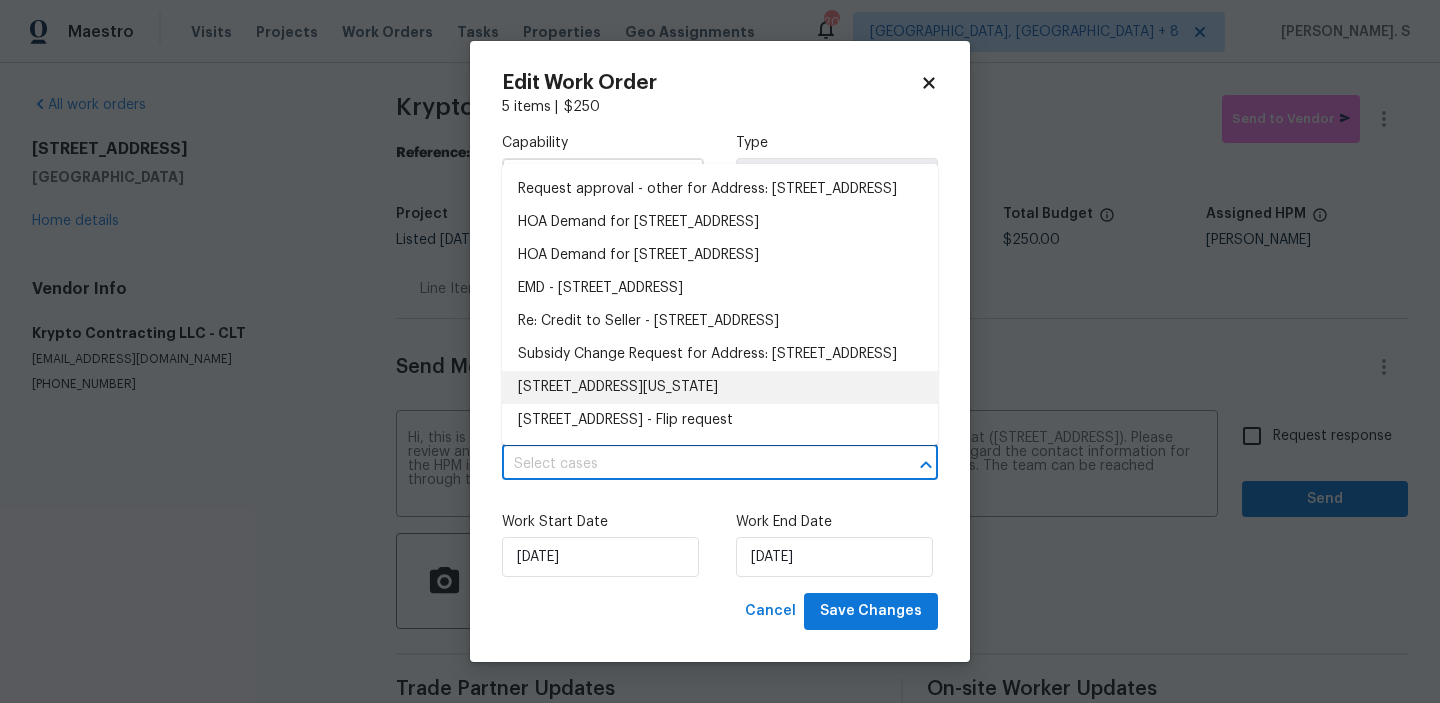 click on "7737 BATAVIA LN, CHARLOTTE, North Carolina, 28213" at bounding box center (720, 387) 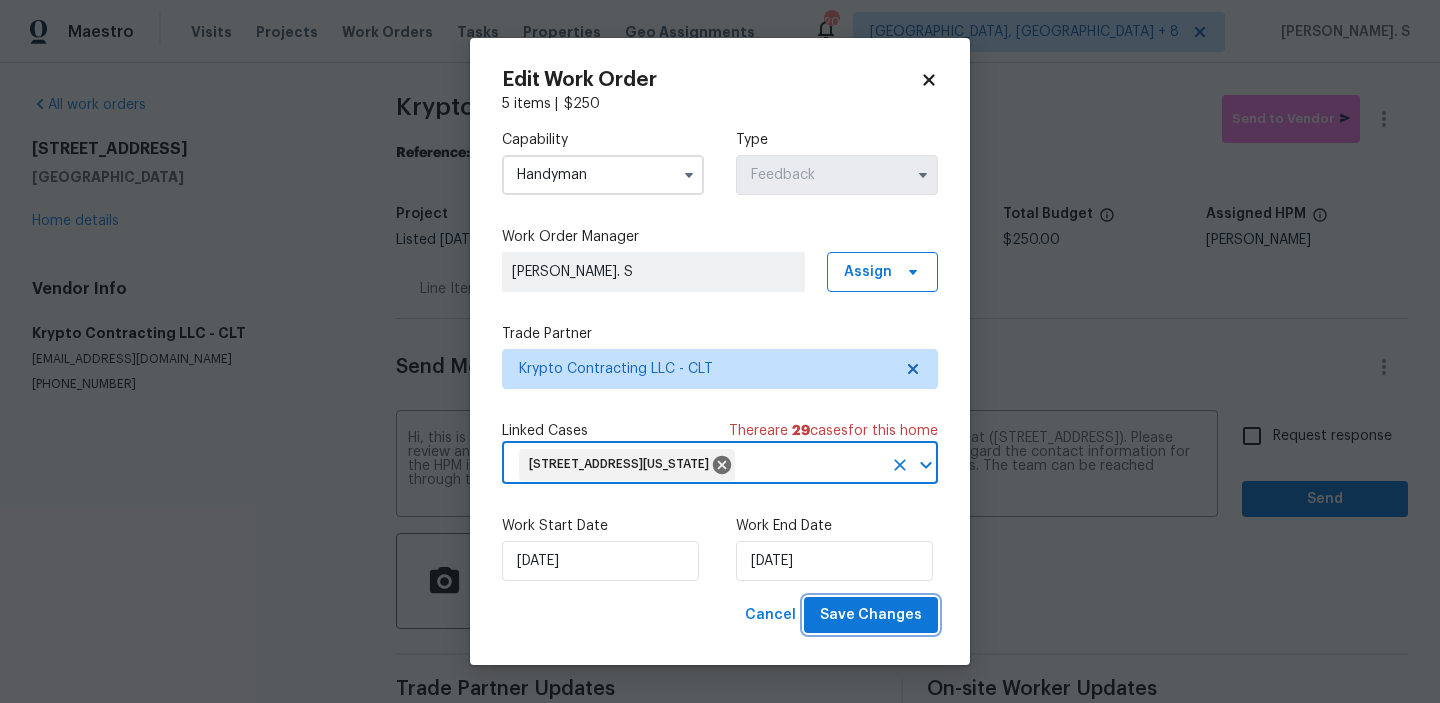 click on "Save Changes" at bounding box center [871, 615] 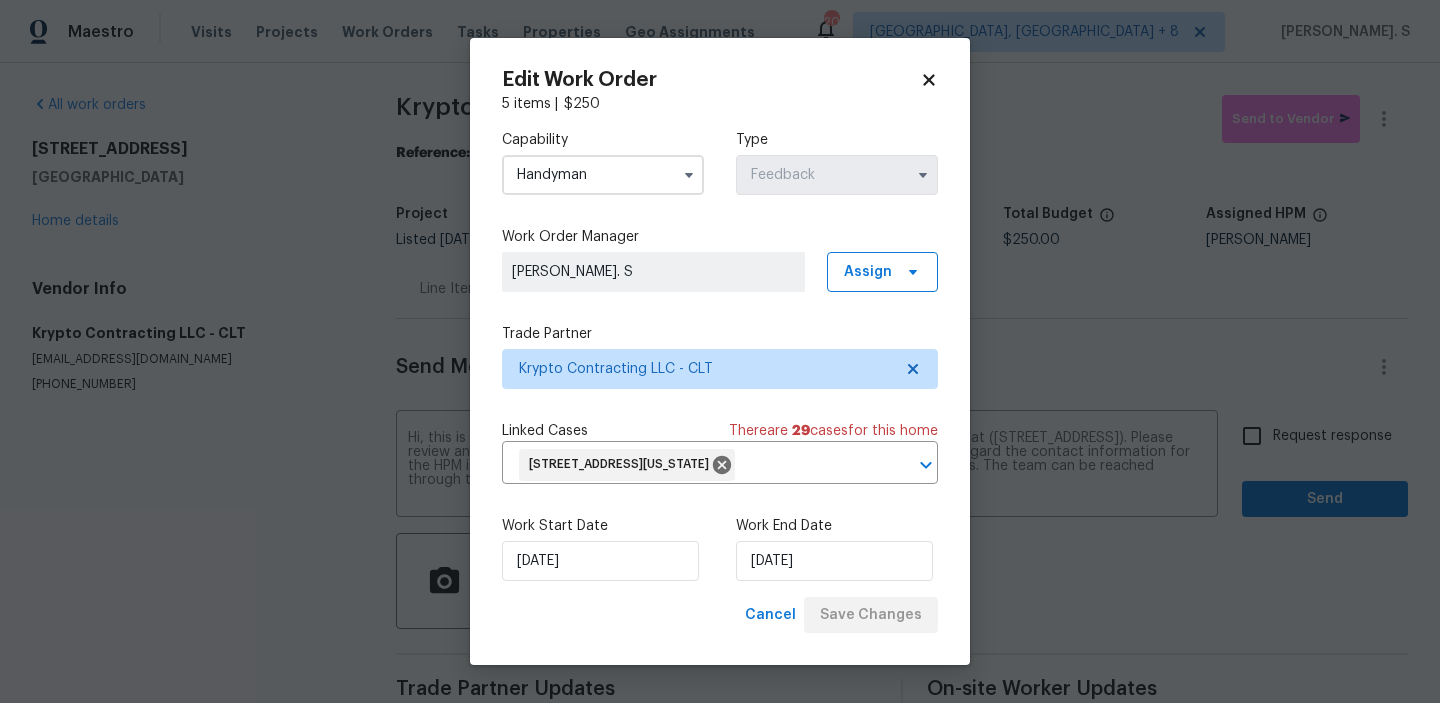click on "Maestro Visits Projects Work Orders Tasks Properties Geo Assignments 209 Albuquerque, NM + 8 Glory Joyce. S All work orders 7737 Batavia Ln Charlotte, NC 28213 Home details Vendor Info Krypto Contracting LLC - CLT kryptocontracting@gmail.com (704) 606-8010 Krypto Contracting LLC - CLT Draft Send to Vendor   Reference:   69B4A3AFEDMCY-de9661b8f Project Listed   7/9/2025  -  7/16/2025 Work Order Timeline 7/11/2025  -  7/14/2025 Approved Budget $0.00 Total Budget $250.00 Assigned HPM Jason Bouque Line Items Progress Updates Attachments Invoices Send Message to Trade partner only Trade partner only ​ Hi, this is Glory with Opendoor. I’m confirming you received the WO for the property at (7737 Batavia Ln, Charlotte, NC 28213). Please review and accept the WO within 24 hours and provide a schedule date. Please disregard the contact information for the HPM included in the WO. Our Centralised LWO Team is responsible for Listed WOs. The team can be reached through the portal or by phone at (480) 478-0155.
x ​" at bounding box center (720, 351) 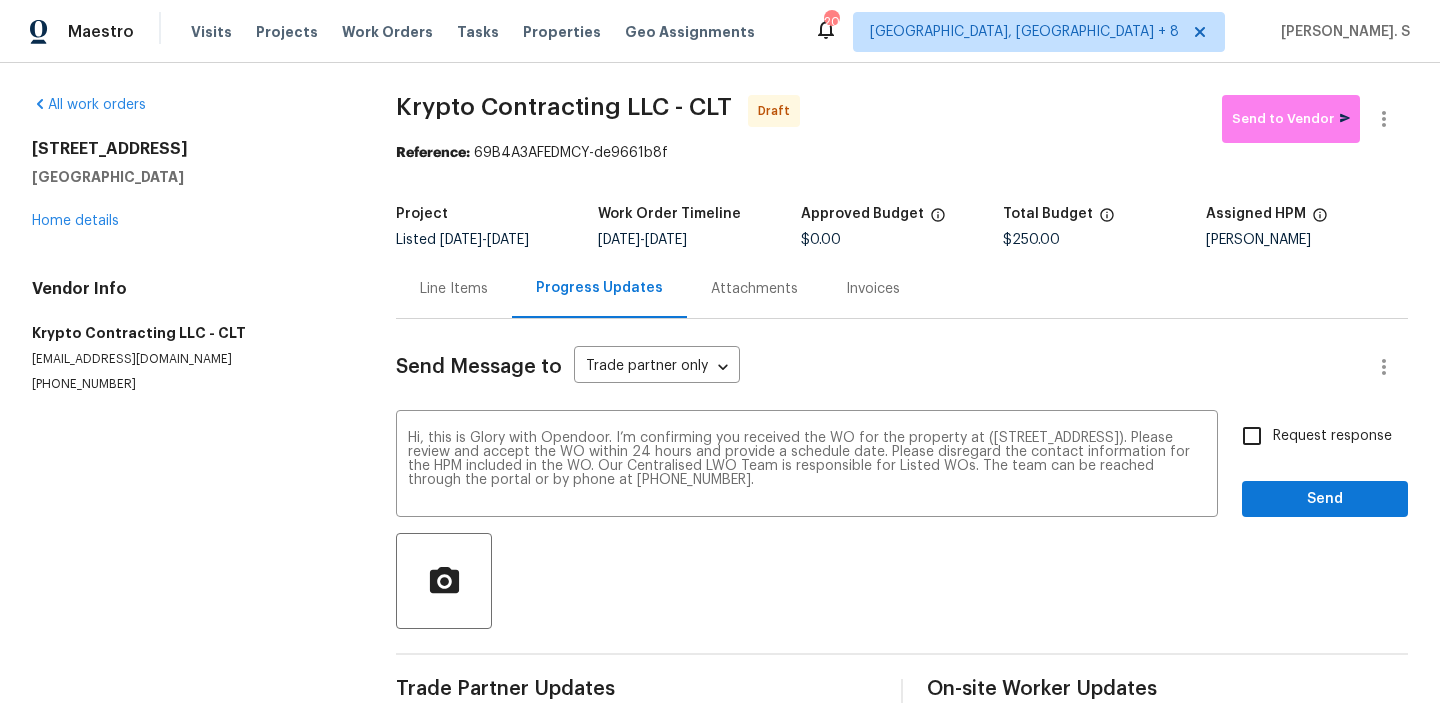 click on "Request response" at bounding box center [1332, 436] 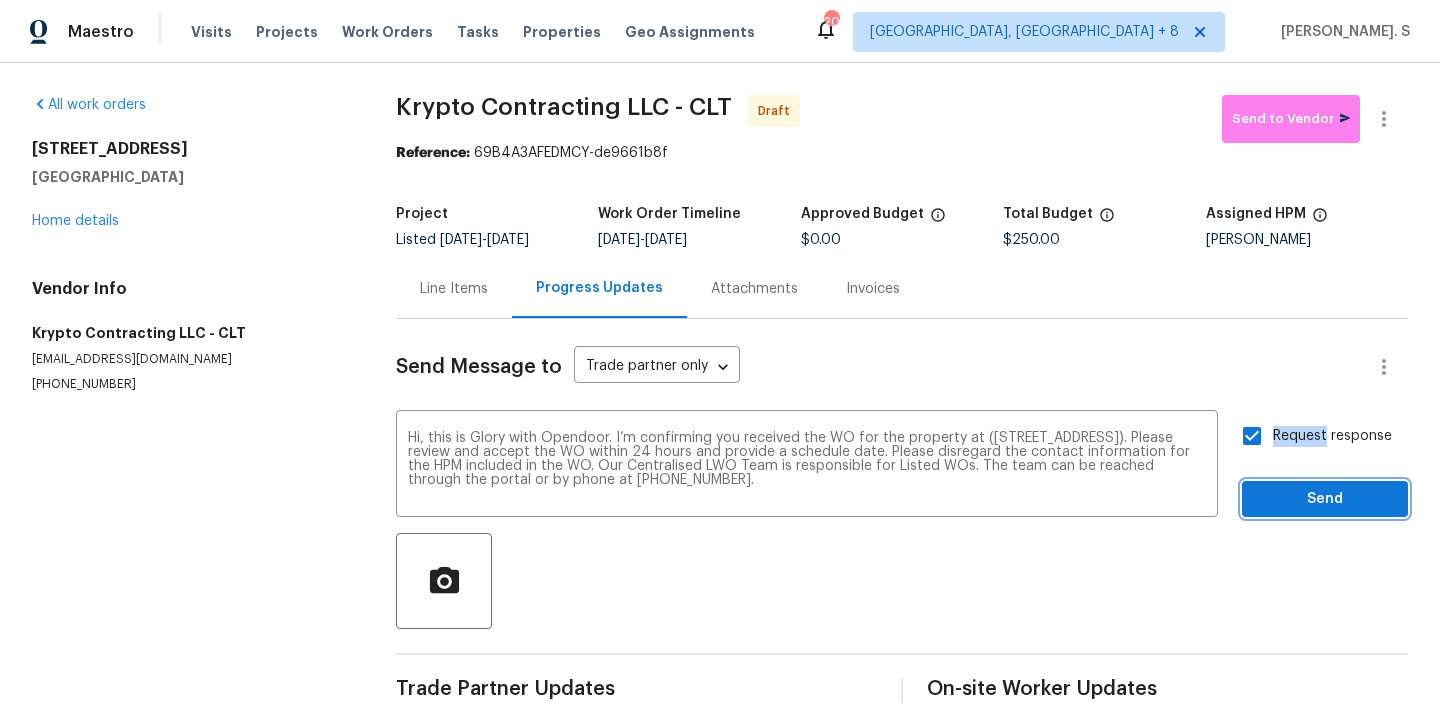 click on "Send" at bounding box center [1325, 499] 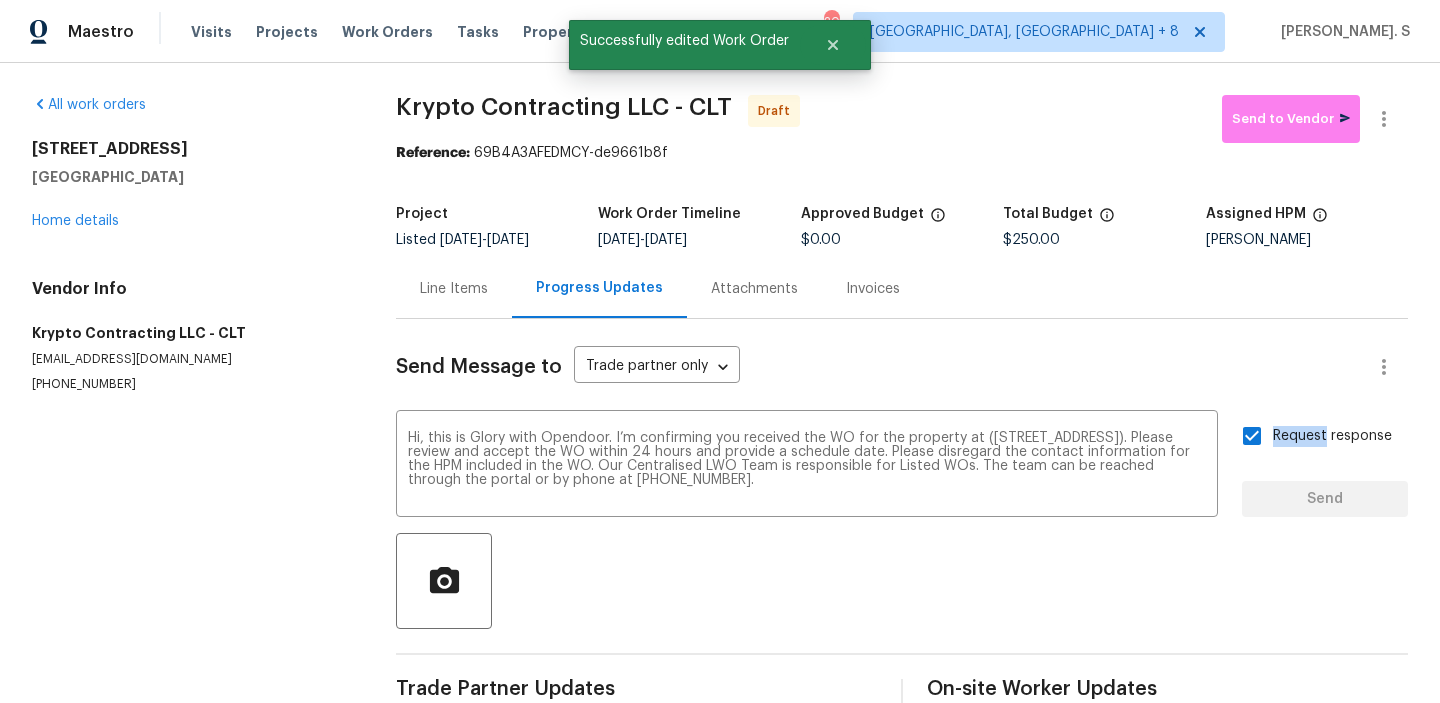 type 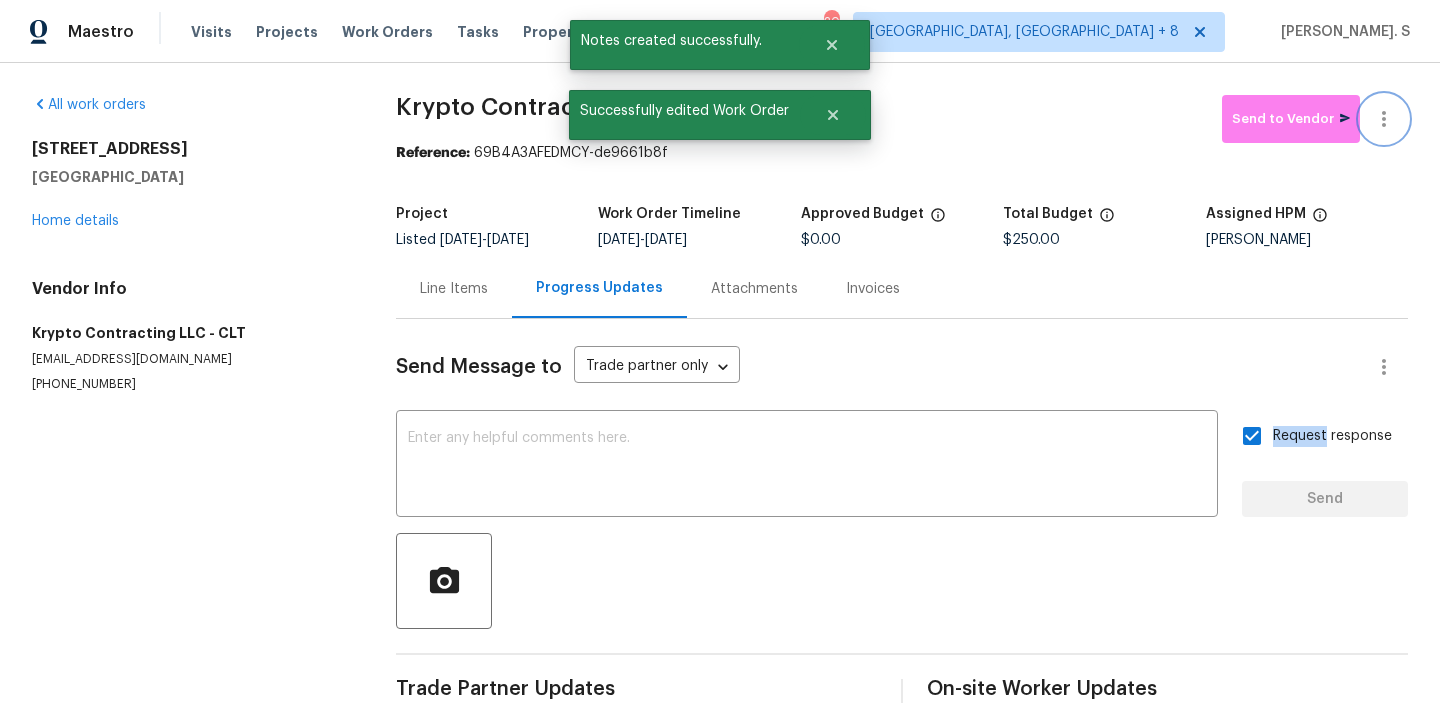 click 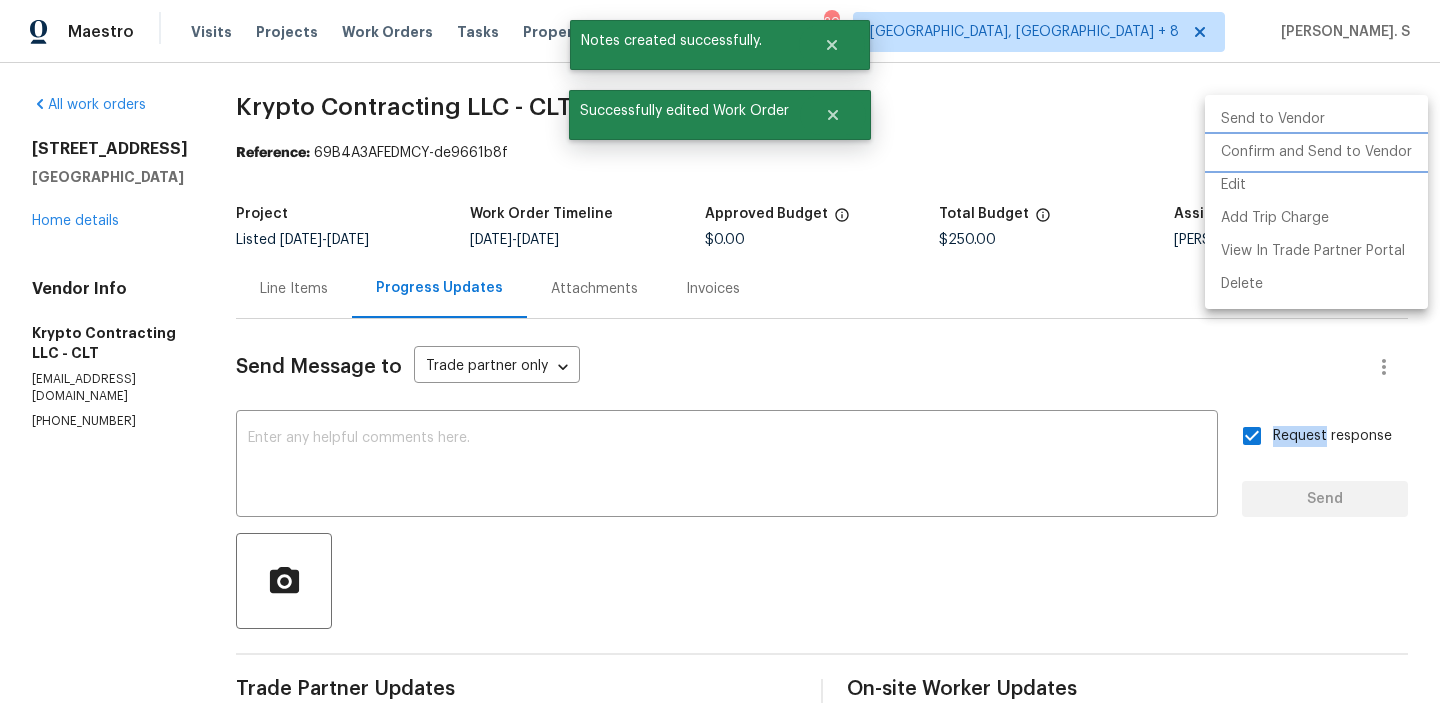 click on "Confirm and Send to Vendor" at bounding box center [1316, 152] 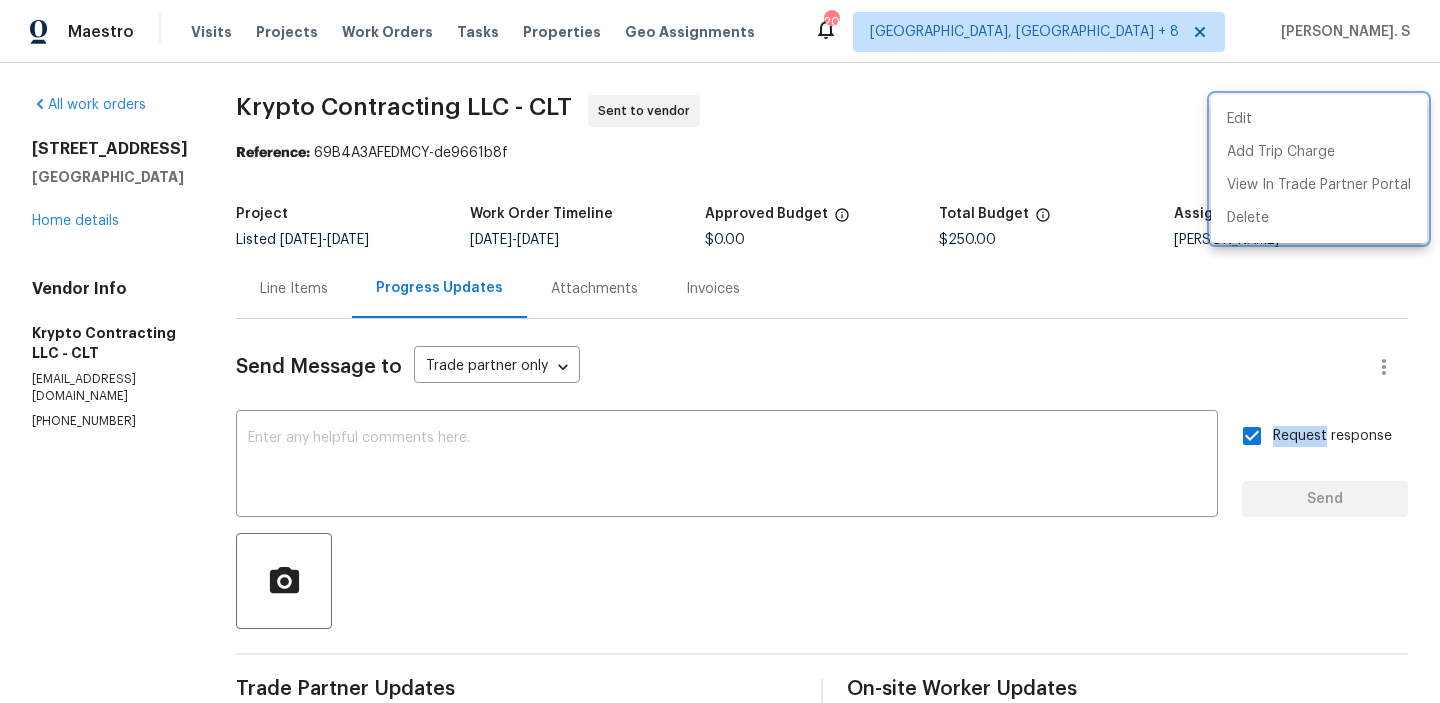 click at bounding box center (720, 351) 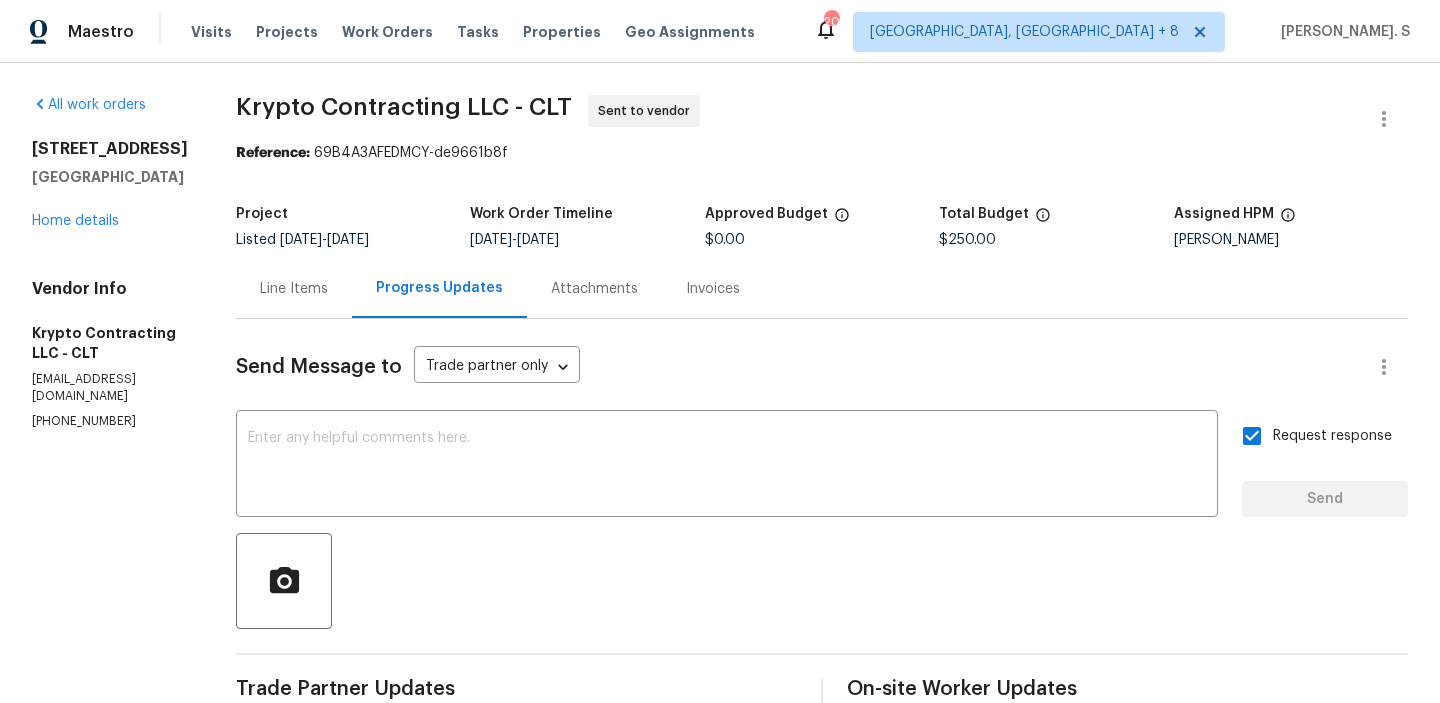 click on "Edit Add Trip Charge View In Trade Partner Portal Delete" at bounding box center (720, 351) 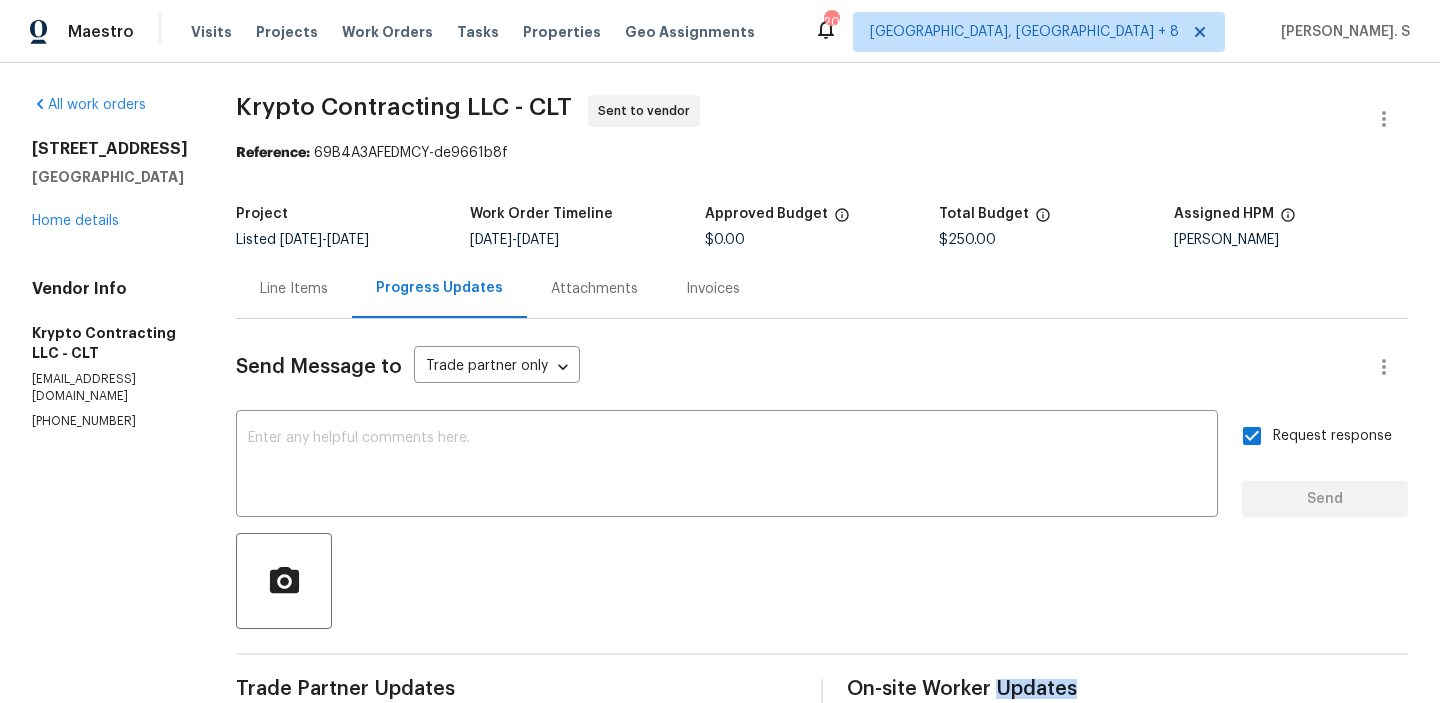 click on "All work orders 7737 Batavia Ln Charlotte, NC 28213 Home details Vendor Info Krypto Contracting LLC - CLT kryptocontracting@gmail.com (704) 606-8010 Krypto Contracting LLC - CLT Sent to vendor Reference:   69B4A3AFEDMCY-de9661b8f Project Listed   7/9/2025  -  7/16/2025 Work Order Timeline 7/11/2025  -  7/14/2025 Approved Budget $0.00 Total Budget $250.00 Assigned HPM Jason Bouque Line Items Progress Updates Attachments Invoices Send Message to Trade partner only Trade partner only ​ x ​ Request response Send Trade Partner Updates Glory Joyce. S 07/11/2025 4:04 PM Hi, this is Glory with Opendoor. I’m confirming you received the WO for the property at (7737 Batavia Ln, Charlotte, NC 28213). Please review and accept the WO within 24 hours and provide a schedule date. Please disregard the contact information for the HPM included in the WO. Our Centralised LWO Team is responsible for Listed WOs. The team can be reached through the portal or by phone at (480) 478-0155. On-site Worker Updates" at bounding box center (720, 482) 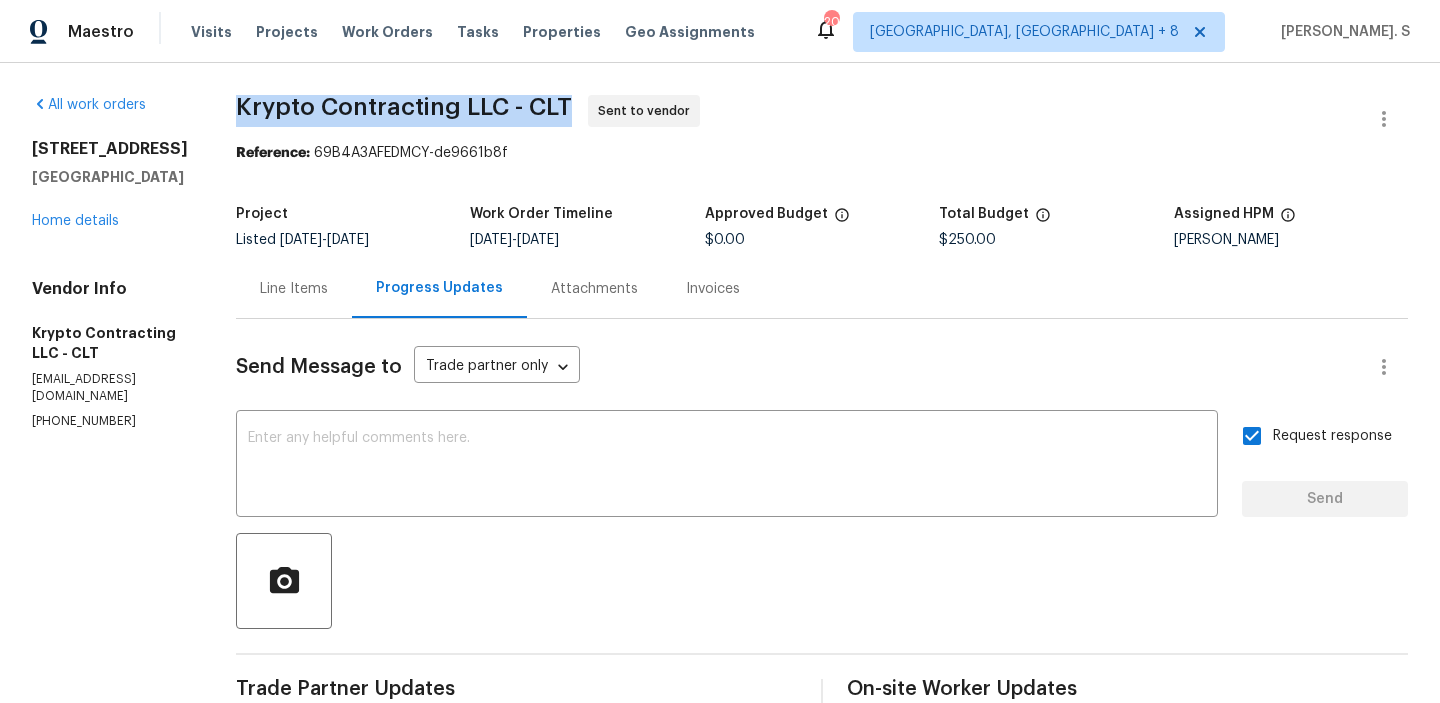 copy on "Krypto Contracting LLC - CLT" 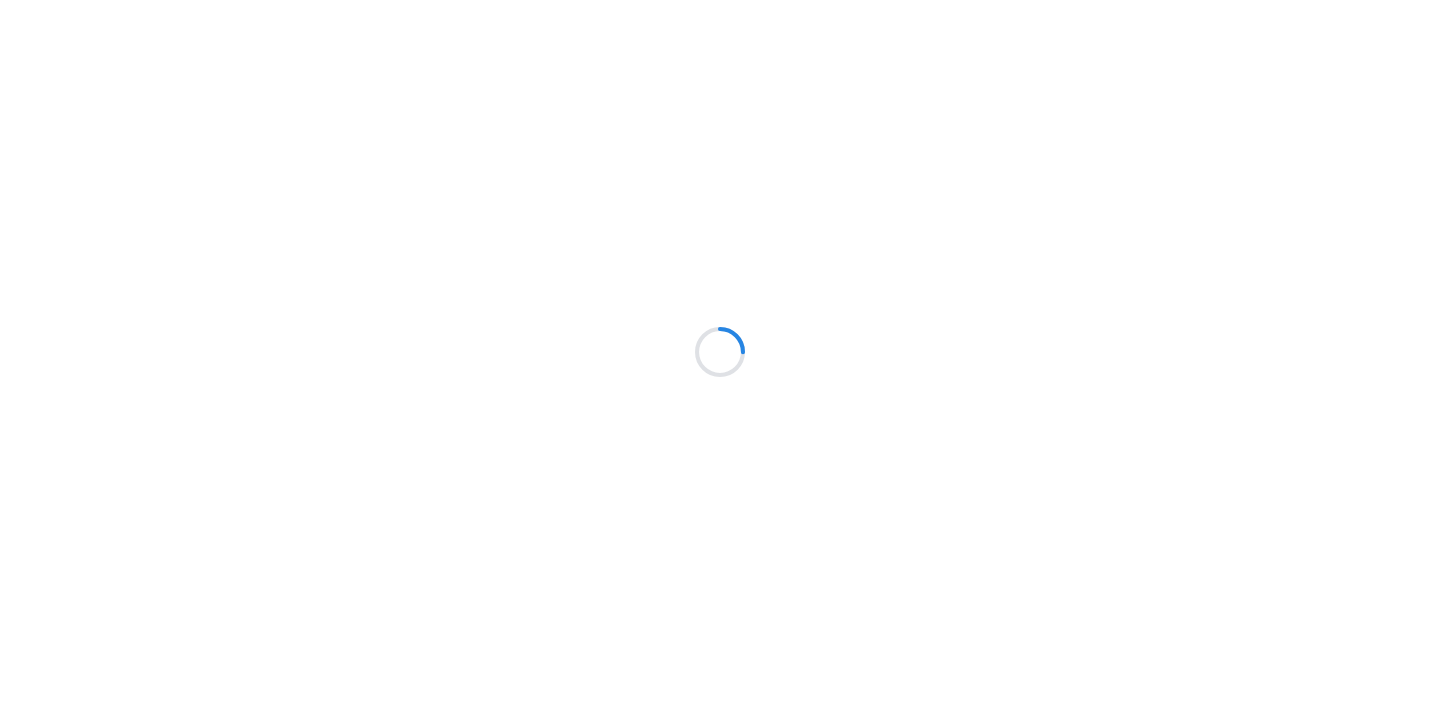 scroll, scrollTop: 0, scrollLeft: 0, axis: both 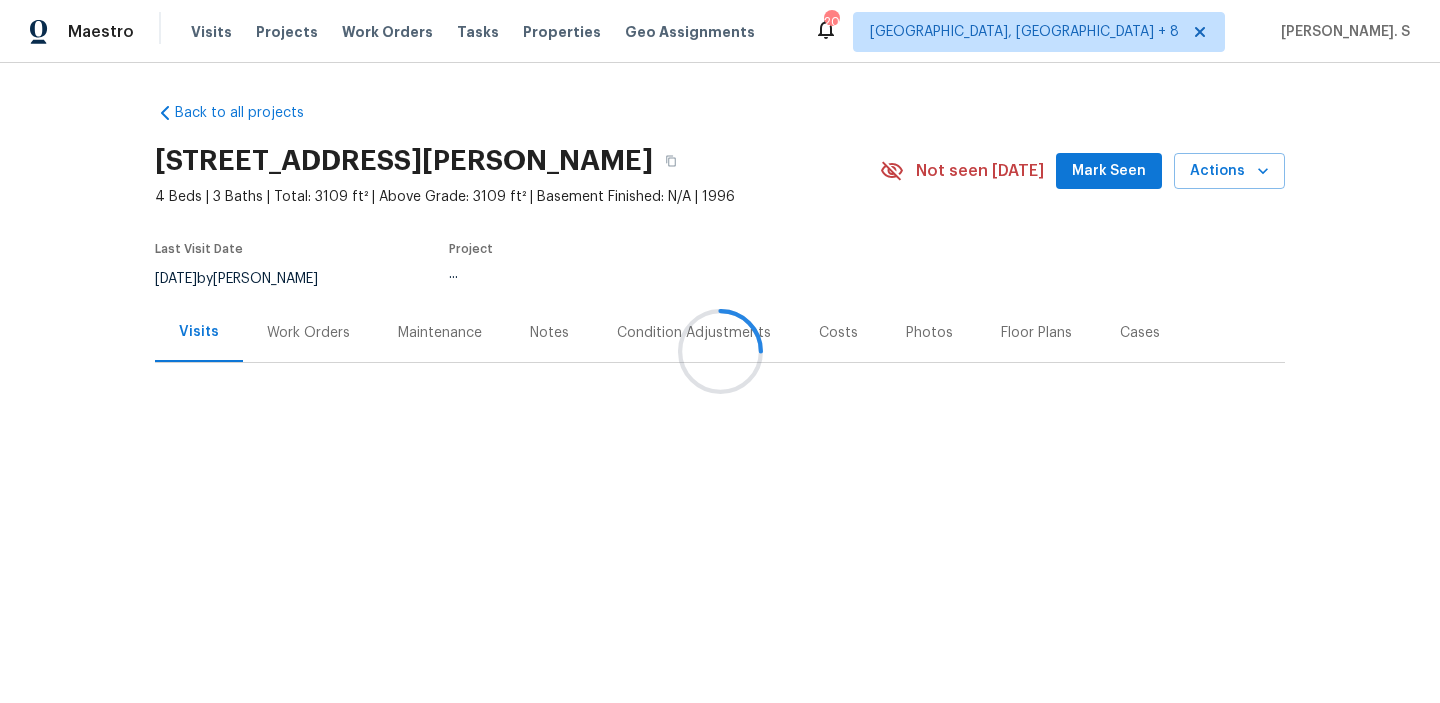 click on "Work Orders" at bounding box center [308, 333] 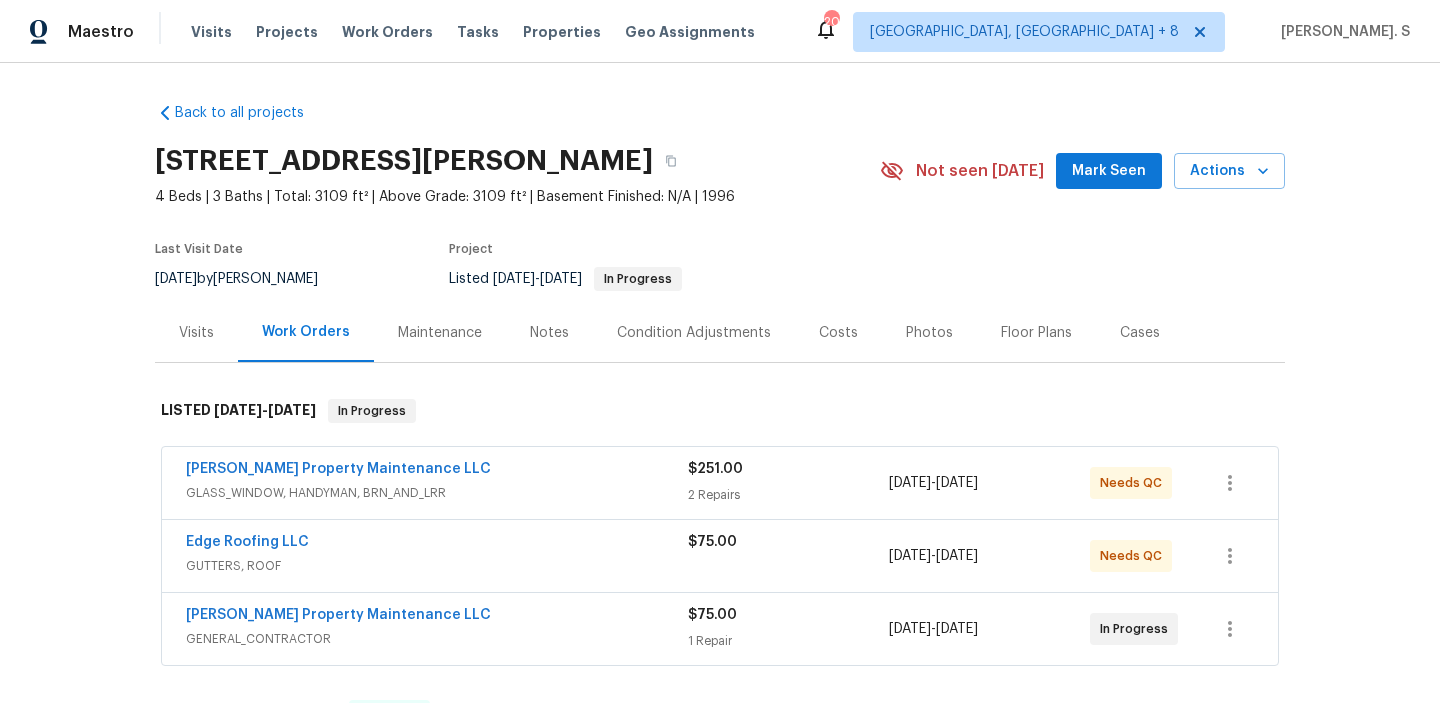 scroll, scrollTop: 34, scrollLeft: 0, axis: vertical 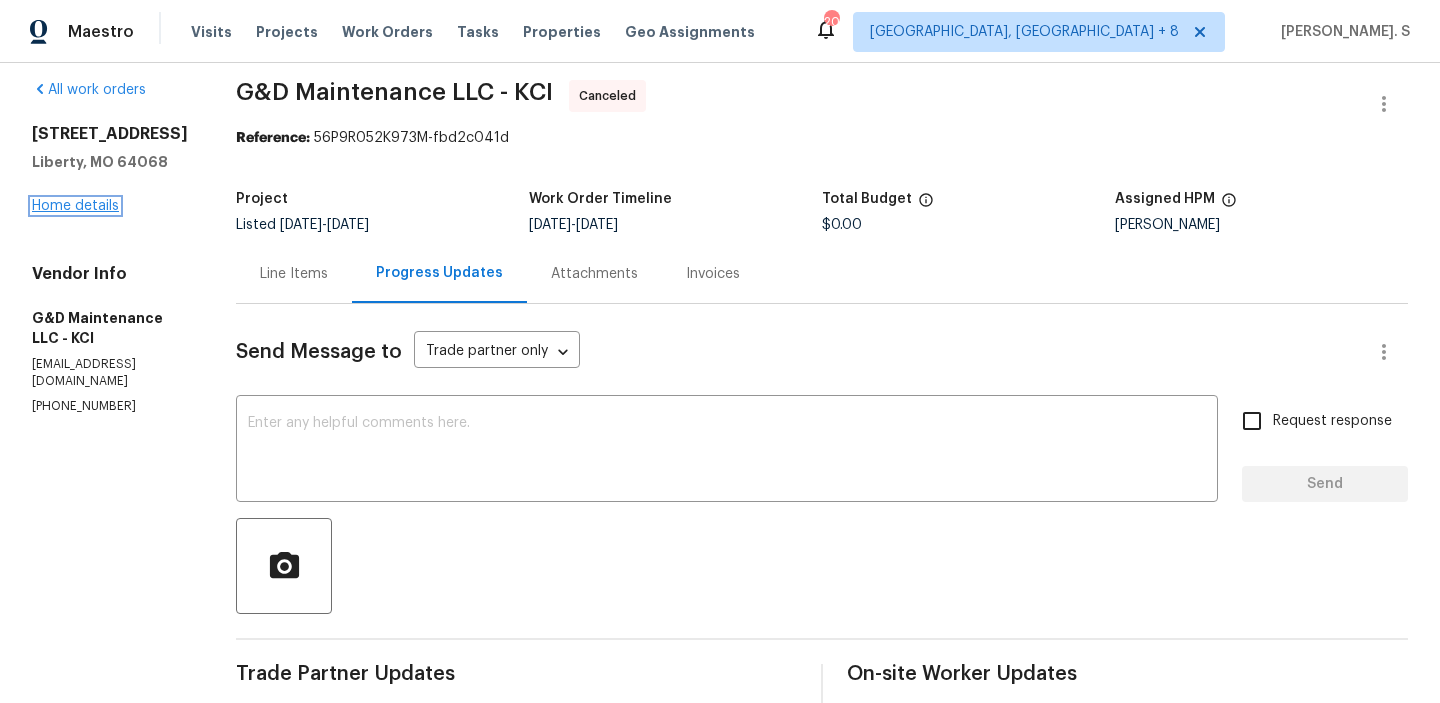 click on "Home details" at bounding box center (75, 206) 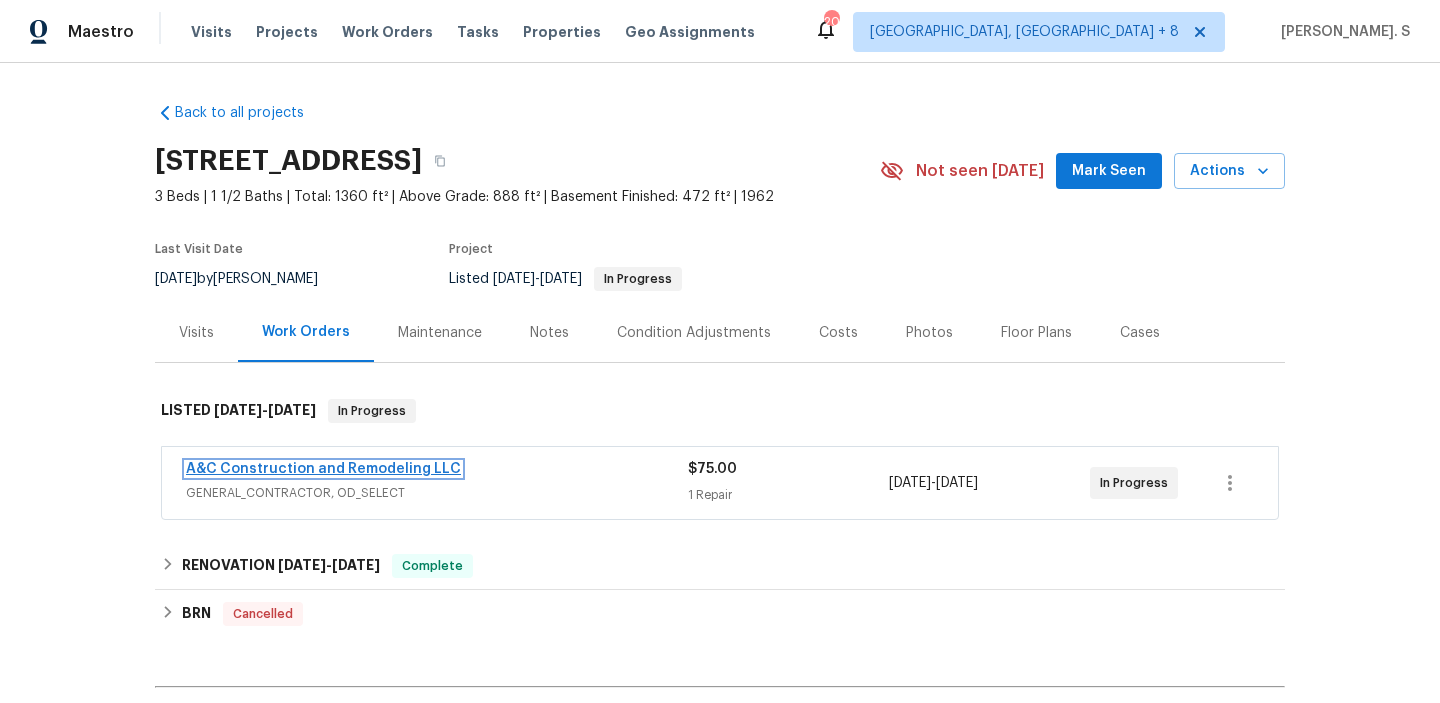 click on "A&C Construction and Remodeling LLC" at bounding box center [323, 469] 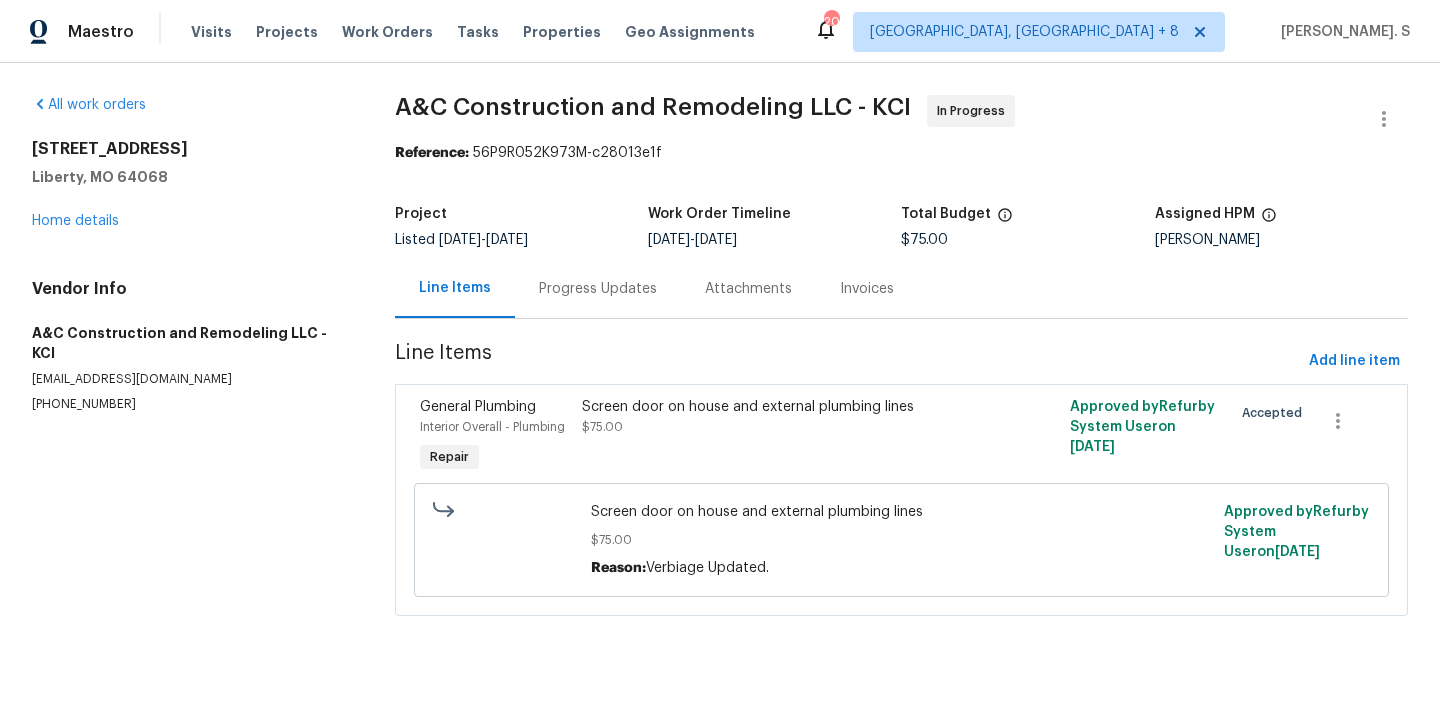 click on "Listed   7/11/2025  -  7/14/2025" at bounding box center [521, 240] 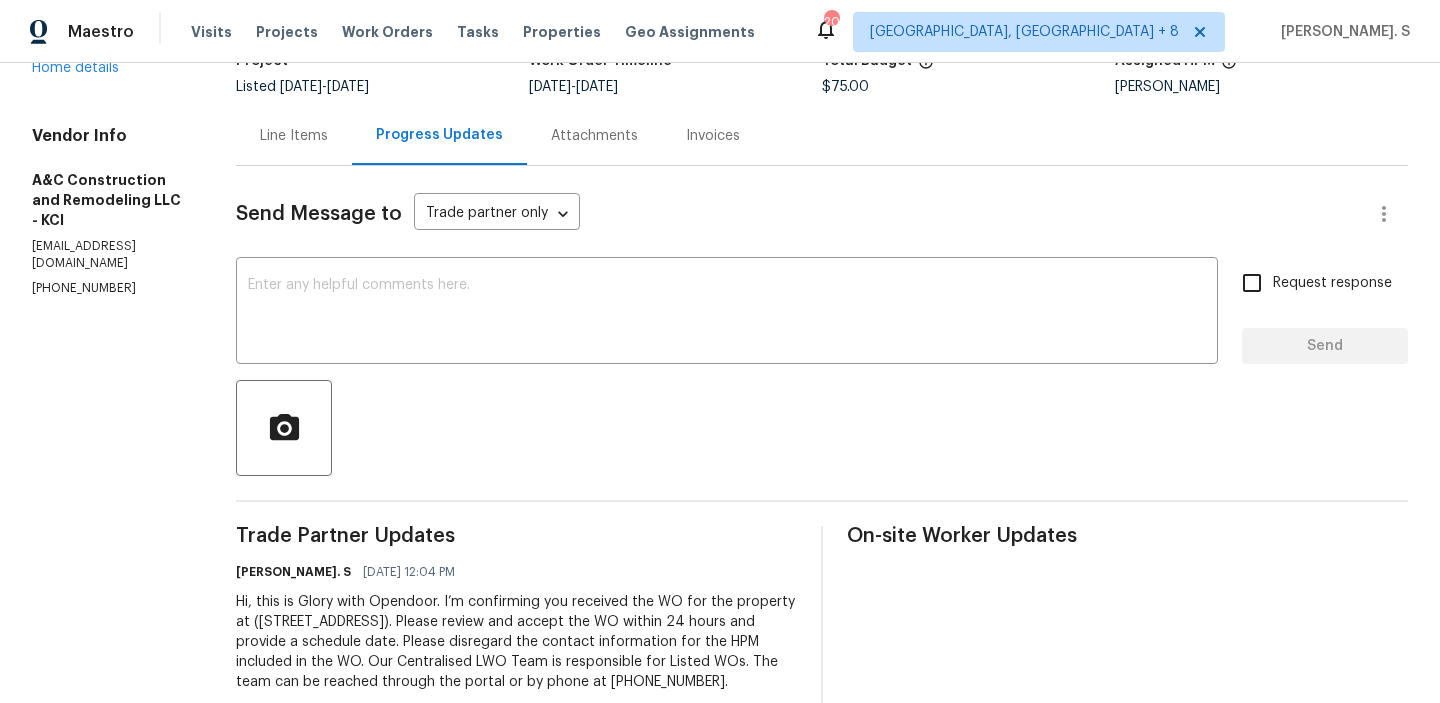 scroll, scrollTop: 201, scrollLeft: 0, axis: vertical 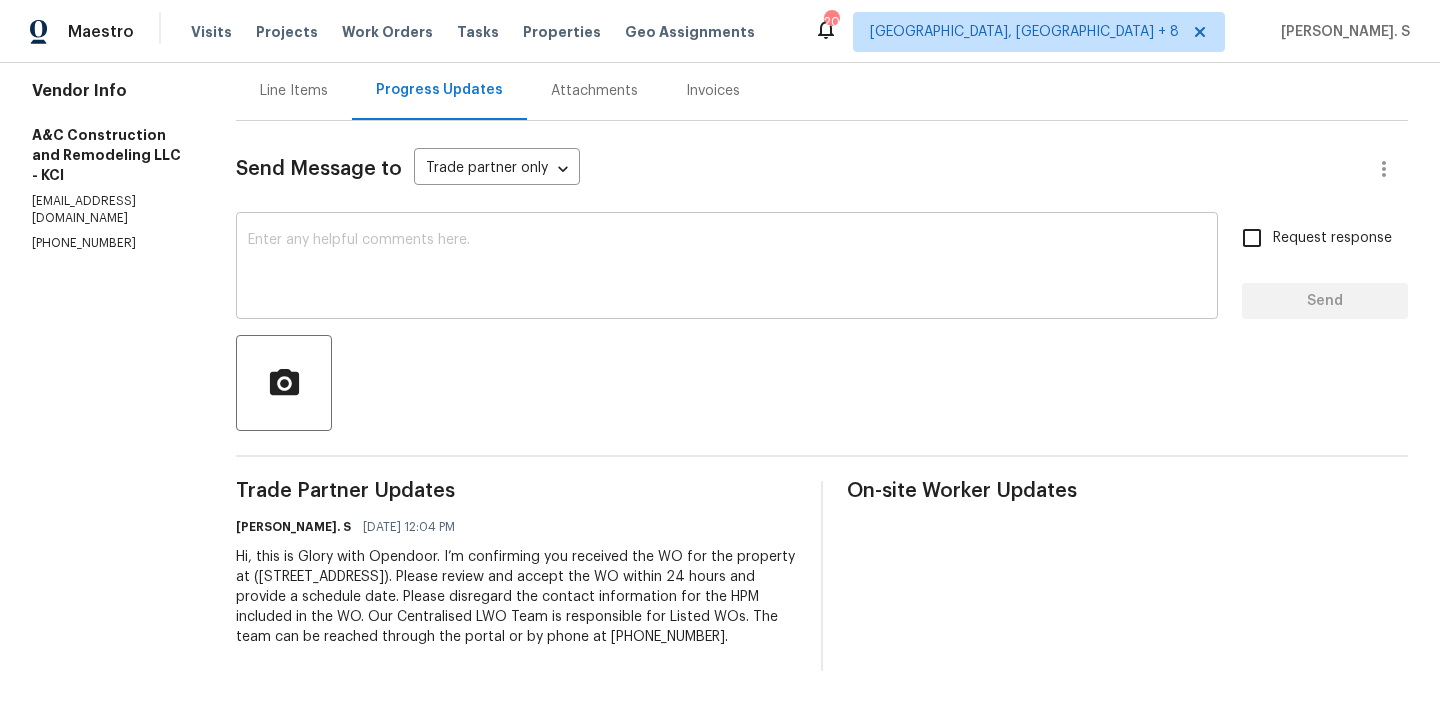 click at bounding box center (727, 268) 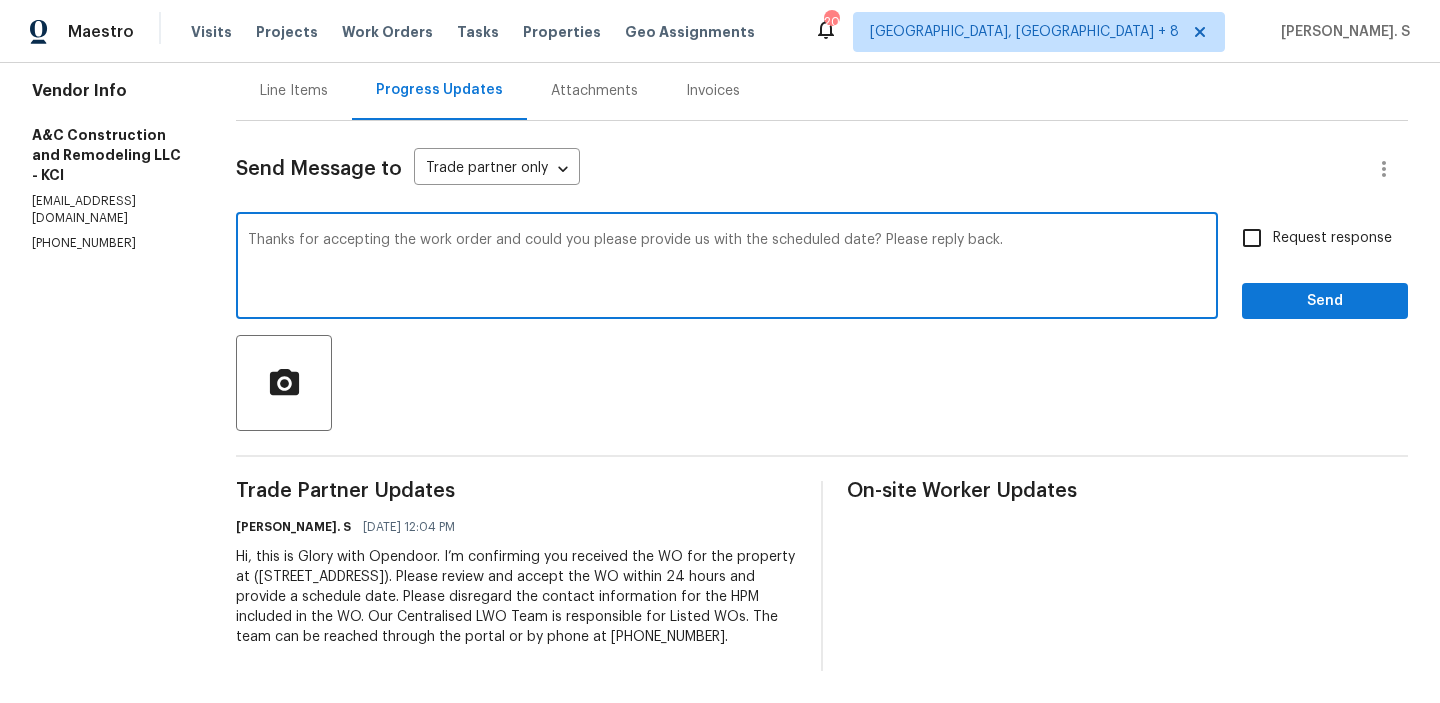type on "Thanks for accepting the work order and could you please provide us with the scheduled date? Please reply back." 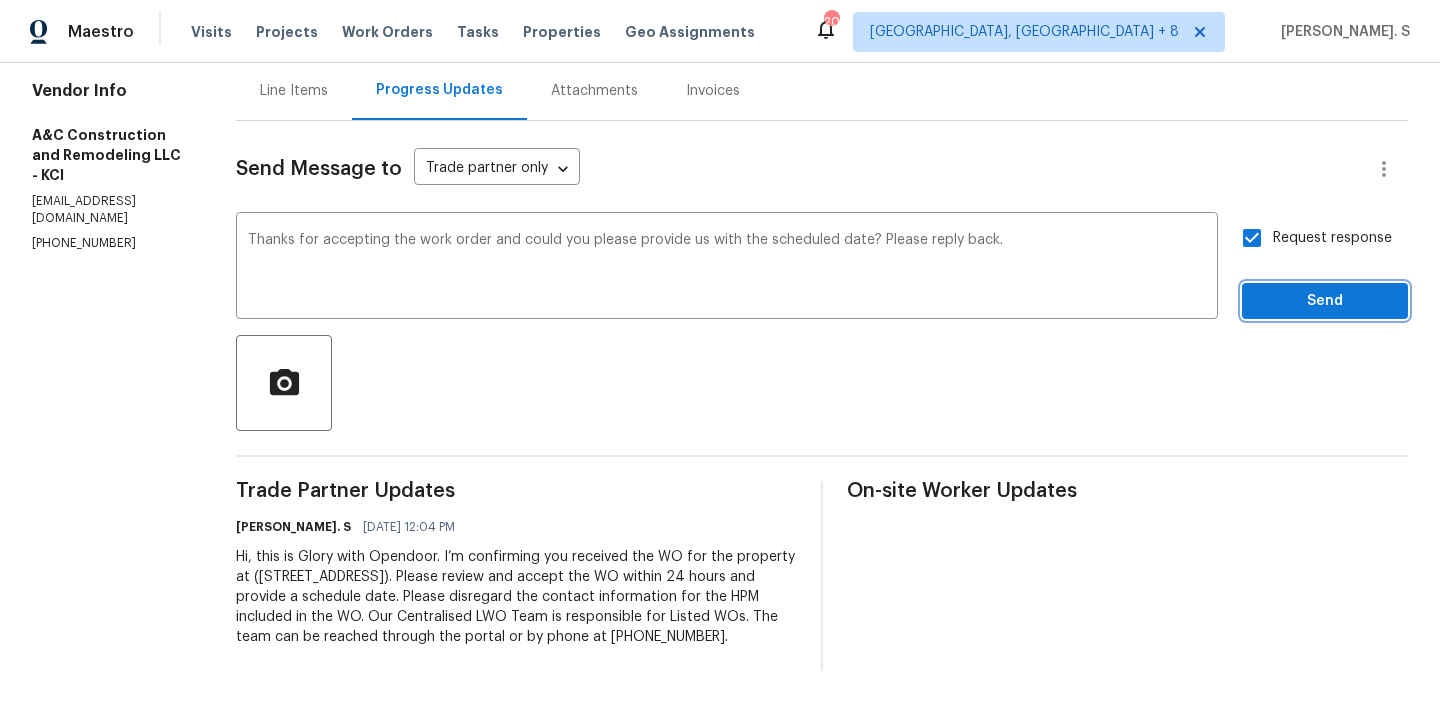 click on "Send" at bounding box center [1325, 301] 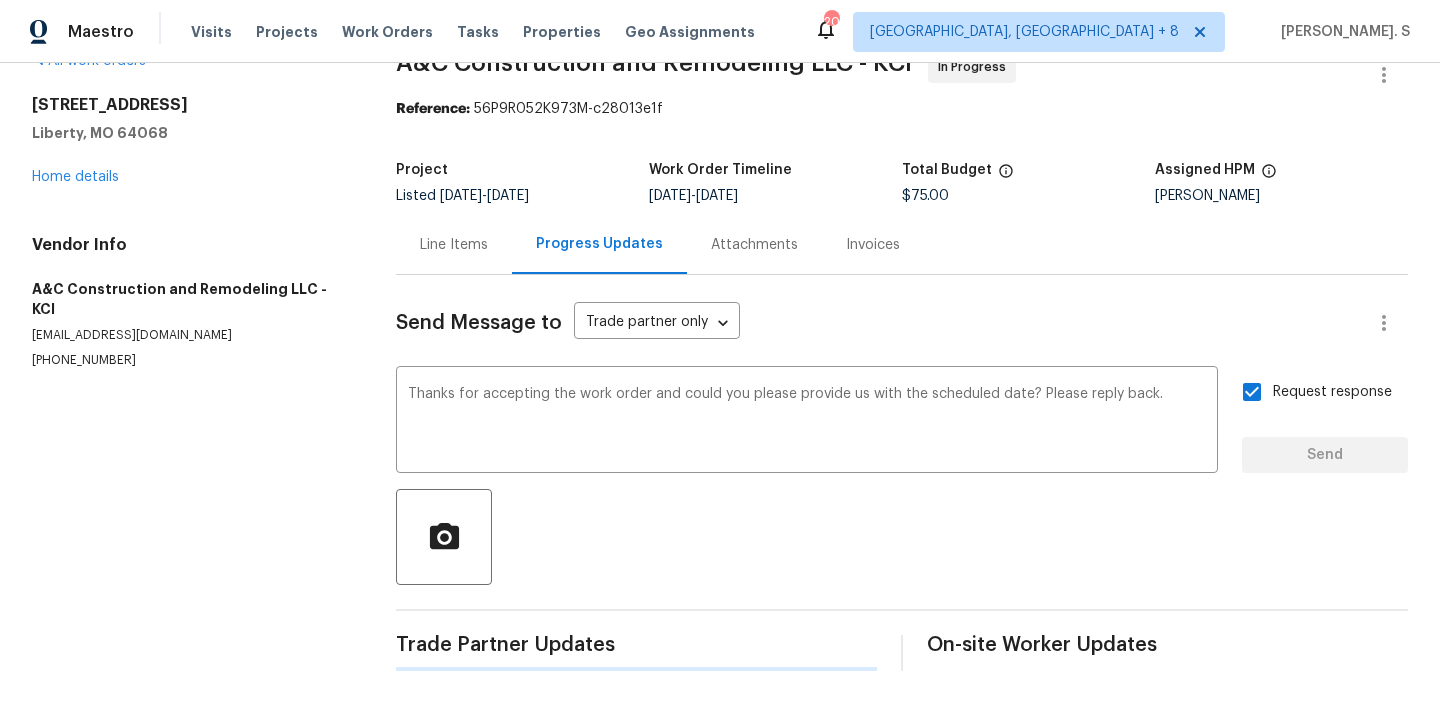 type 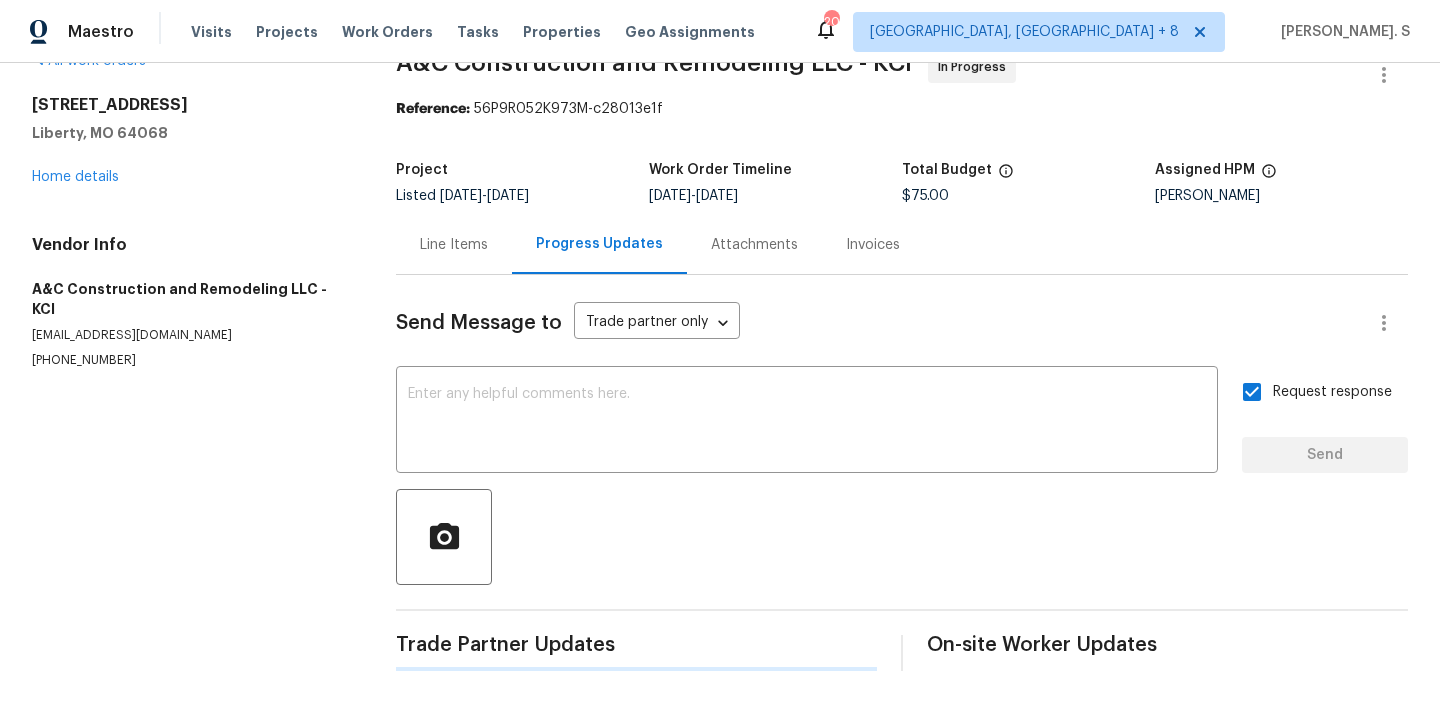 scroll, scrollTop: 201, scrollLeft: 0, axis: vertical 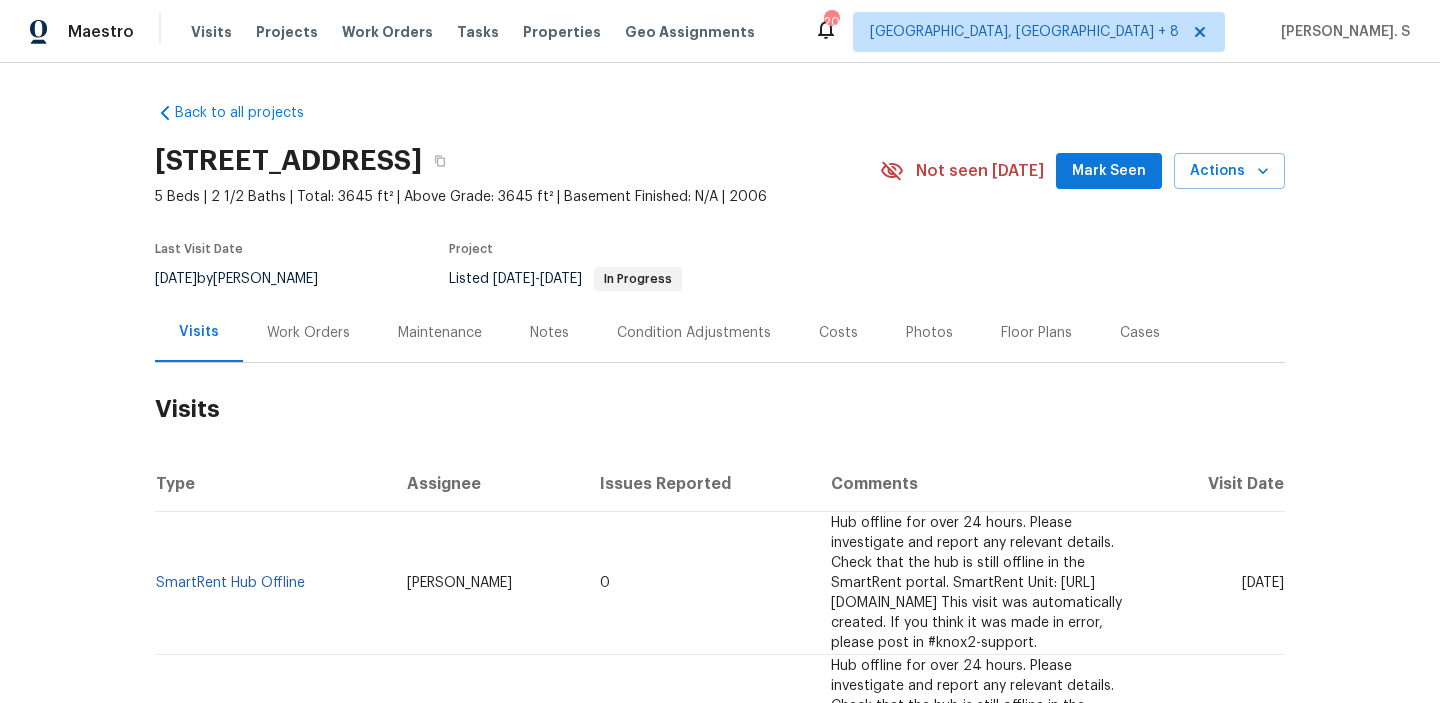 click on "Work Orders" at bounding box center [308, 333] 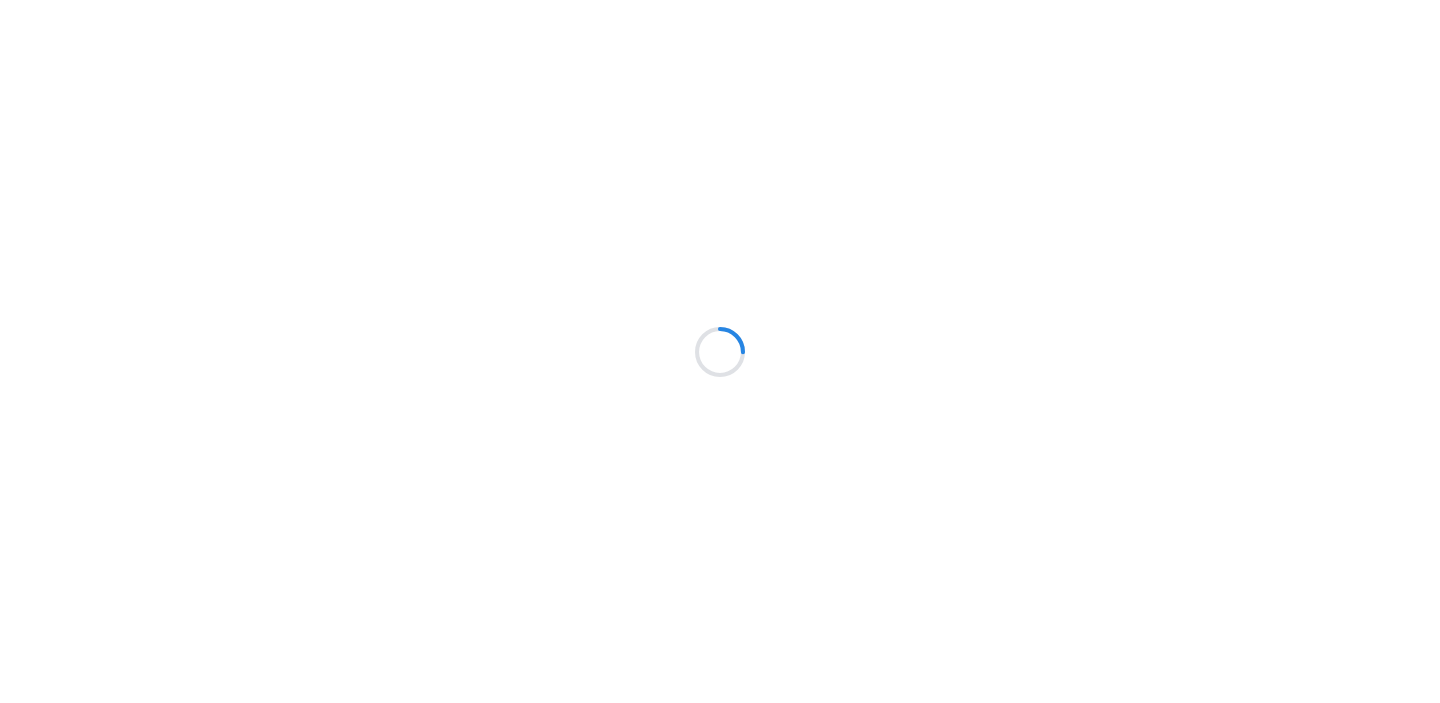 scroll, scrollTop: 0, scrollLeft: 0, axis: both 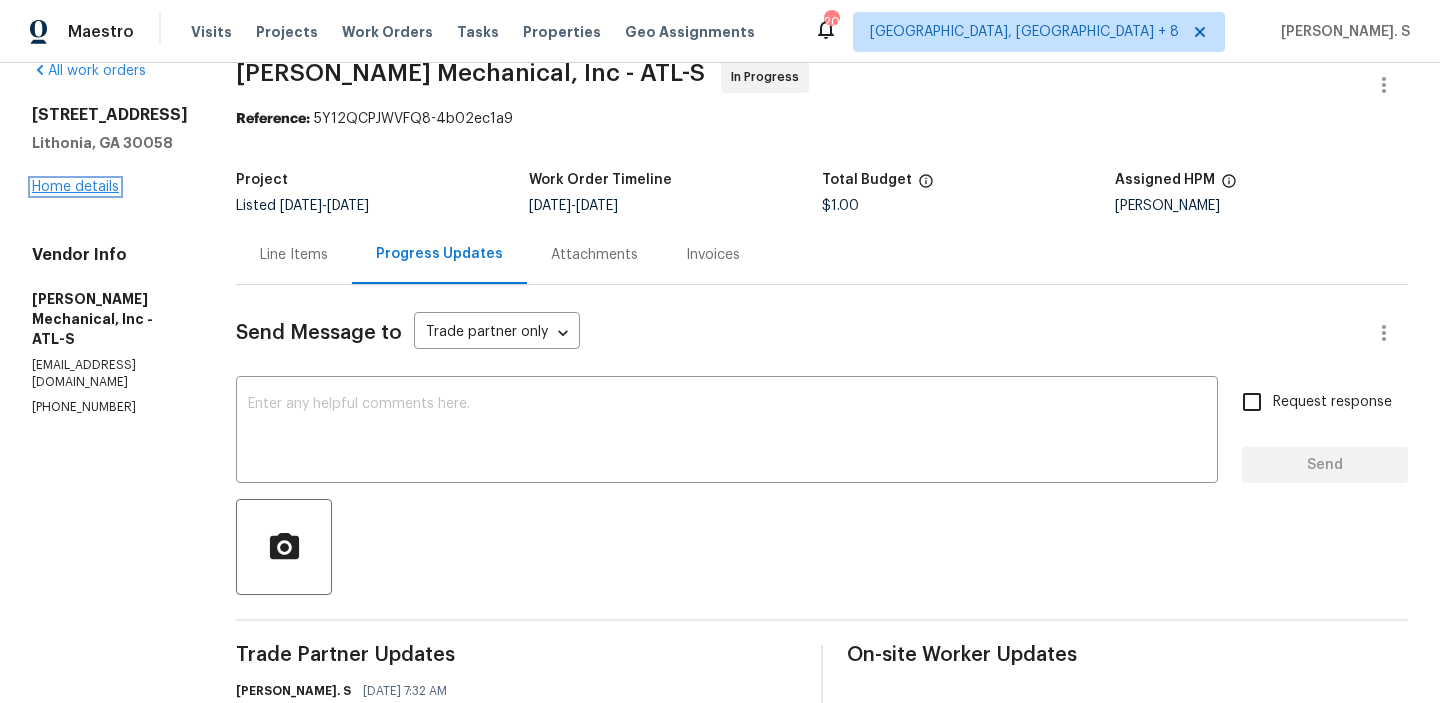 click on "Home details" at bounding box center (75, 187) 